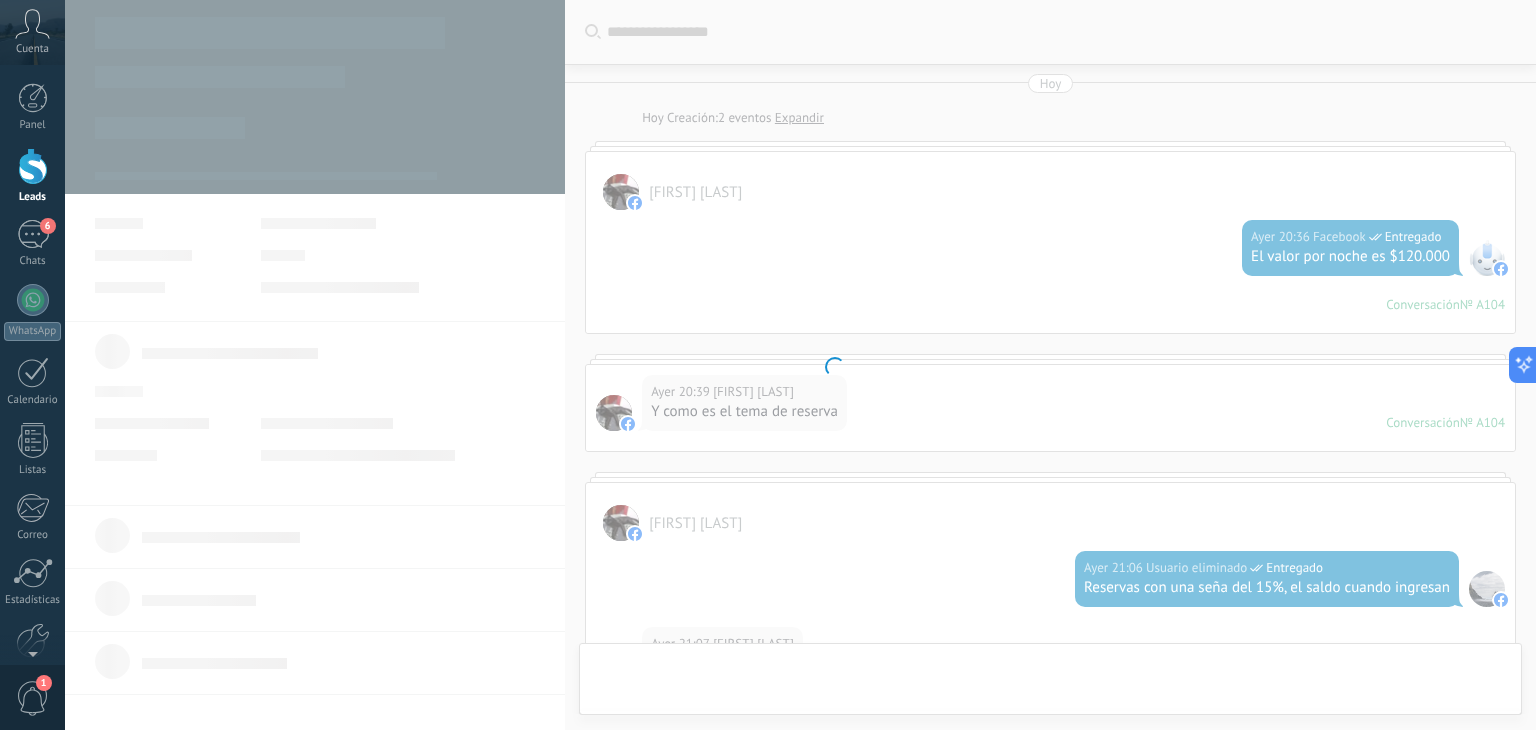 scroll, scrollTop: 0, scrollLeft: 0, axis: both 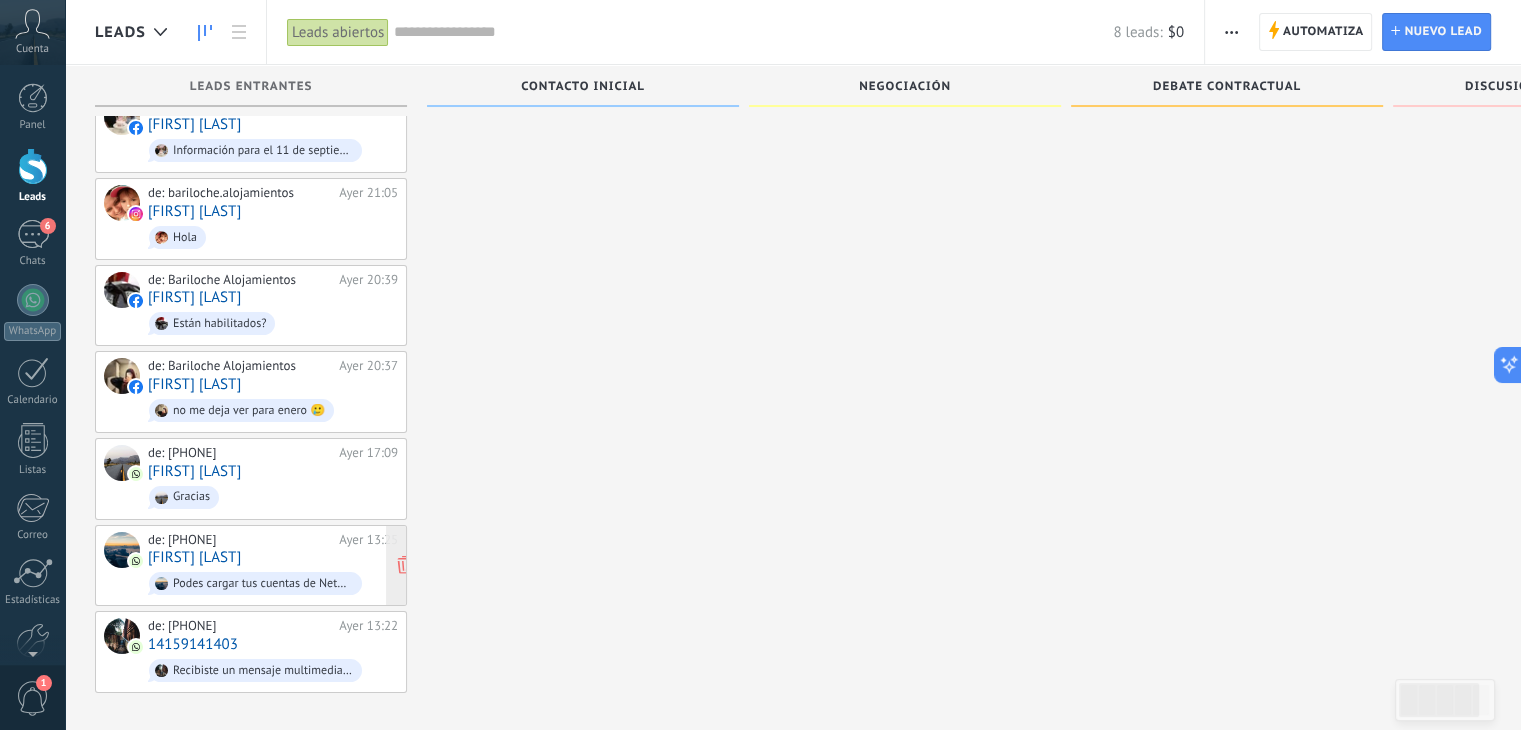 click on "[FIRST] [LAST]" at bounding box center [194, 557] 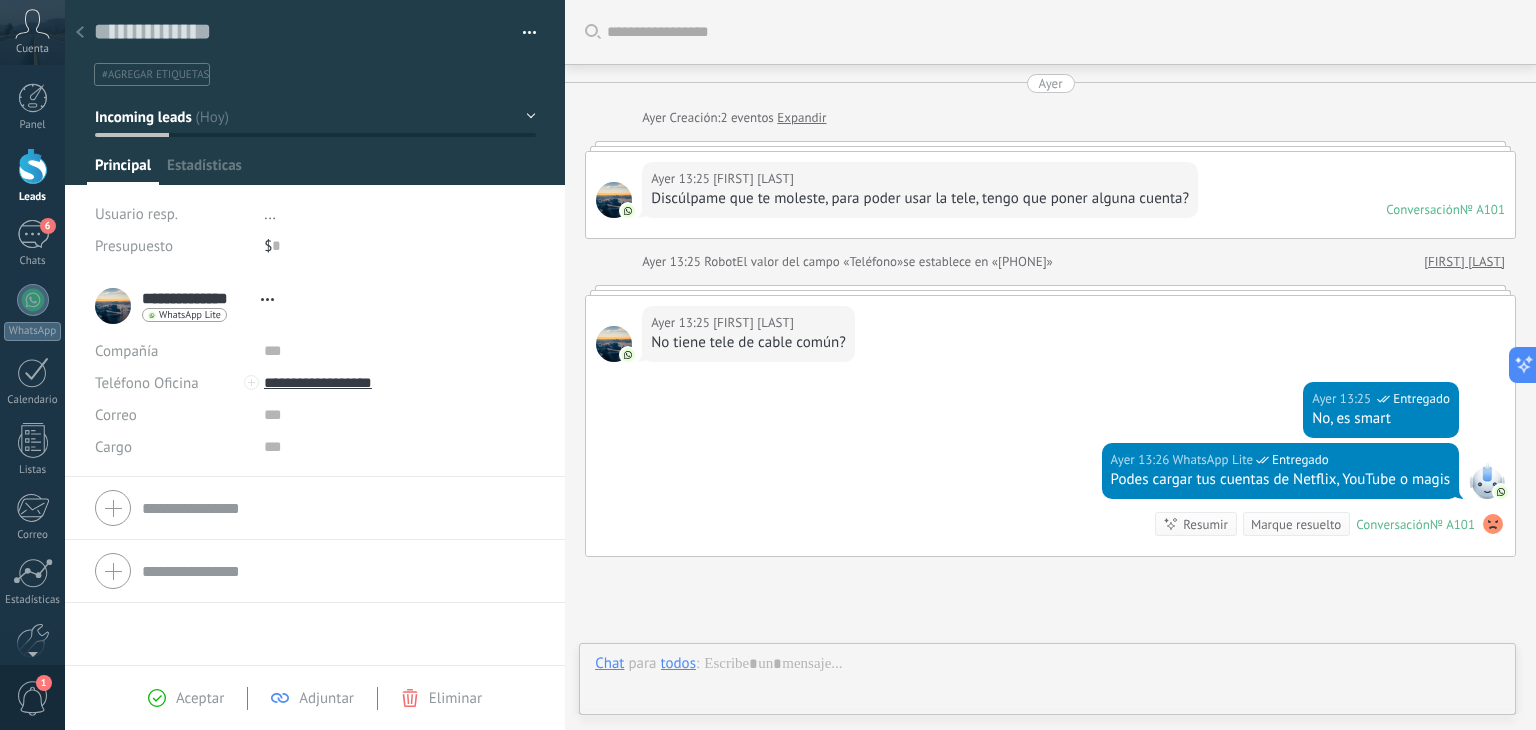 scroll, scrollTop: 0, scrollLeft: 0, axis: both 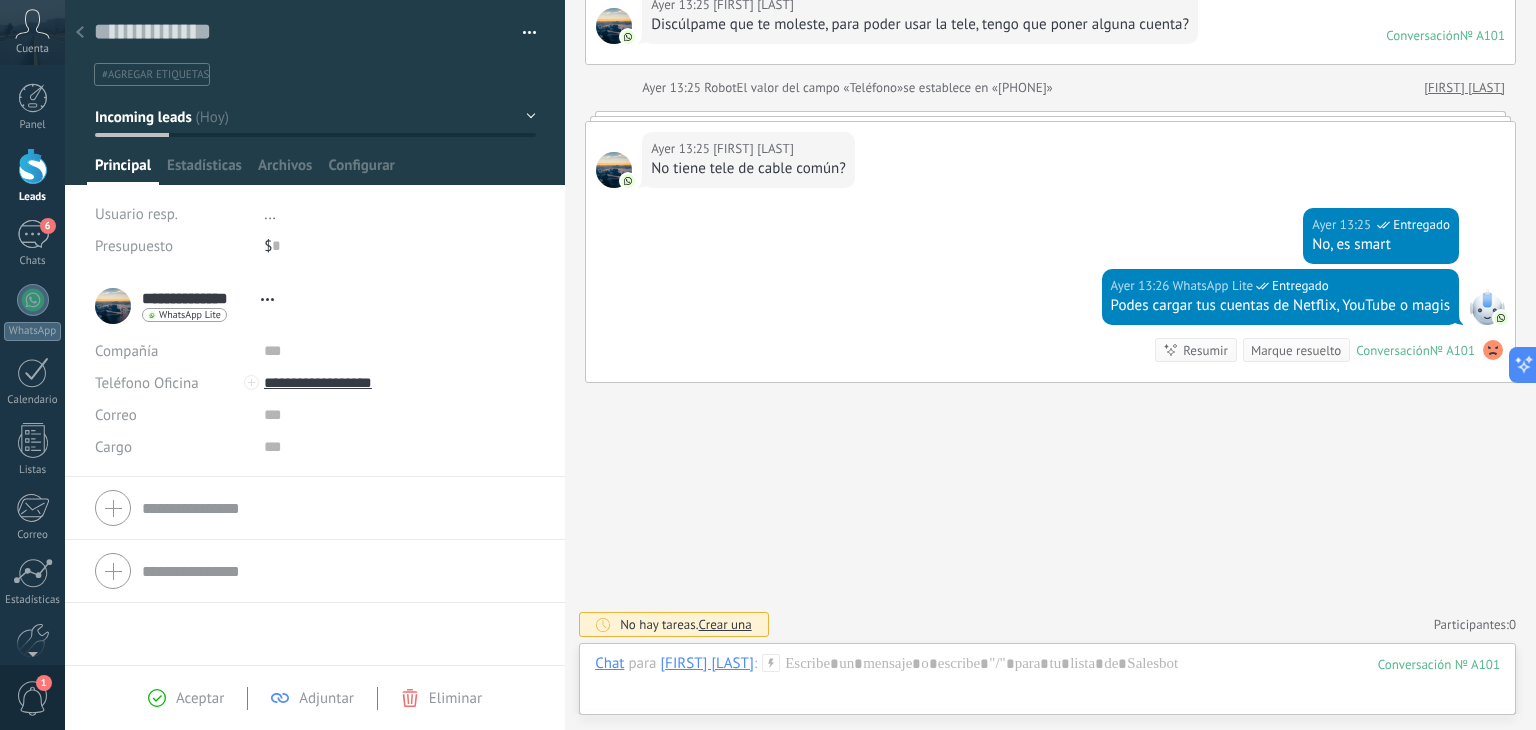 click 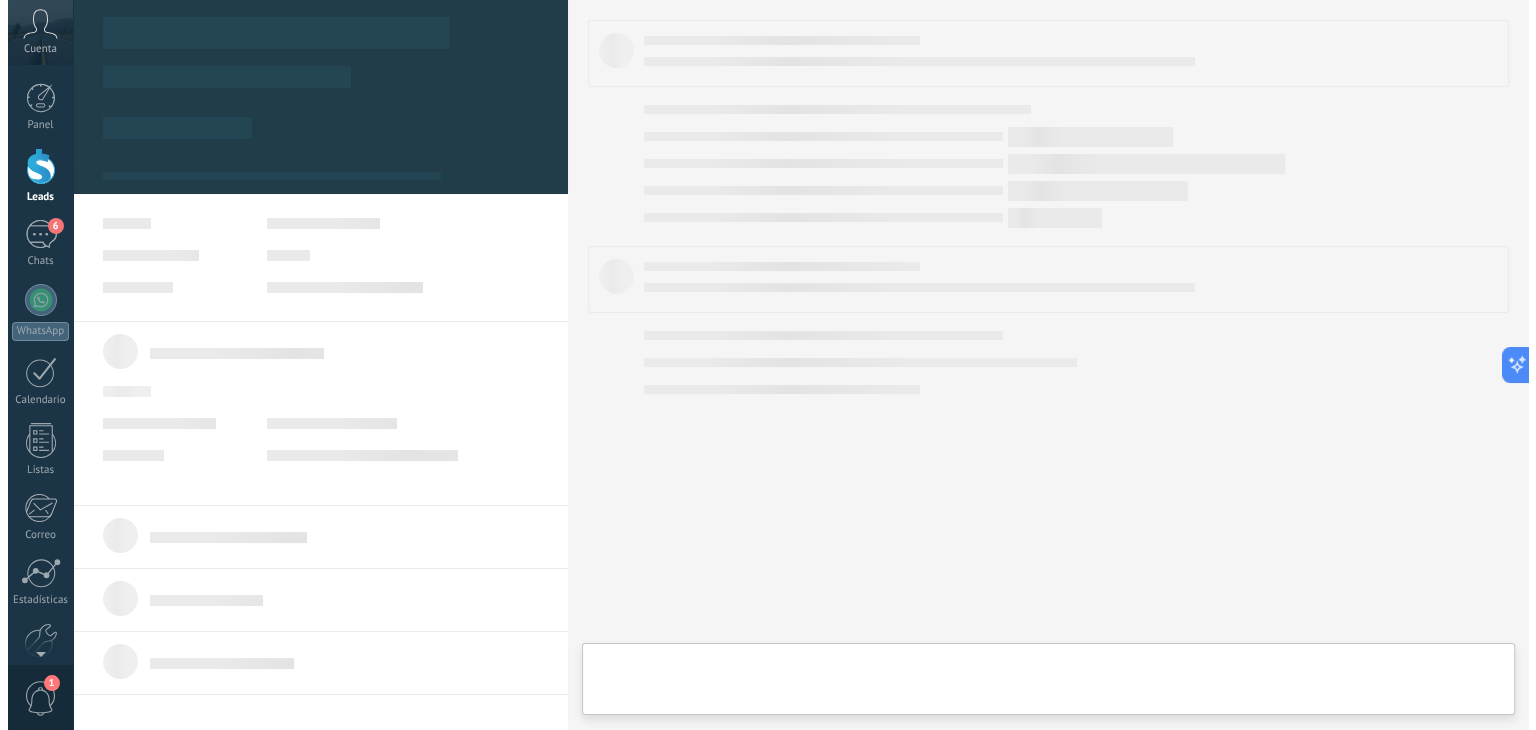 scroll, scrollTop: 0, scrollLeft: 0, axis: both 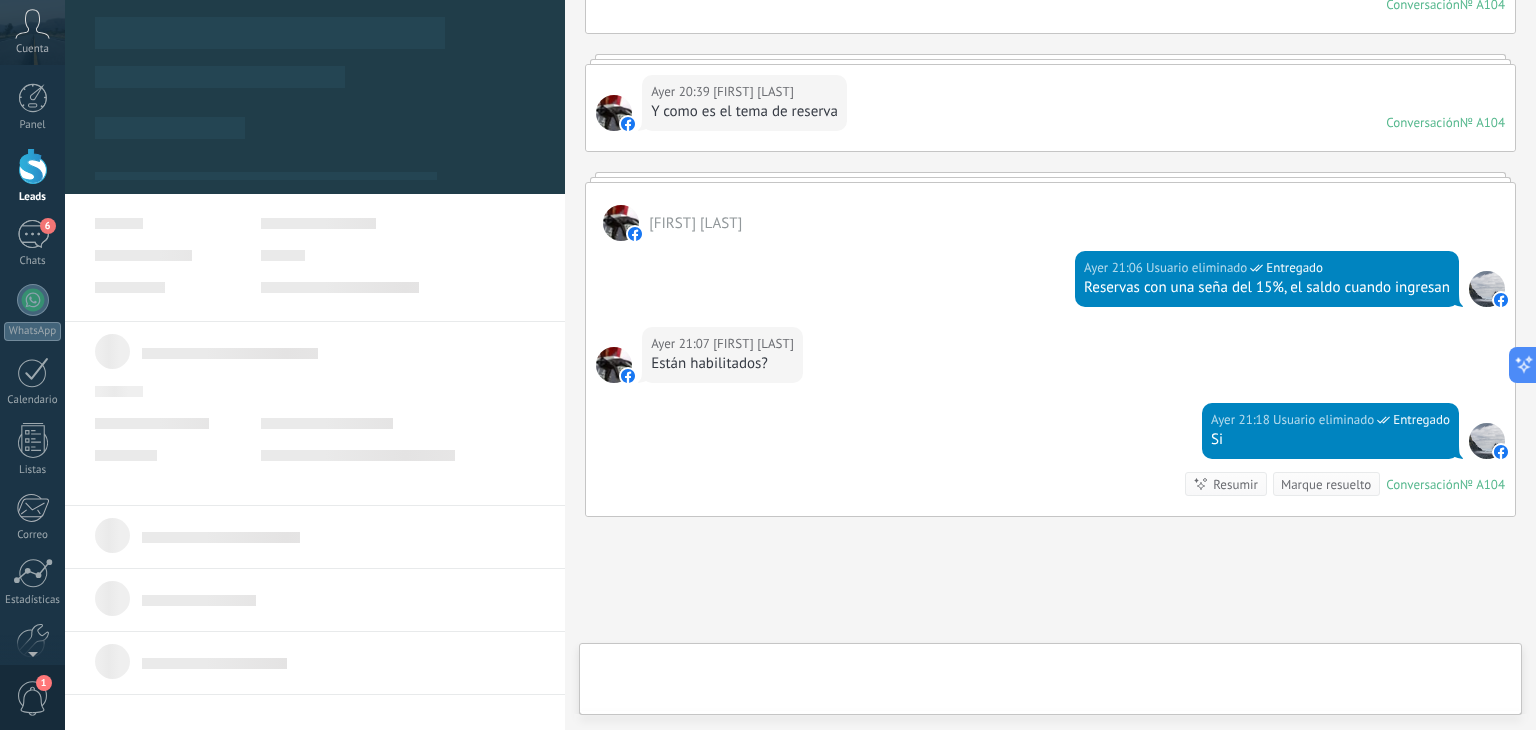 click at bounding box center [33, 166] 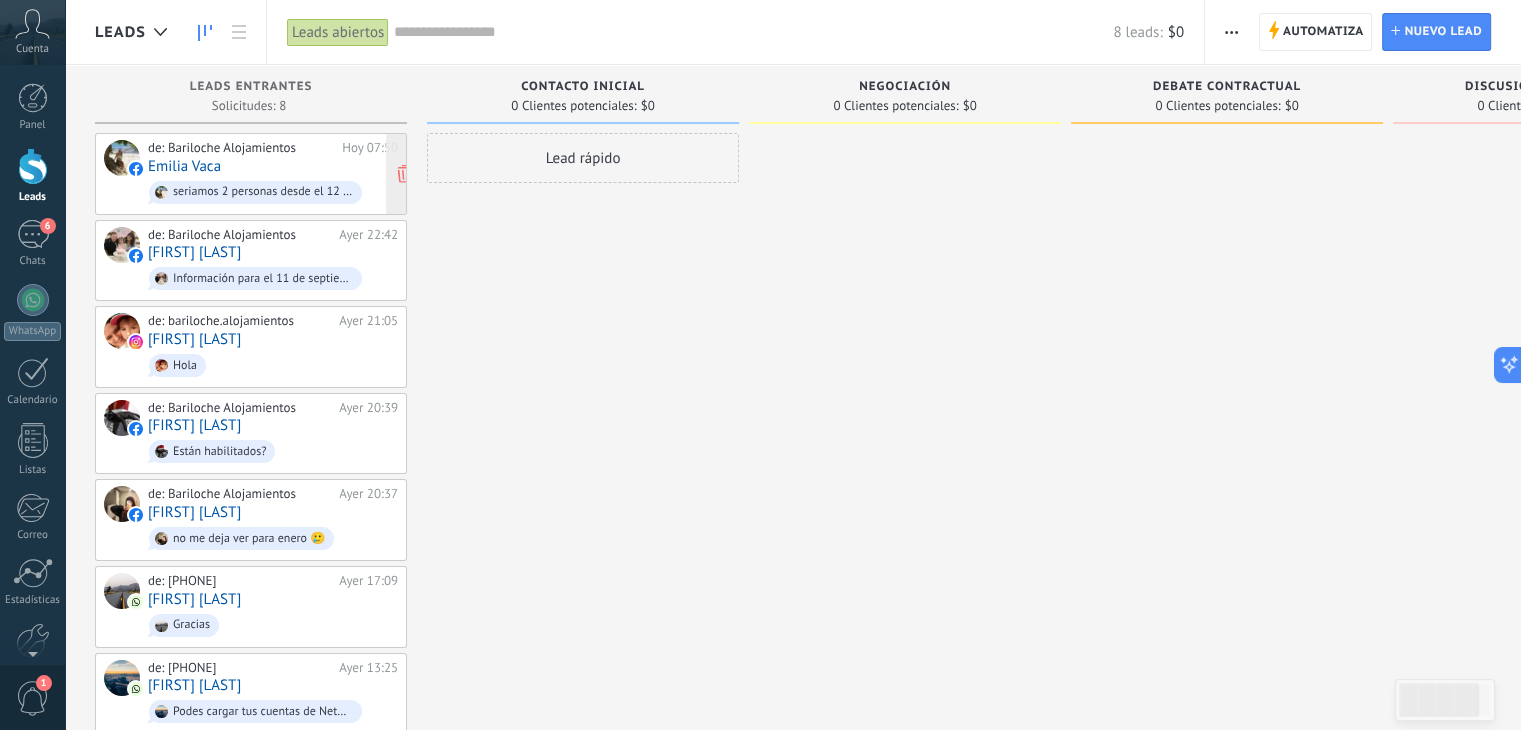 click on "Emilia Vaca" at bounding box center (184, 166) 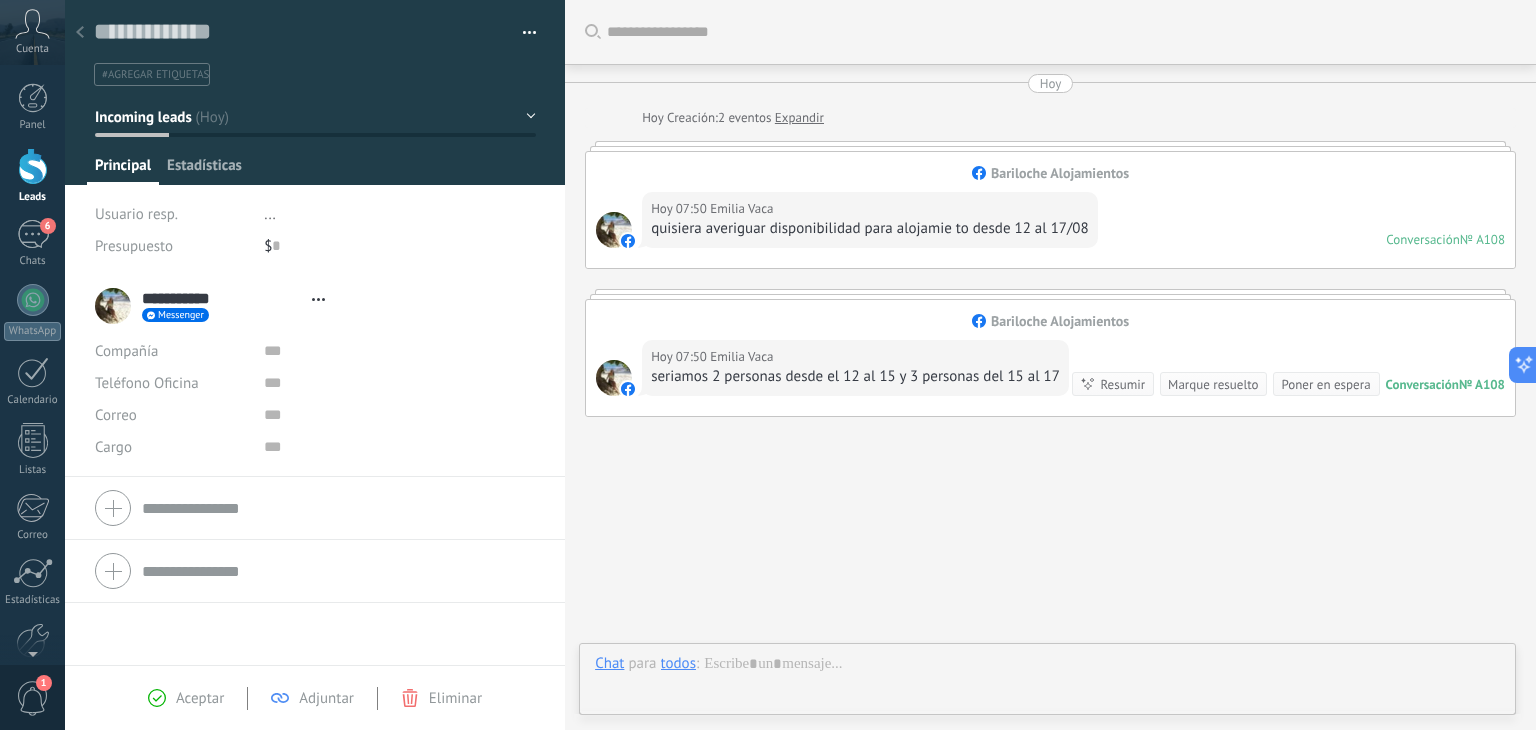 type on "**********" 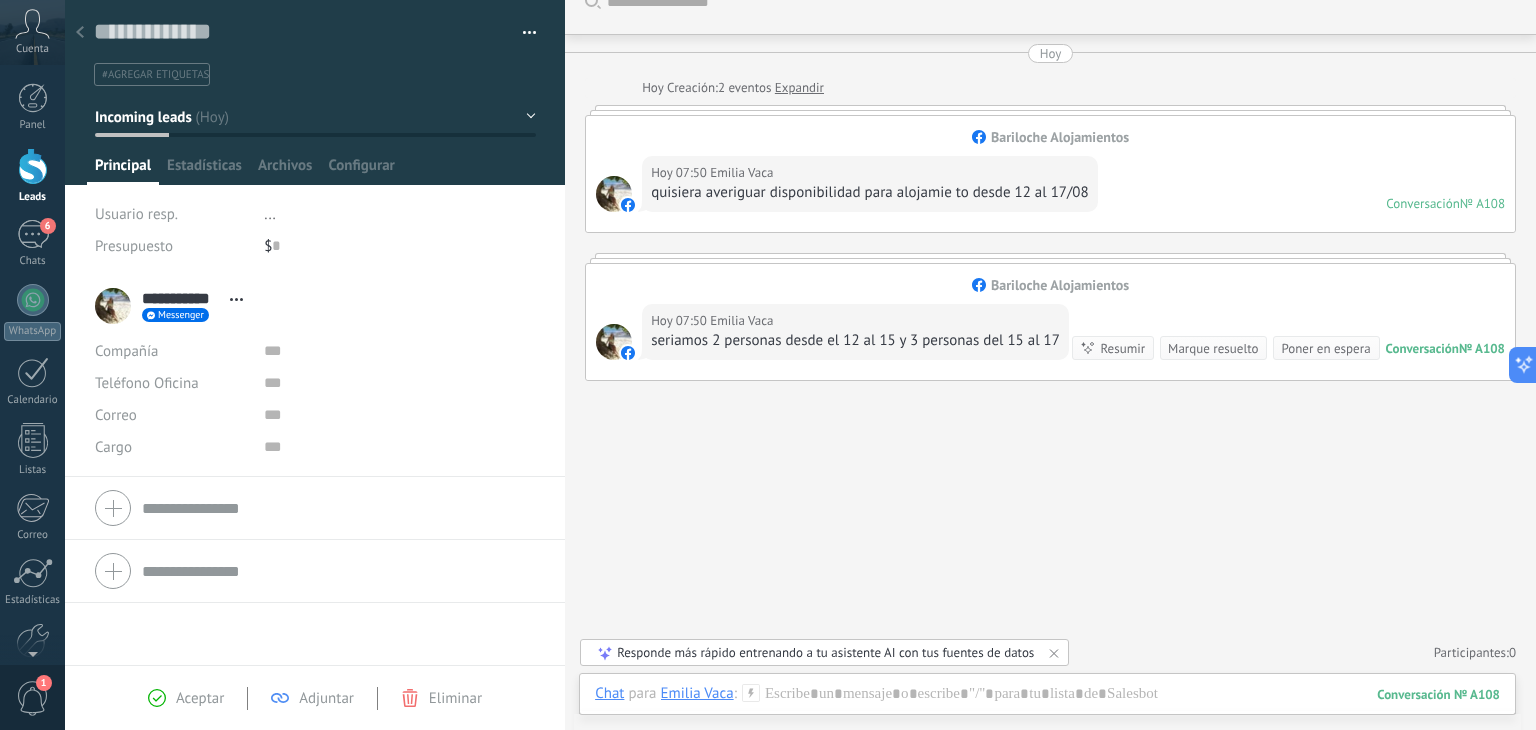 scroll, scrollTop: 0, scrollLeft: 0, axis: both 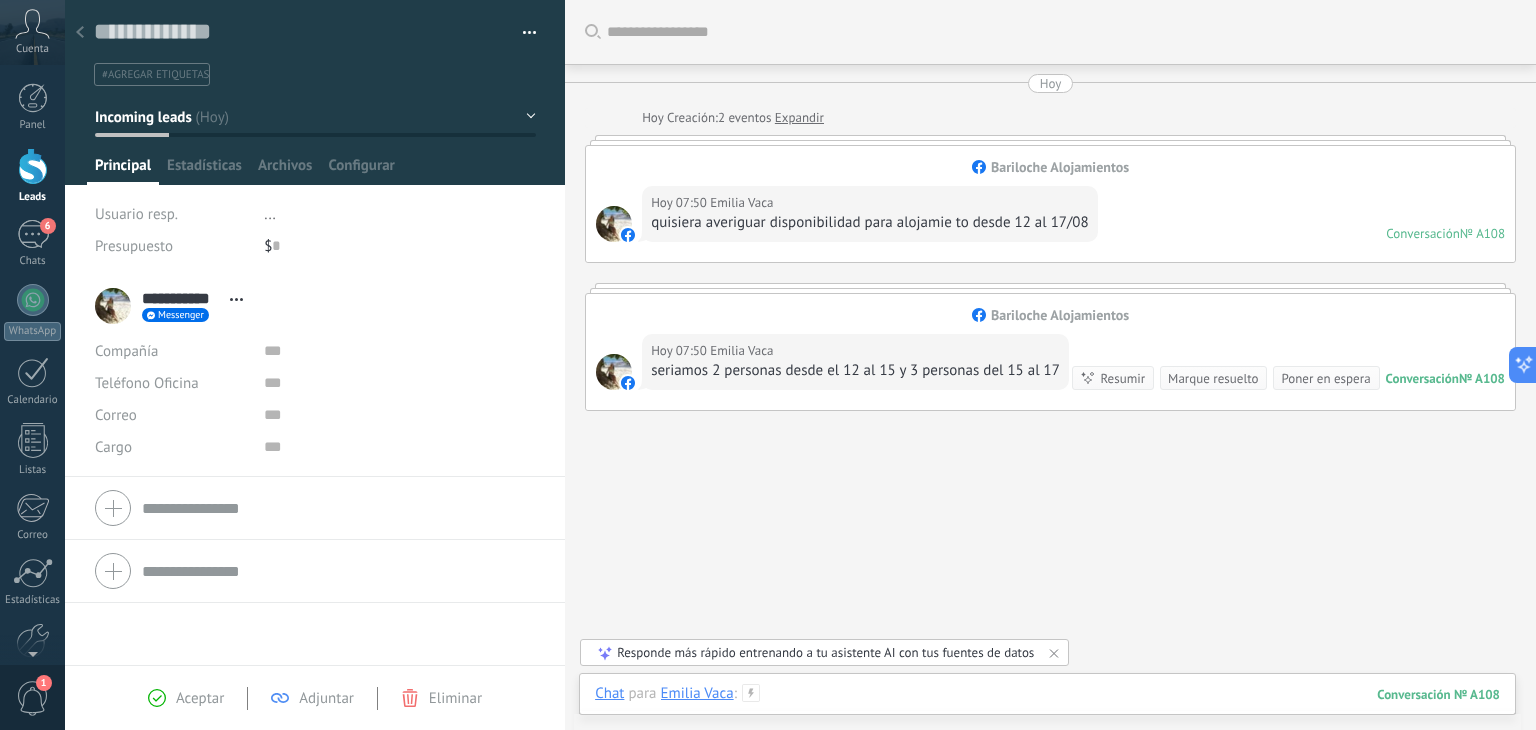 click at bounding box center (1047, 714) 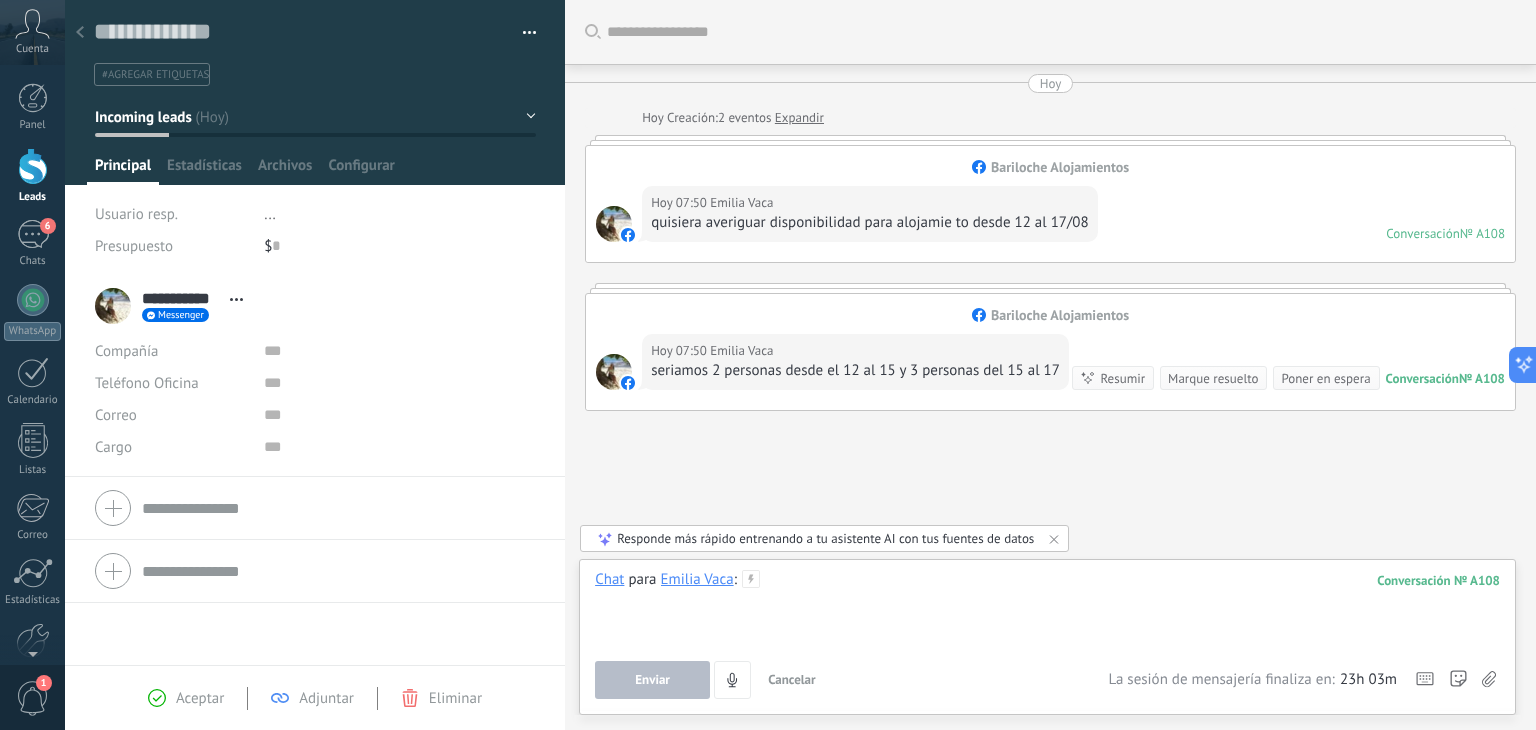type 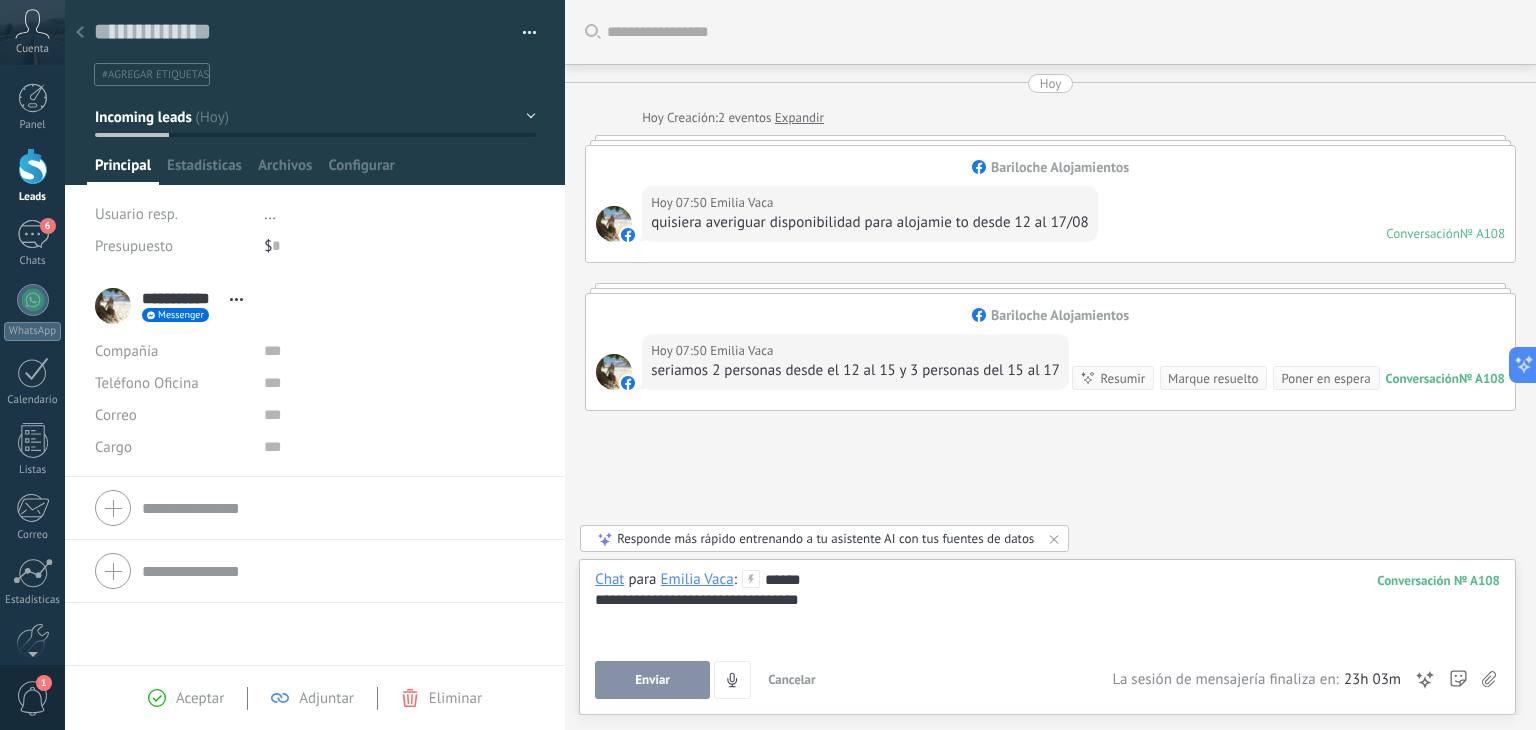 click on "Enviar" at bounding box center (652, 680) 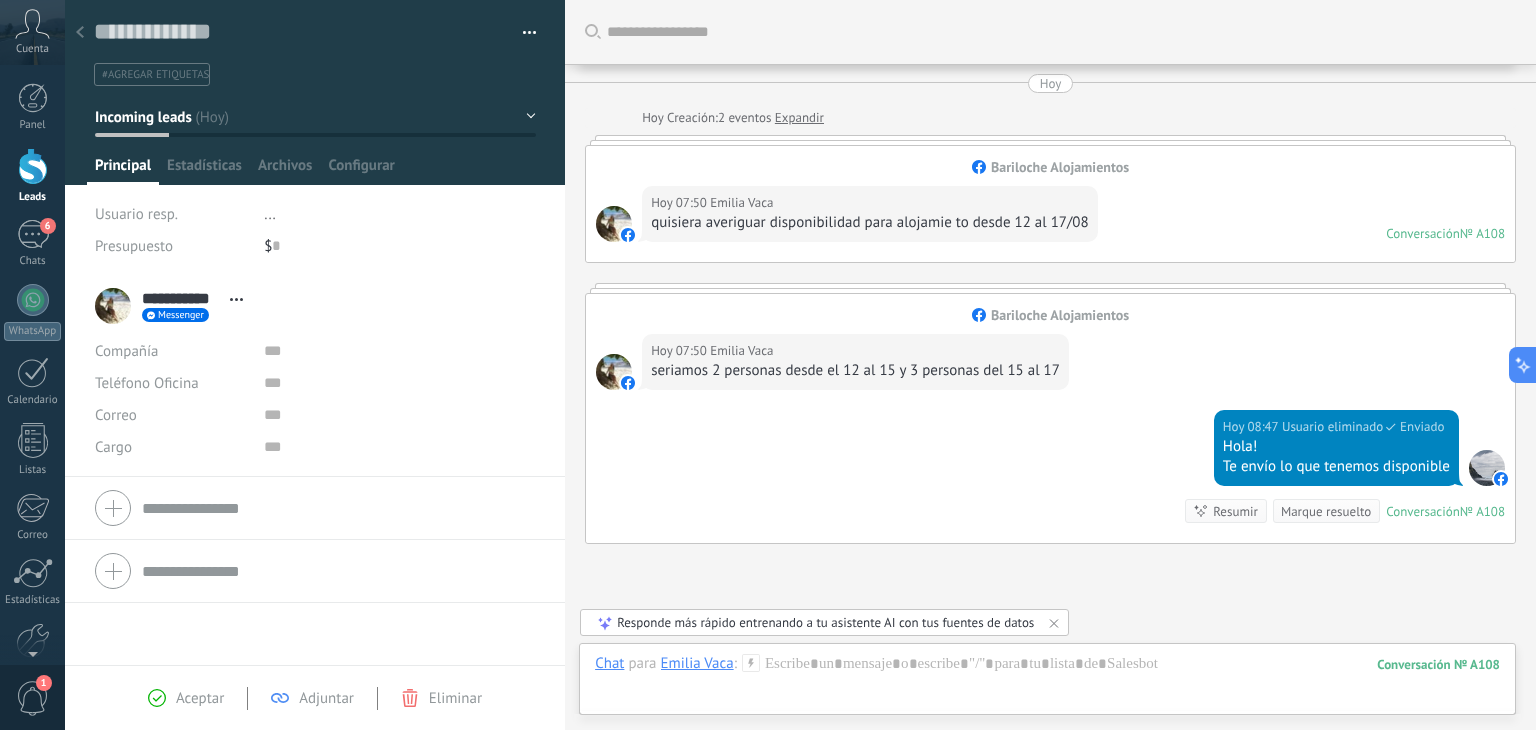 scroll, scrollTop: 161, scrollLeft: 0, axis: vertical 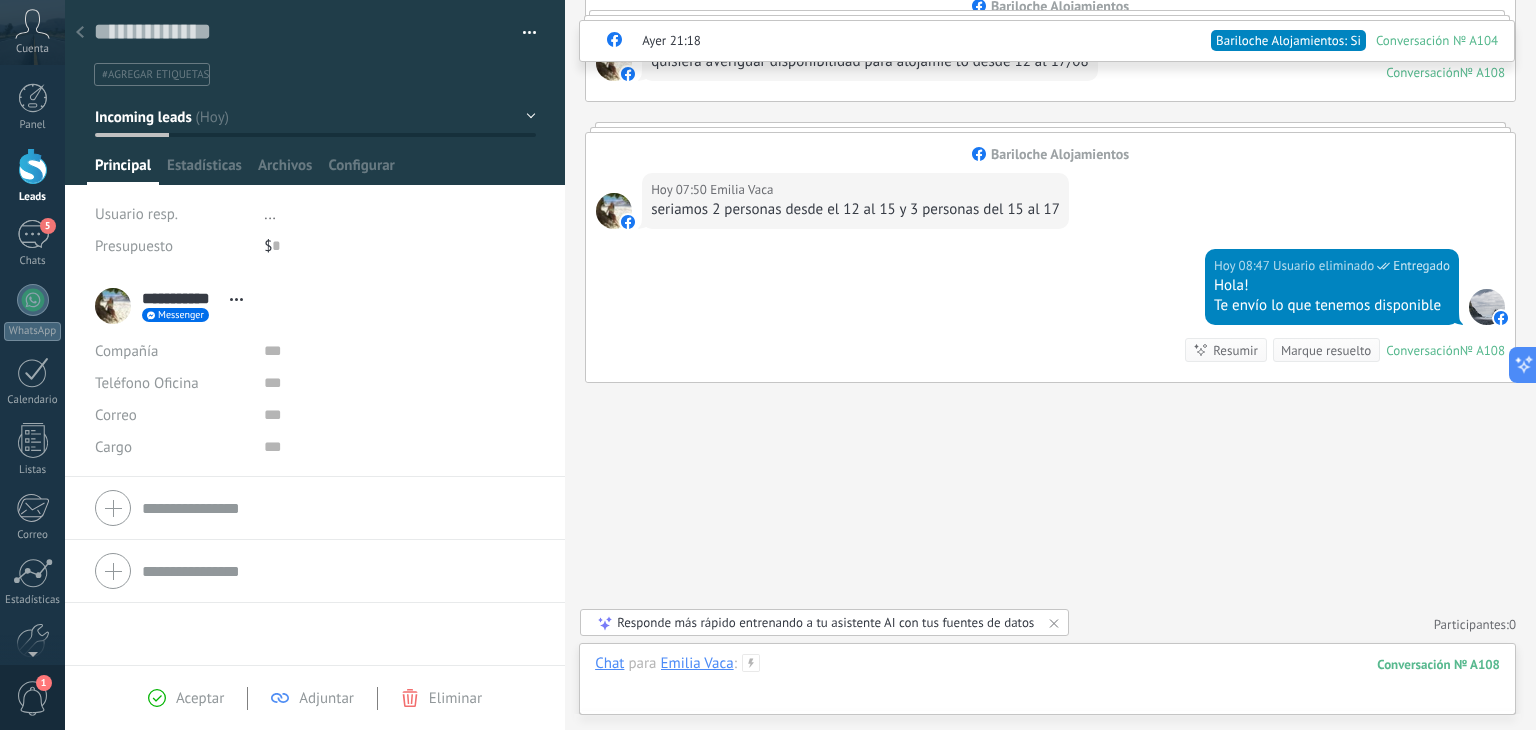 click at bounding box center (1047, 684) 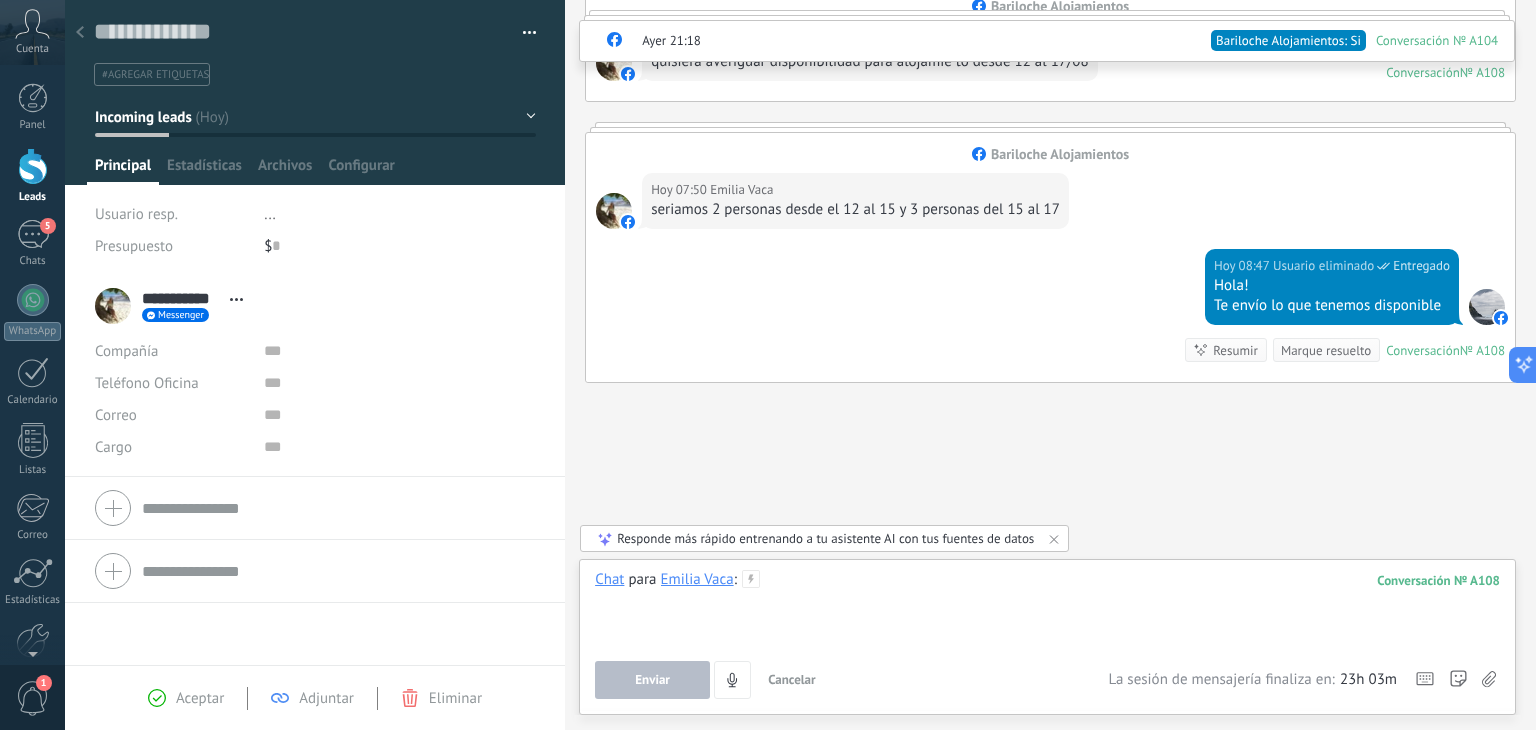 paste 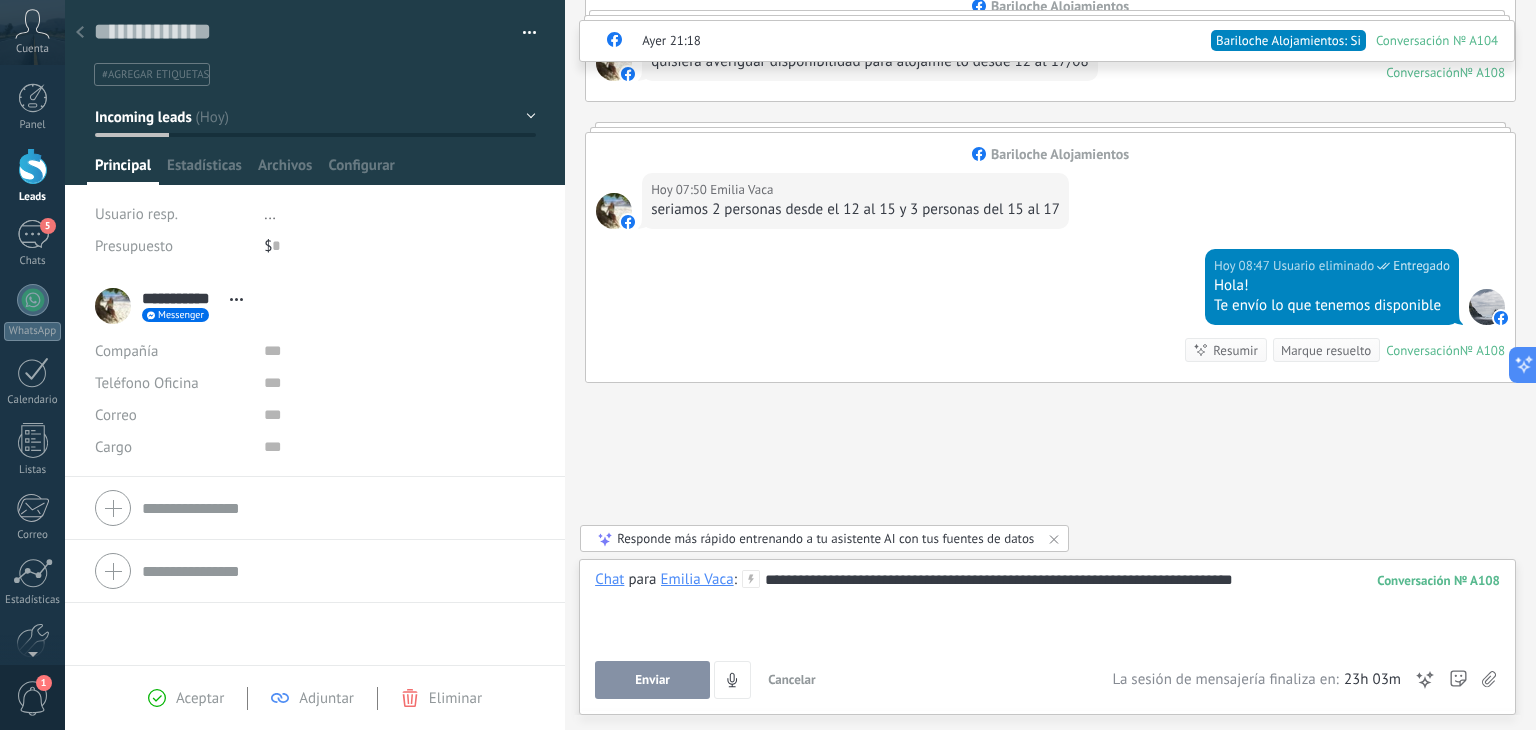click on "Enviar" at bounding box center [652, 680] 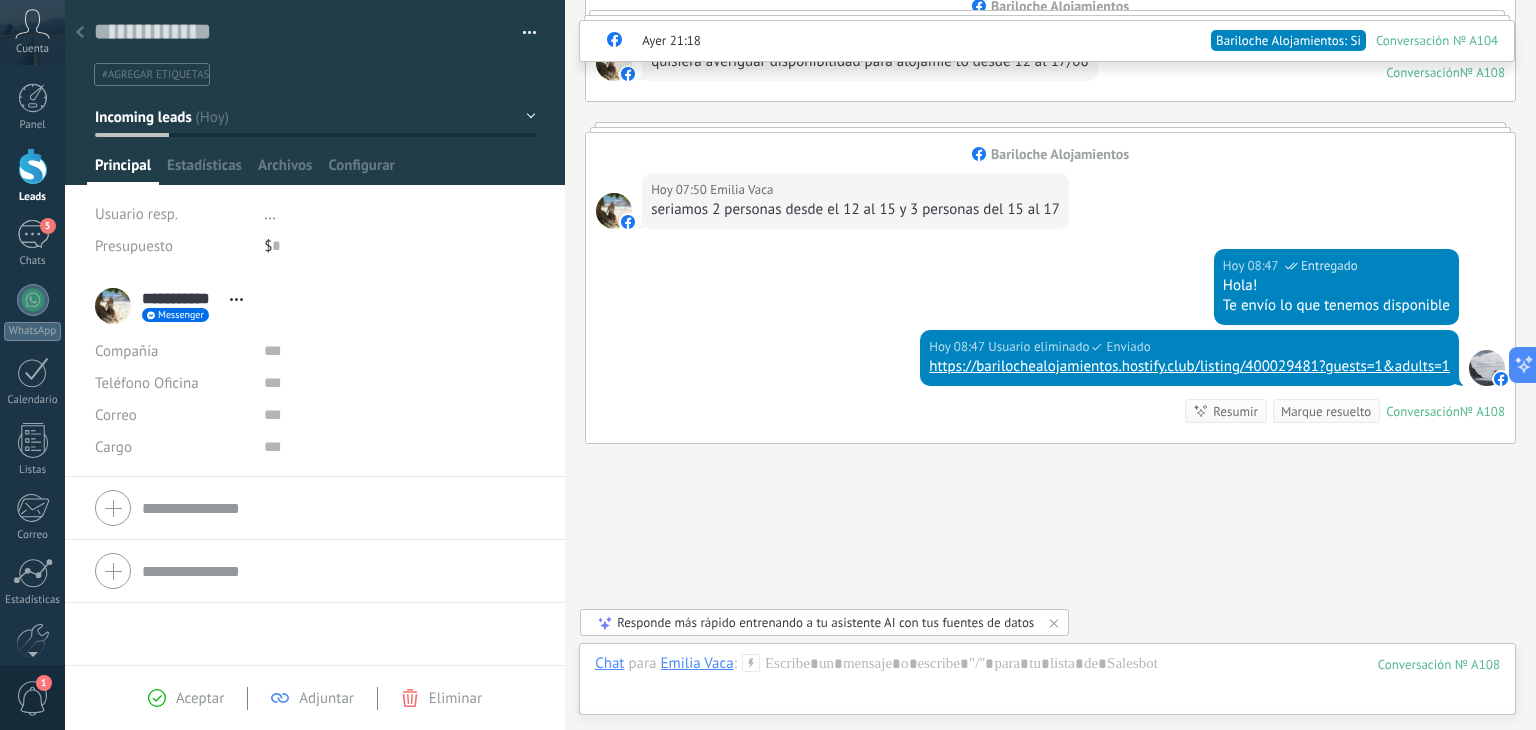 scroll, scrollTop: 222, scrollLeft: 0, axis: vertical 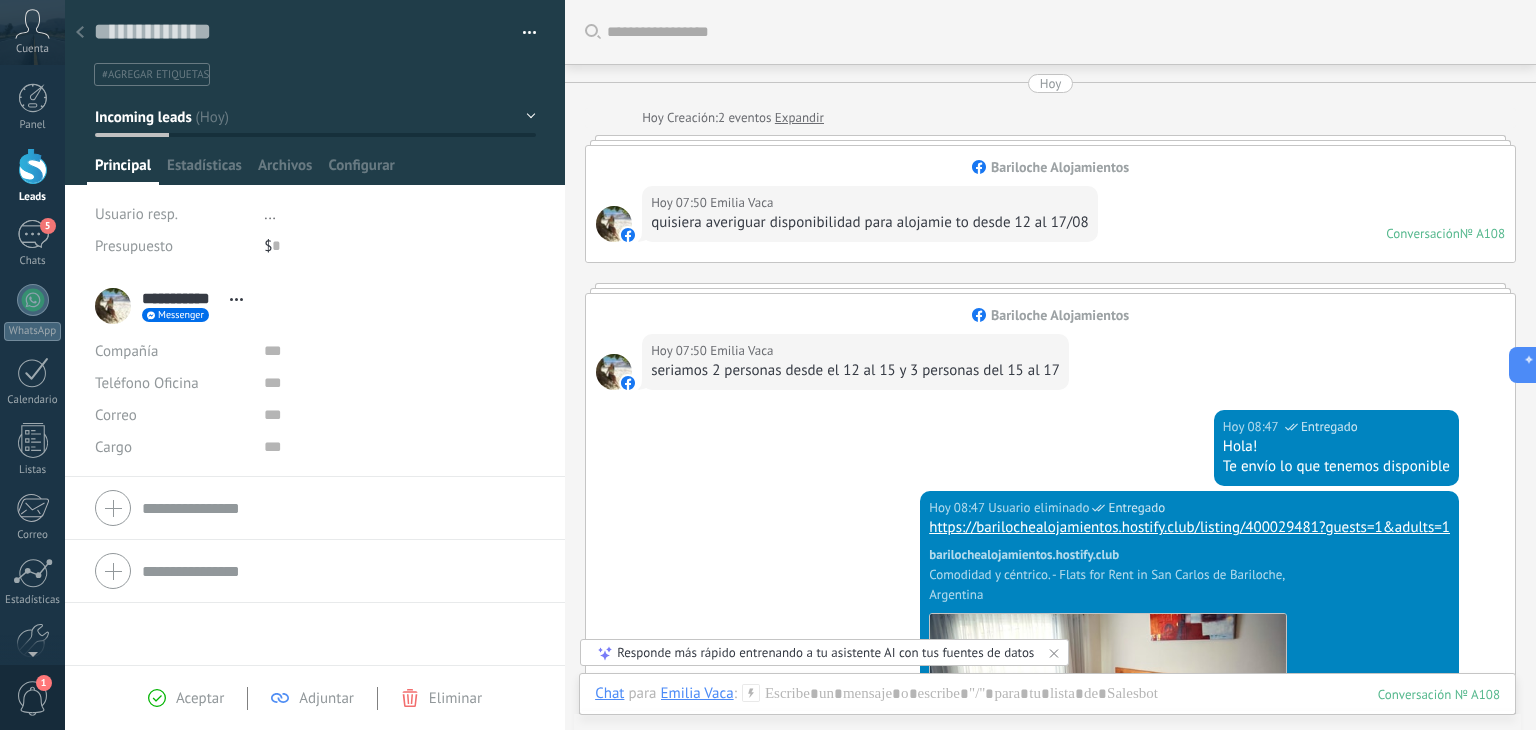 click at bounding box center (33, 166) 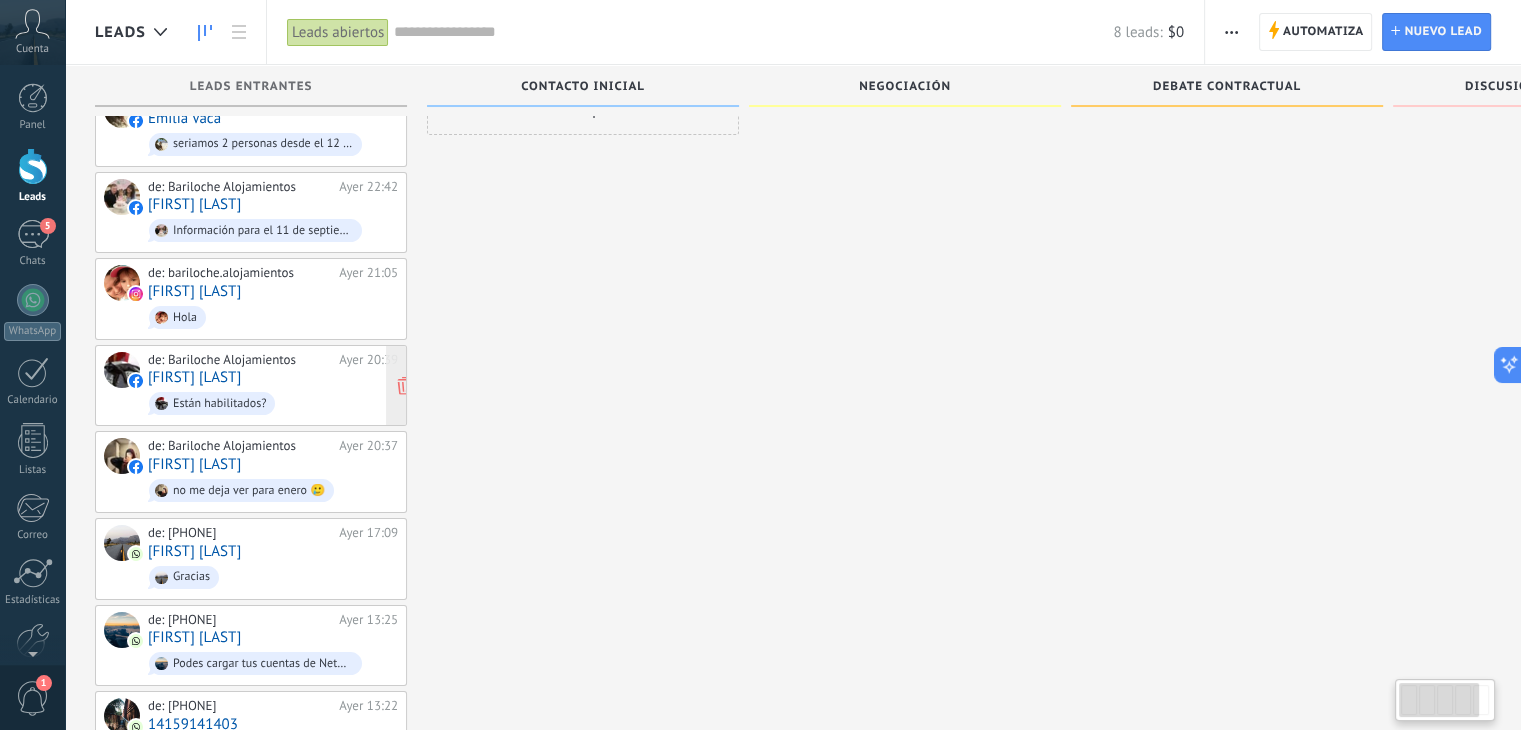 scroll, scrollTop: 0, scrollLeft: 0, axis: both 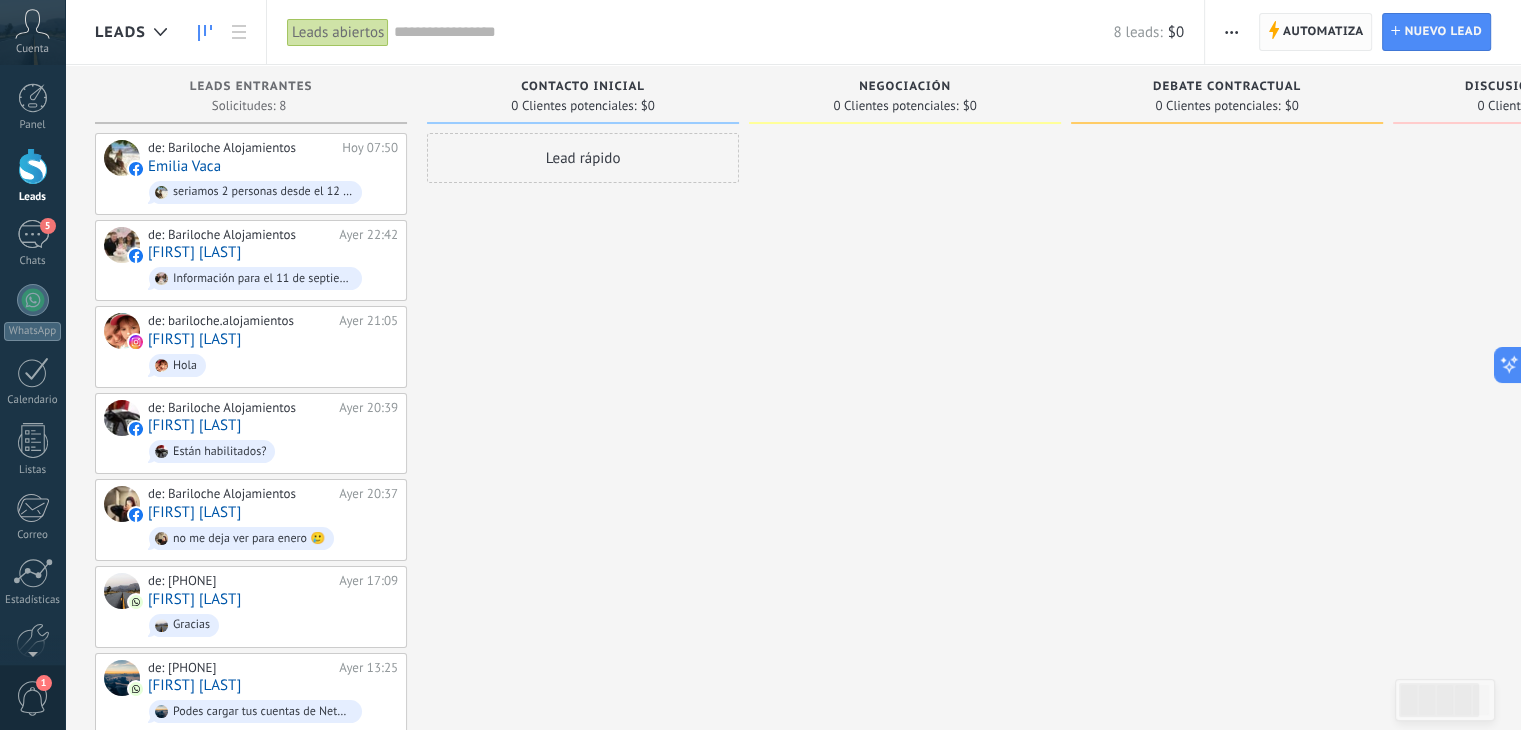 click on "Automatiza" at bounding box center [1323, 32] 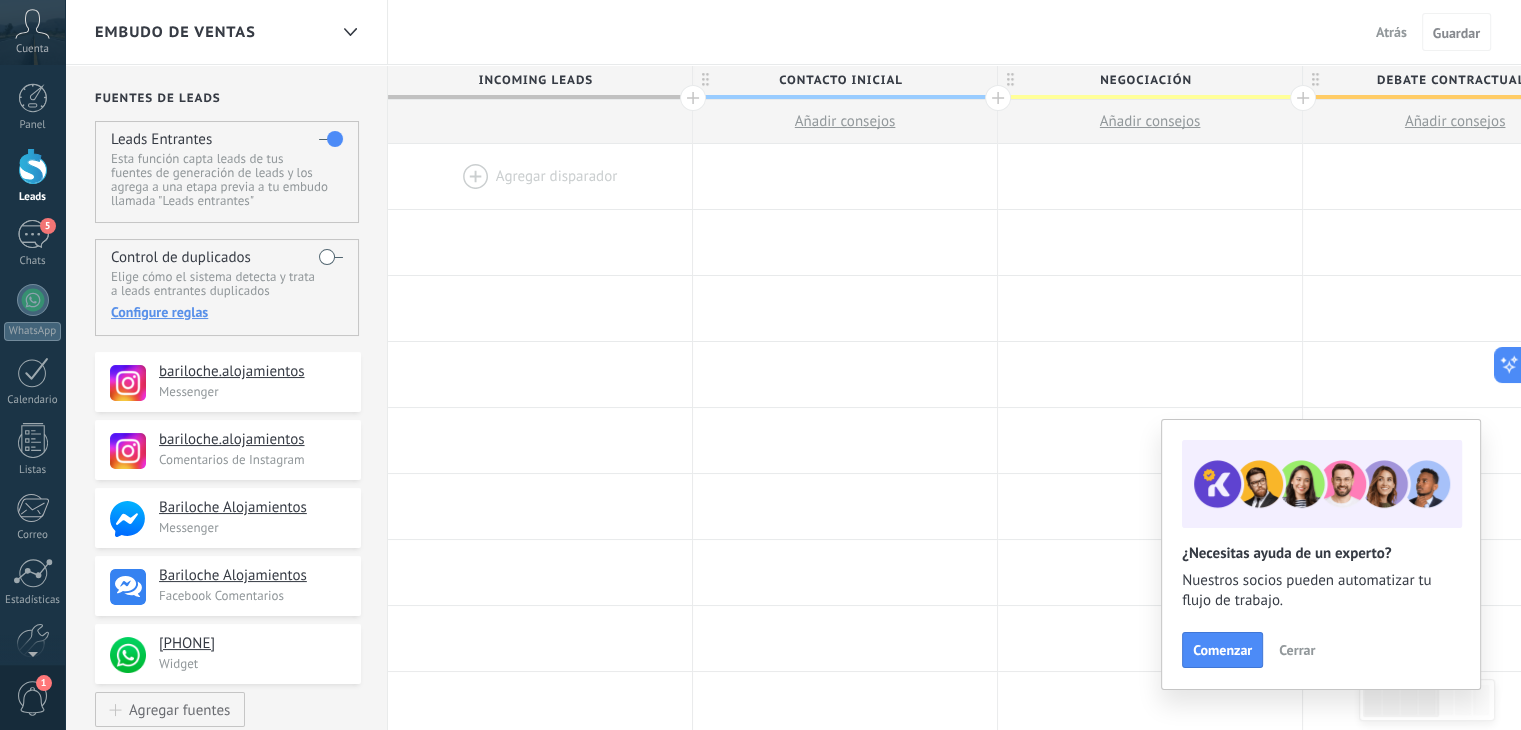 click on "Incoming leads" at bounding box center (535, 80) 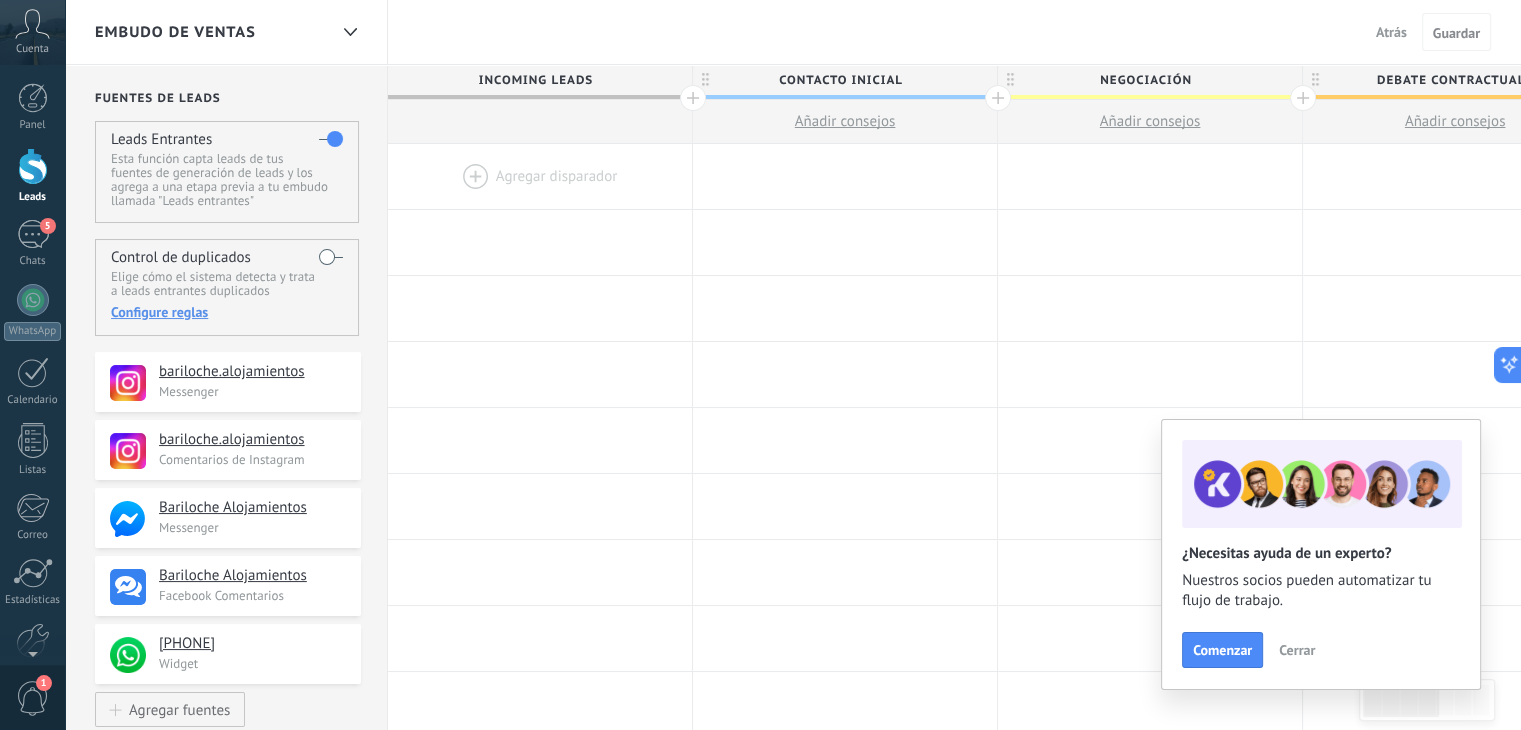 click on "Incoming leads" at bounding box center (535, 80) 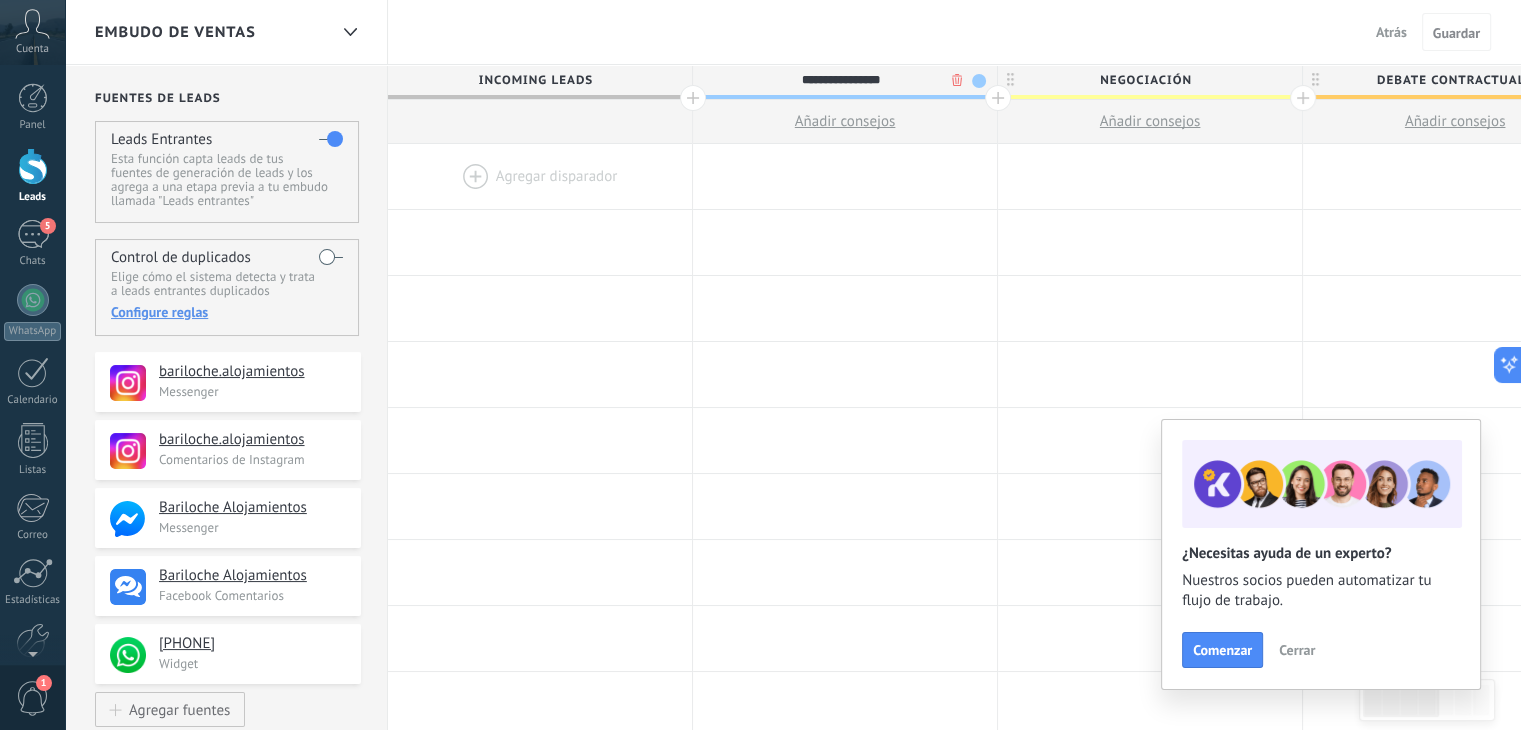 click on "**********" at bounding box center (840, 80) 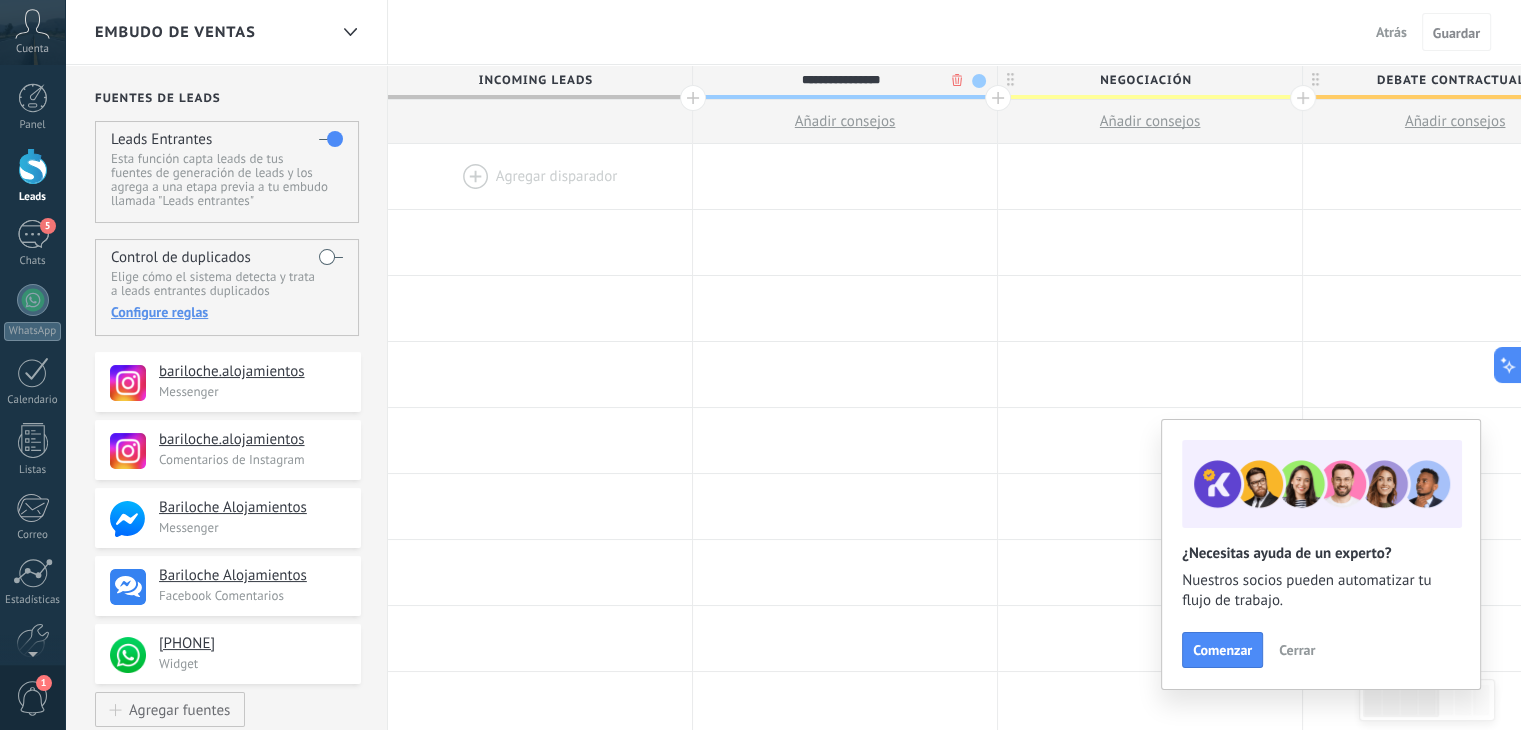 drag, startPoint x: 585, startPoint y: 69, endPoint x: 598, endPoint y: 76, distance: 14.764823 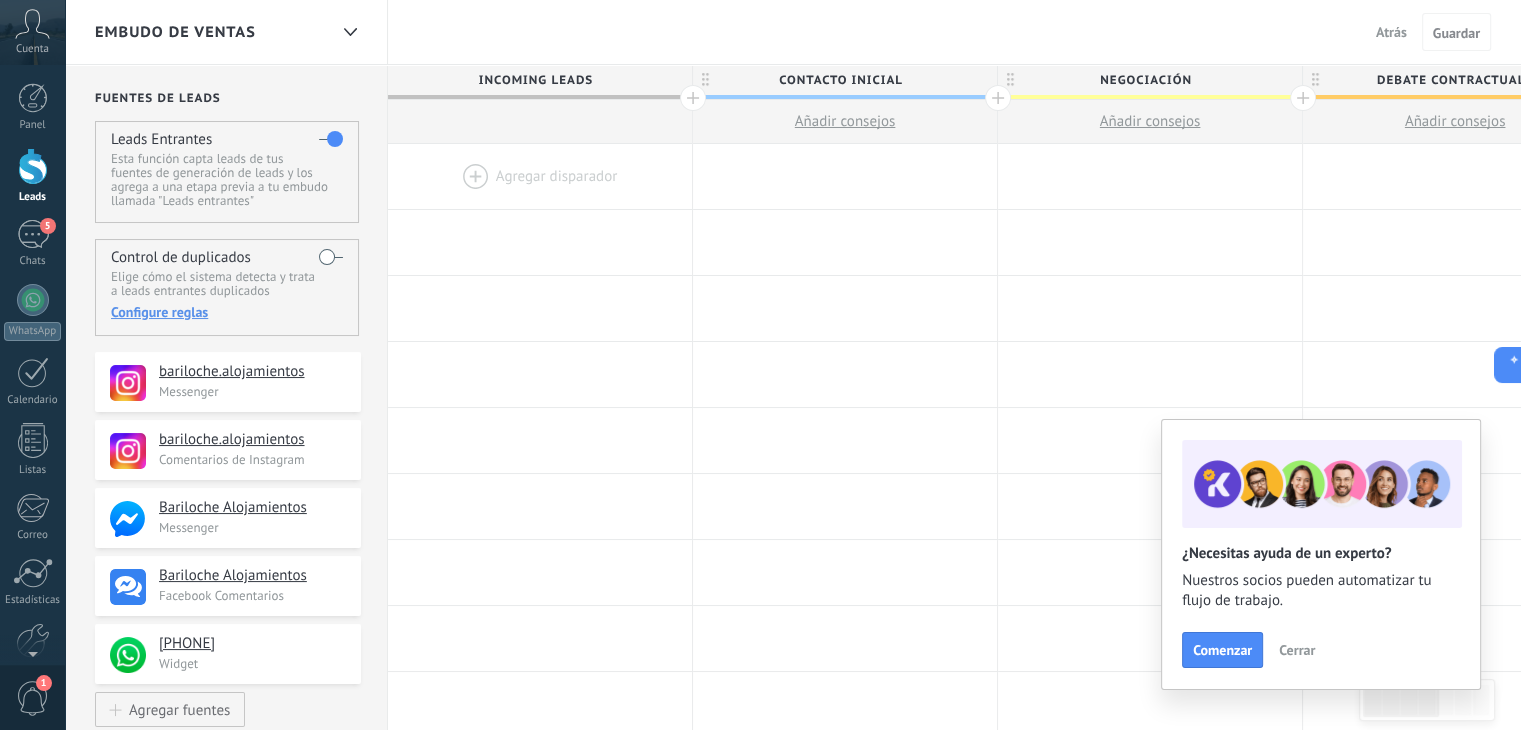 click on "Incoming leads" at bounding box center (535, 80) 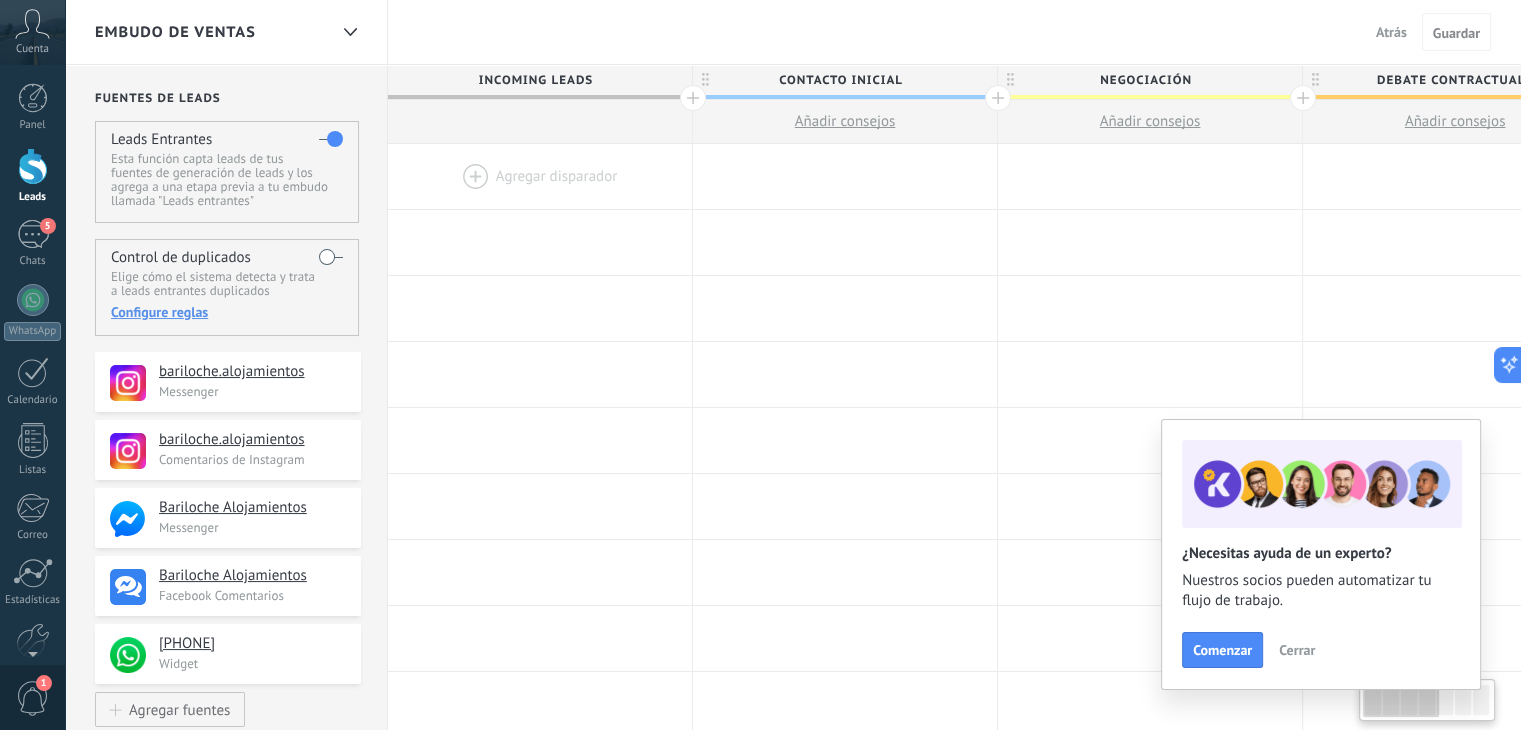 click on "Incoming leads" at bounding box center [535, 80] 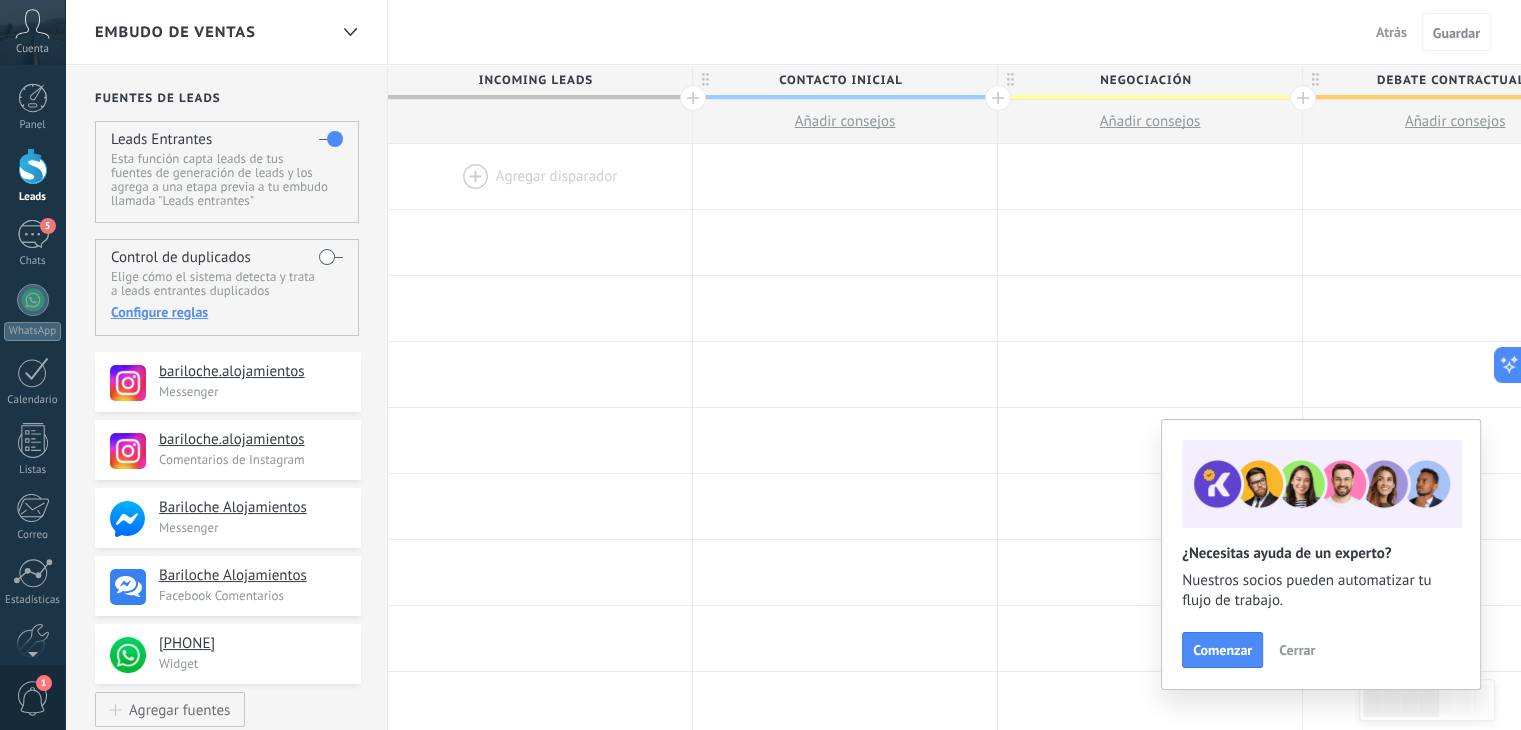 click on "Contacto inicial" at bounding box center (840, 80) 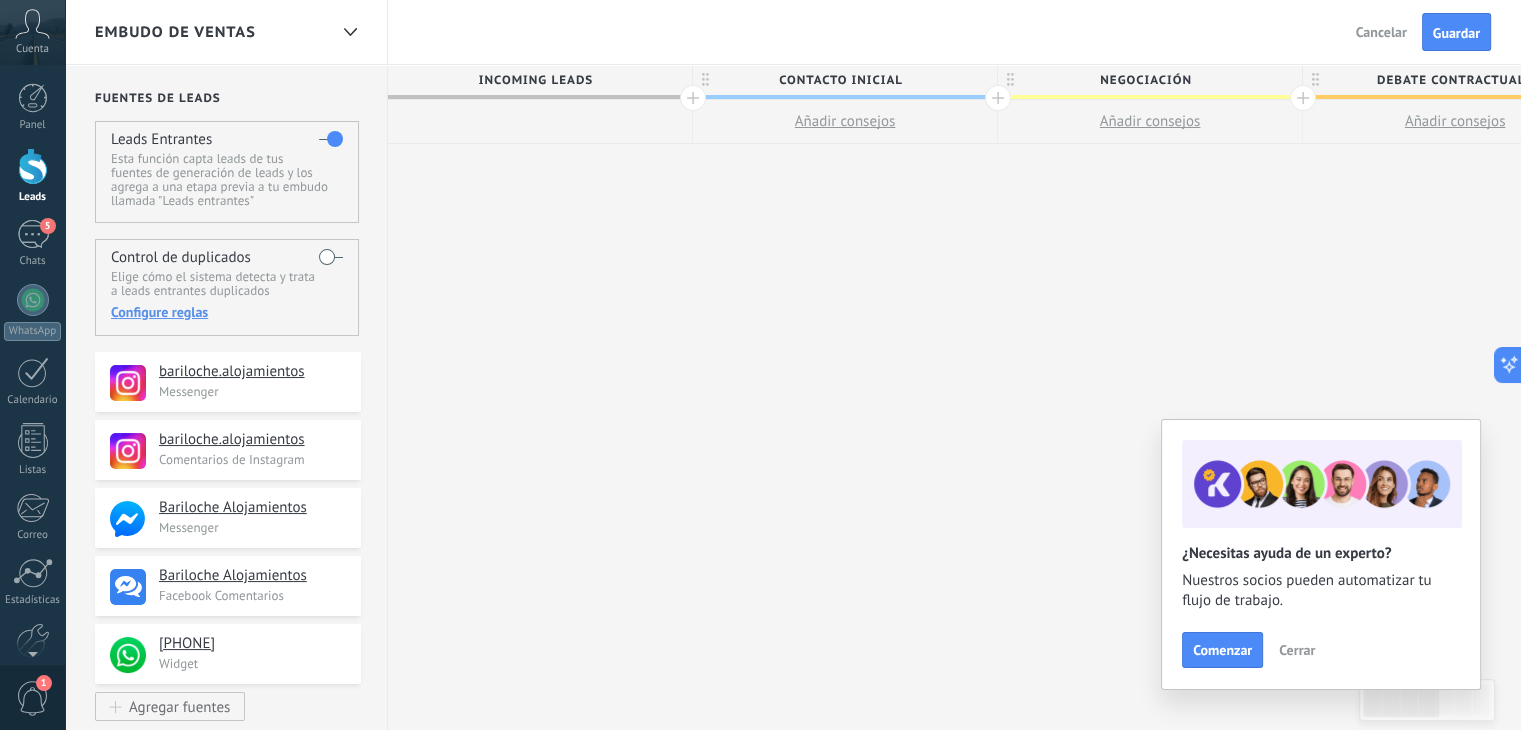 click on "Incoming leads" at bounding box center (535, 80) 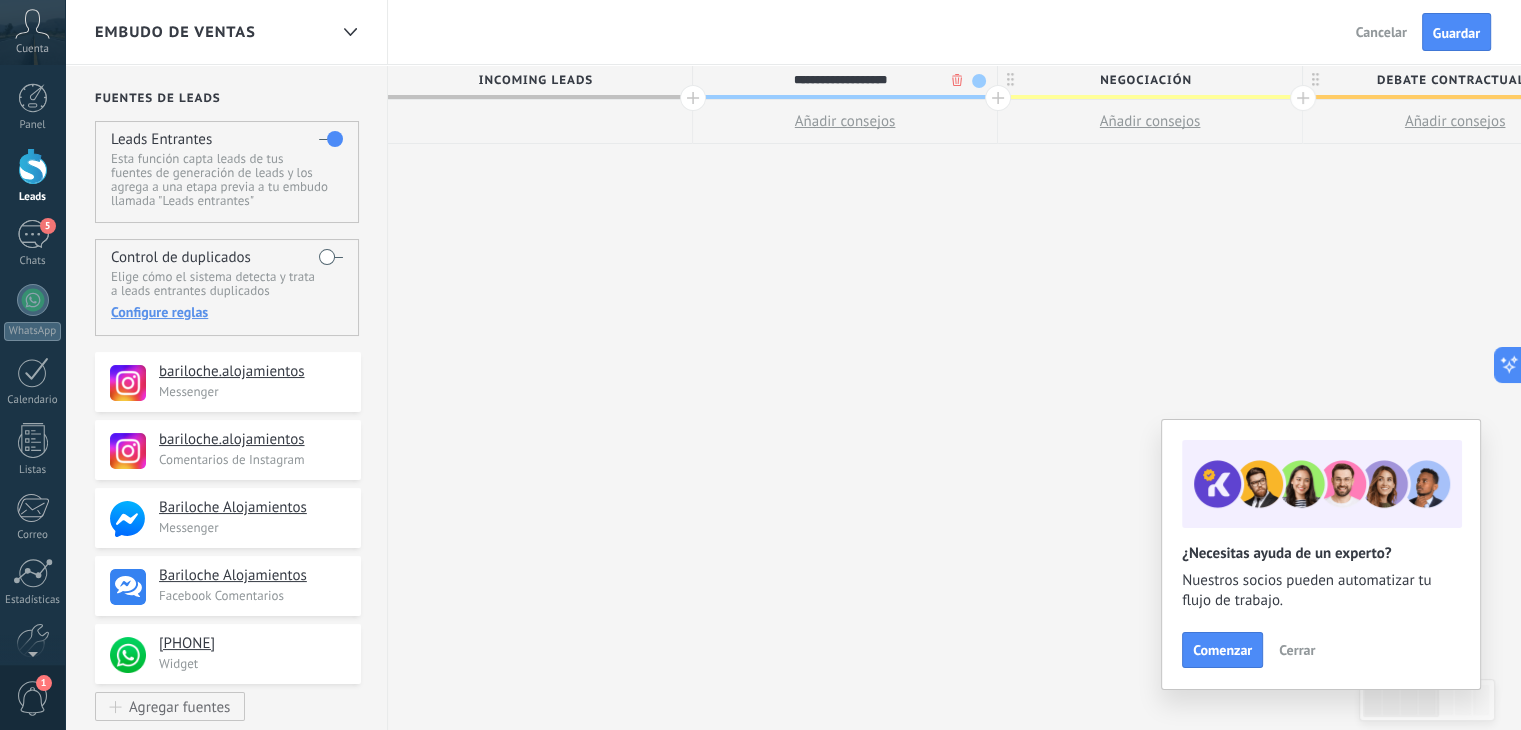 type on "**********" 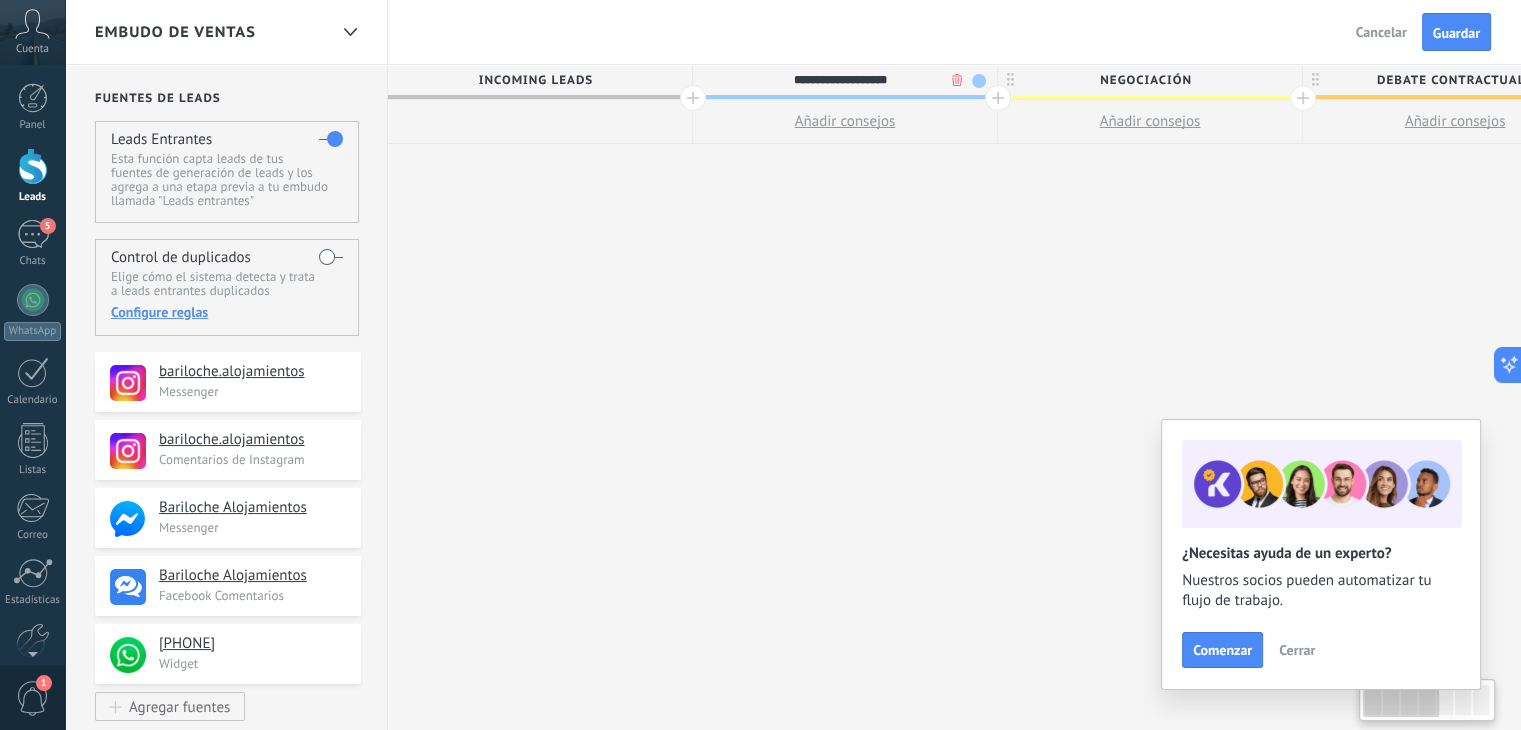 click on "Negociación" at bounding box center (1145, 80) 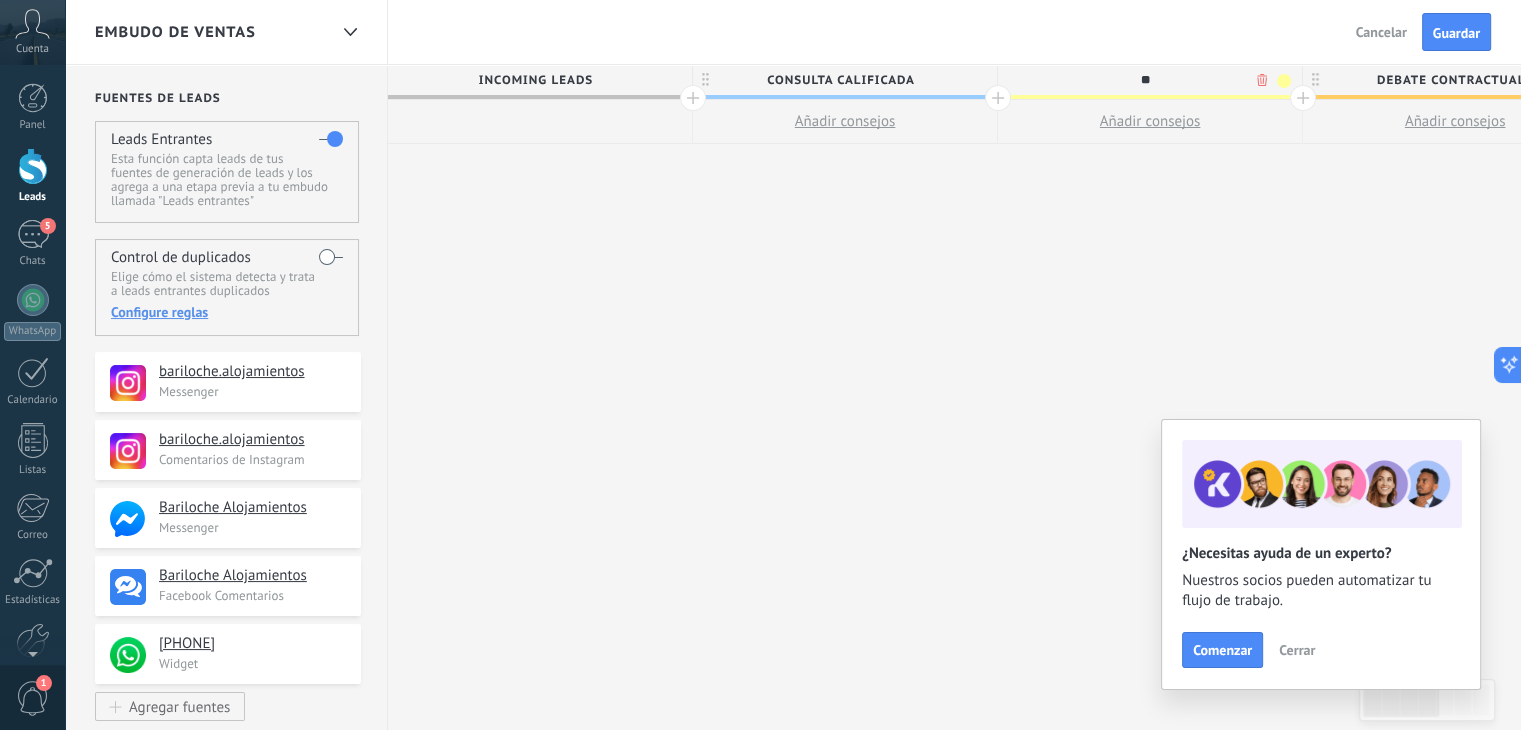 type on "*" 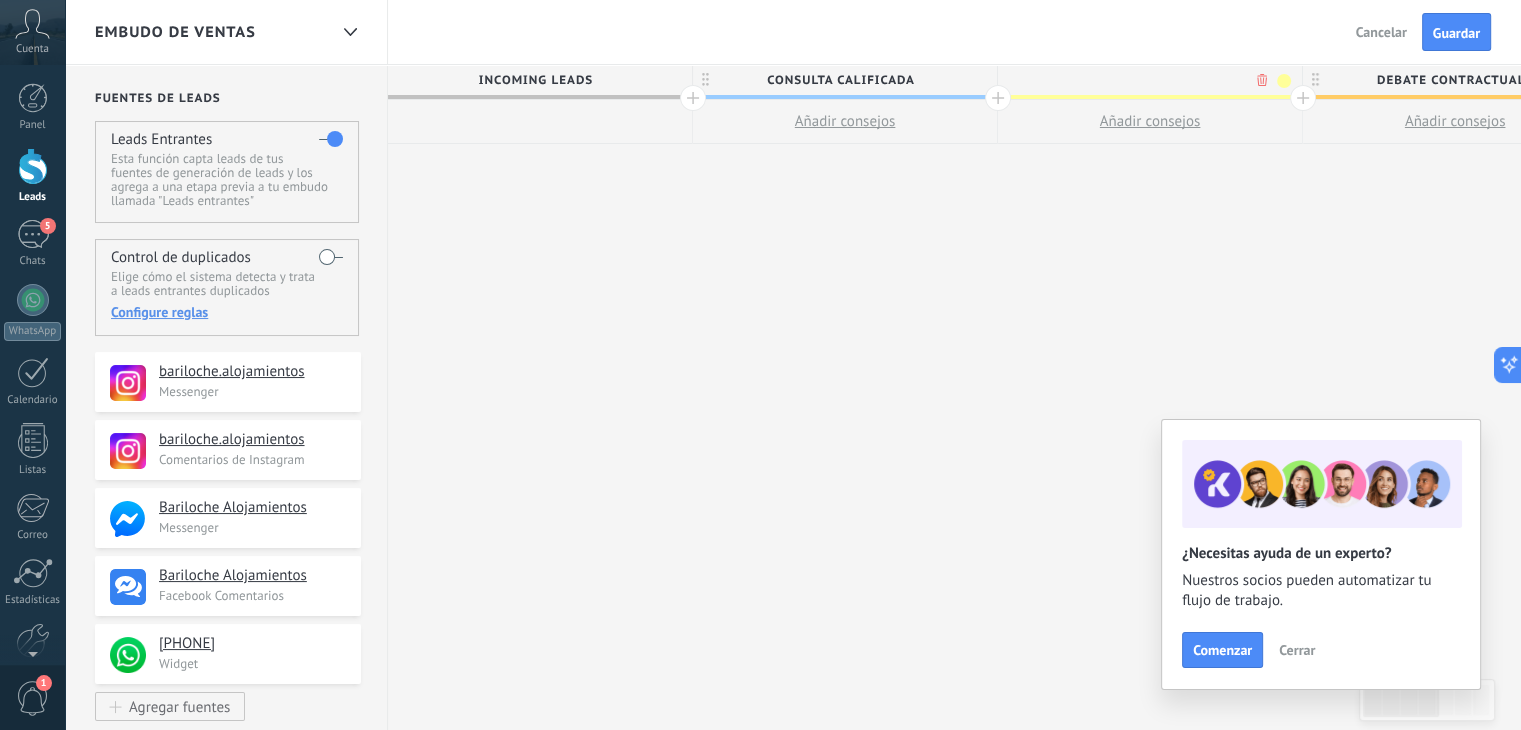 type 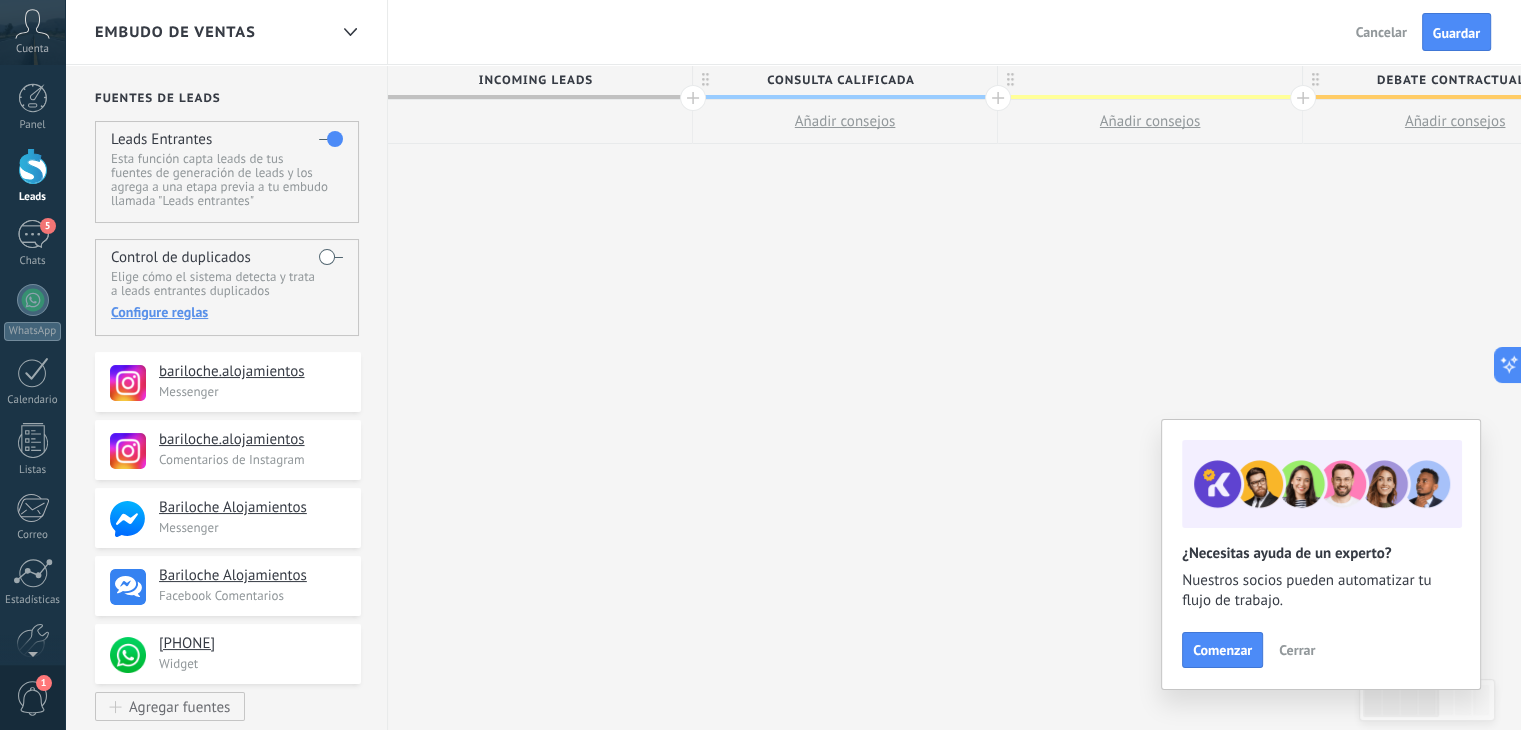 click at bounding box center [1150, 80] 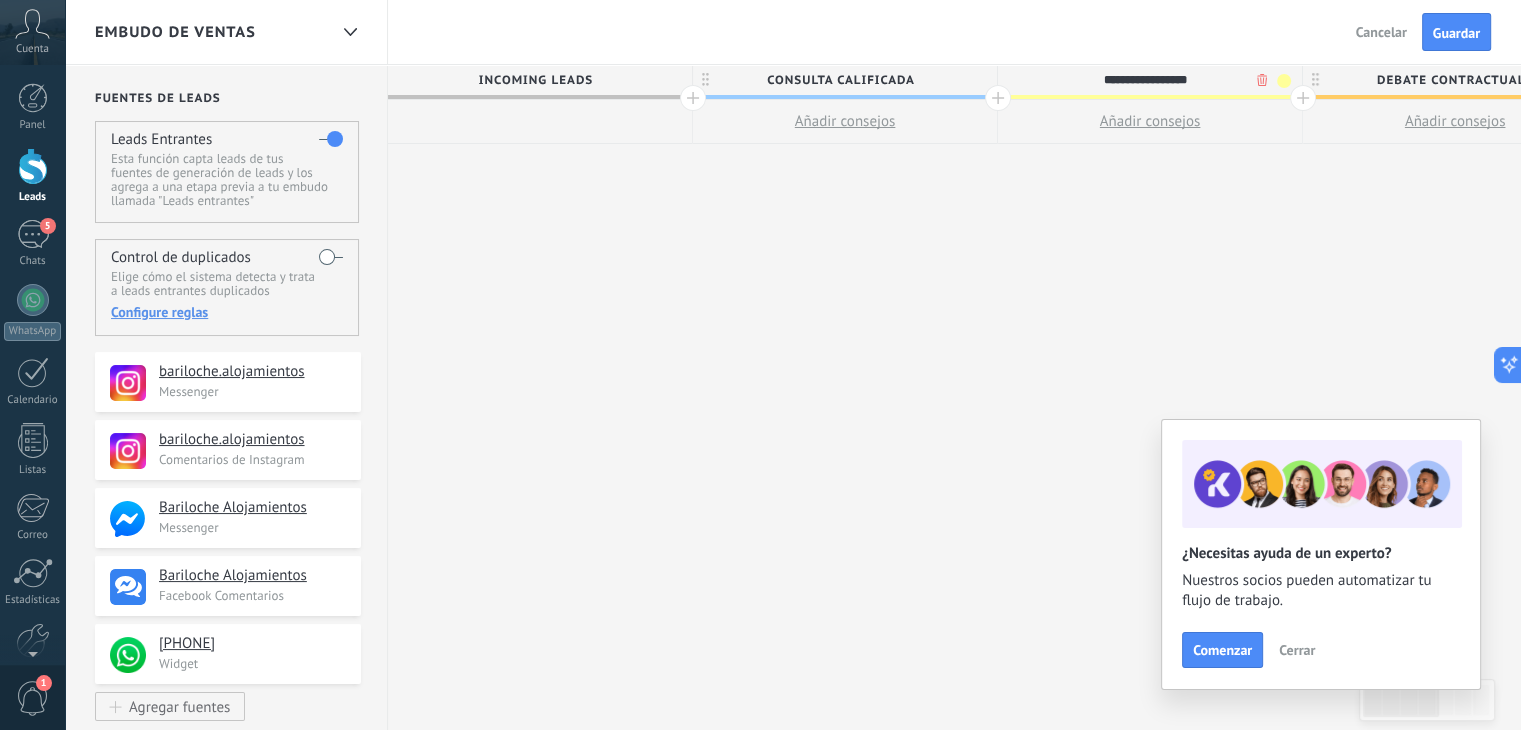 type on "**********" 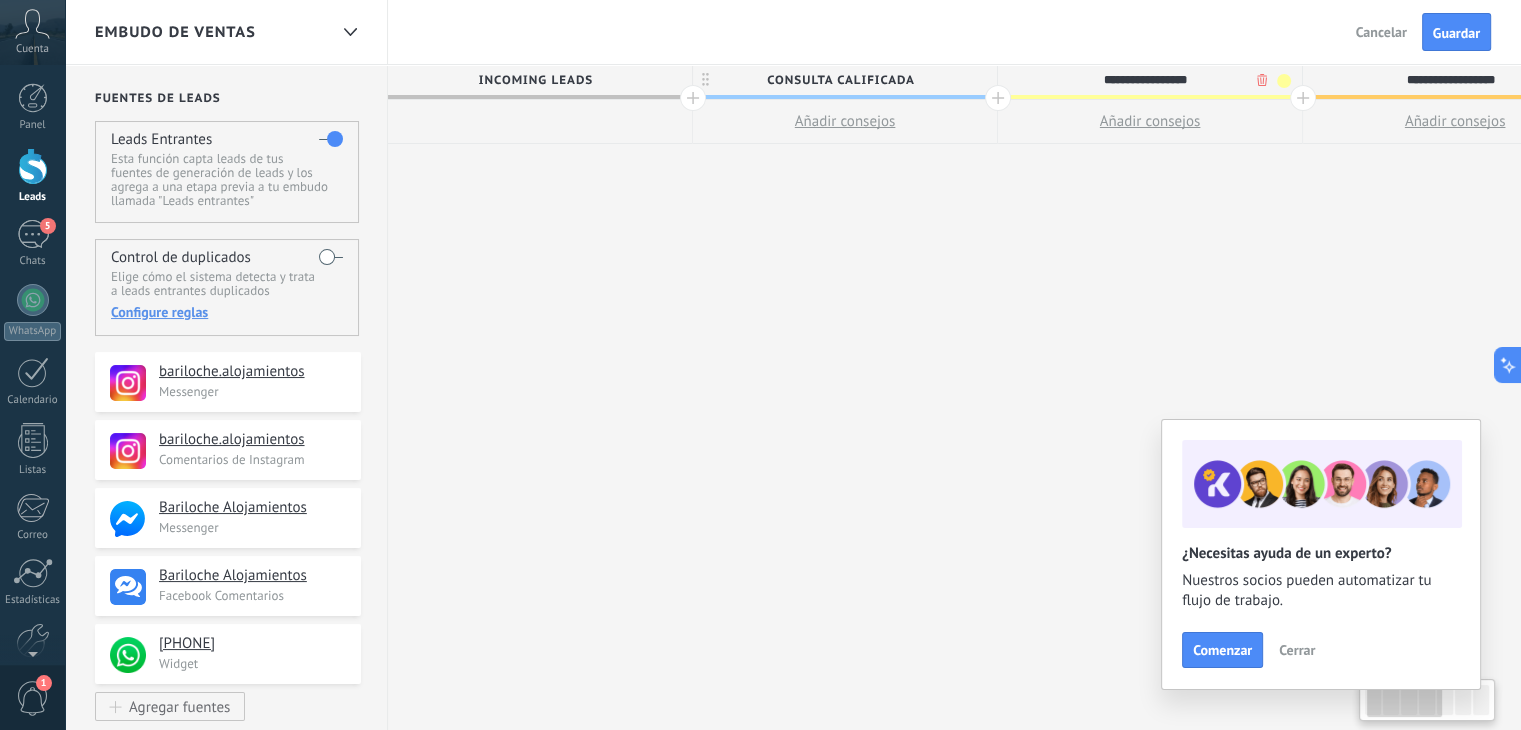 scroll, scrollTop: 0, scrollLeft: 61, axis: horizontal 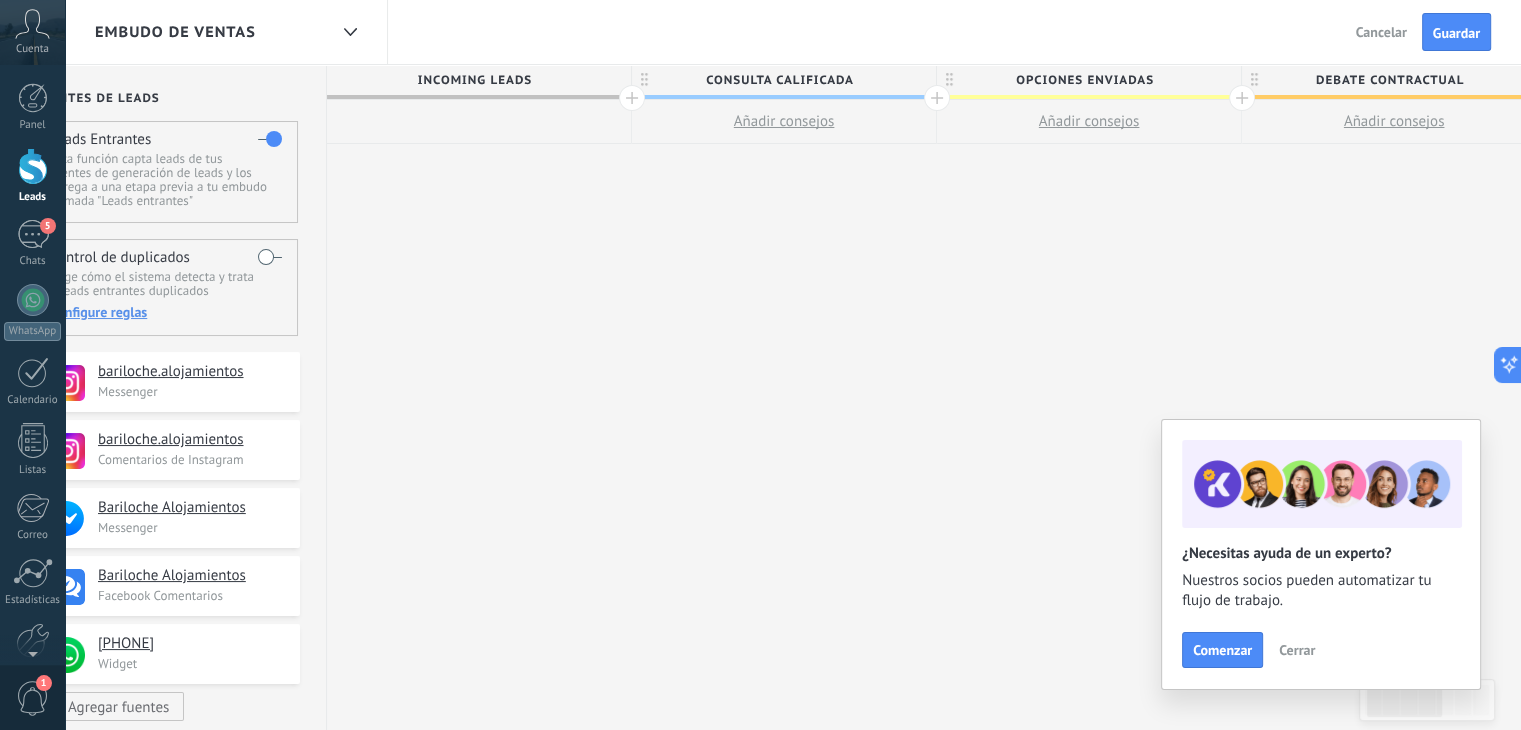 click on "Debate contractual" at bounding box center [1389, 80] 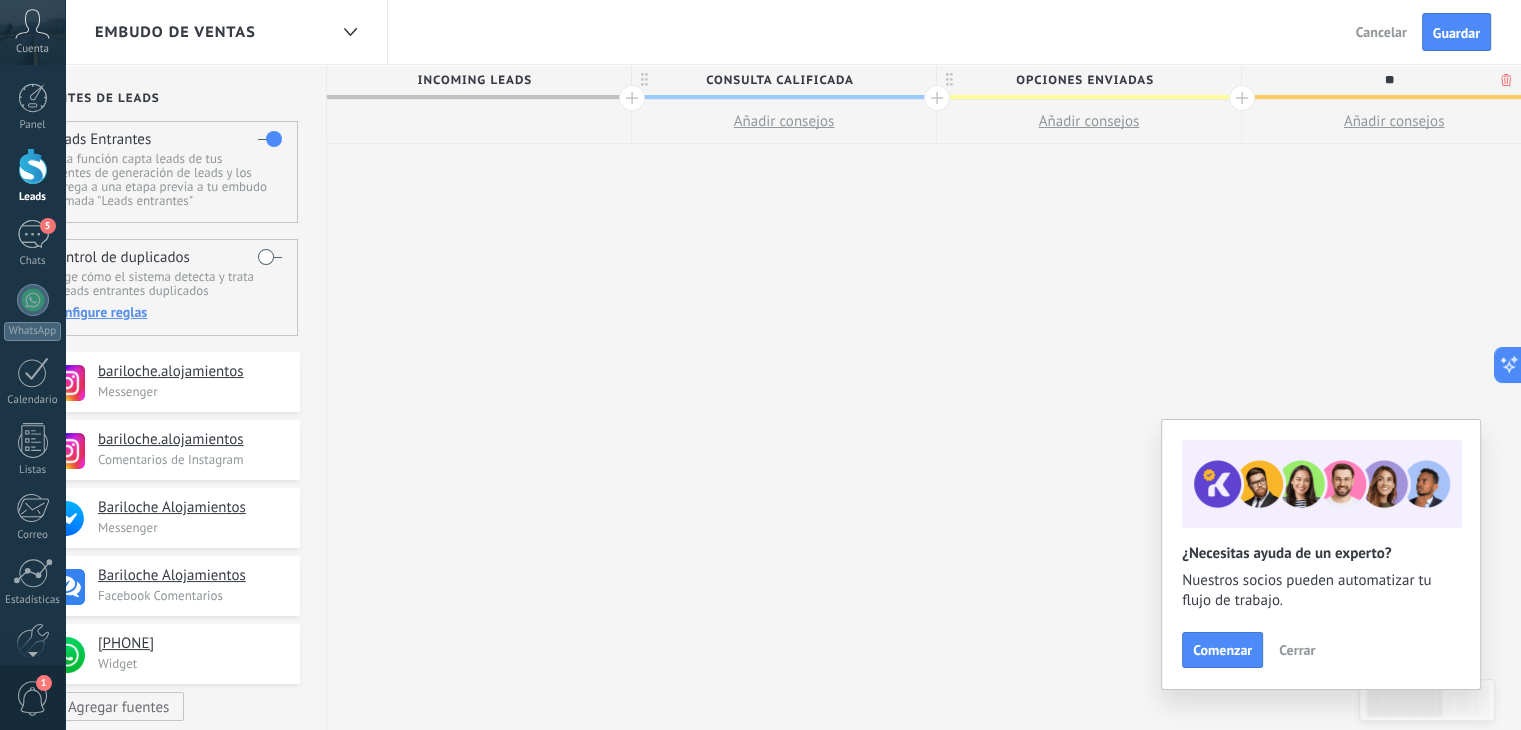 type on "*" 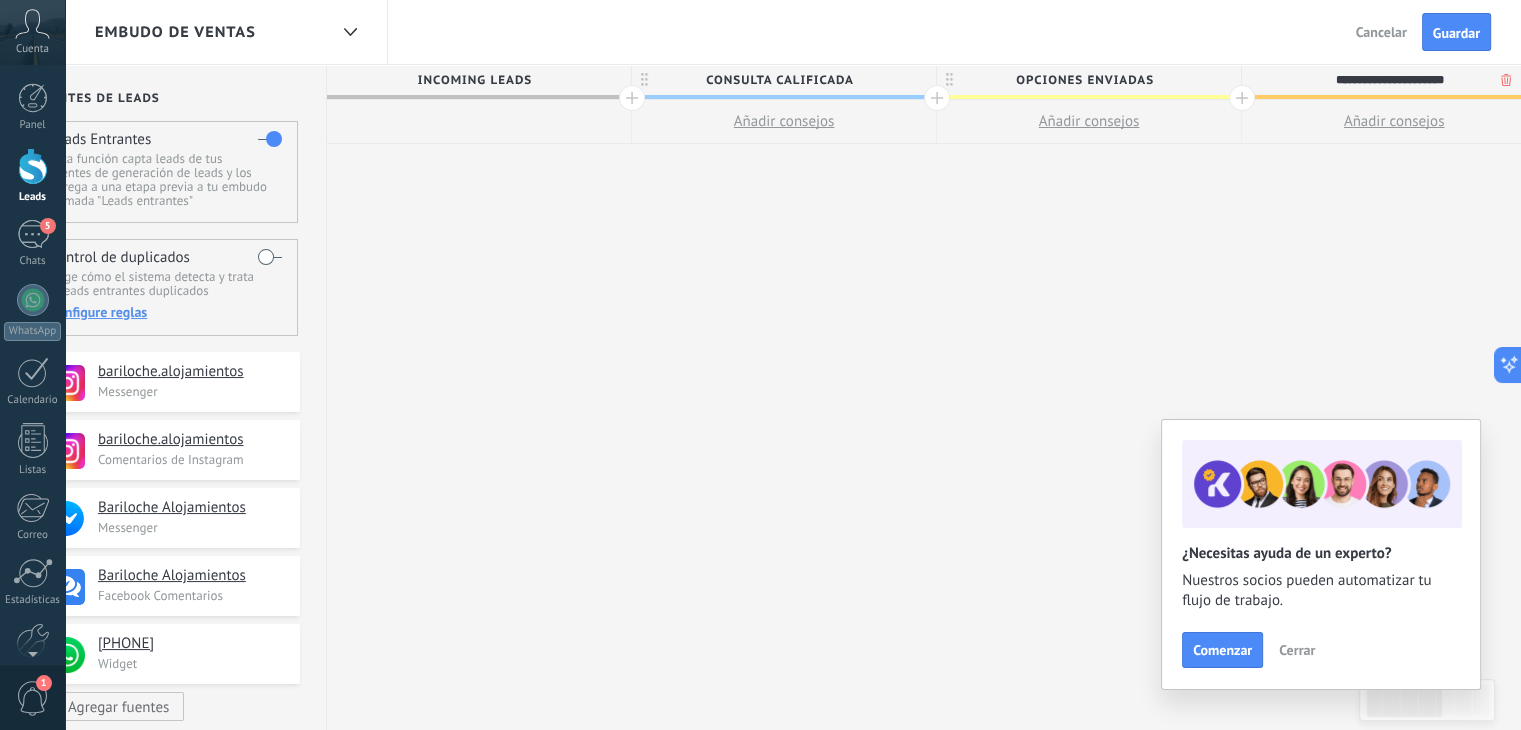 type on "**********" 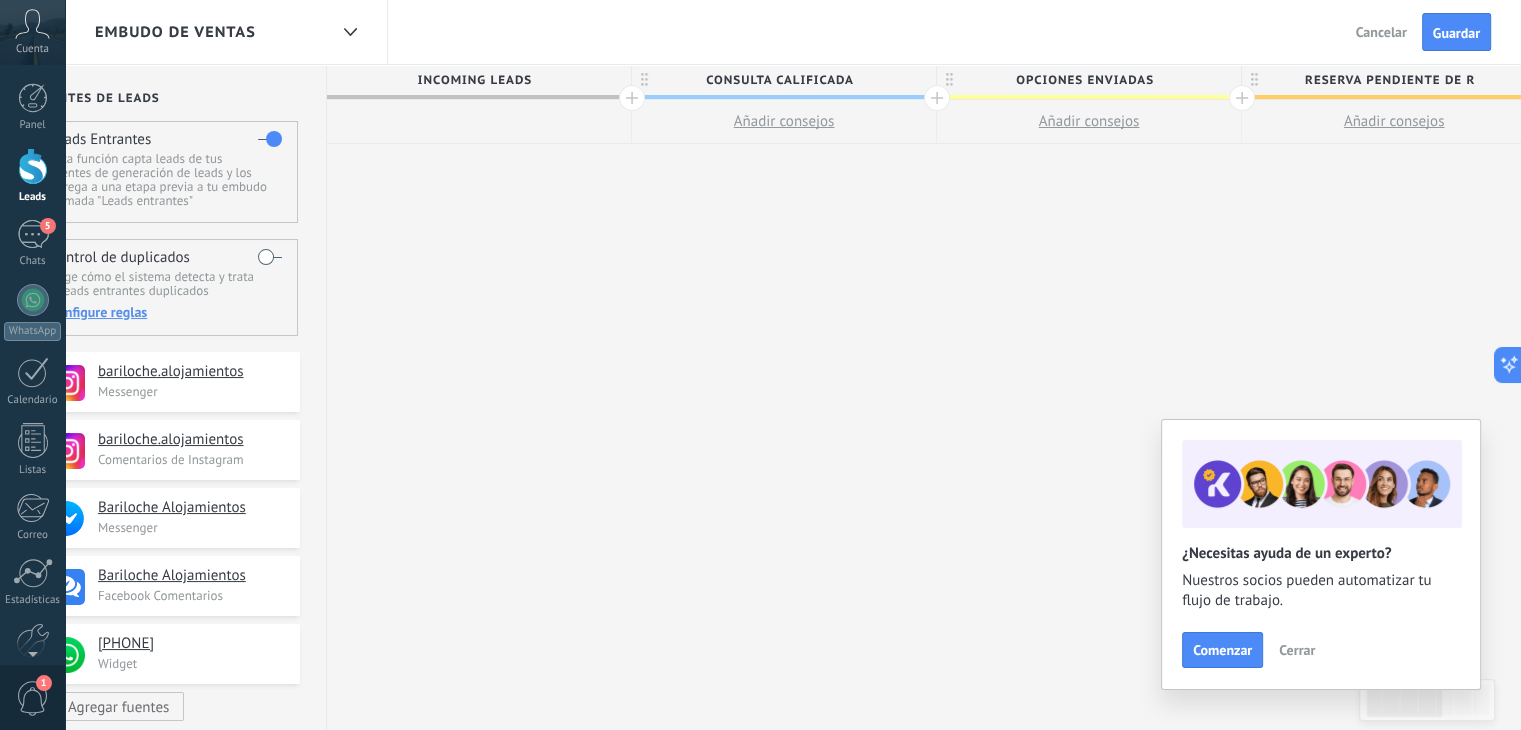 click on "RESERVA PENDIENTE DE R" at bounding box center [1389, 80] 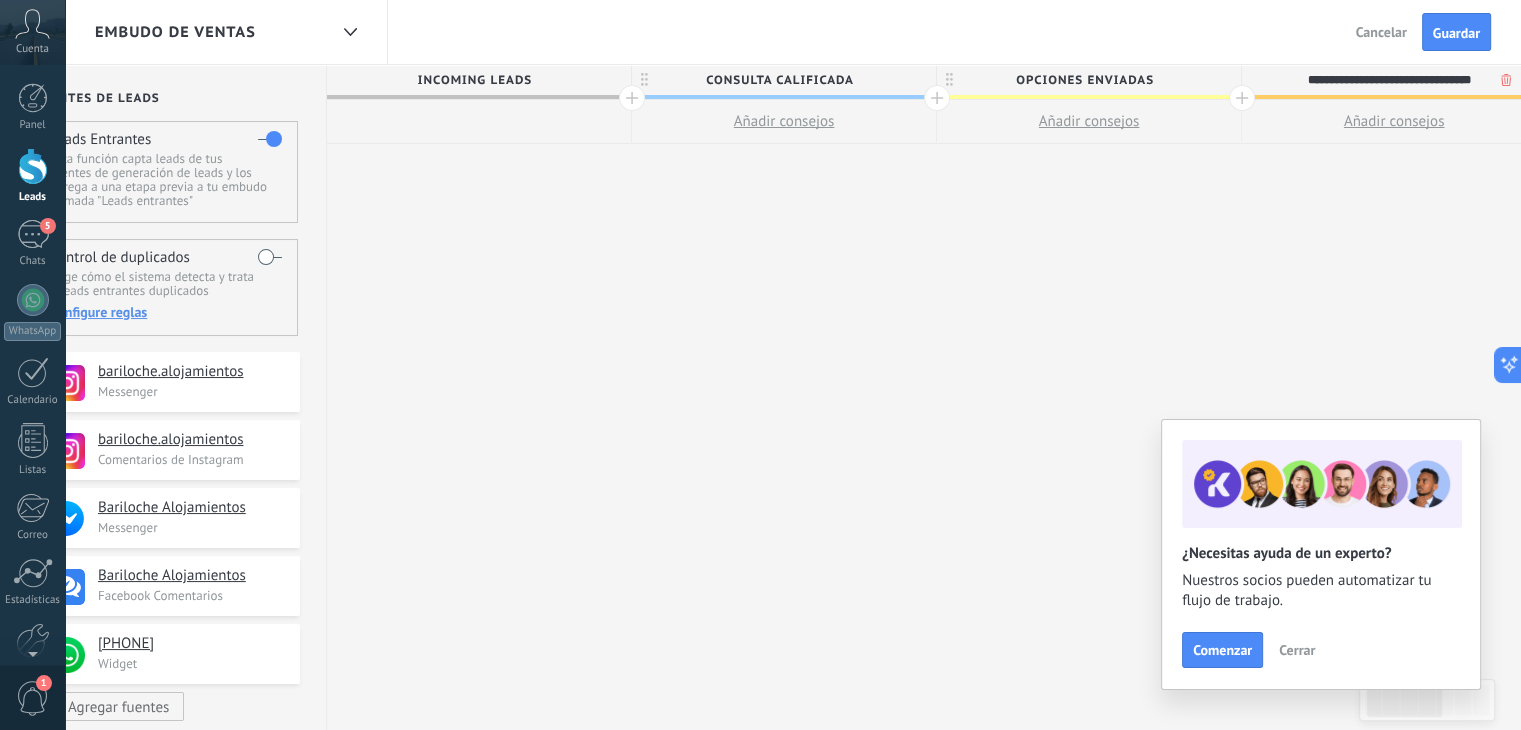 type on "**********" 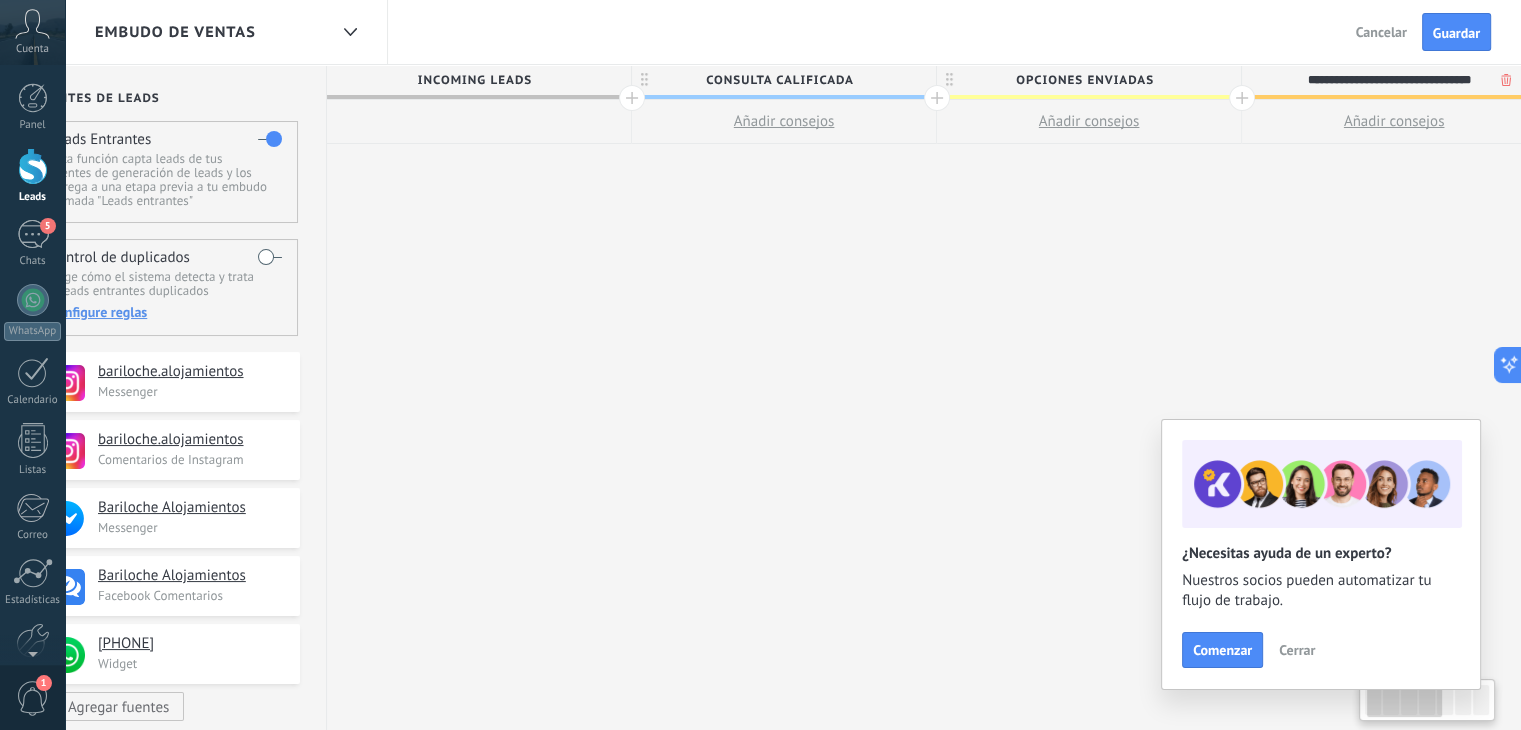 click on "**********" at bounding box center [1394, 398] 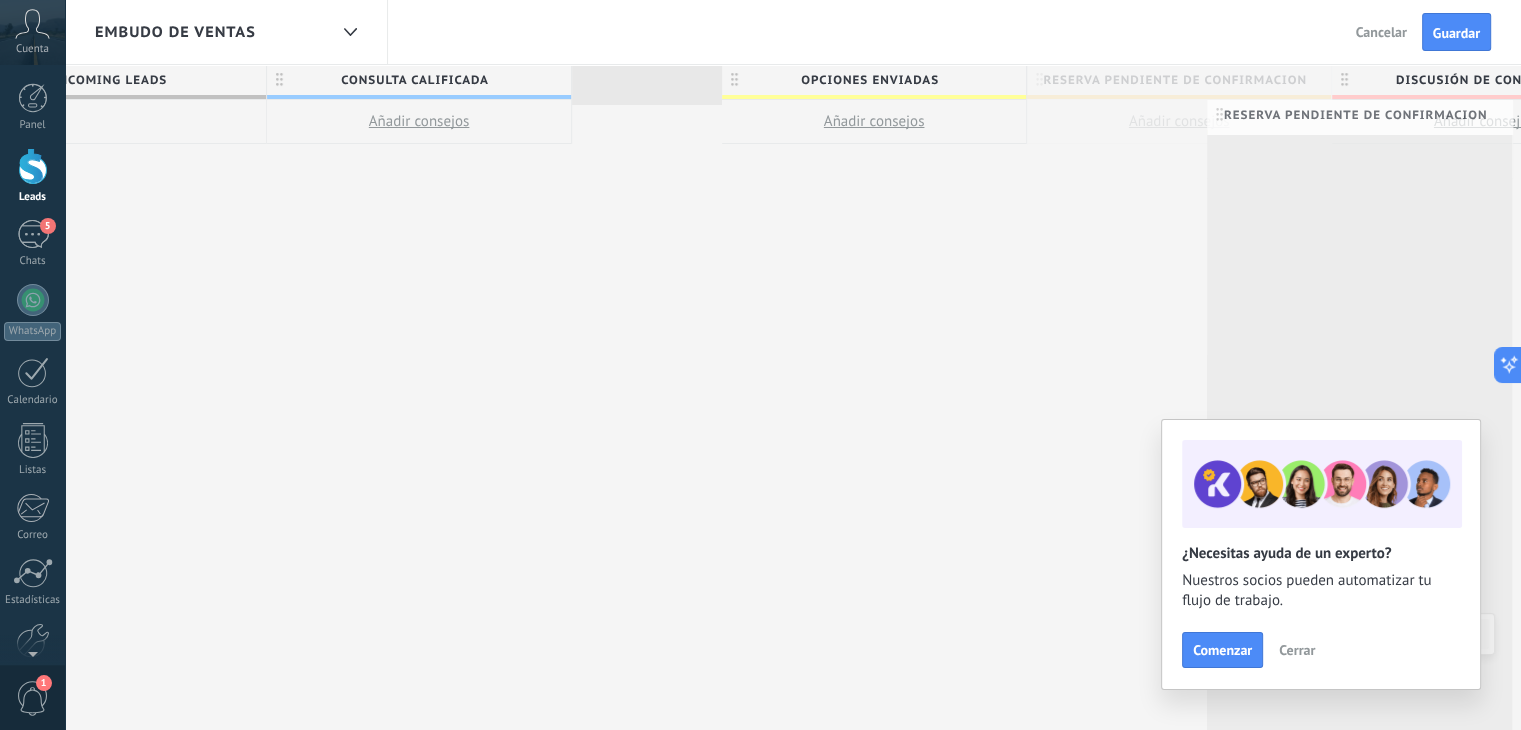 scroll, scrollTop: 0, scrollLeft: 476, axis: horizontal 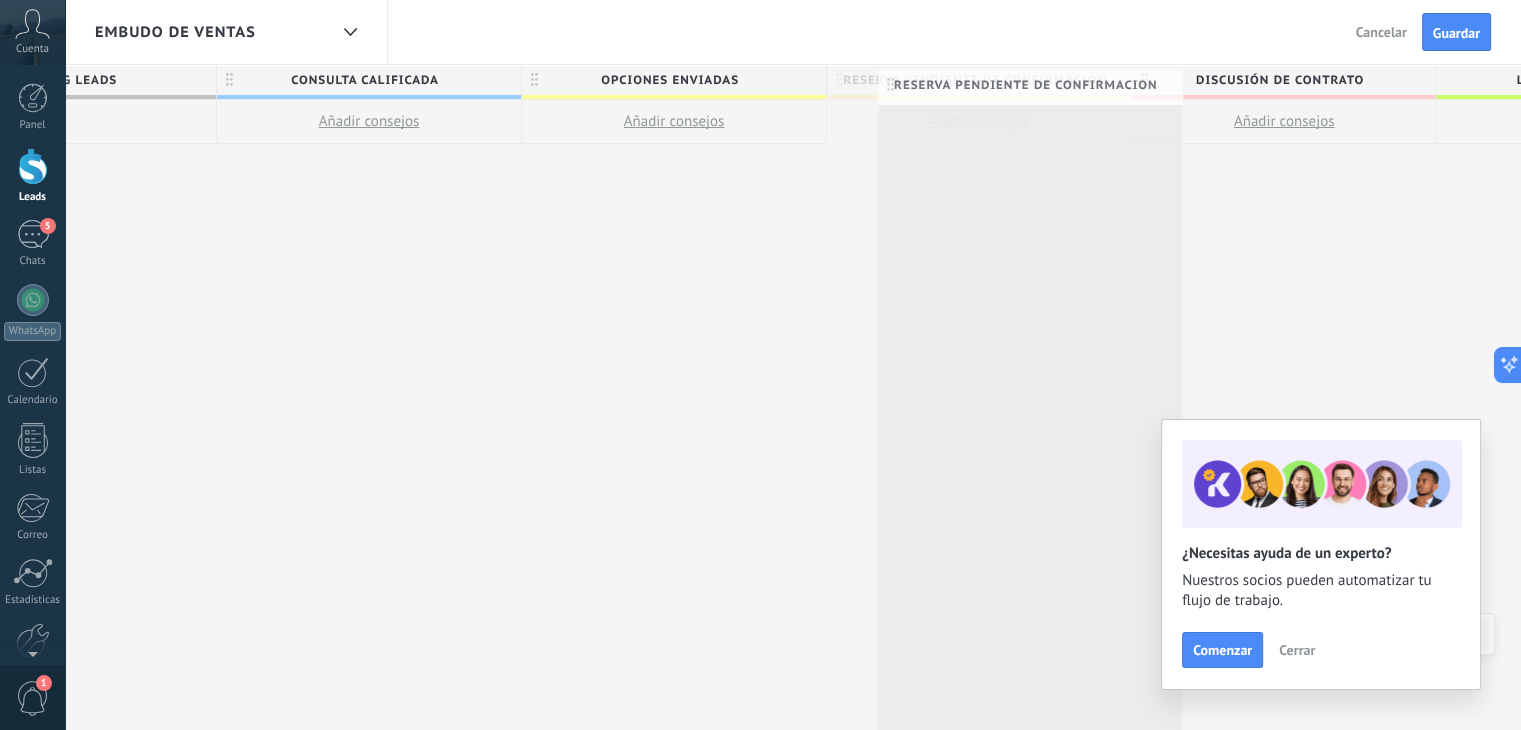 drag, startPoint x: 1371, startPoint y: 84, endPoint x: 1015, endPoint y: 89, distance: 356.03513 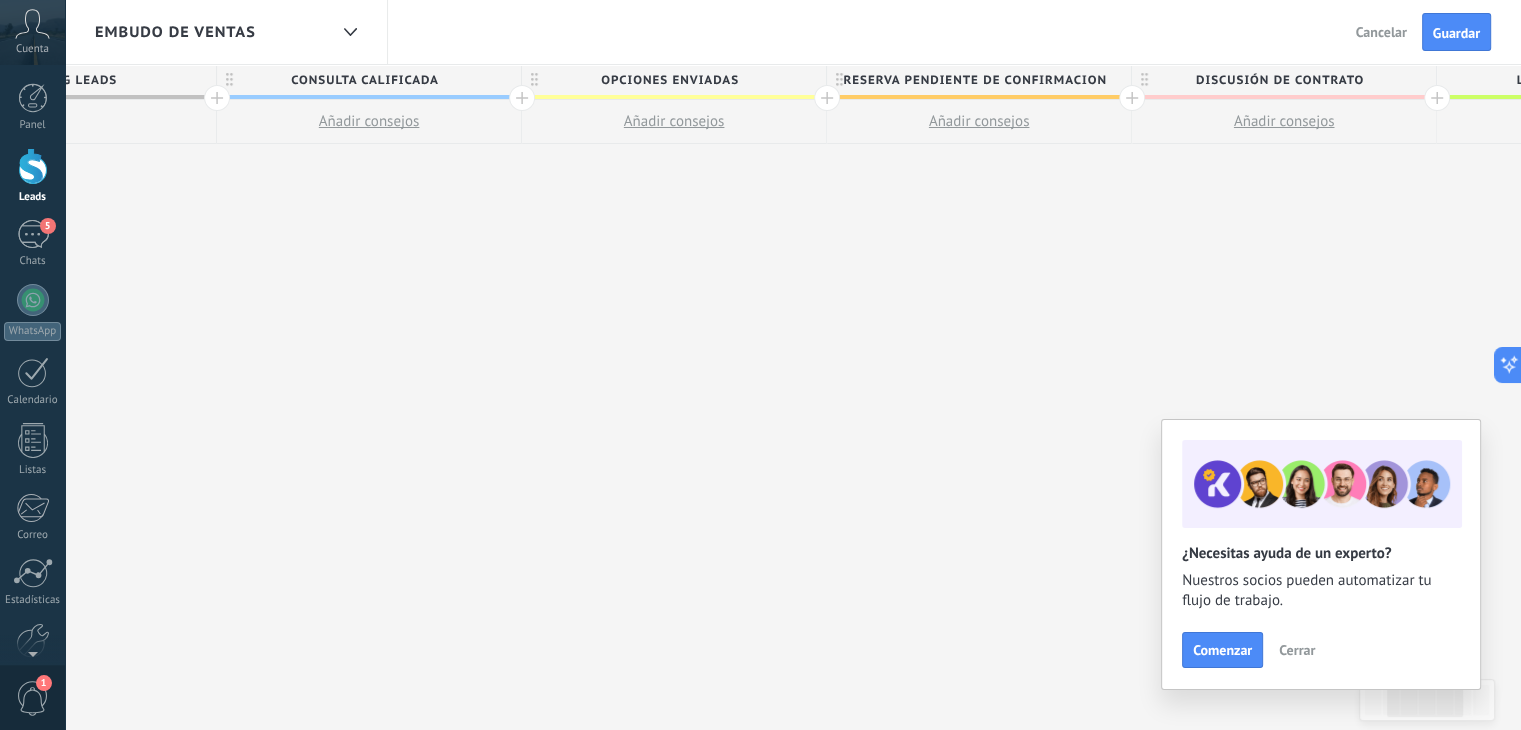 click on "Discusión de contrato" at bounding box center [1279, 80] 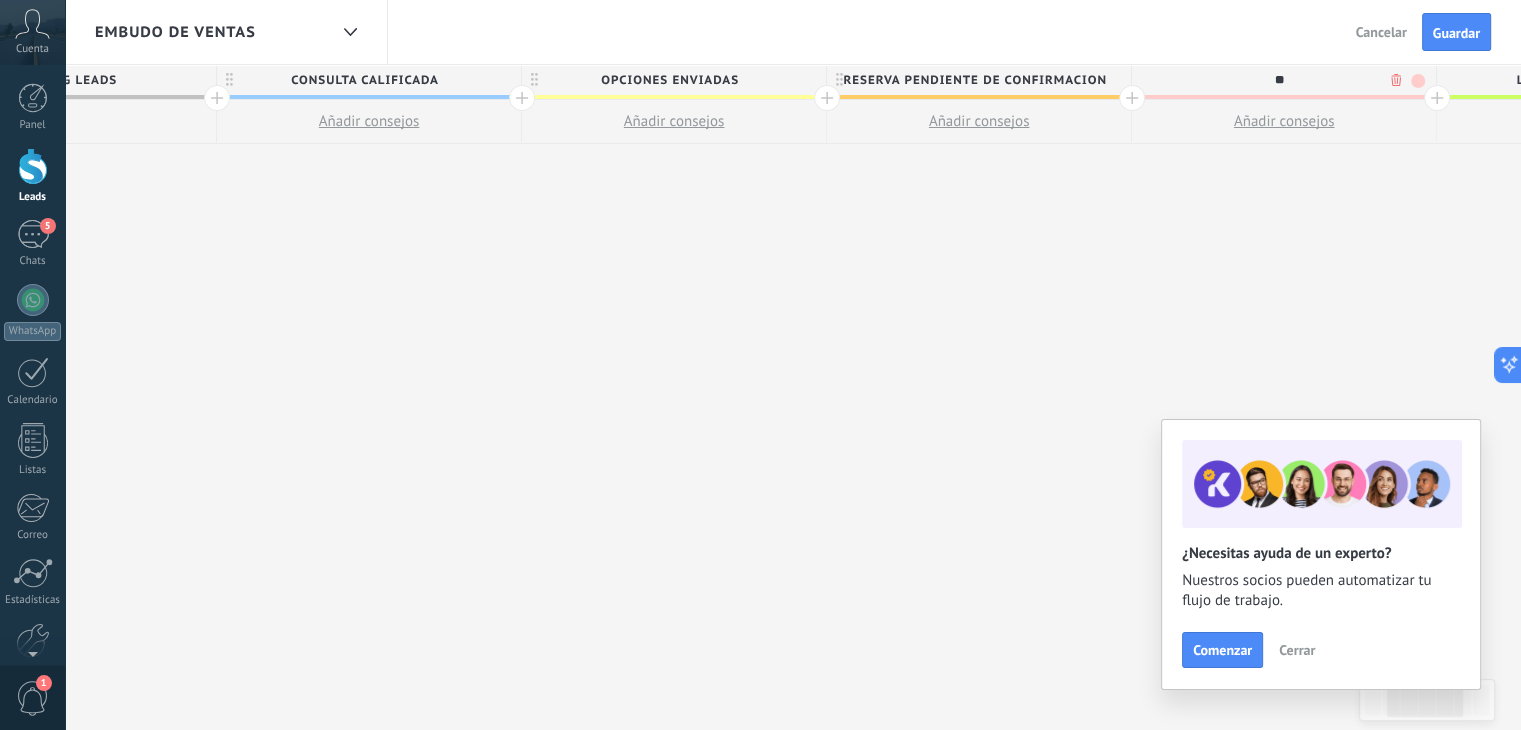 type on "*" 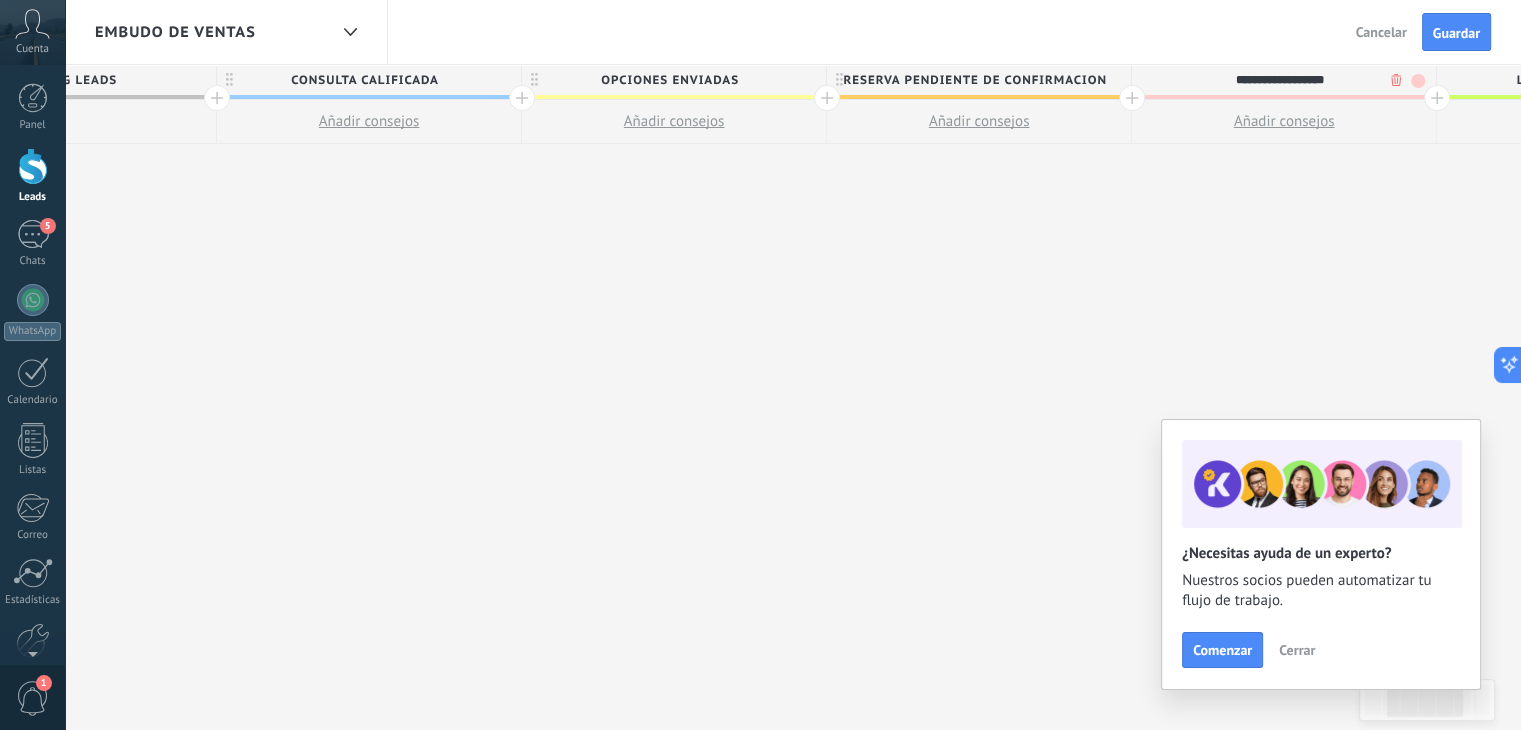 type on "**********" 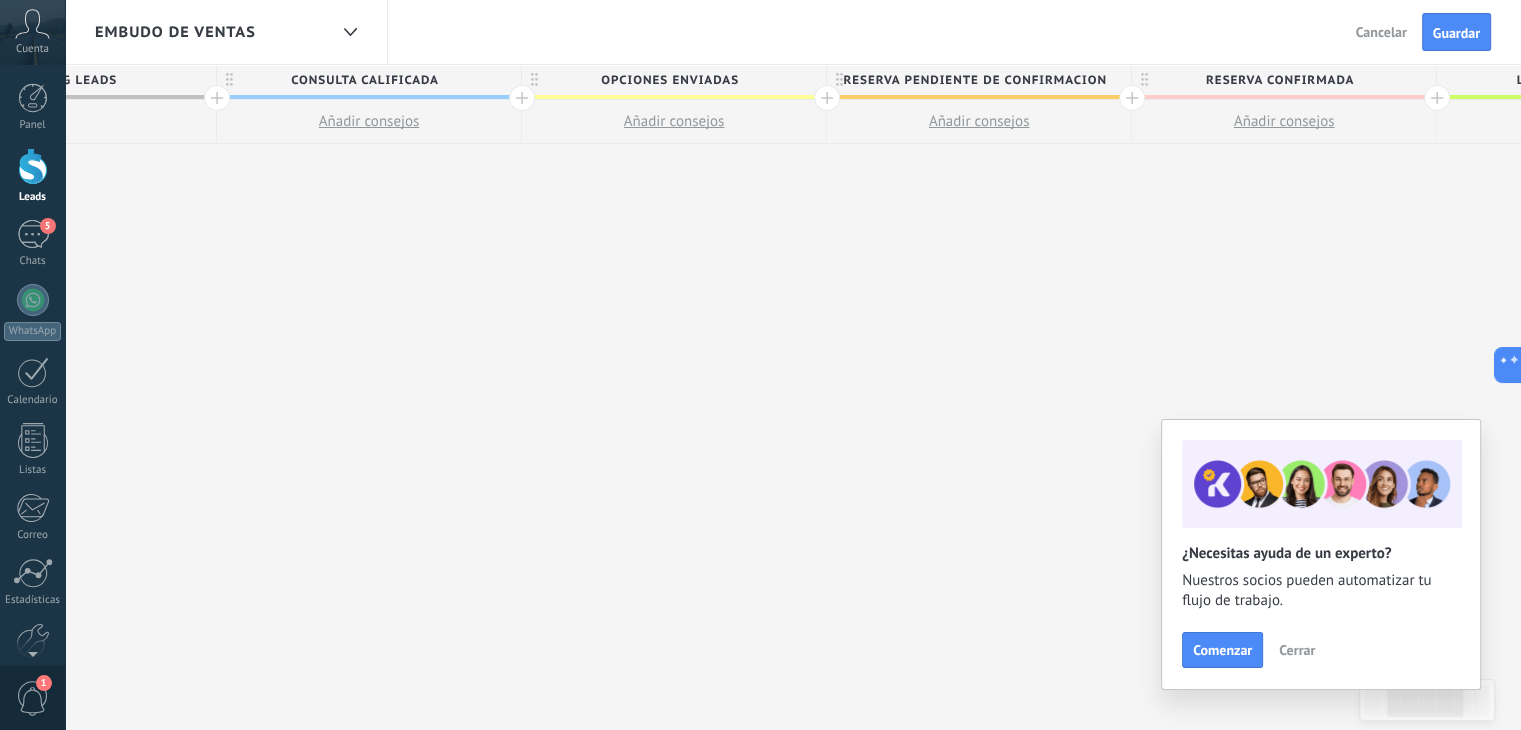 click on "Logrado con éxito" at bounding box center [1584, 80] 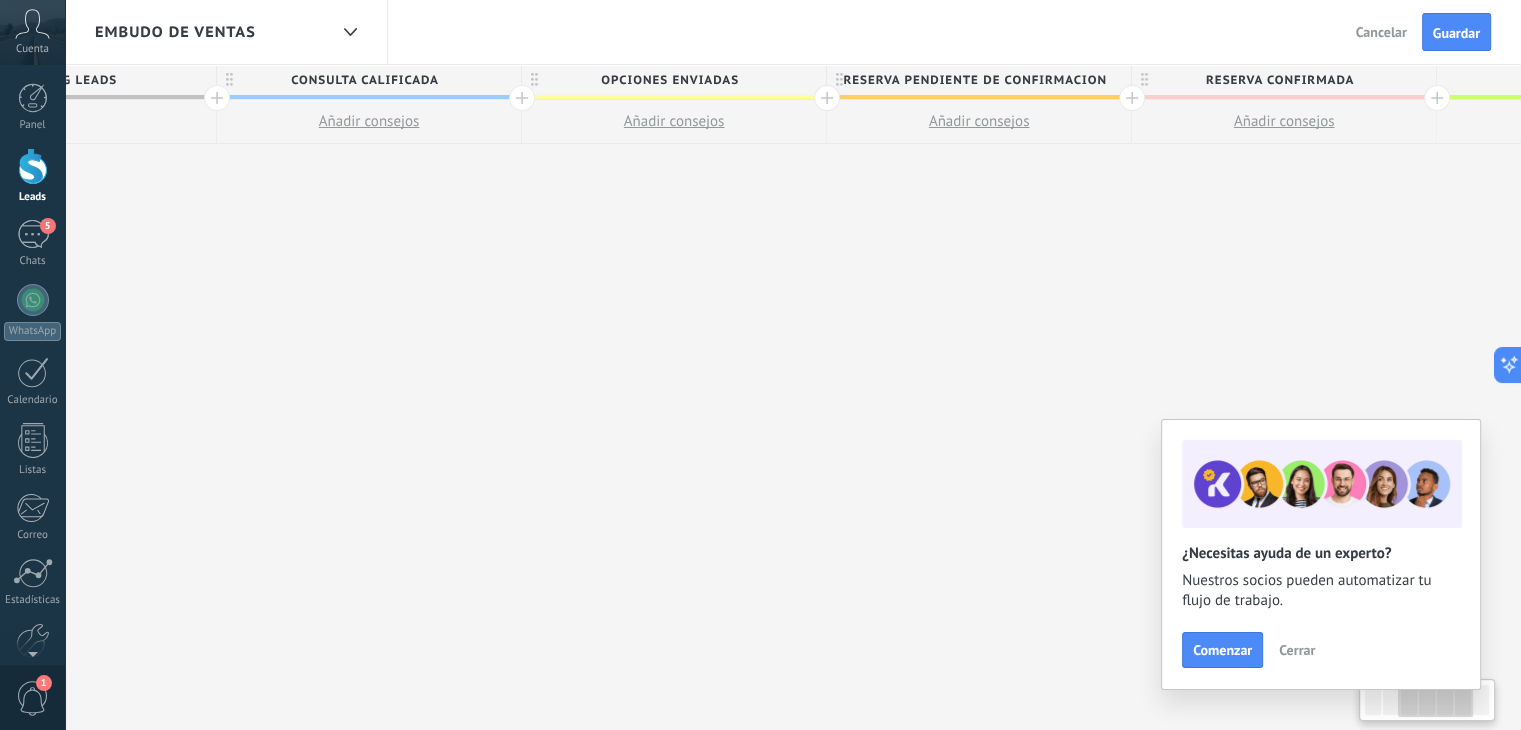 scroll, scrollTop: 0, scrollLeft: 671, axis: horizontal 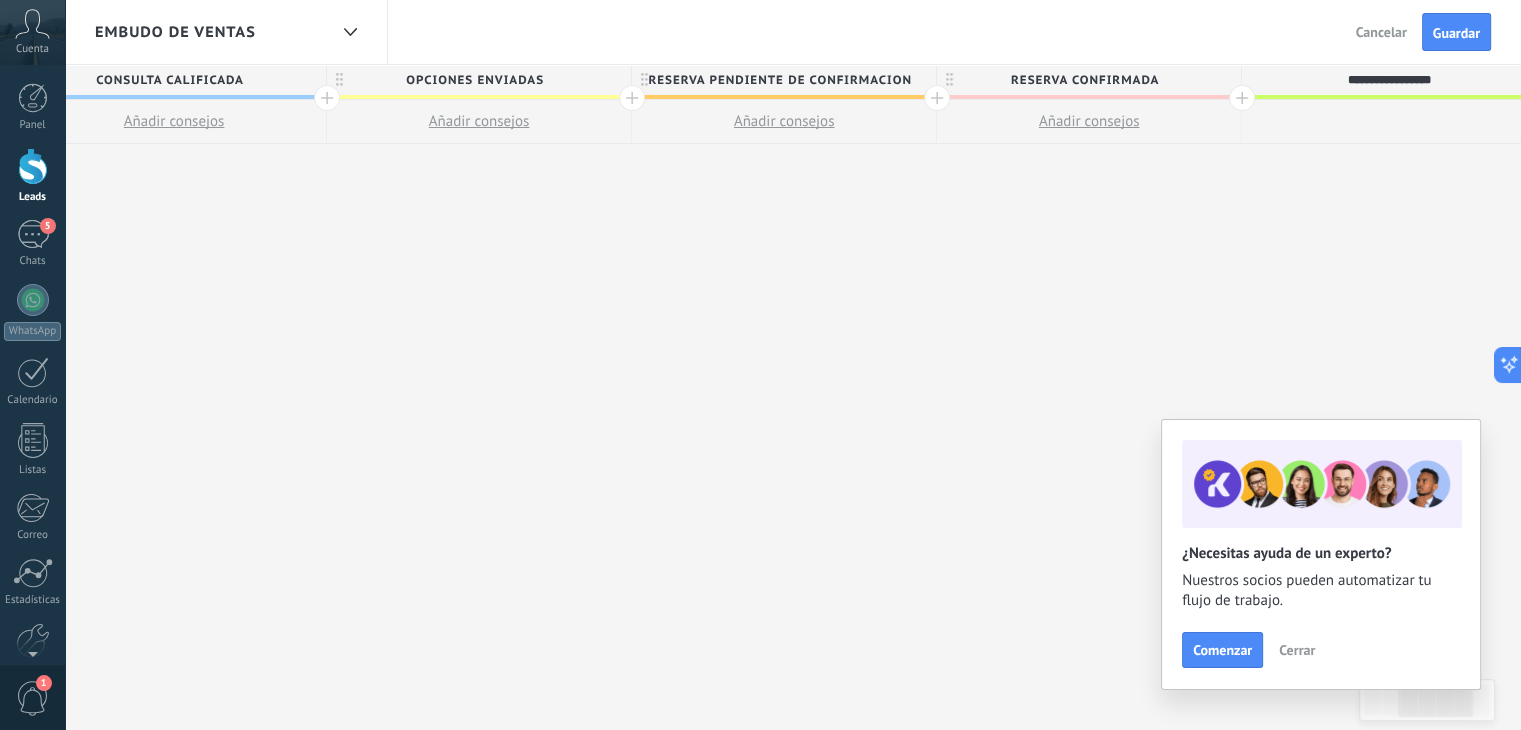 click on "**********" at bounding box center (1389, 80) 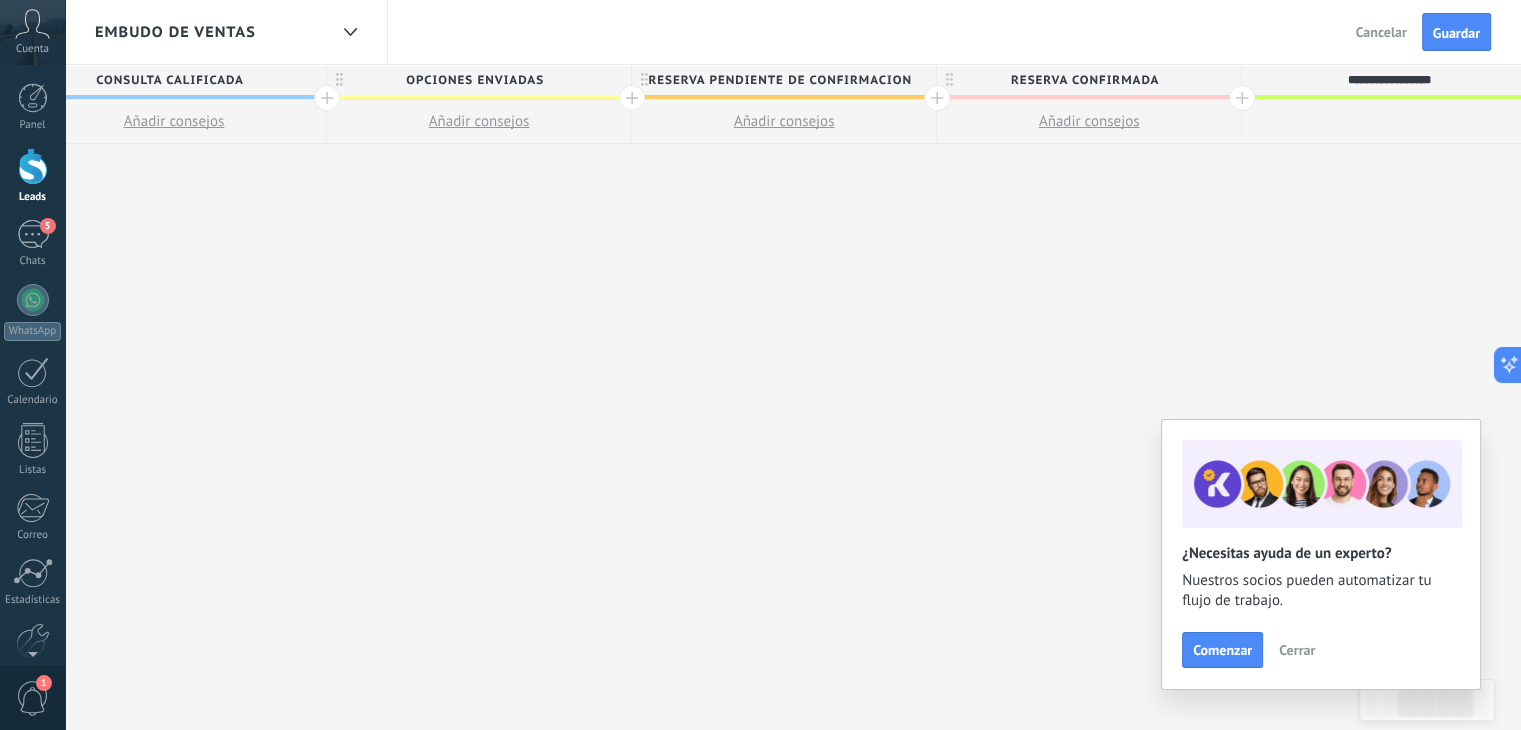 click on "**********" at bounding box center [1389, 80] 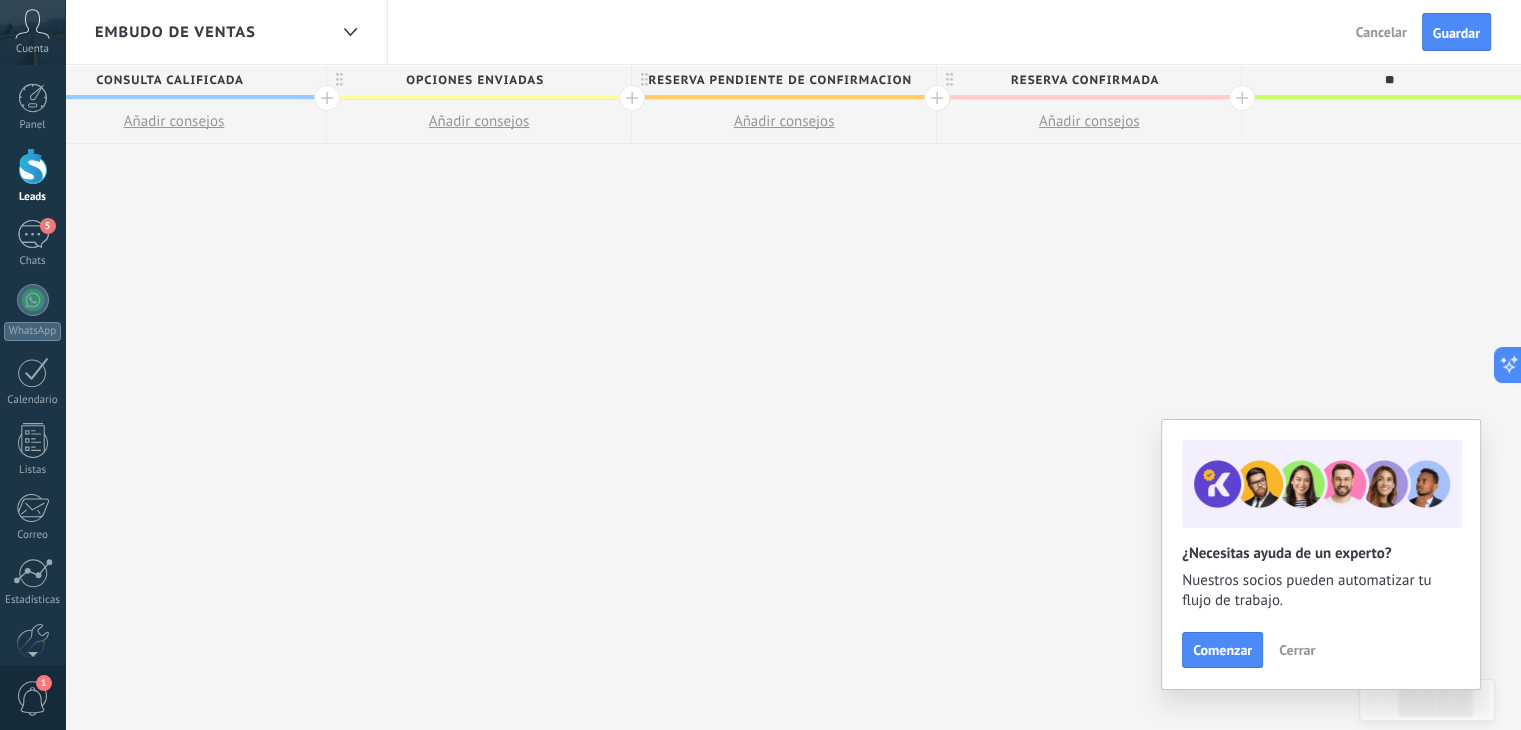 type on "*" 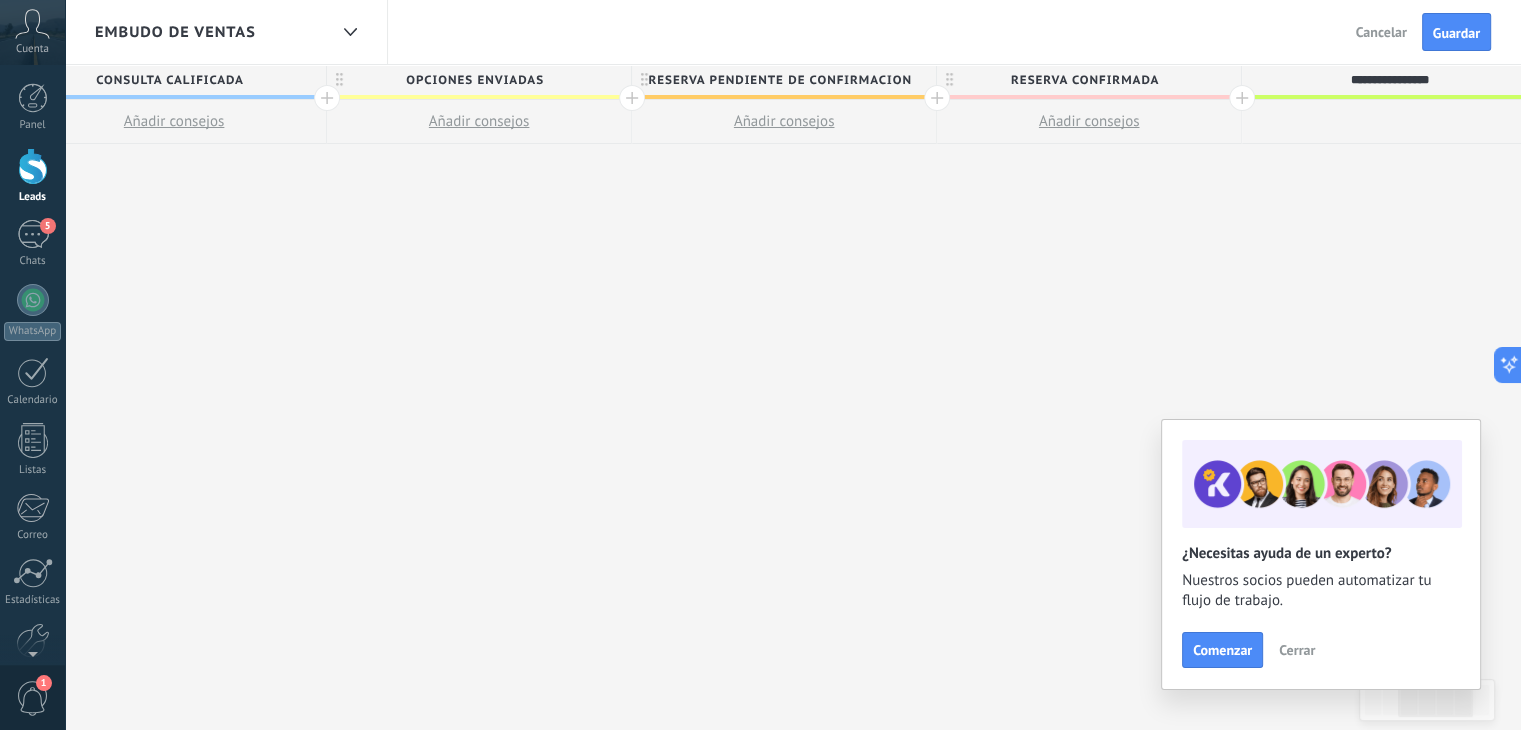 type on "**********" 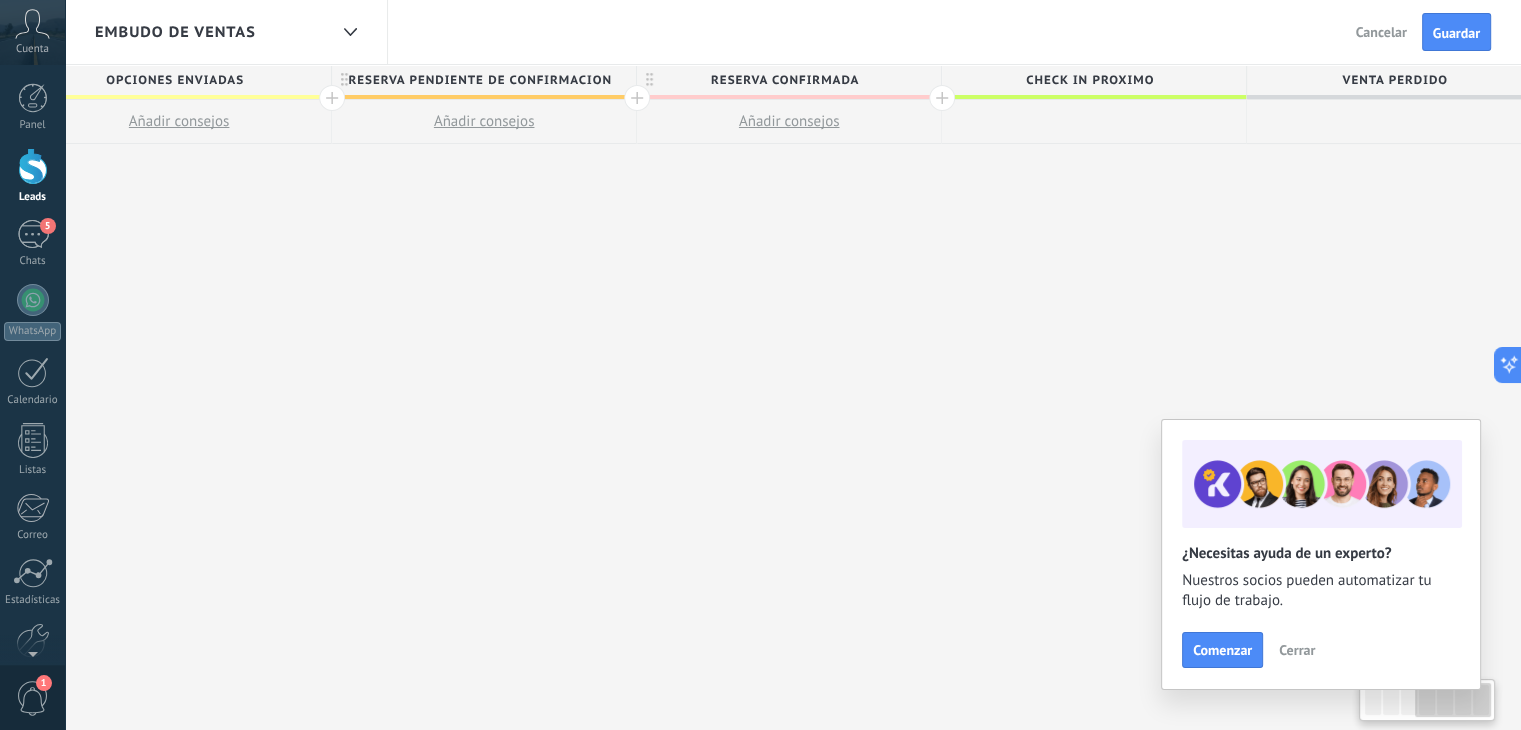 scroll, scrollTop: 0, scrollLeft: 1000, axis: horizontal 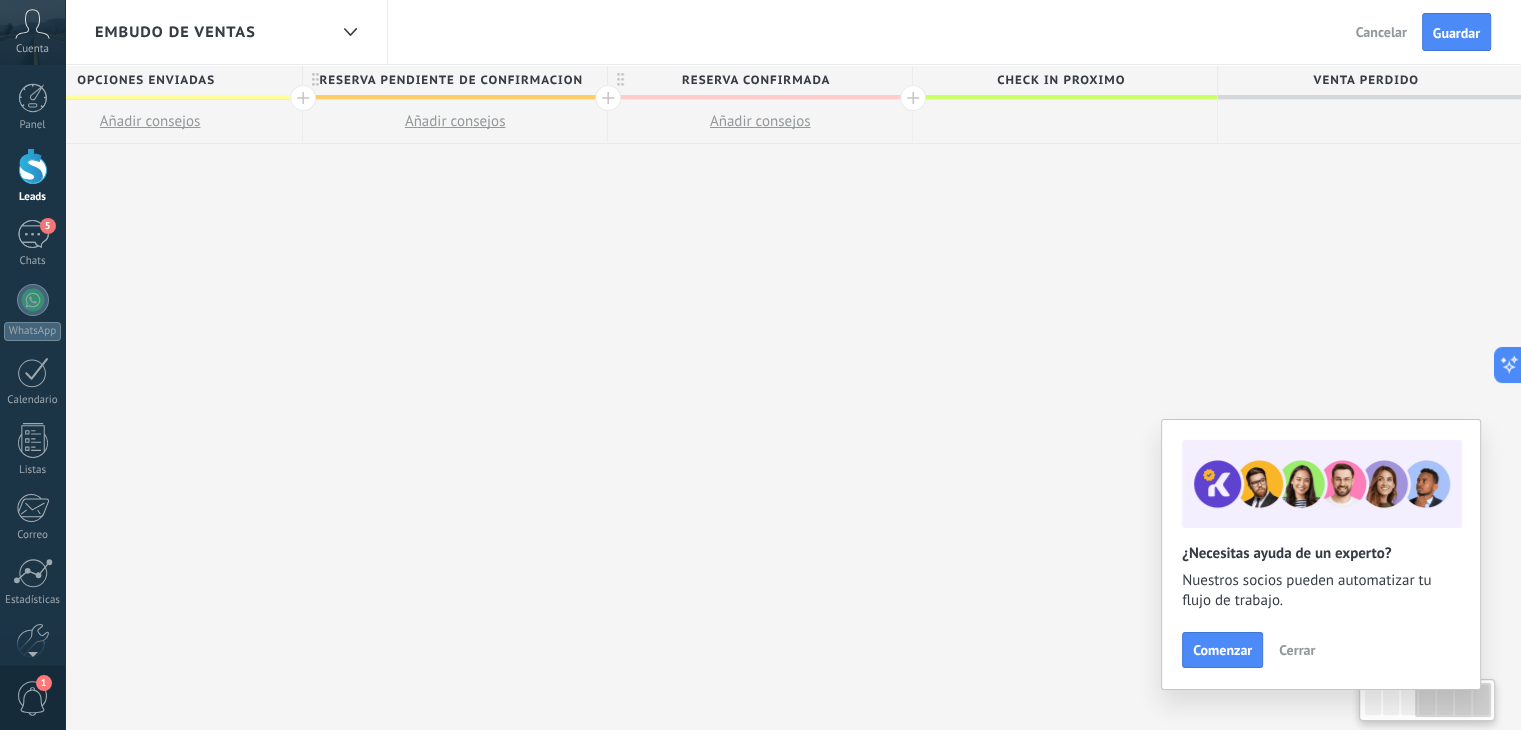 drag, startPoint x: 1472, startPoint y: 80, endPoint x: 1014, endPoint y: 101, distance: 458.4812 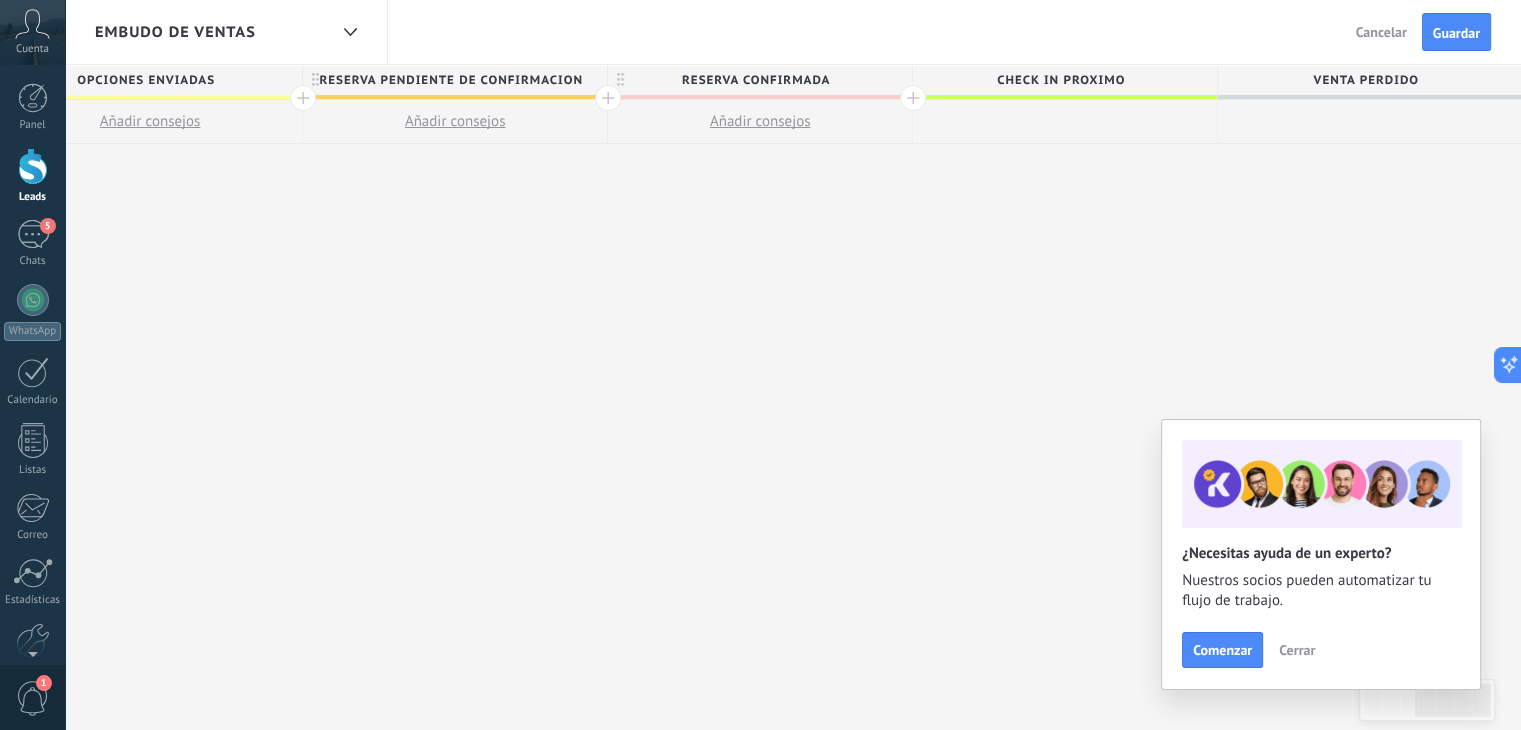 click on "Venta Perdido" at bounding box center [1365, 80] 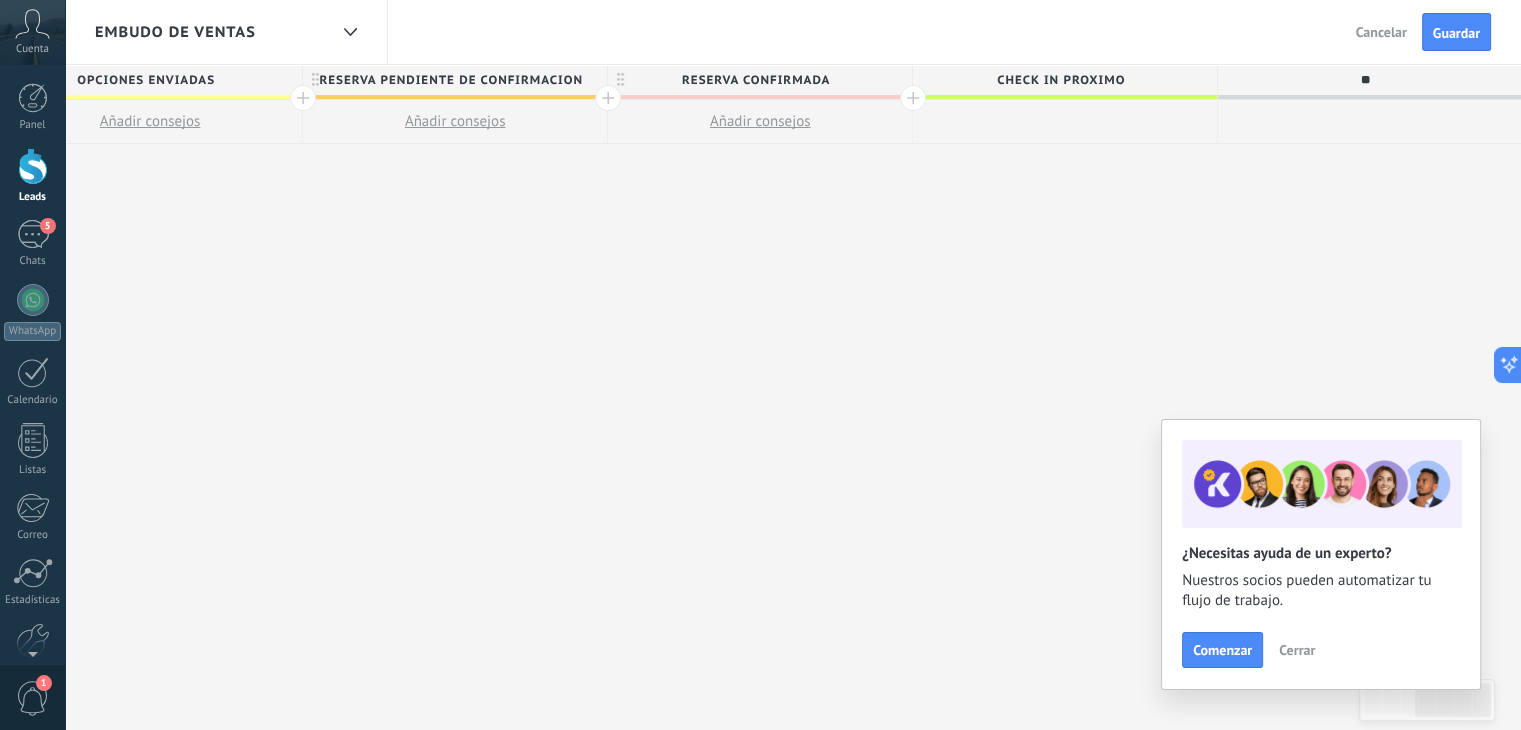 type on "*" 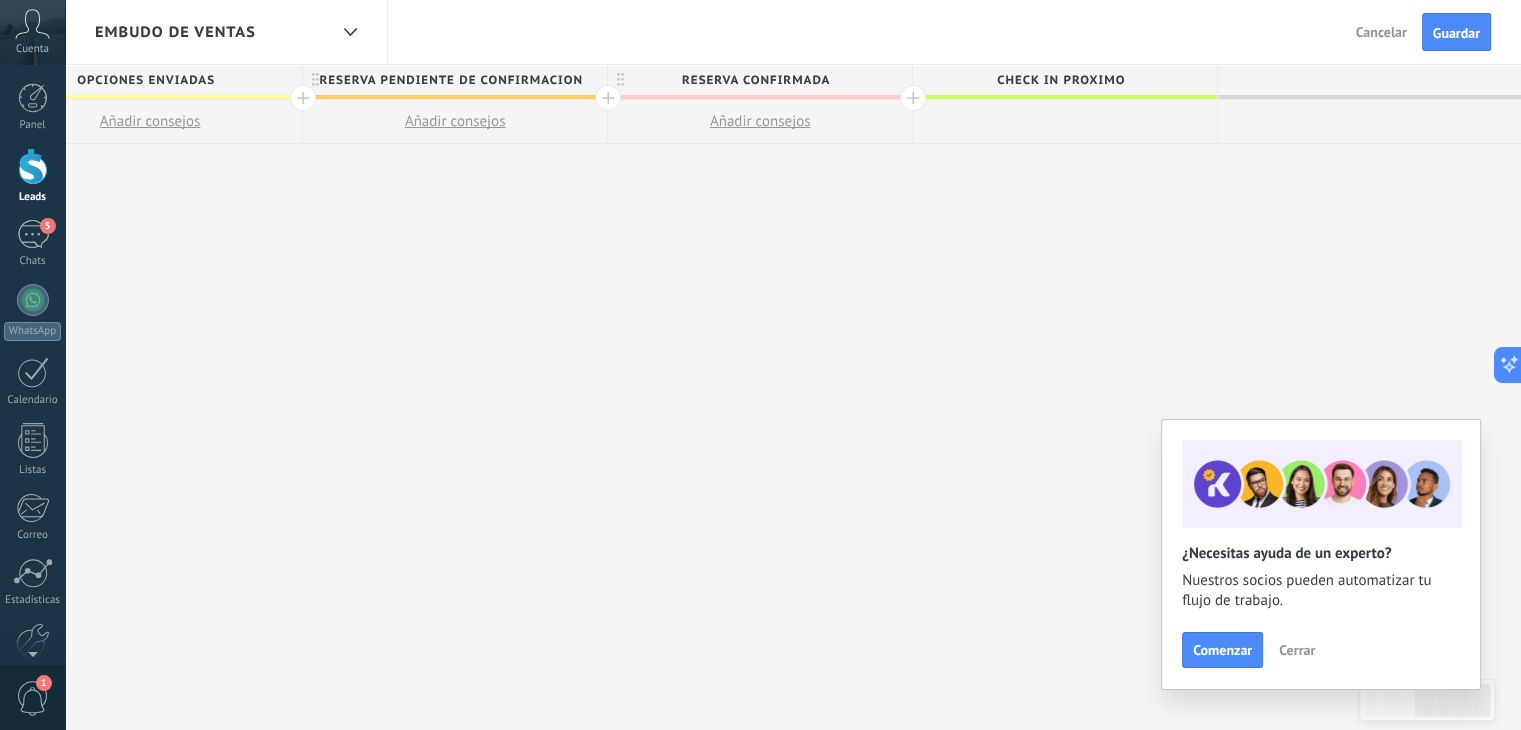 type 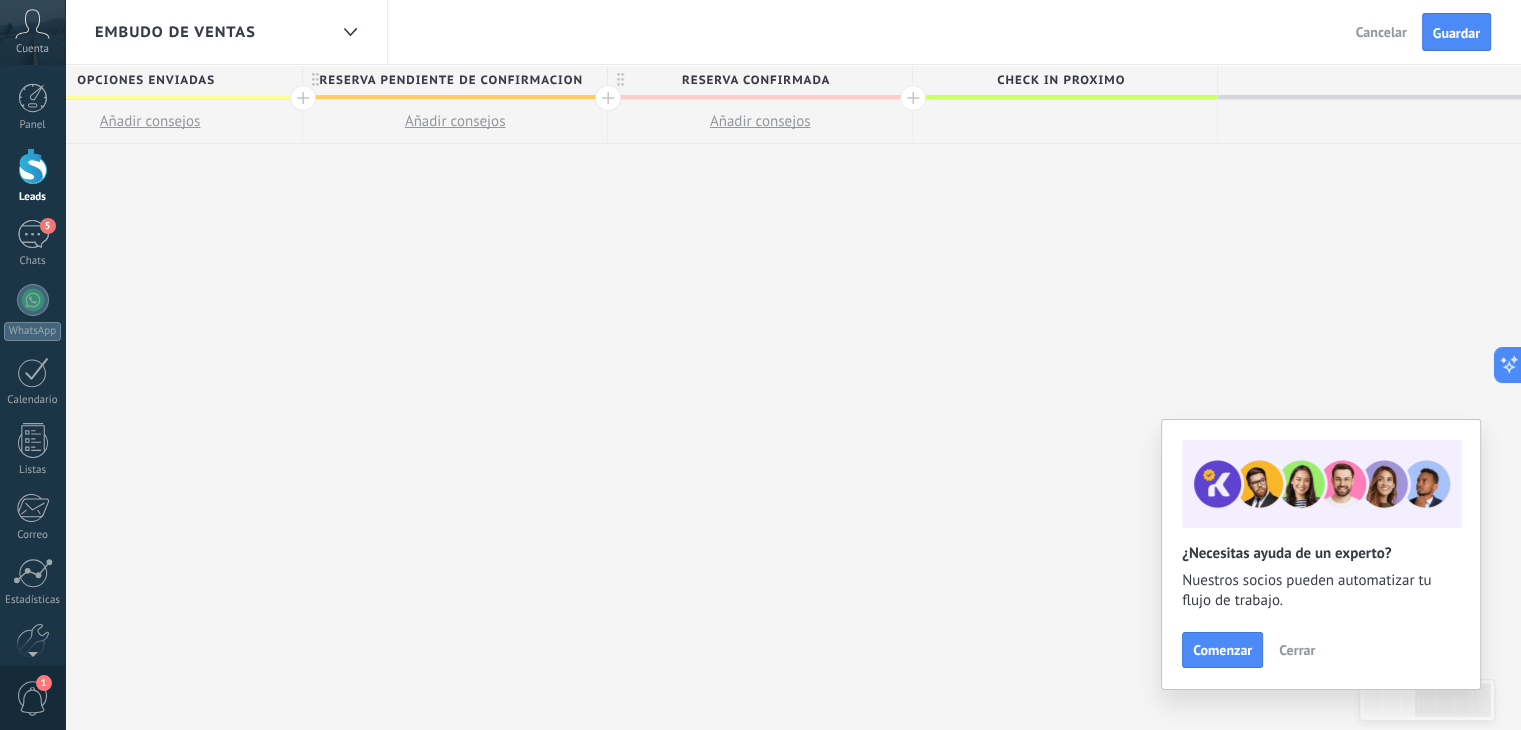 click at bounding box center [1370, 80] 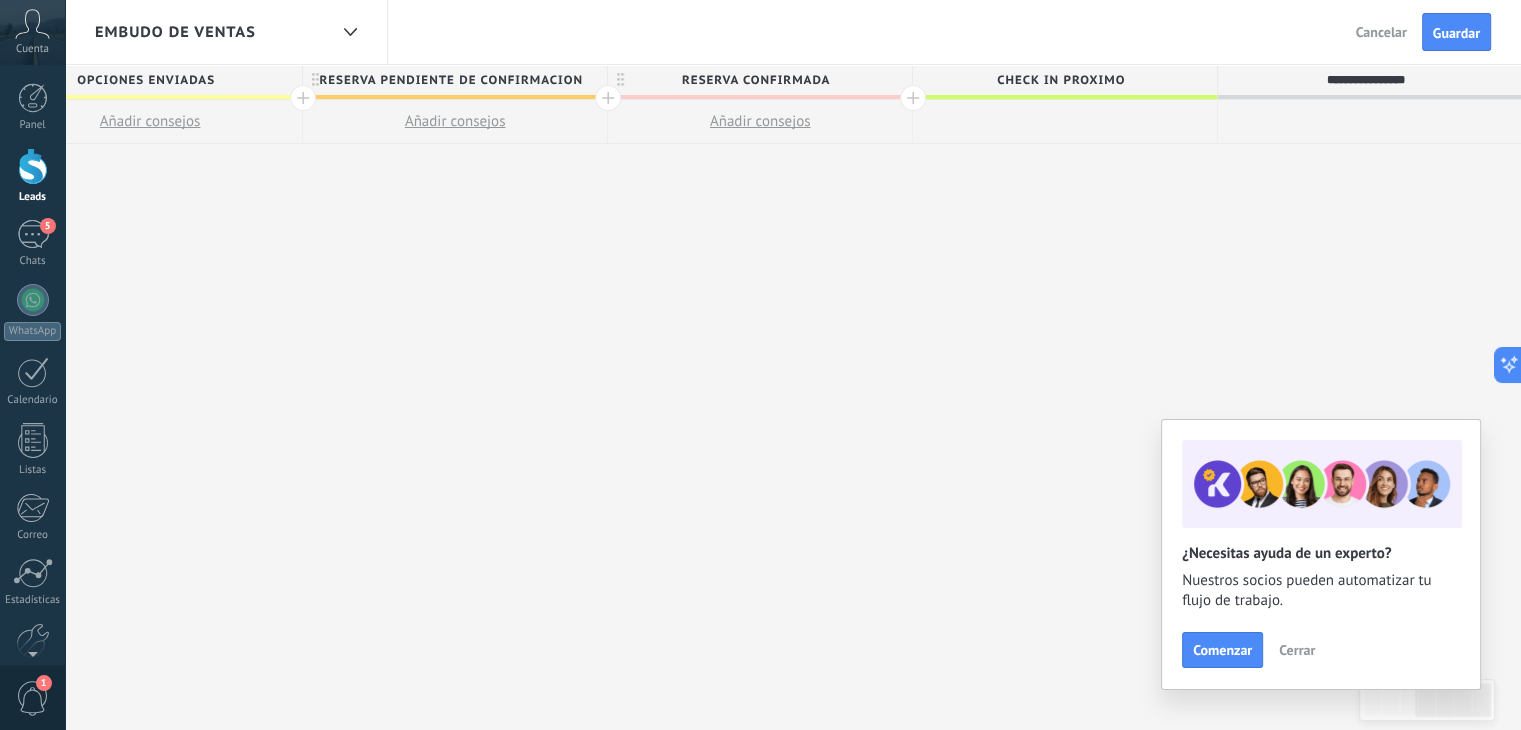 type on "**********" 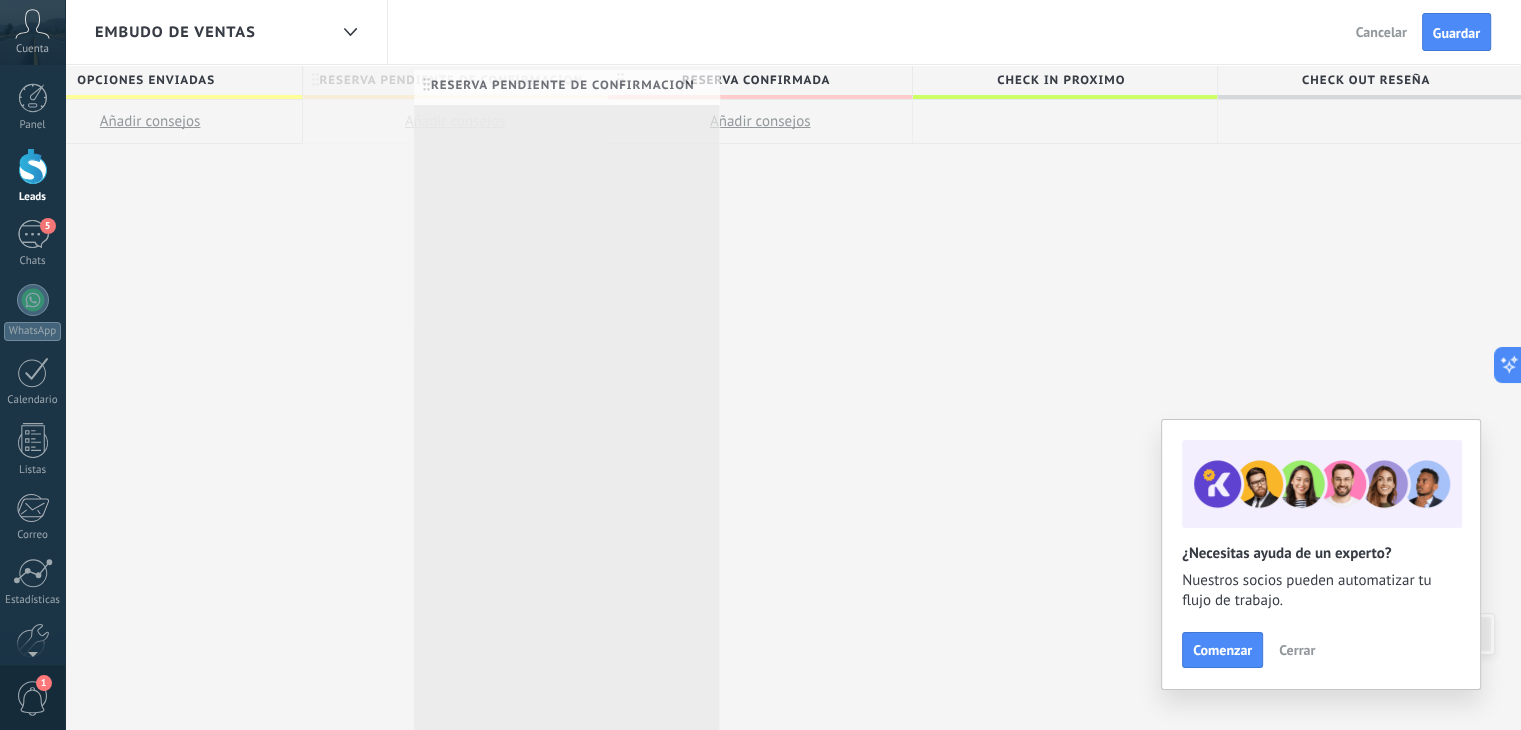 scroll, scrollTop: 0, scrollLeft: 992, axis: horizontal 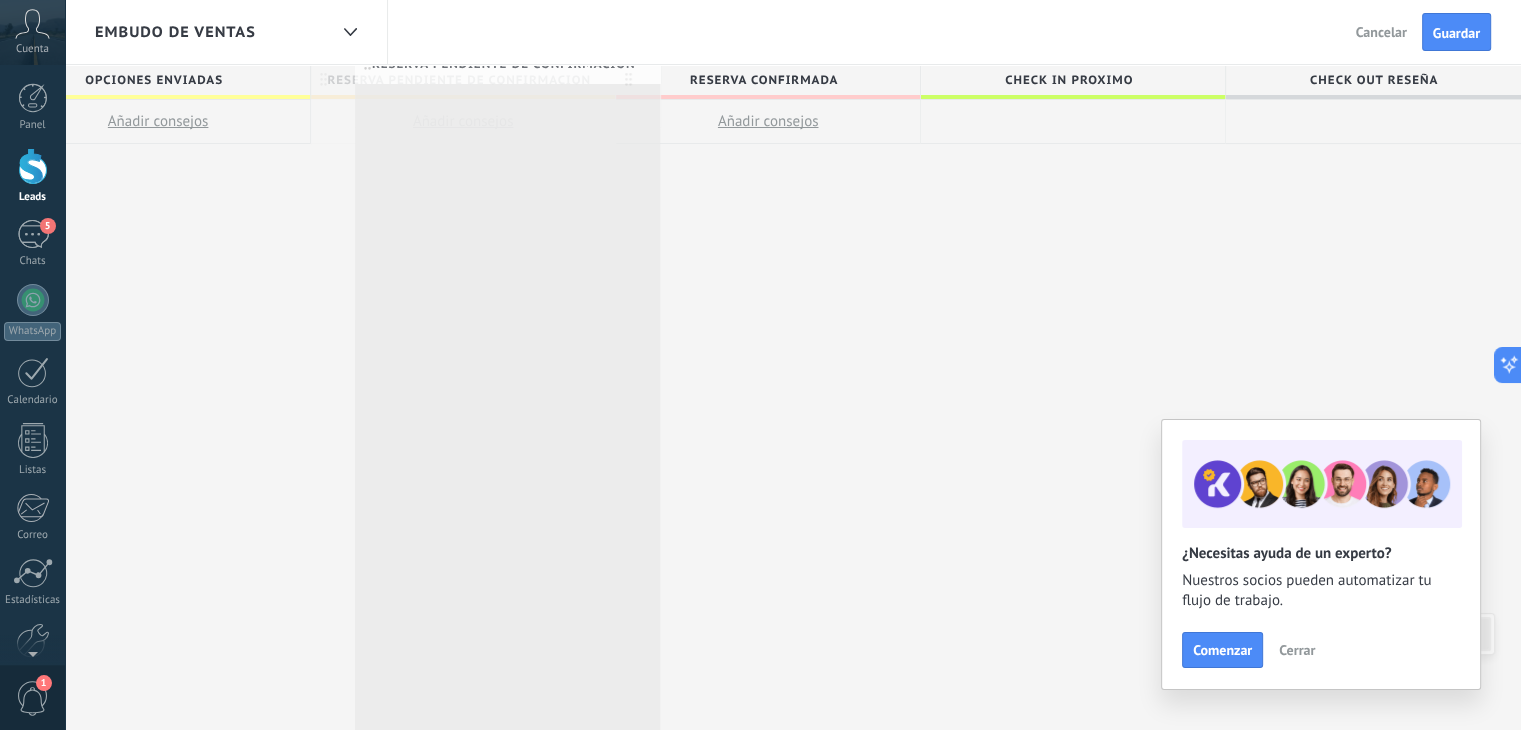 drag, startPoint x: 500, startPoint y: 87, endPoint x: 553, endPoint y: 71, distance: 55.362442 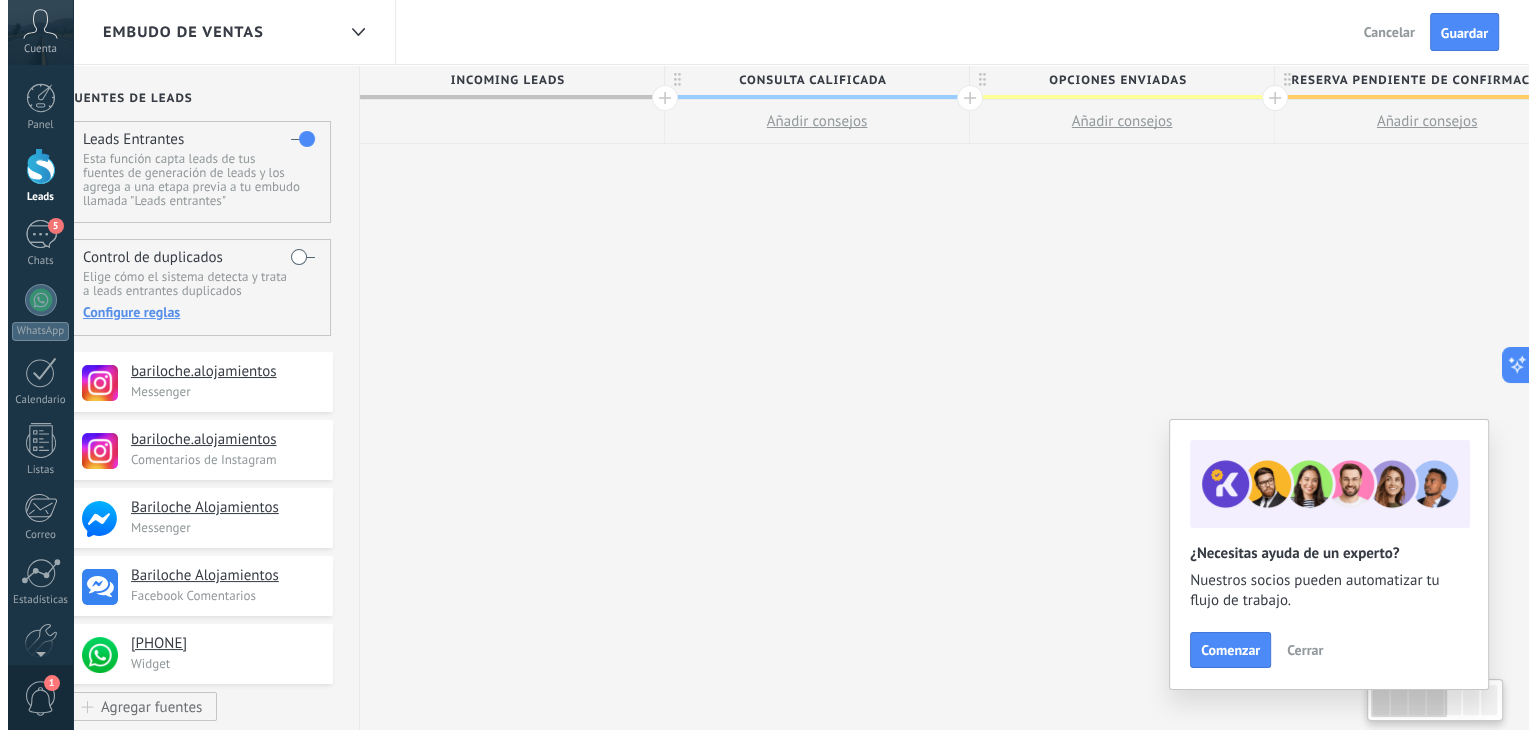 scroll, scrollTop: 0, scrollLeft: 0, axis: both 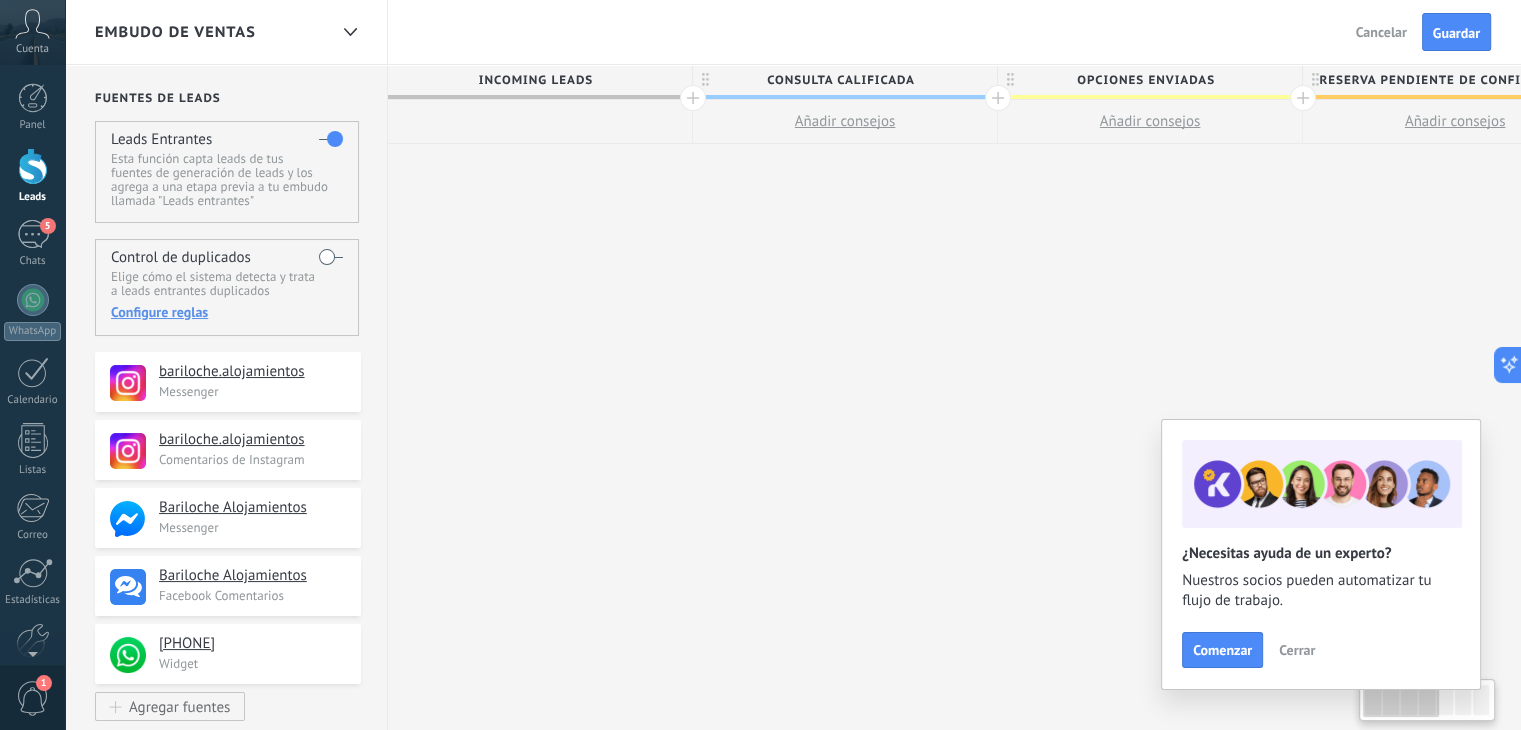 drag, startPoint x: 352, startPoint y: 293, endPoint x: 1352, endPoint y: 416, distance: 1007.53613 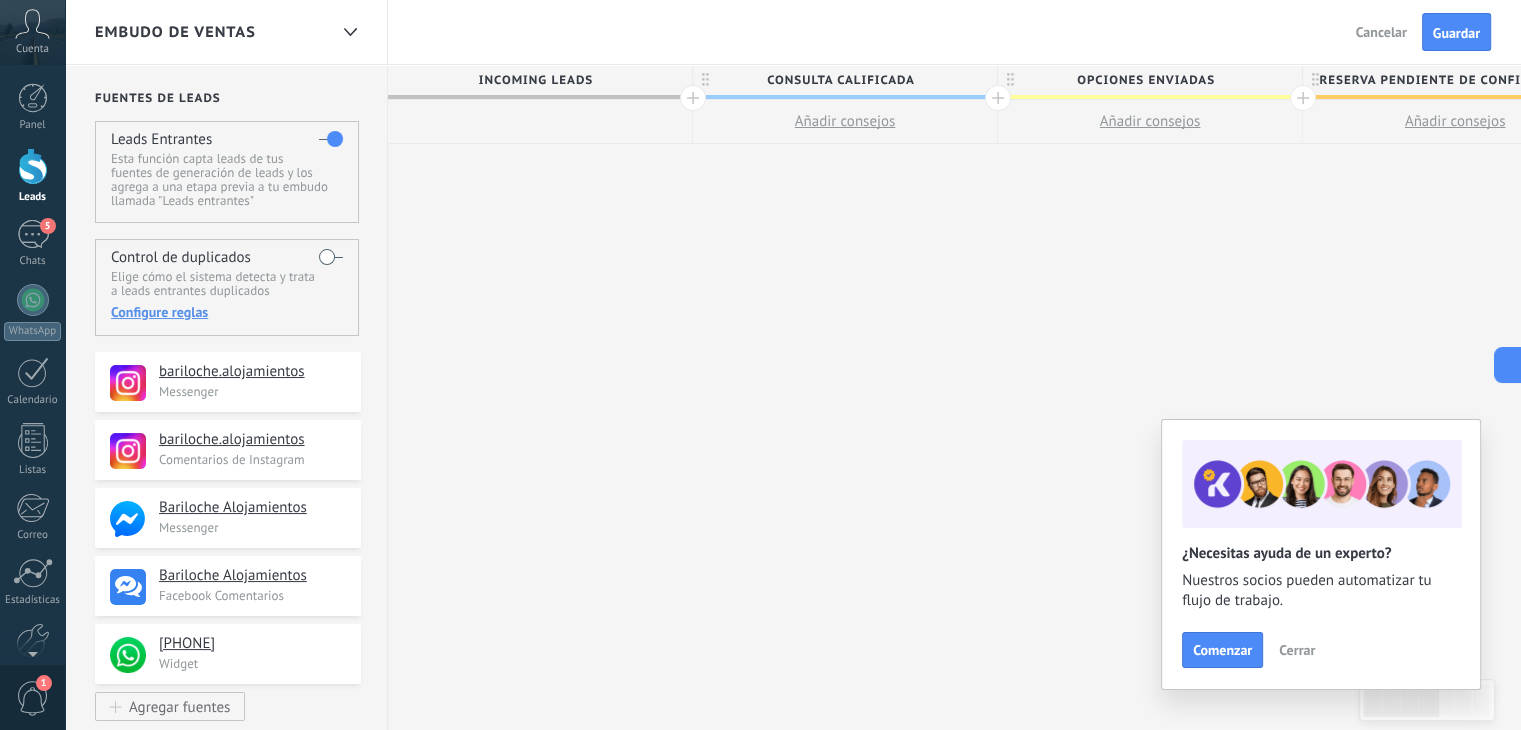 click on "Añadir consejos" at bounding box center [845, 121] 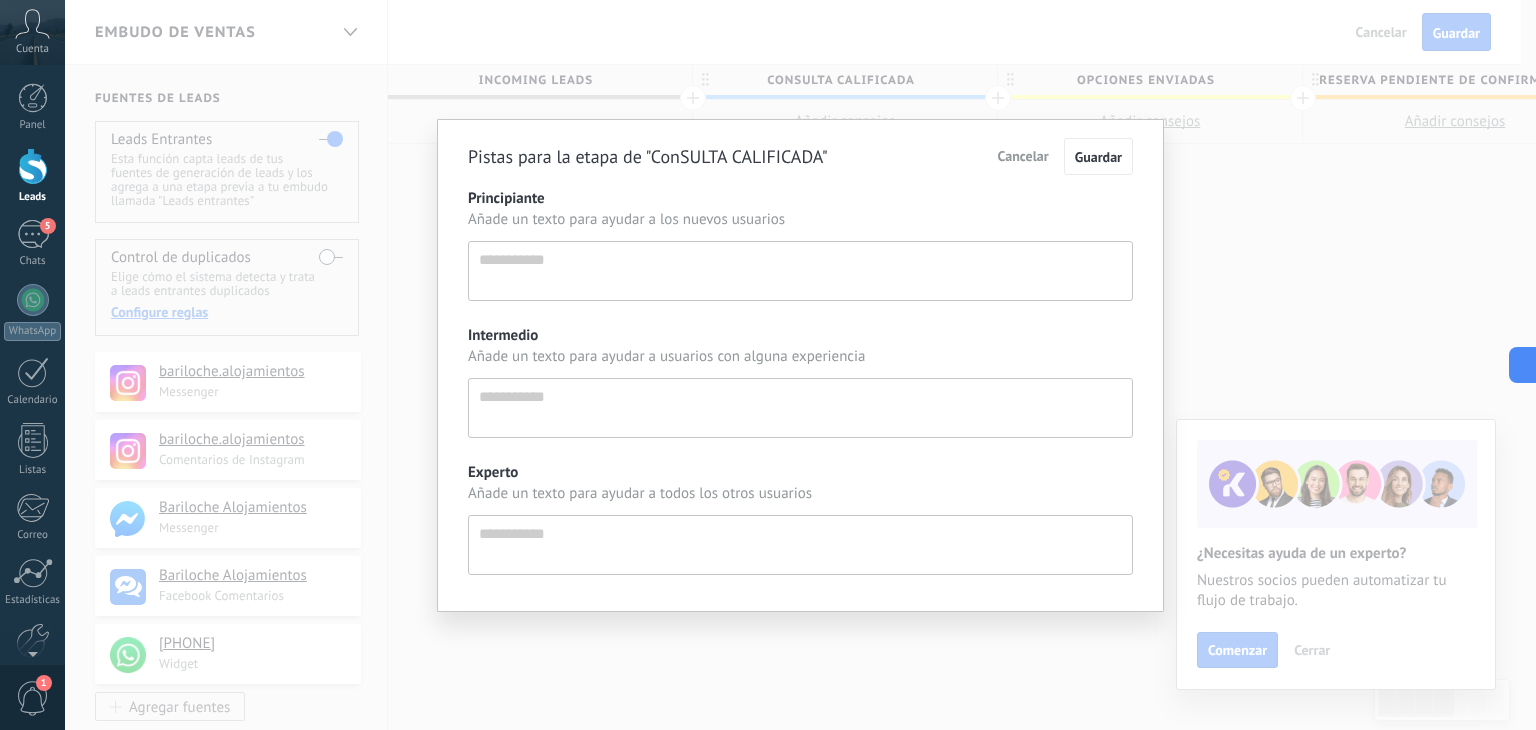 scroll, scrollTop: 19, scrollLeft: 0, axis: vertical 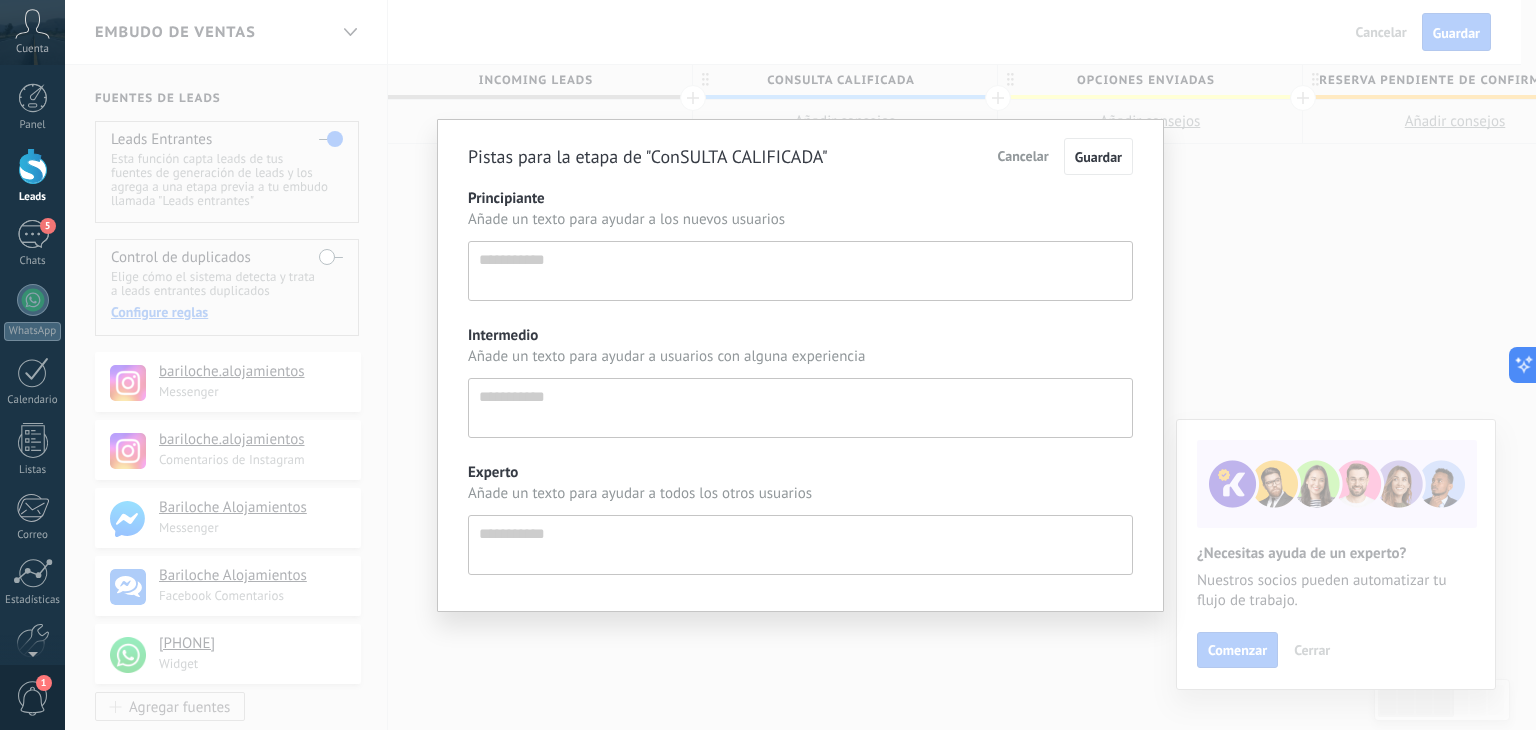 click on "Principiante" at bounding box center [800, 271] 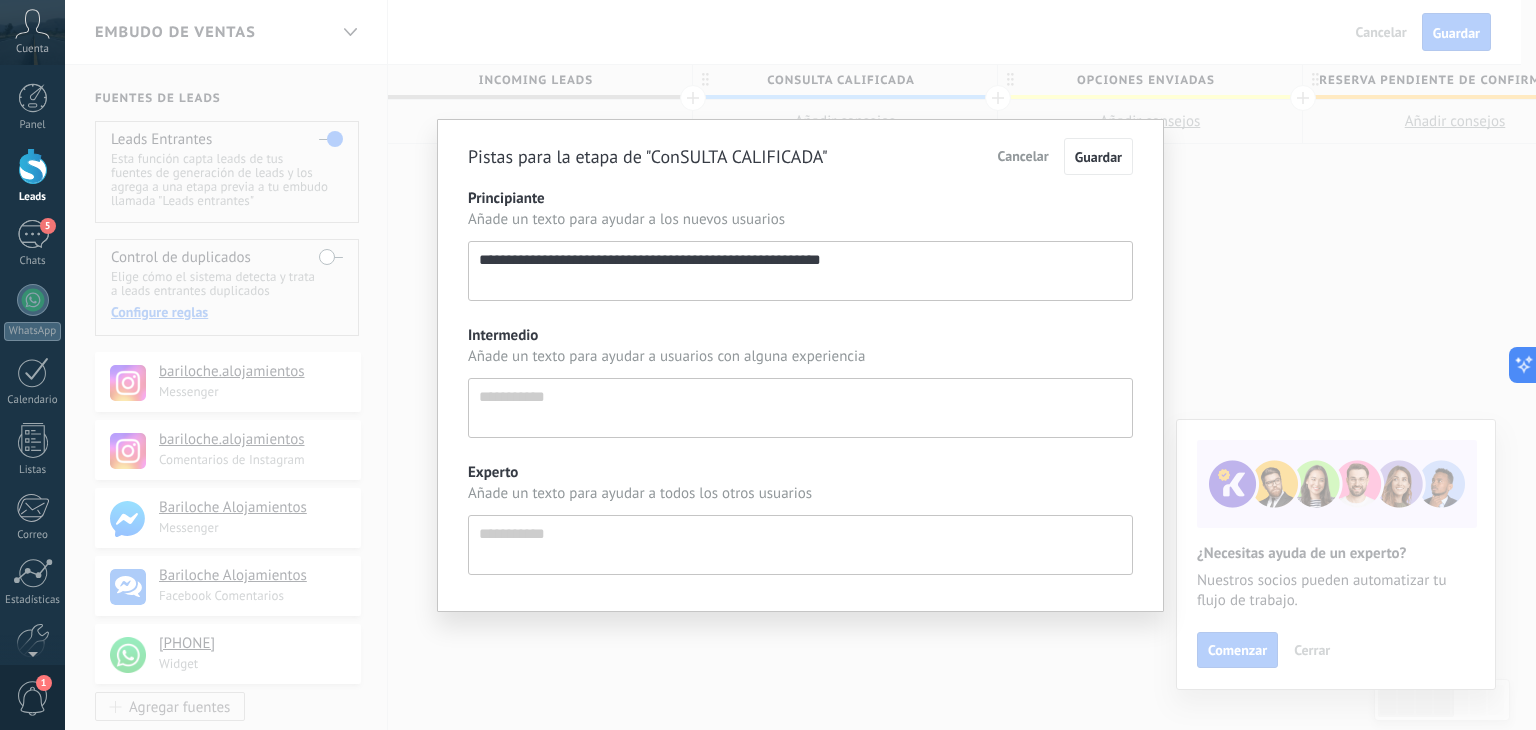 scroll, scrollTop: 19, scrollLeft: 0, axis: vertical 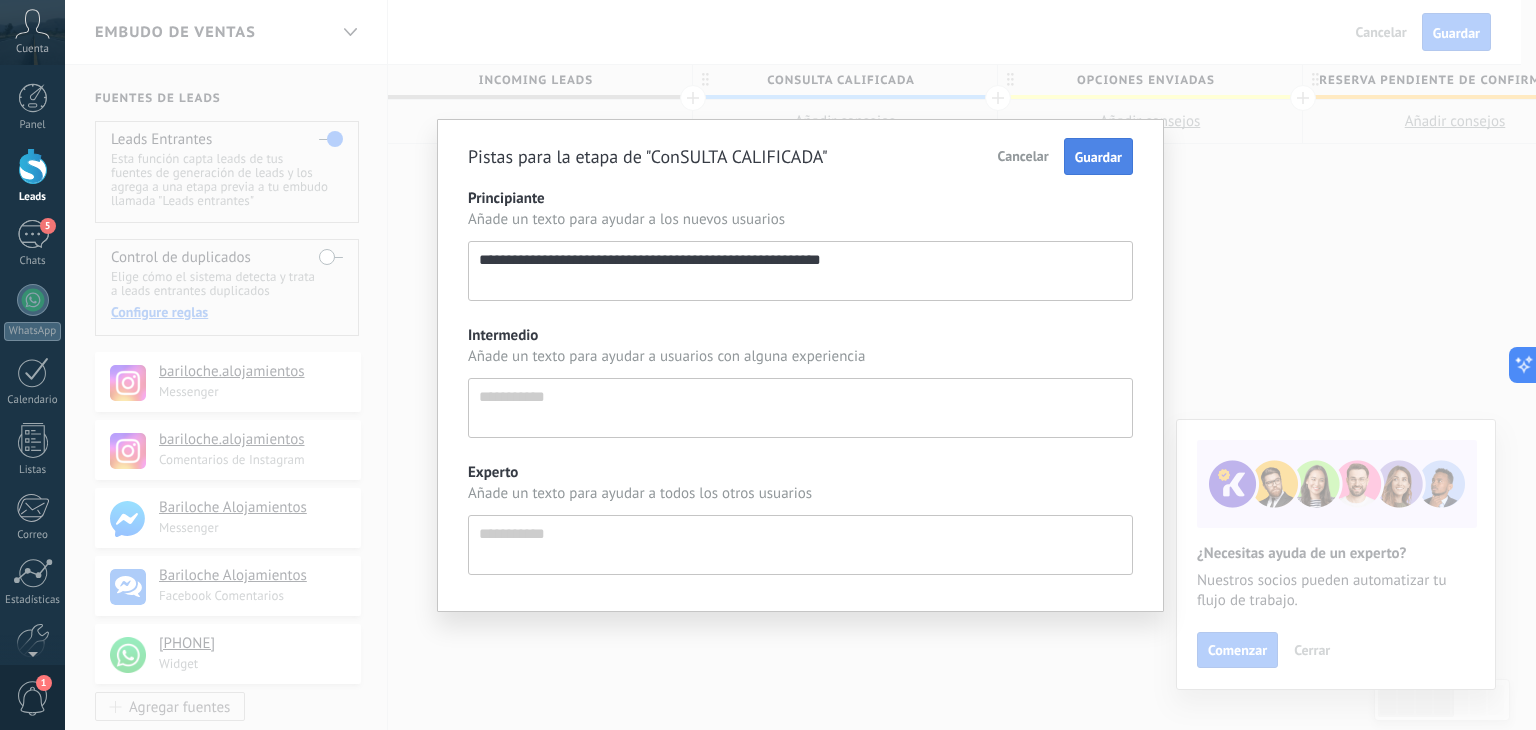 type on "**********" 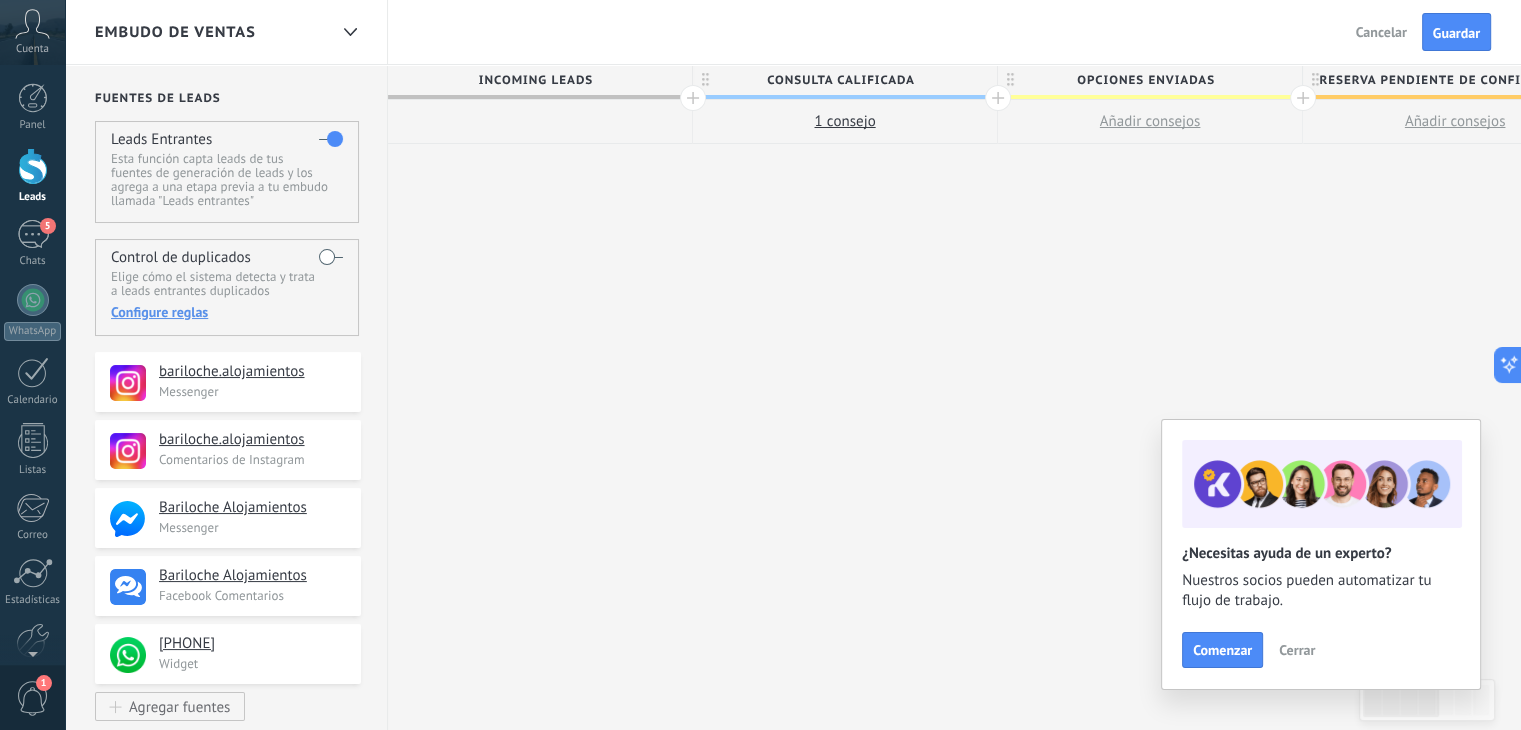 click on "1 сonsejo" at bounding box center (844, 121) 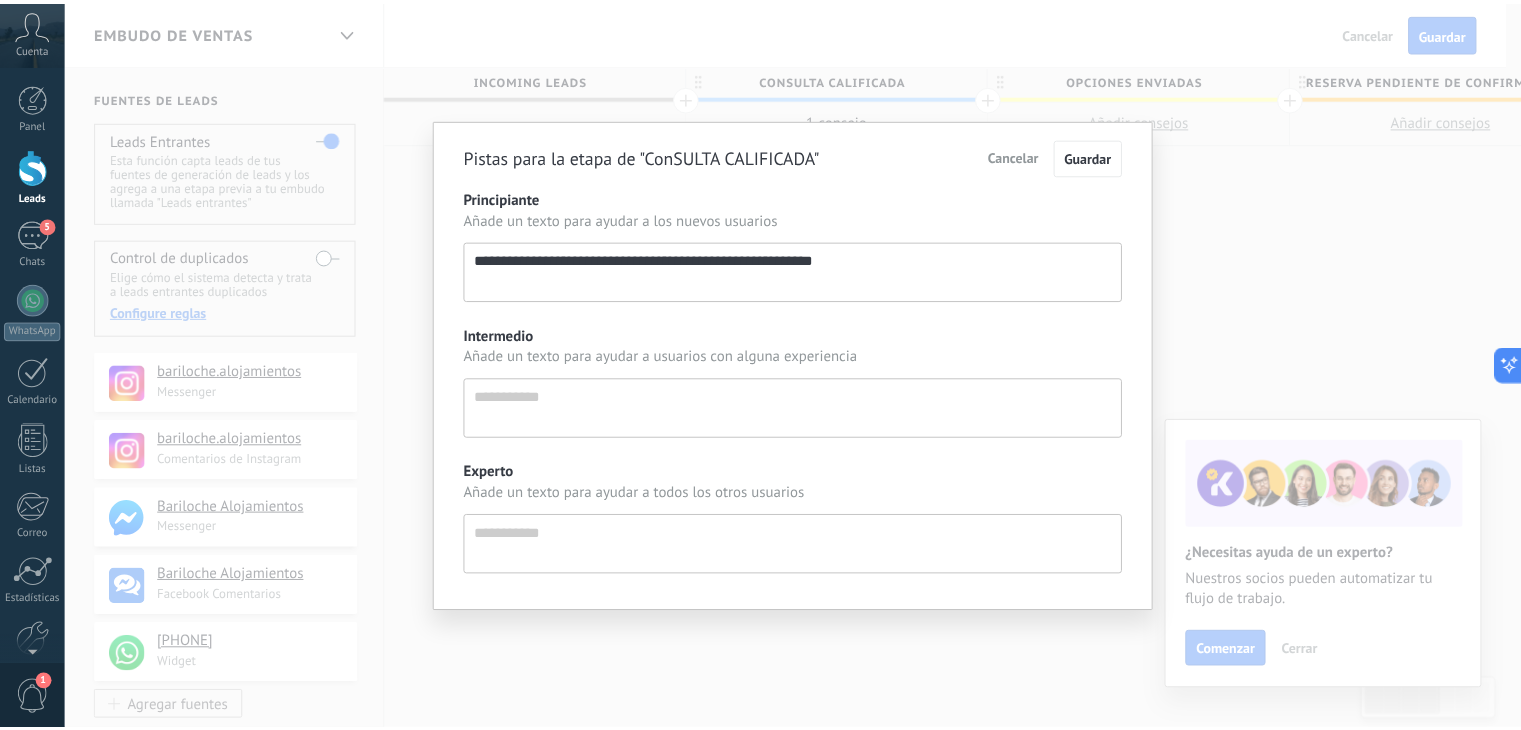 scroll, scrollTop: 19, scrollLeft: 0, axis: vertical 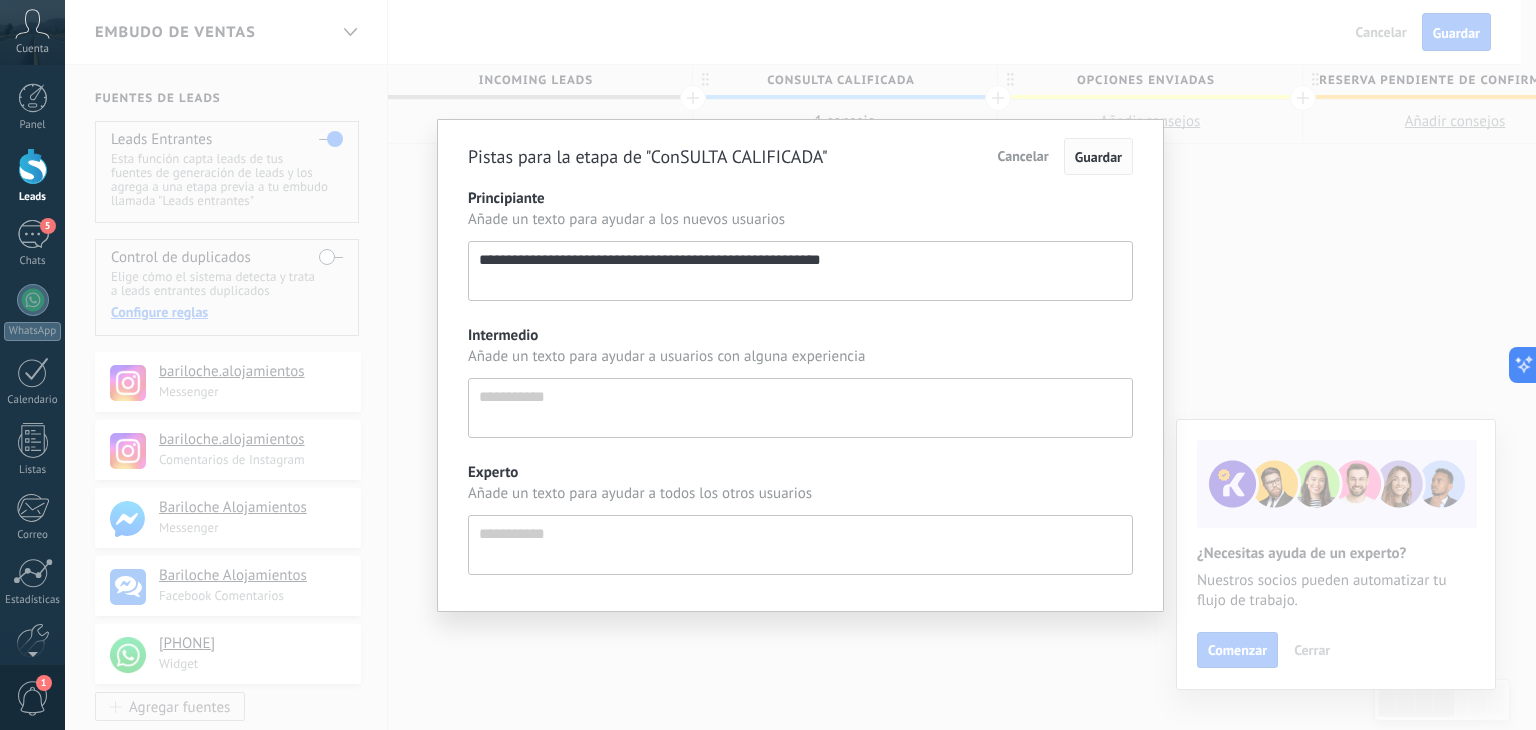 click on "Guardar" at bounding box center (1098, 157) 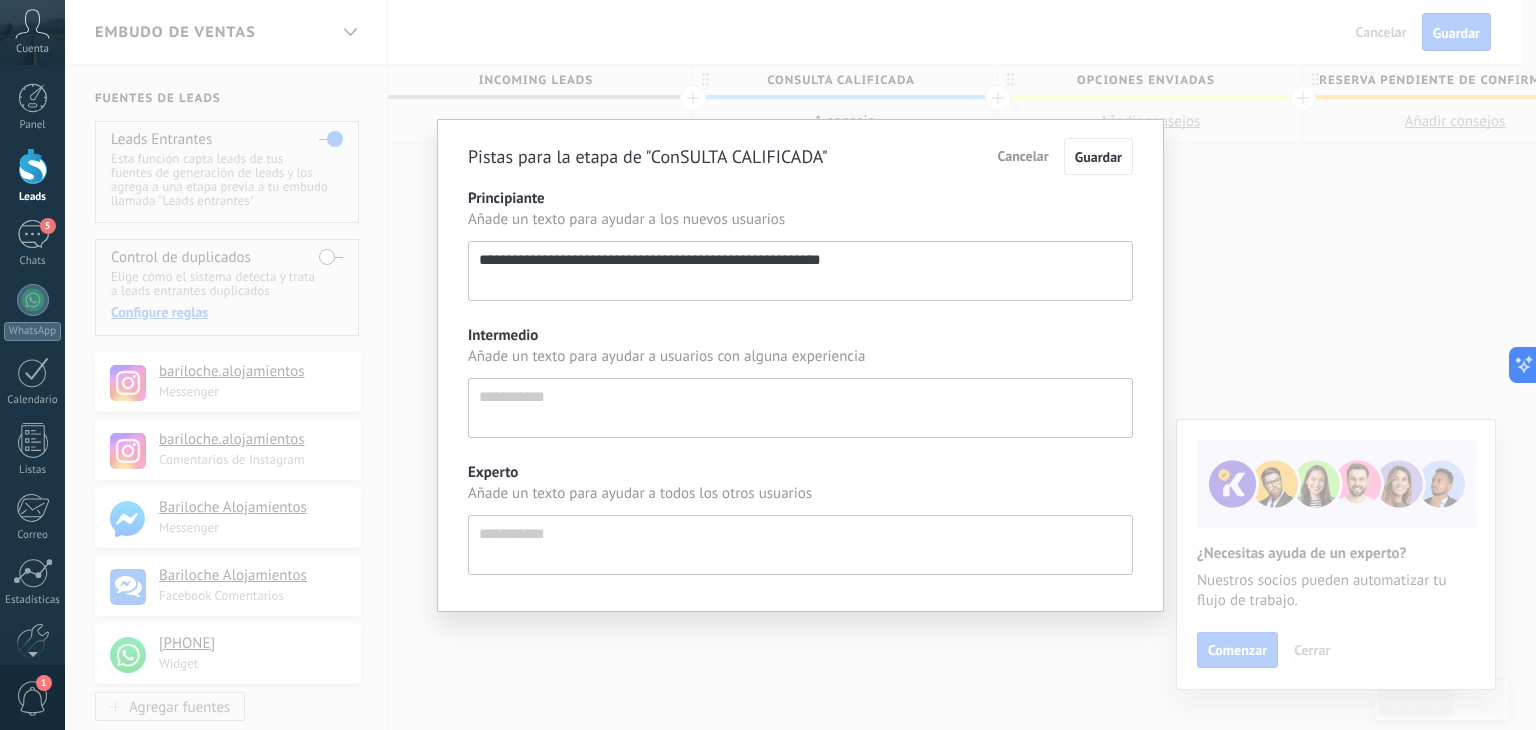 click on "**********" at bounding box center [800, 365] 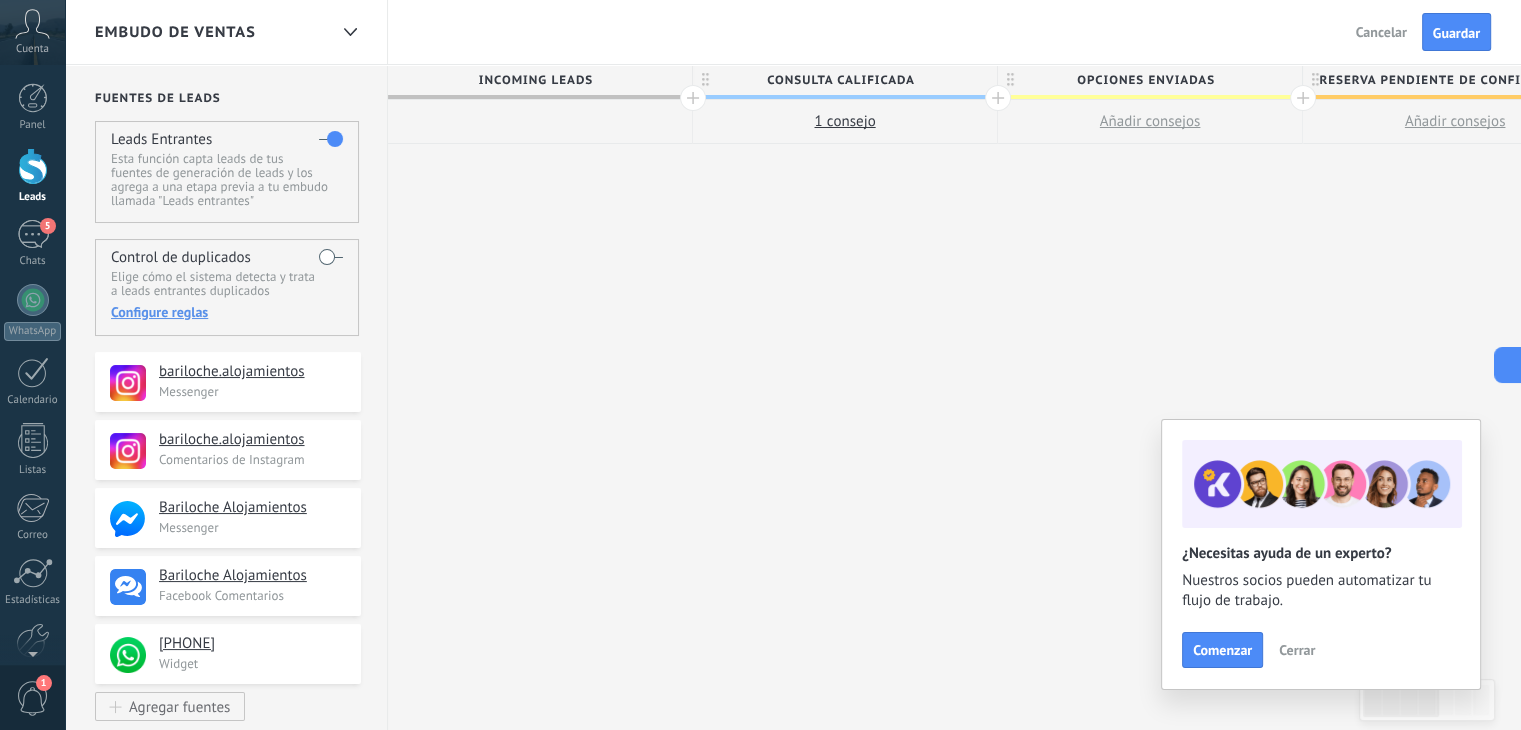 click on "Añadir consejos" at bounding box center (1150, 121) 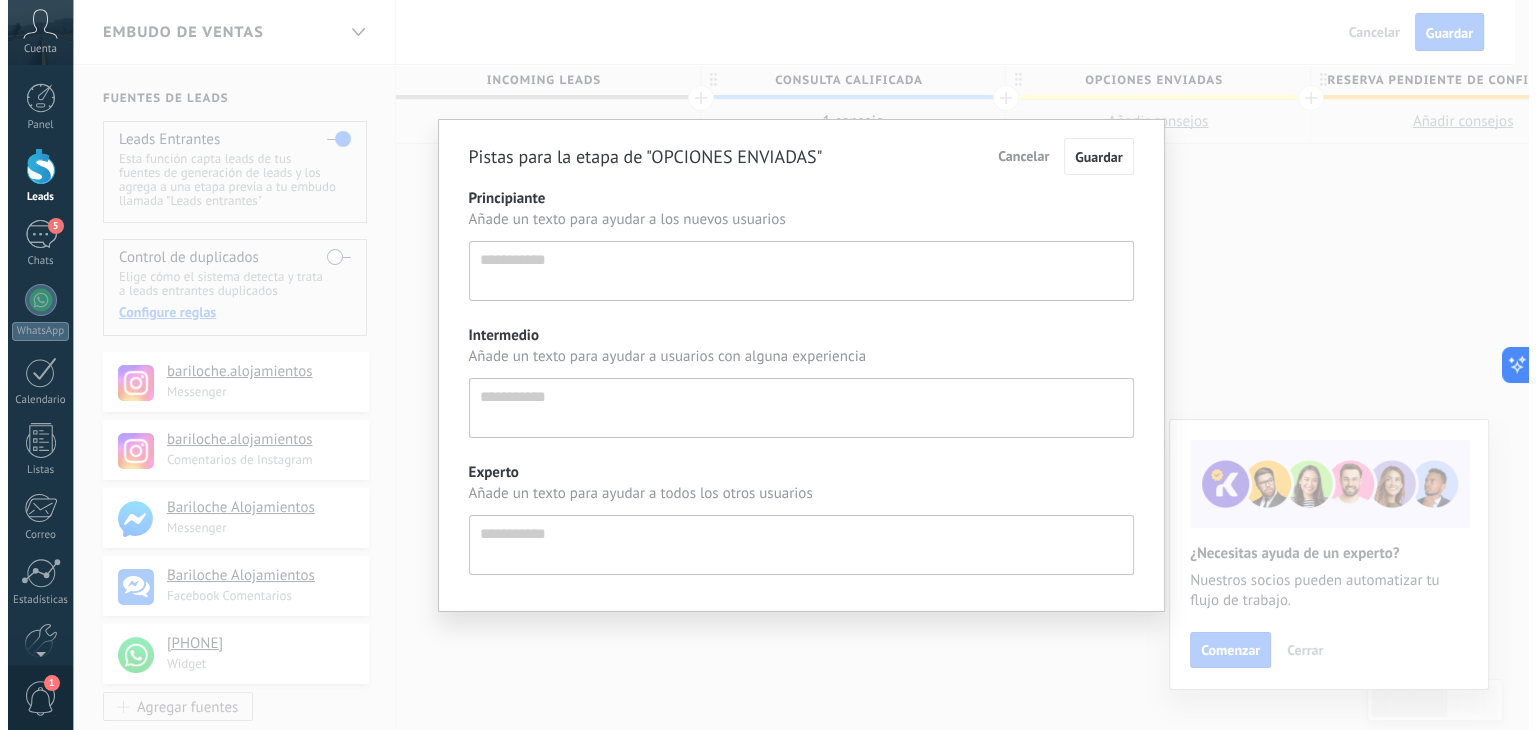 scroll, scrollTop: 19, scrollLeft: 0, axis: vertical 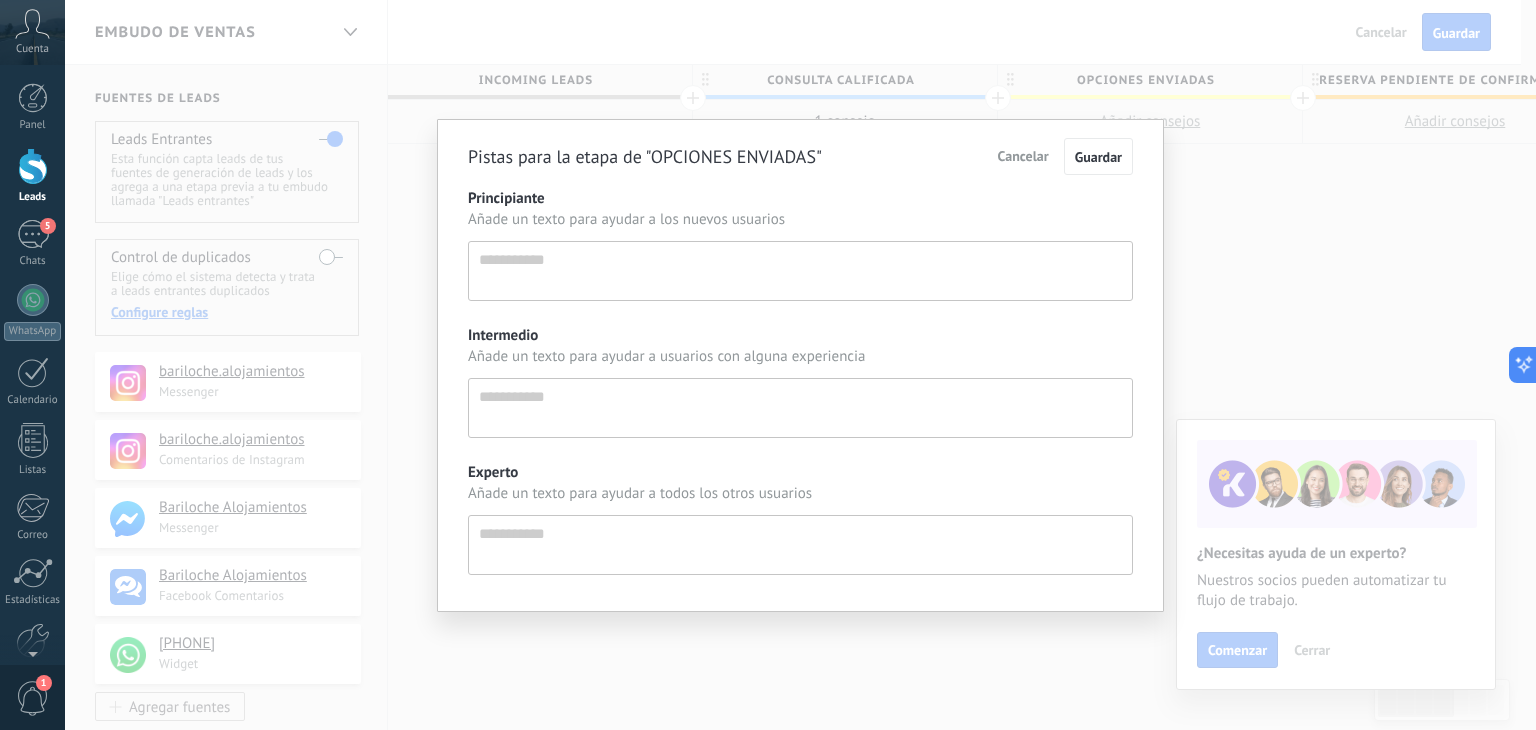 click on "Principiante" at bounding box center [800, 271] 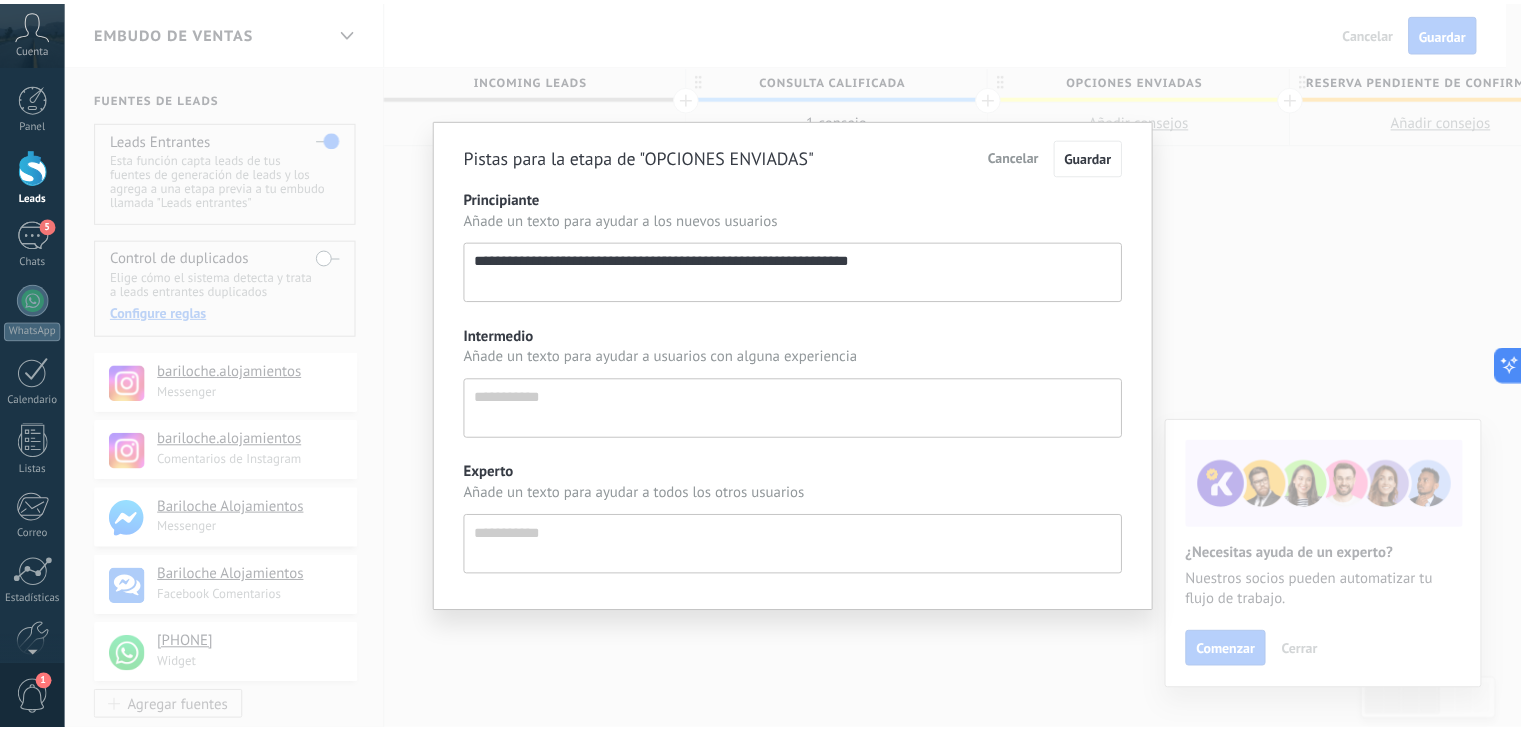 scroll, scrollTop: 19, scrollLeft: 0, axis: vertical 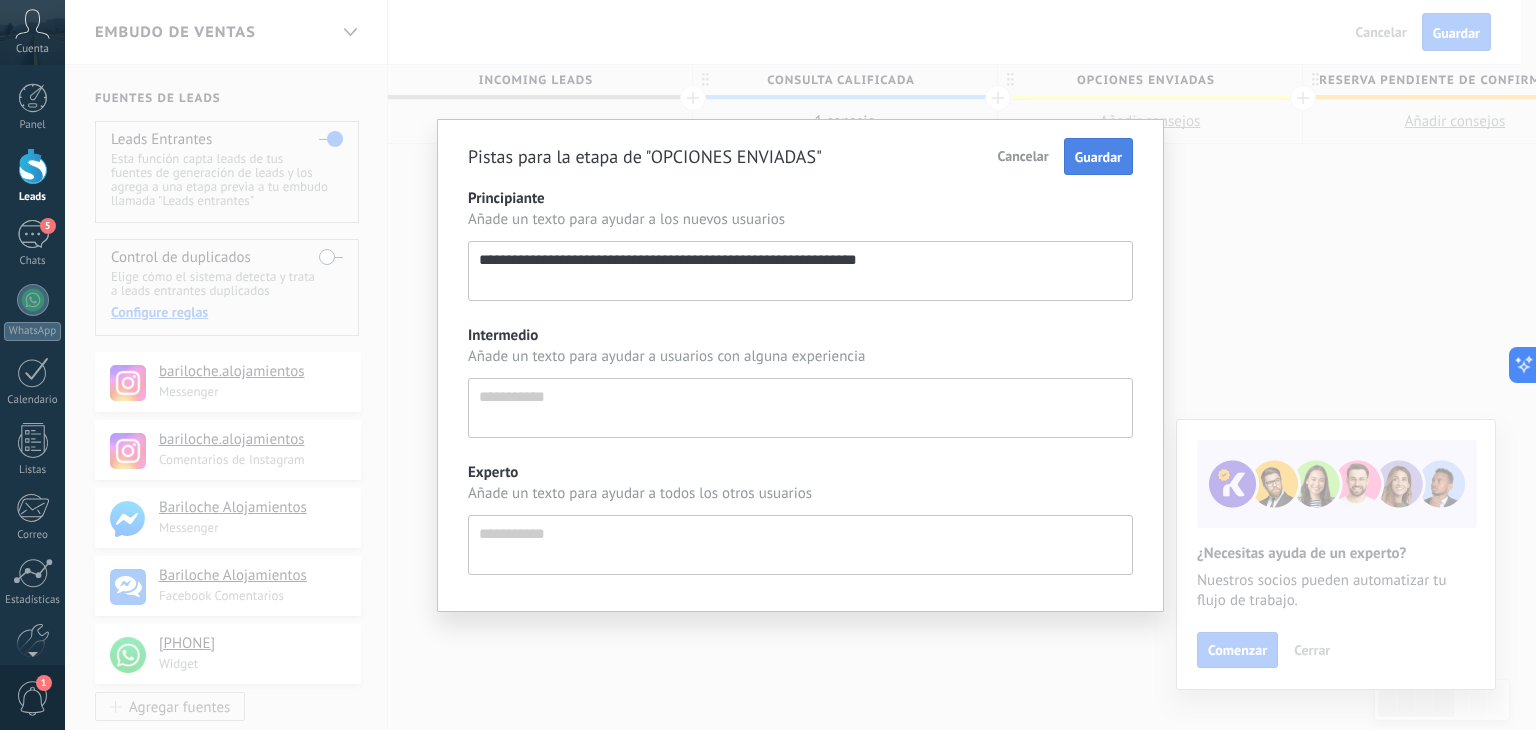 type on "**********" 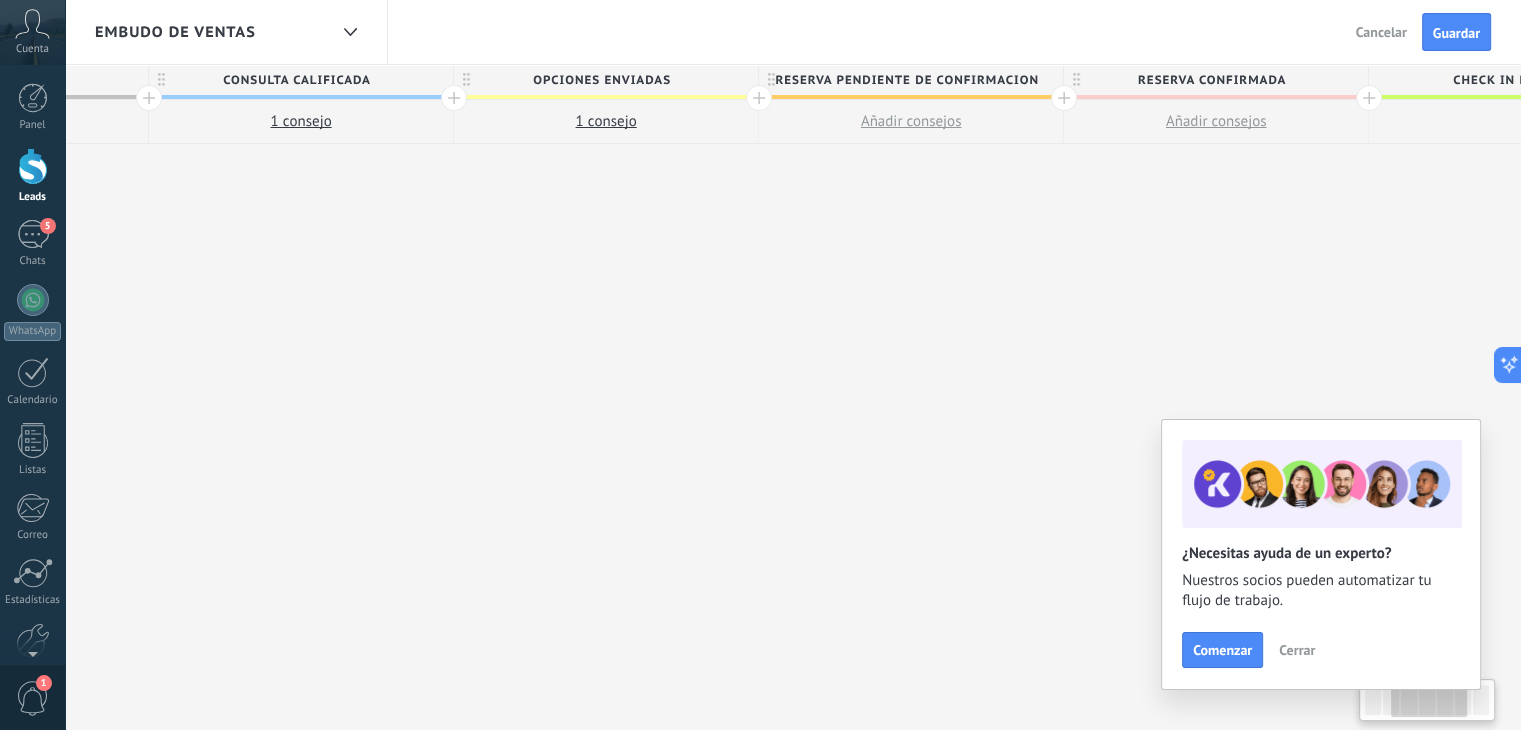 drag, startPoint x: 1296, startPoint y: 277, endPoint x: 753, endPoint y: 340, distance: 546.64246 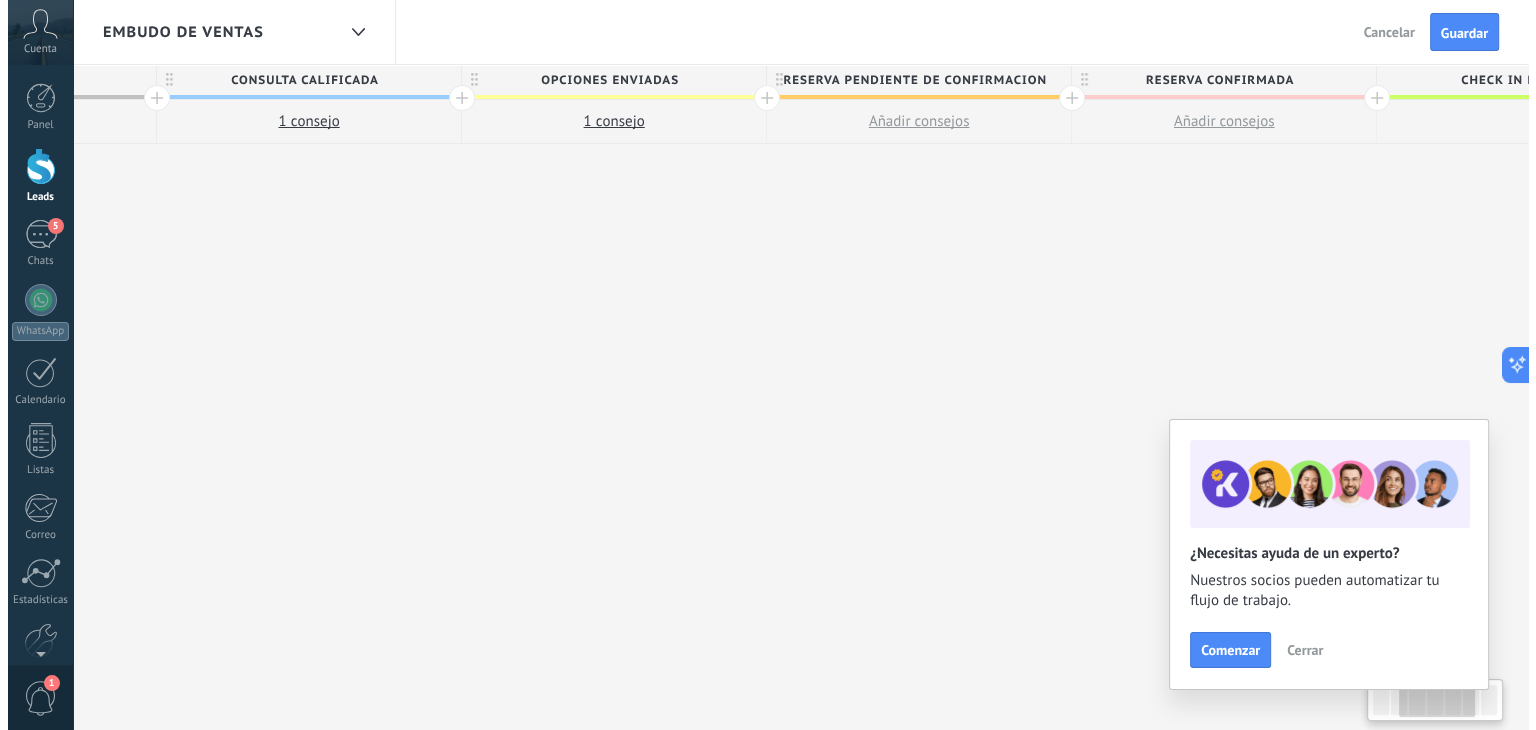 scroll, scrollTop: 0, scrollLeft: 548, axis: horizontal 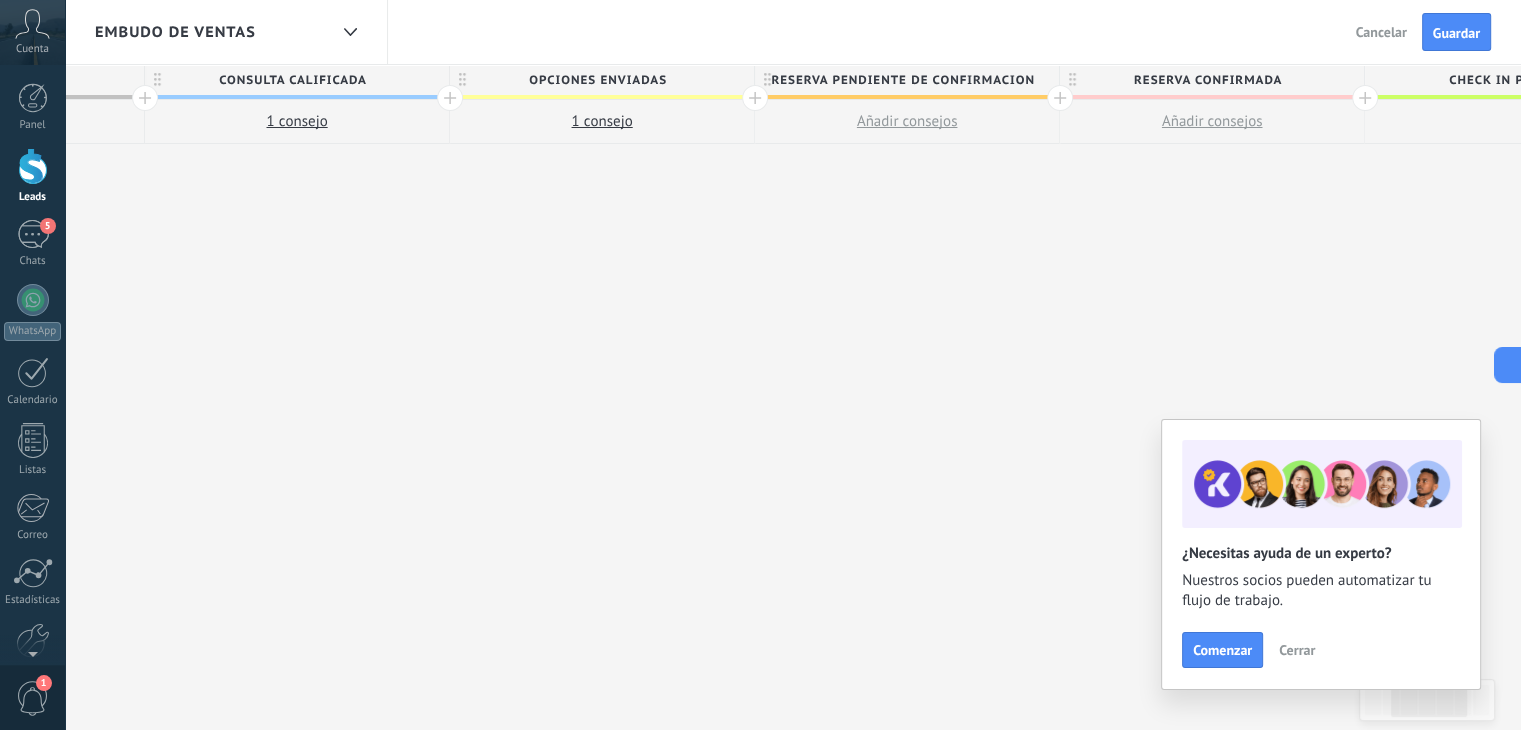 click on "Añadir consejos" at bounding box center [1212, 121] 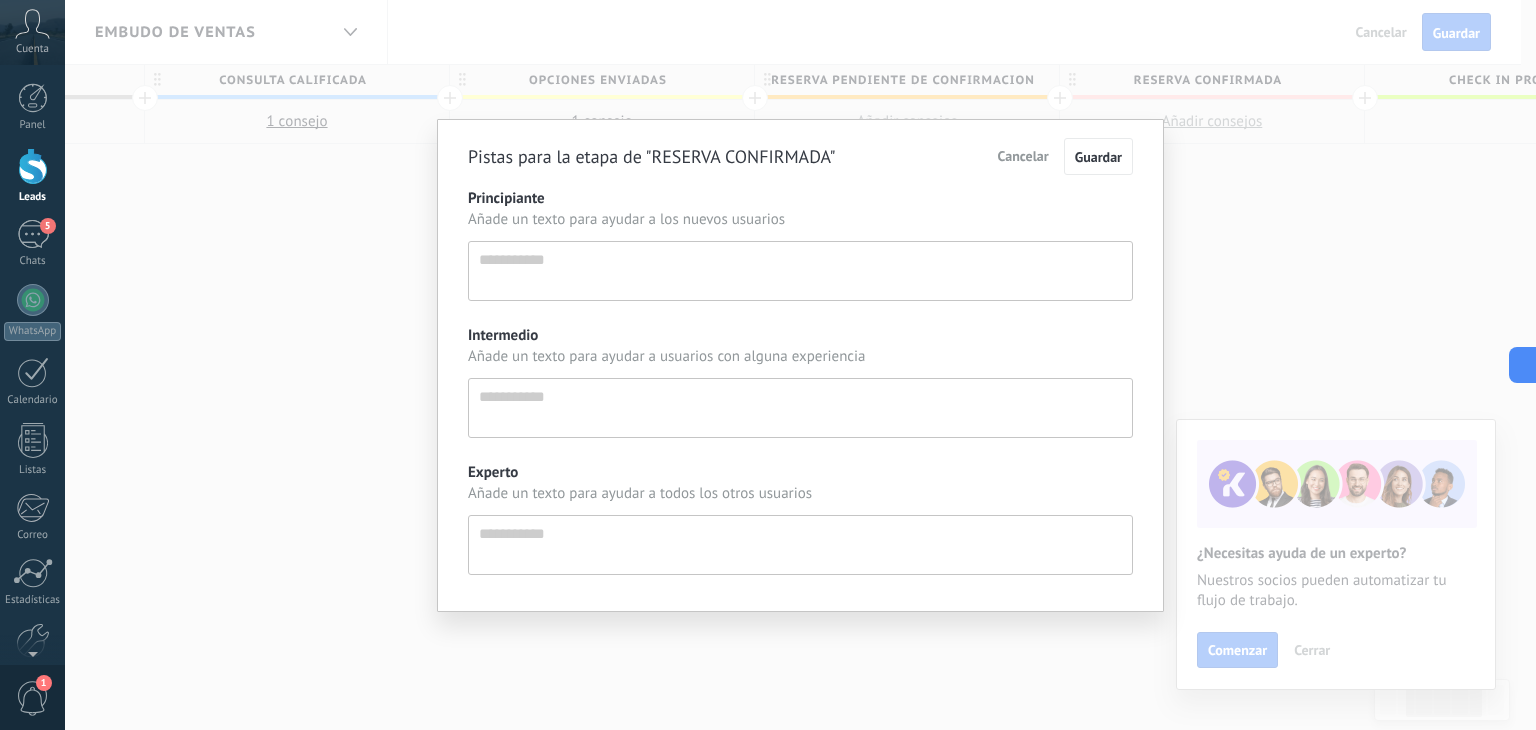 scroll, scrollTop: 19, scrollLeft: 0, axis: vertical 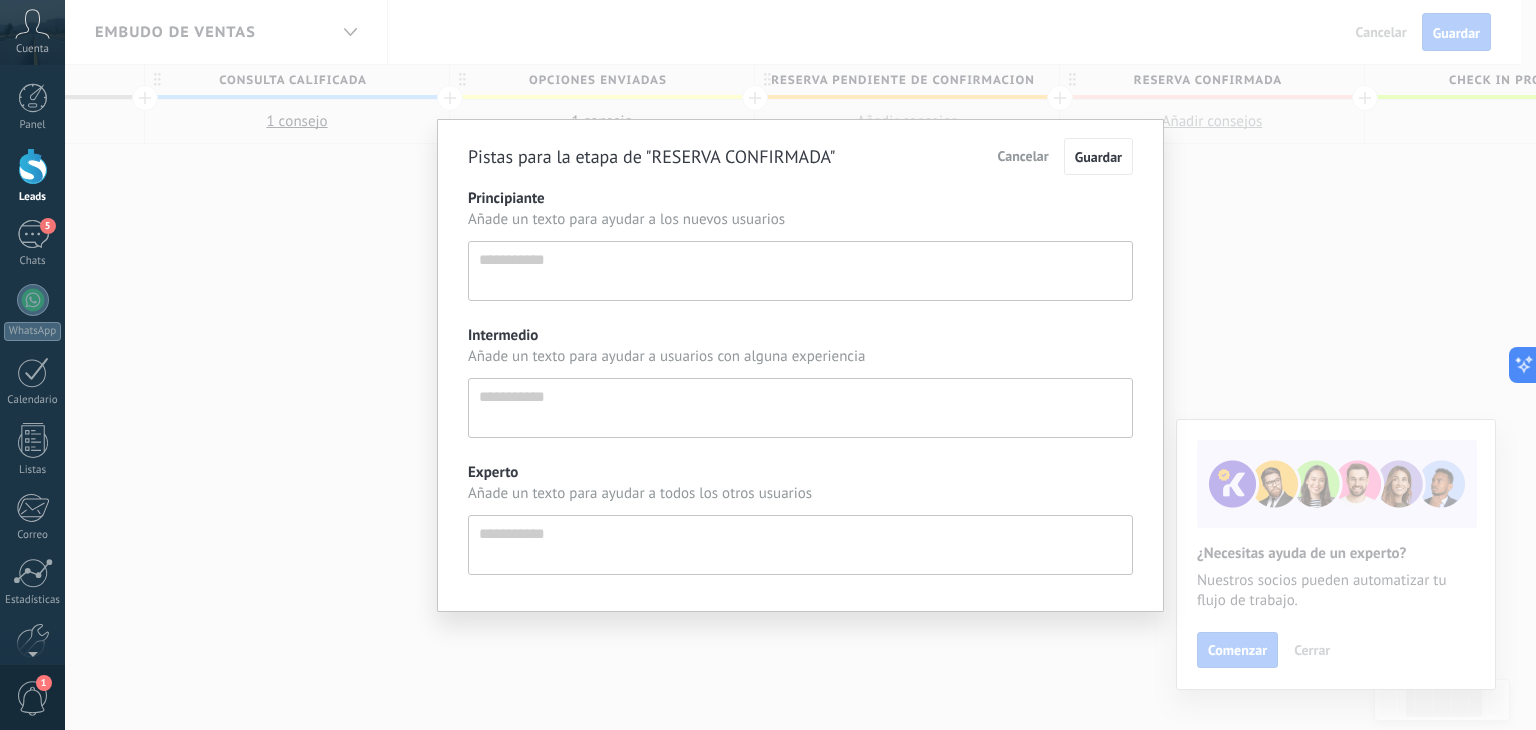 click on "Principiante" at bounding box center (800, 271) 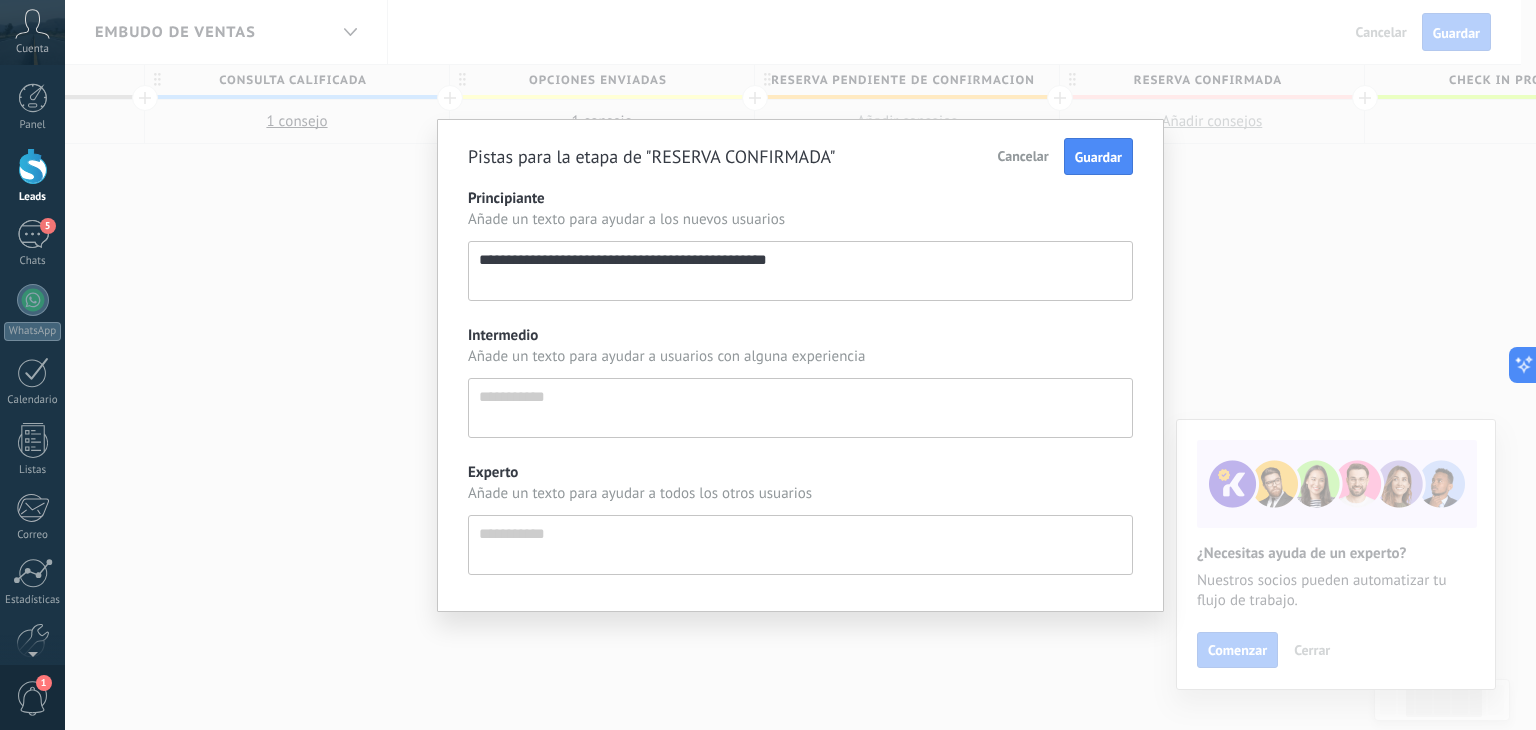 scroll, scrollTop: 19, scrollLeft: 0, axis: vertical 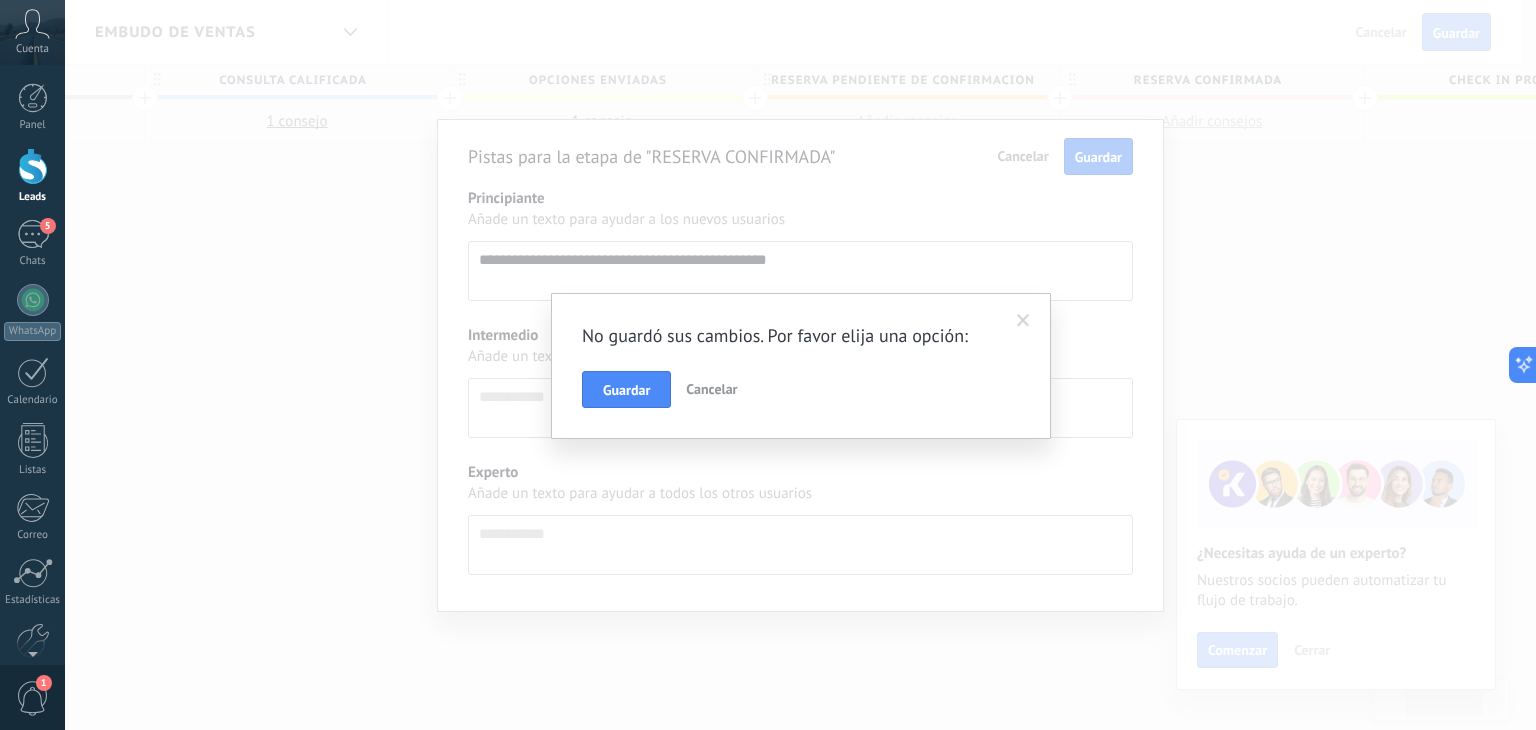 click on "Cancelar" at bounding box center [711, 389] 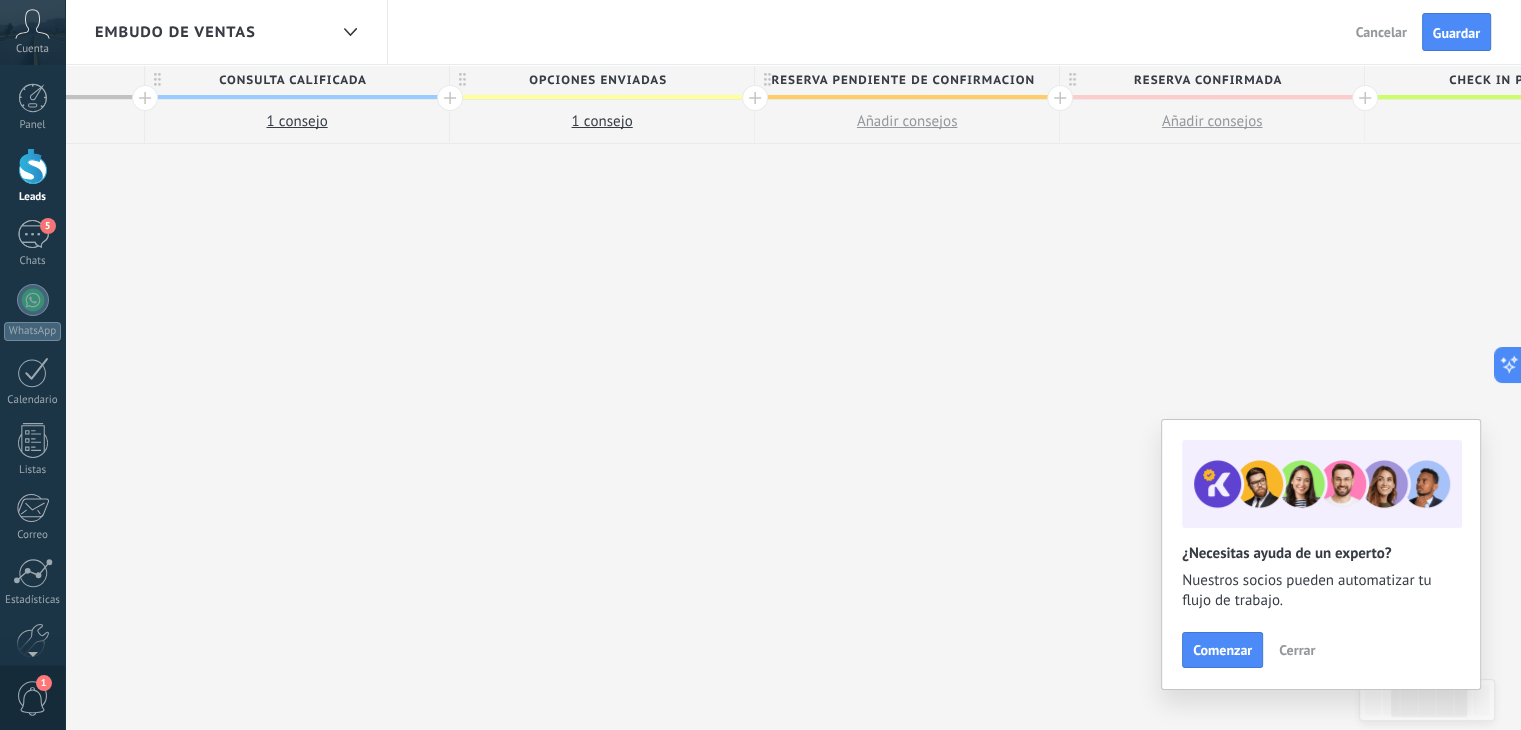 click on "Añadir consejos" at bounding box center [907, 121] 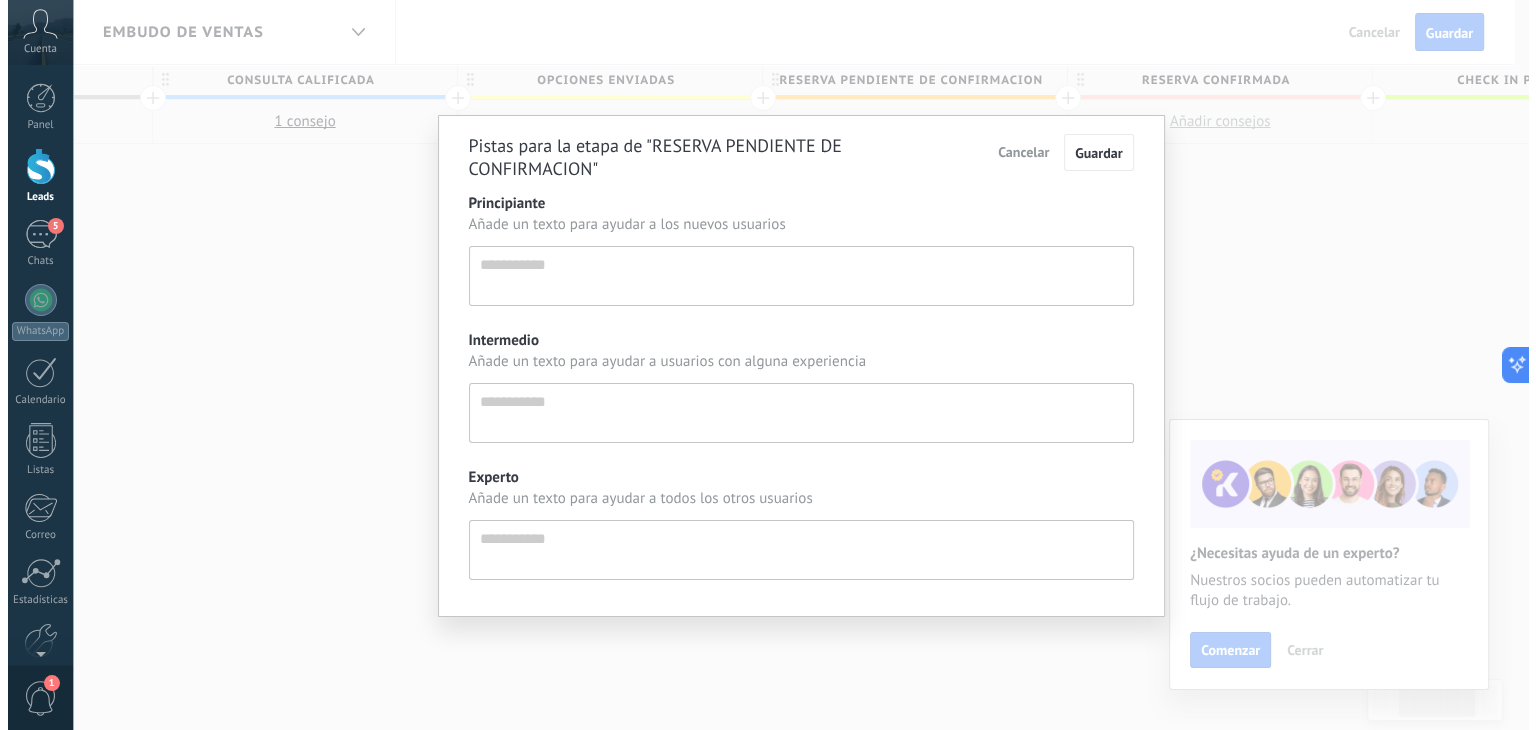 scroll, scrollTop: 19, scrollLeft: 0, axis: vertical 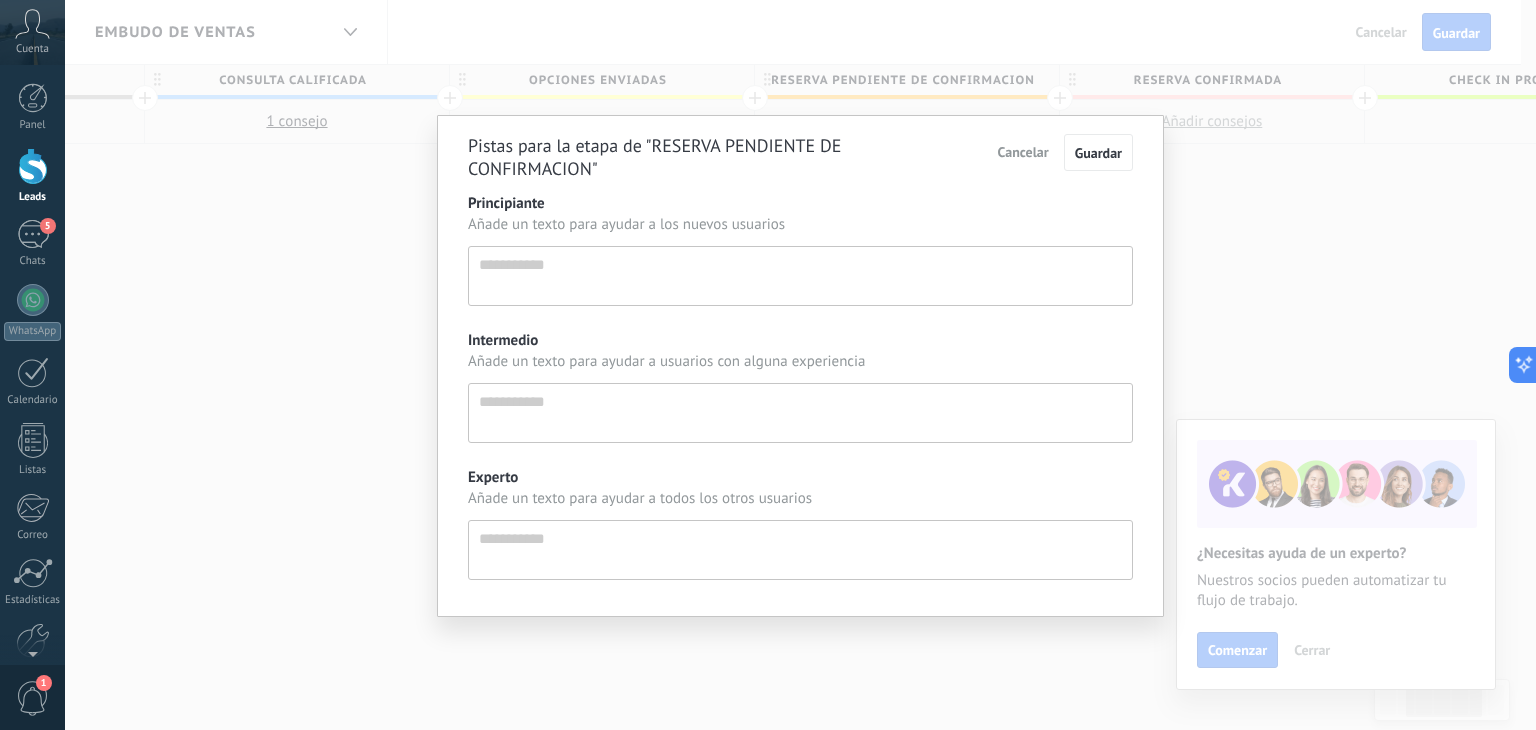 click on "Principiante" at bounding box center [800, 276] 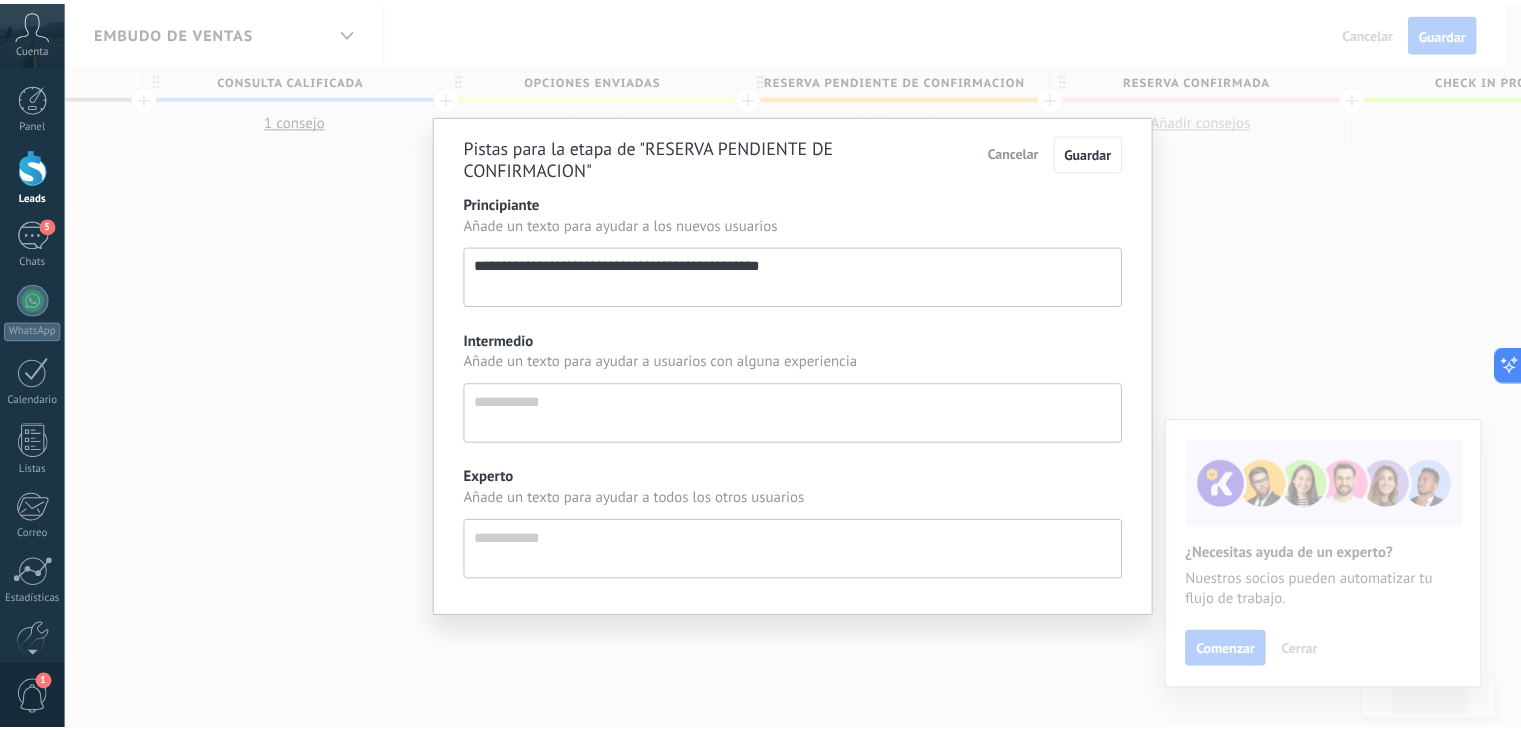 scroll, scrollTop: 19, scrollLeft: 0, axis: vertical 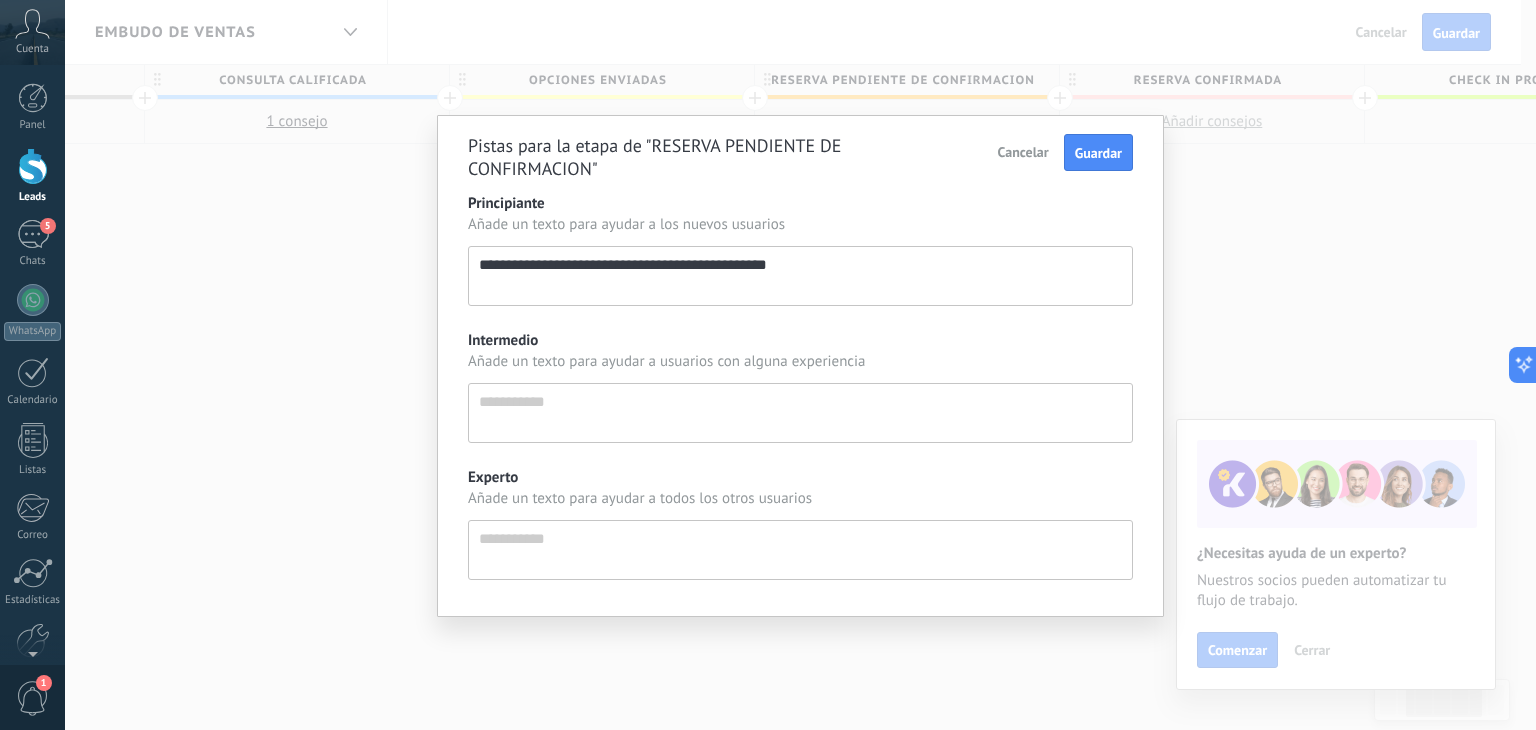 type on "**********" 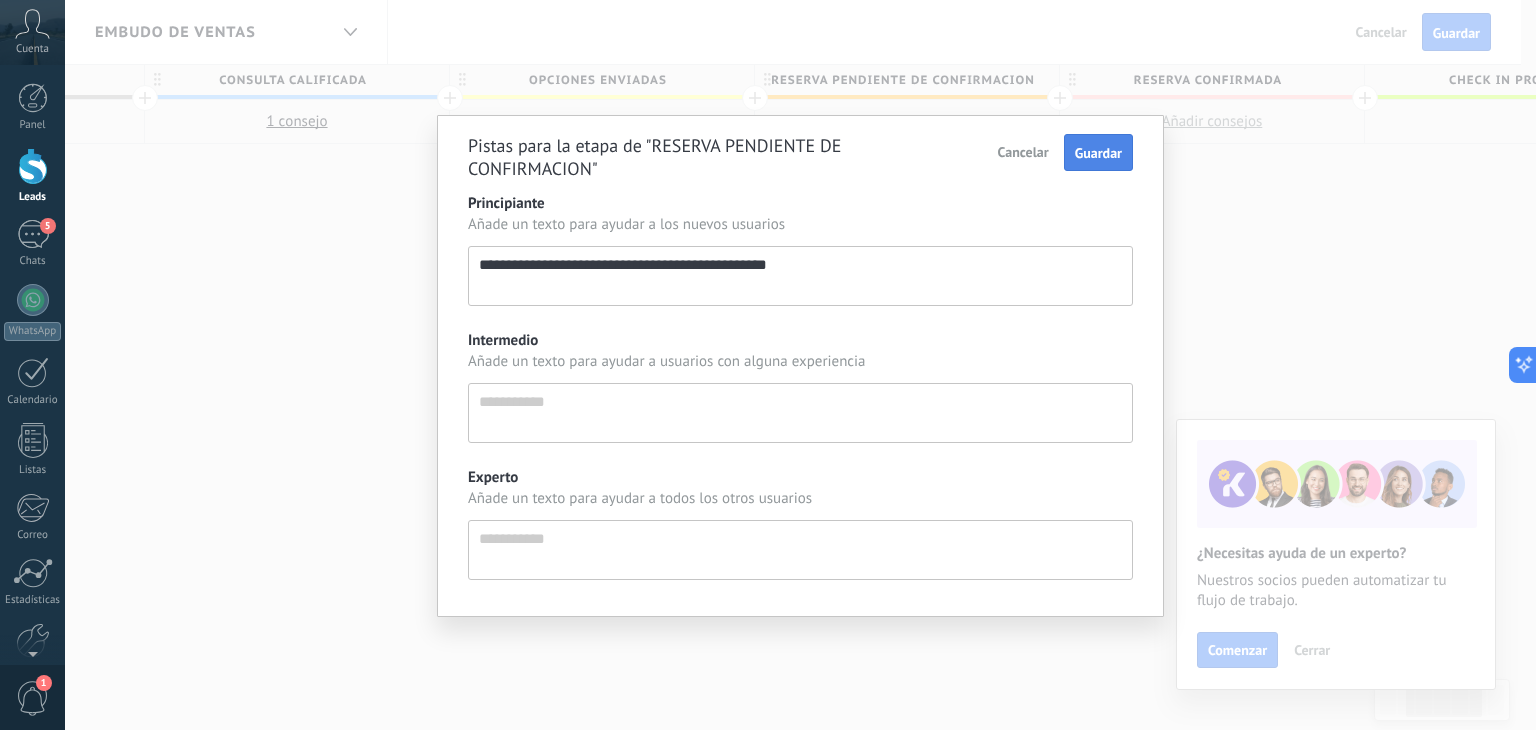 click on "Guardar" at bounding box center [1098, 153] 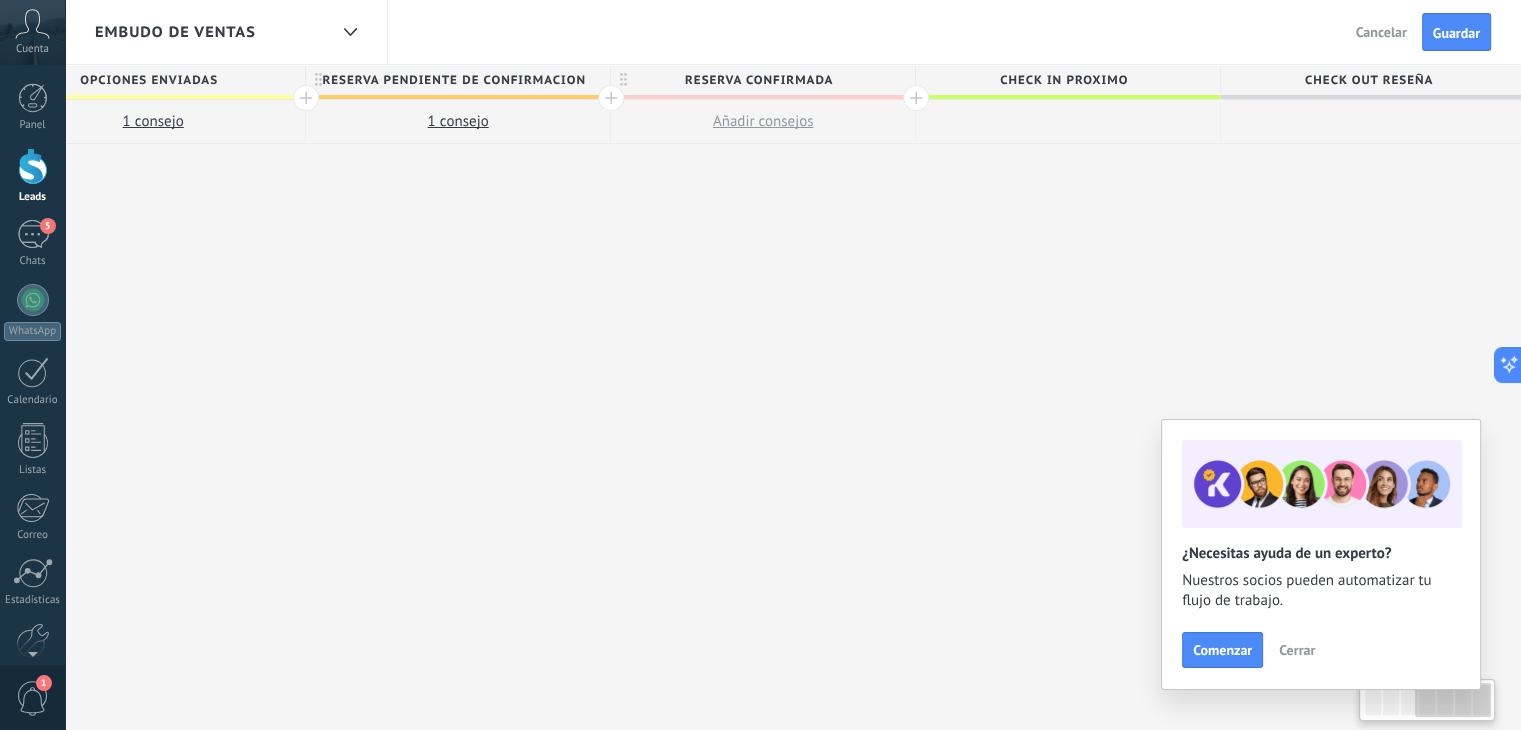 drag, startPoint x: 1286, startPoint y: 234, endPoint x: 678, endPoint y: 247, distance: 608.139 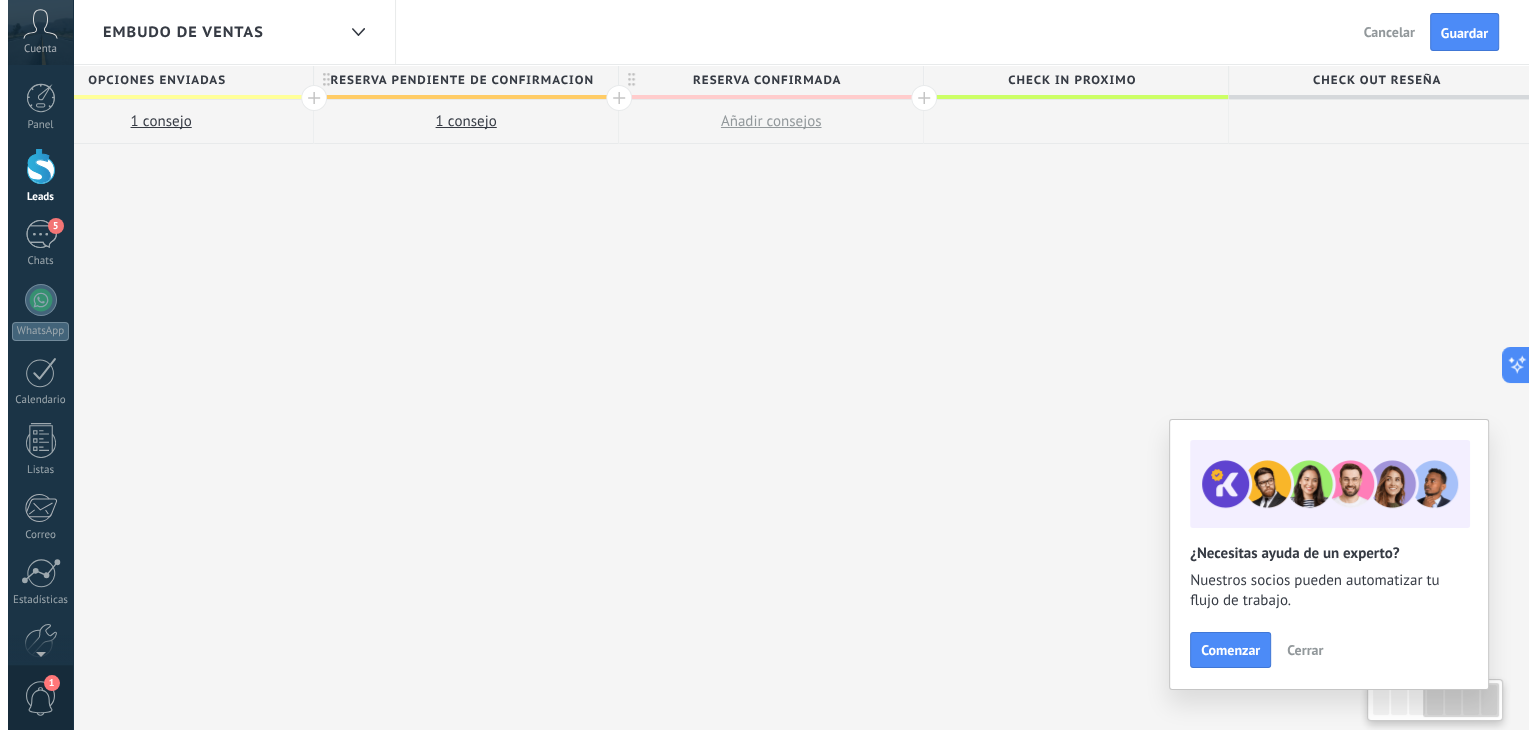 scroll, scrollTop: 0, scrollLeft: 996, axis: horizontal 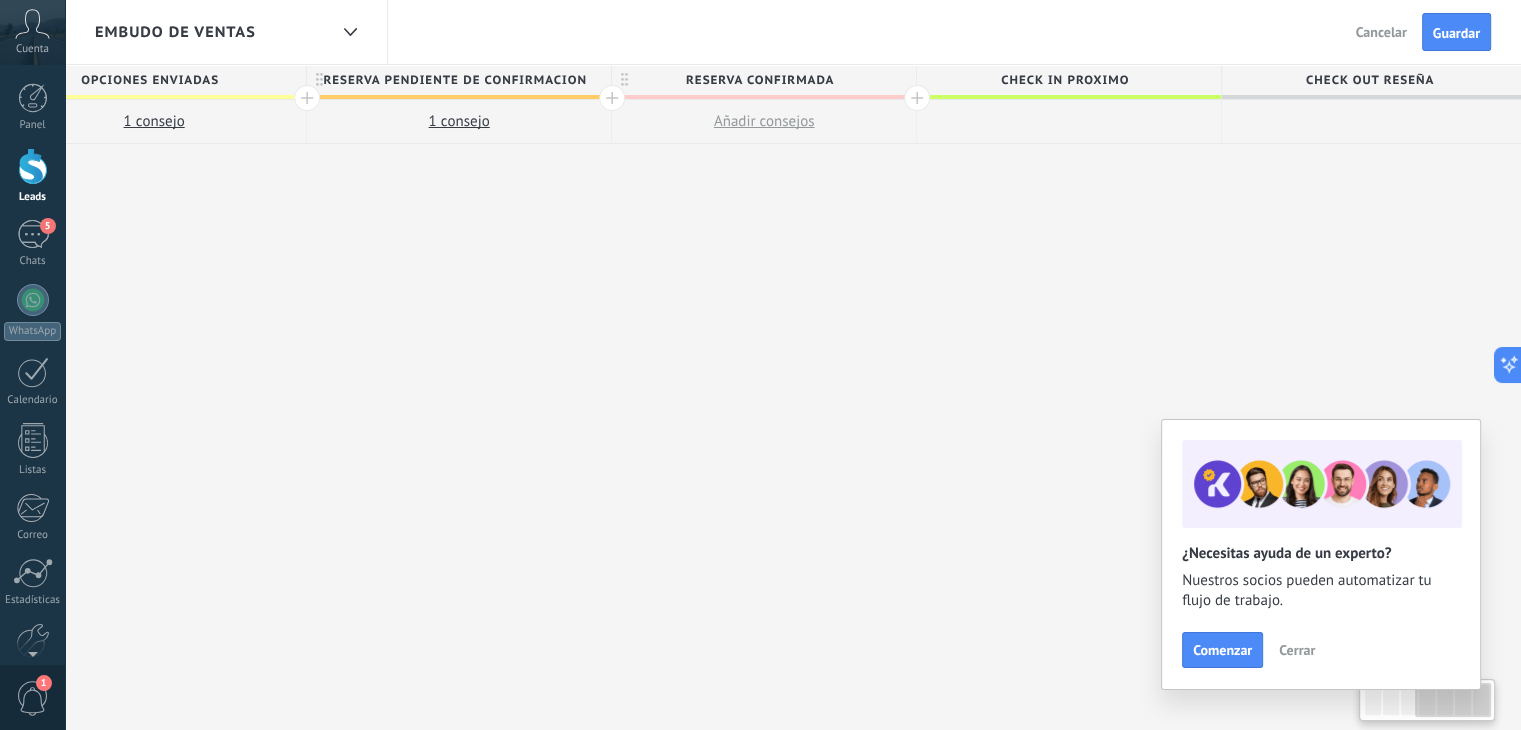 click on "Añadir consejos" at bounding box center (764, 121) 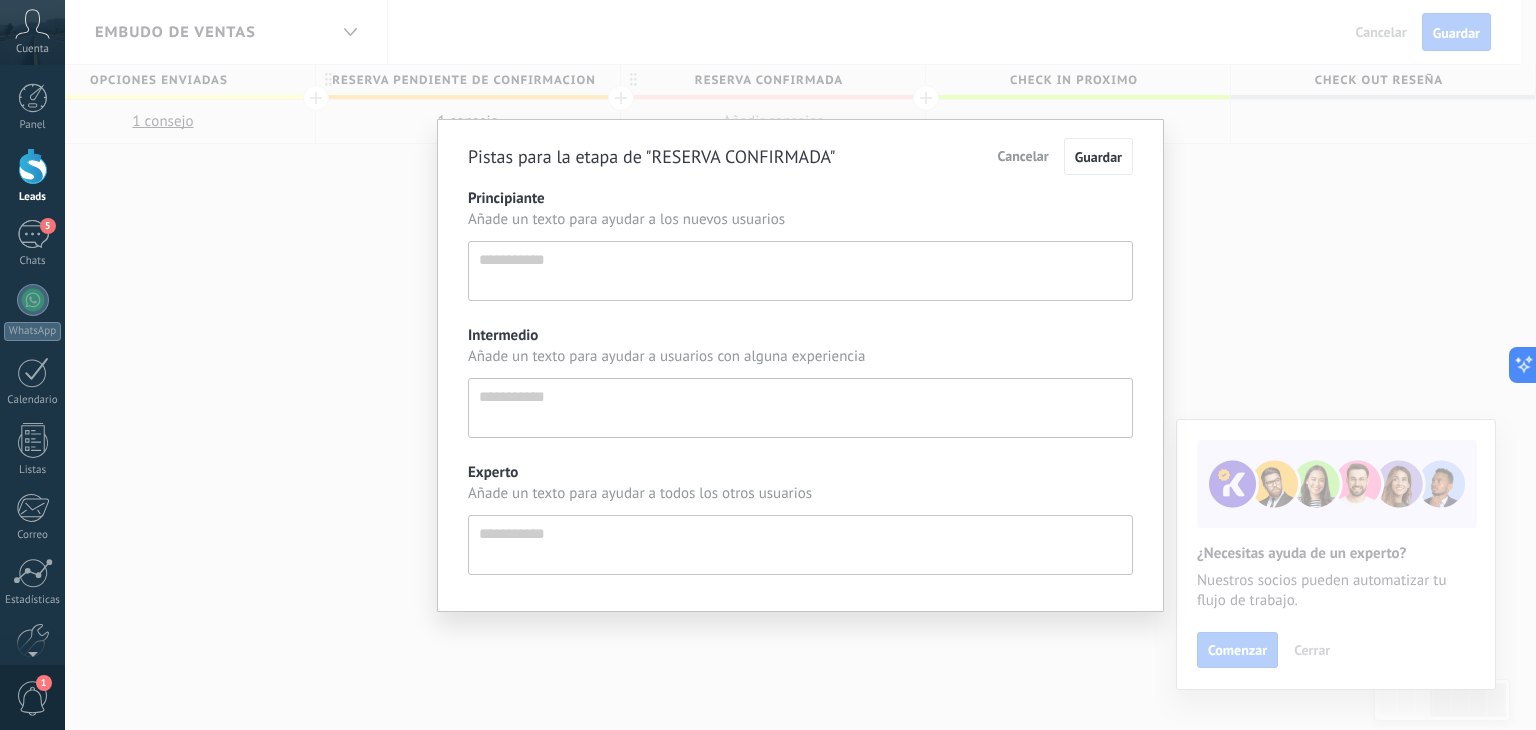 scroll, scrollTop: 19, scrollLeft: 0, axis: vertical 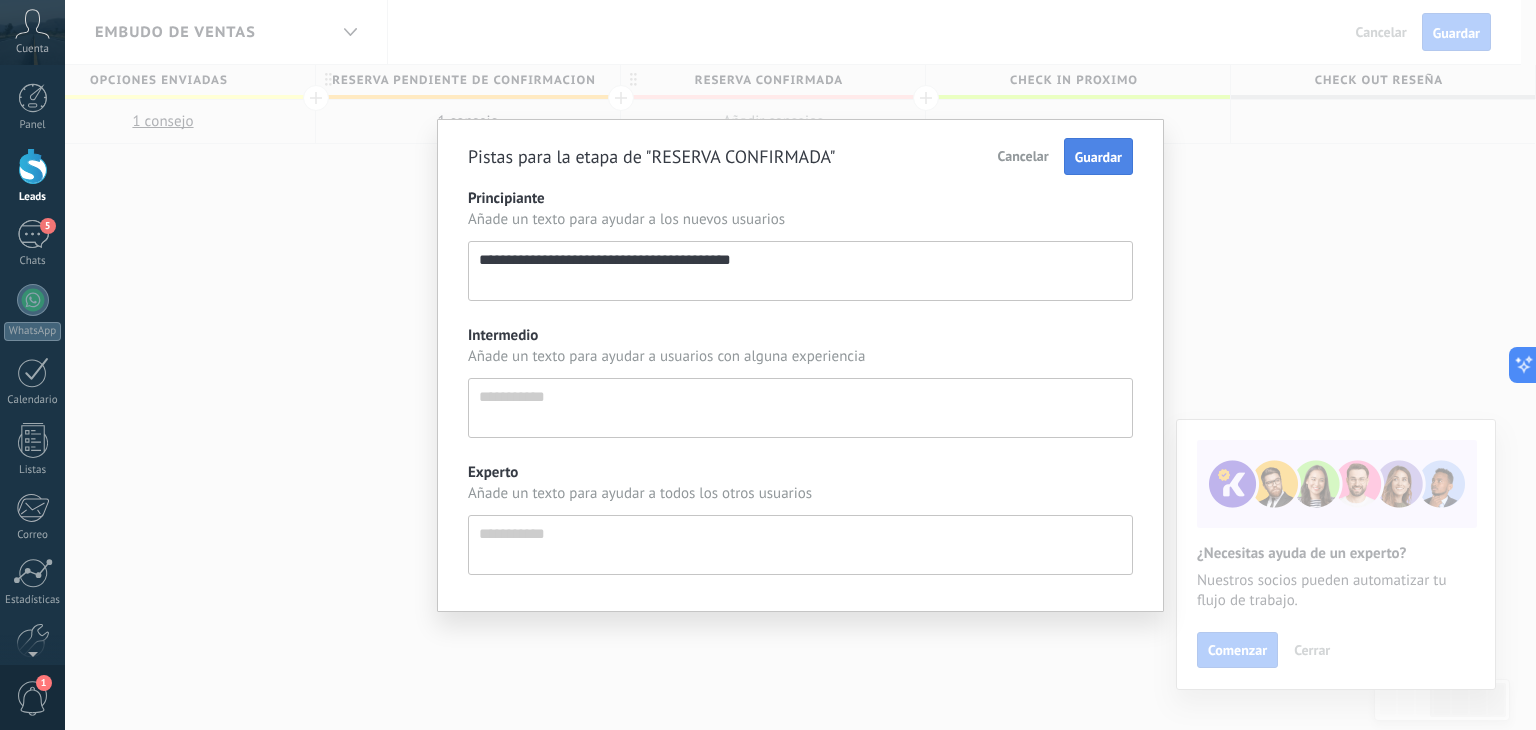 type on "**********" 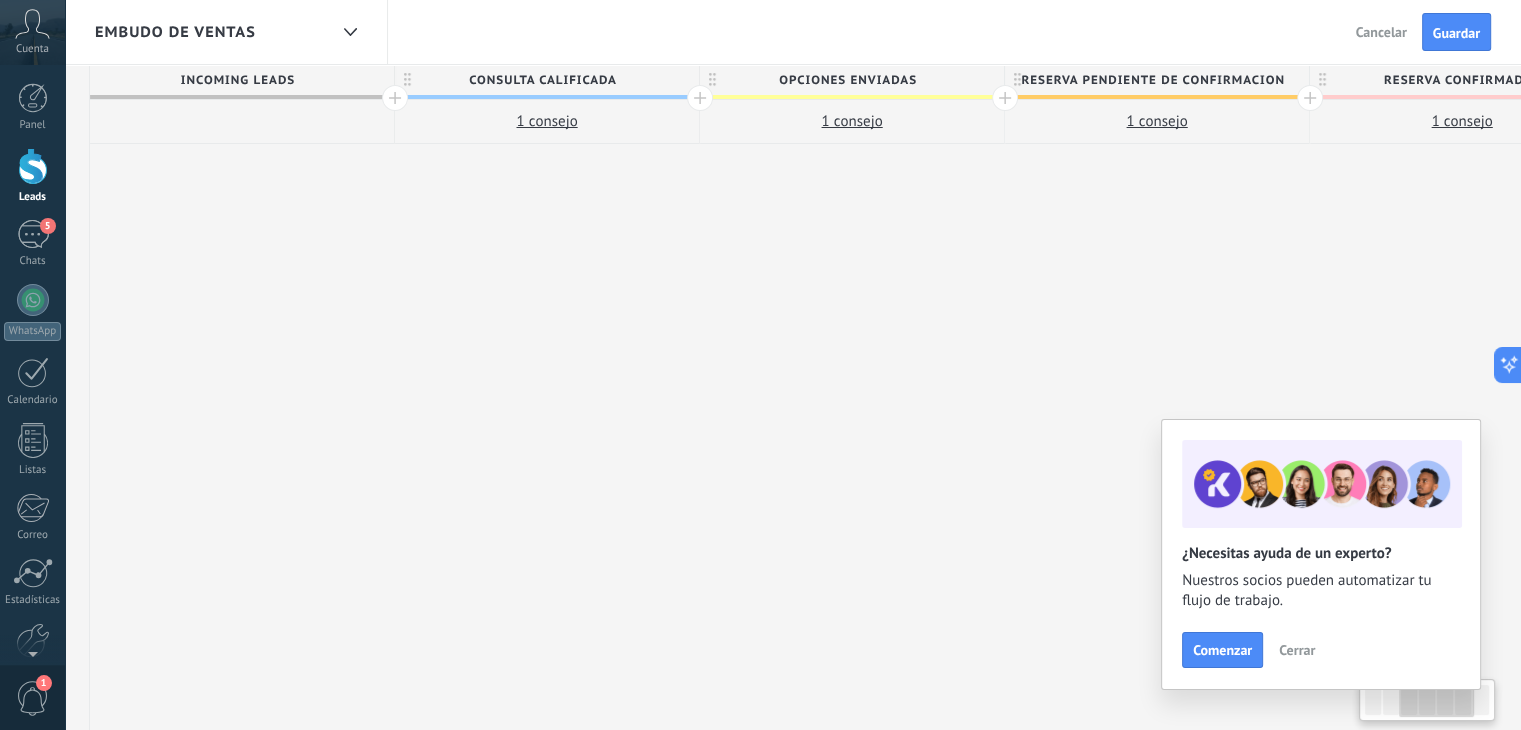 drag, startPoint x: 643, startPoint y: 315, endPoint x: 1123, endPoint y: 281, distance: 481.20267 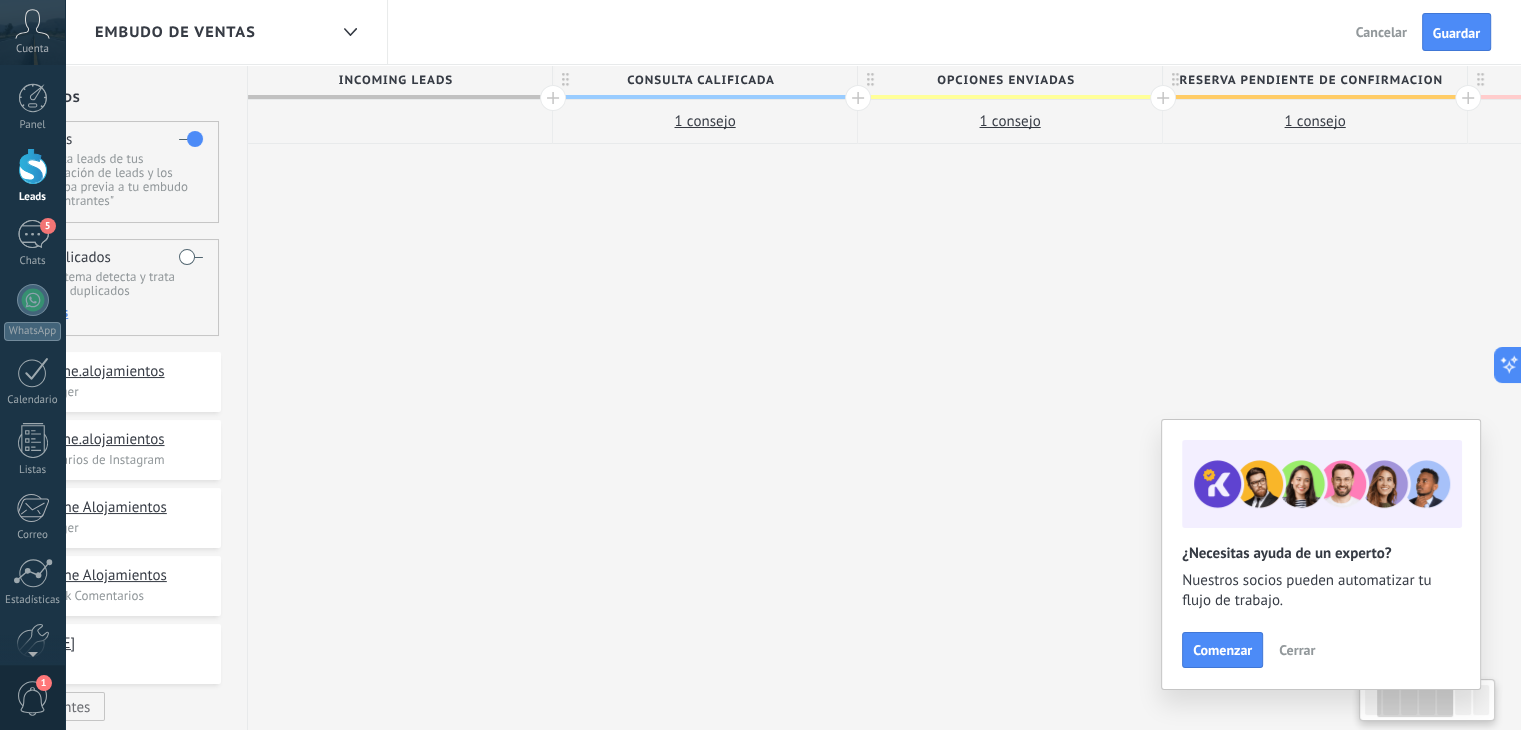 scroll, scrollTop: 0, scrollLeft: 0, axis: both 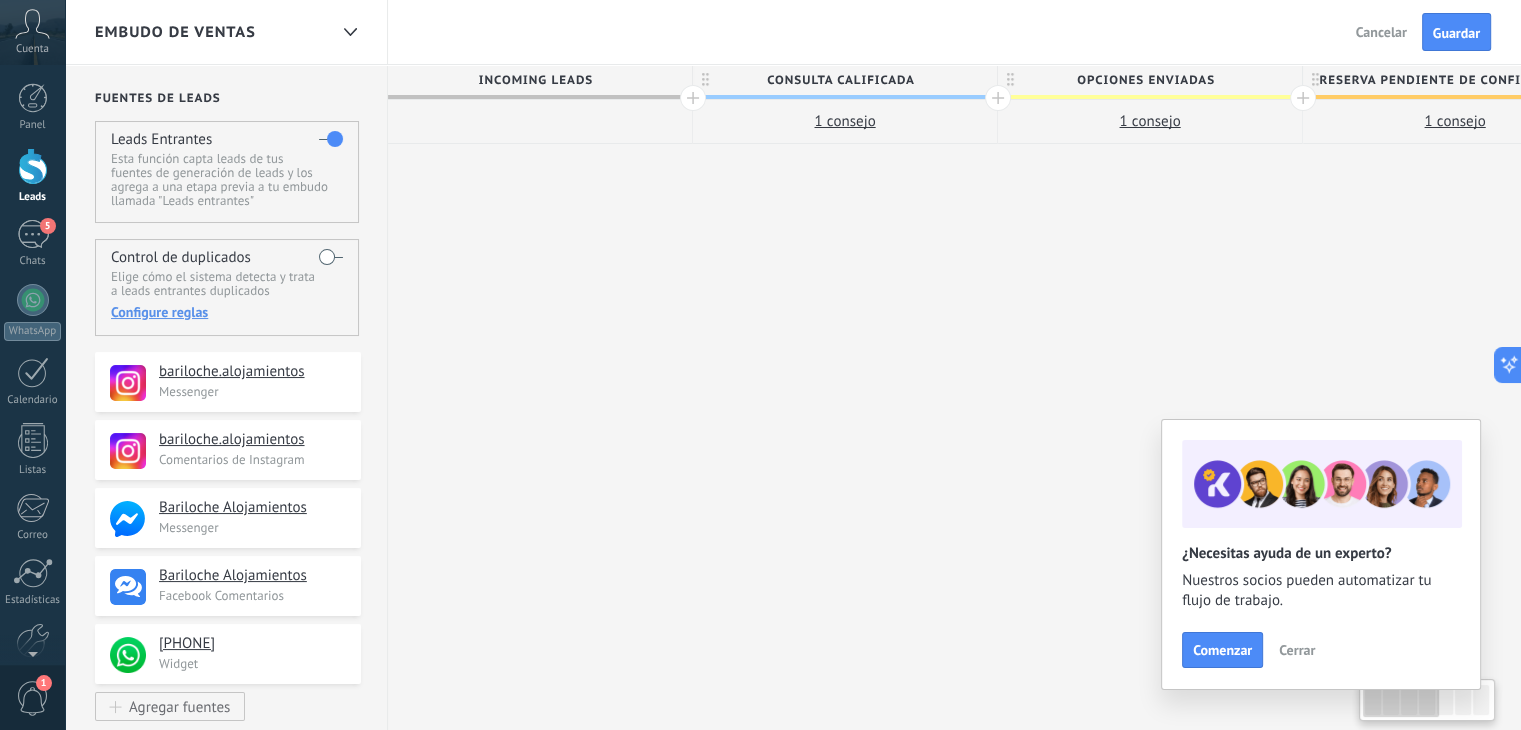 drag, startPoint x: 515, startPoint y: 365, endPoint x: 929, endPoint y: 404, distance: 415.8329 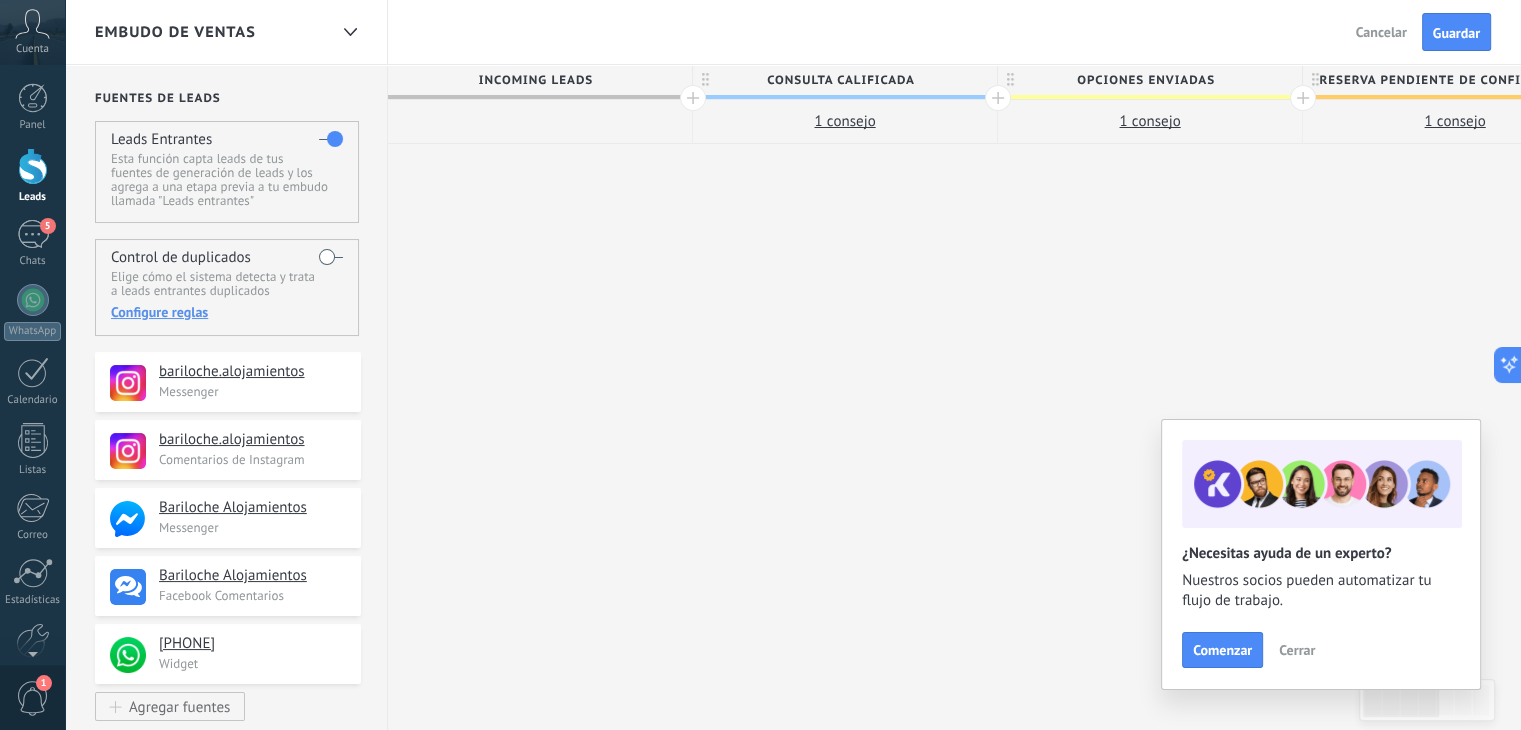 click at bounding box center (33, 166) 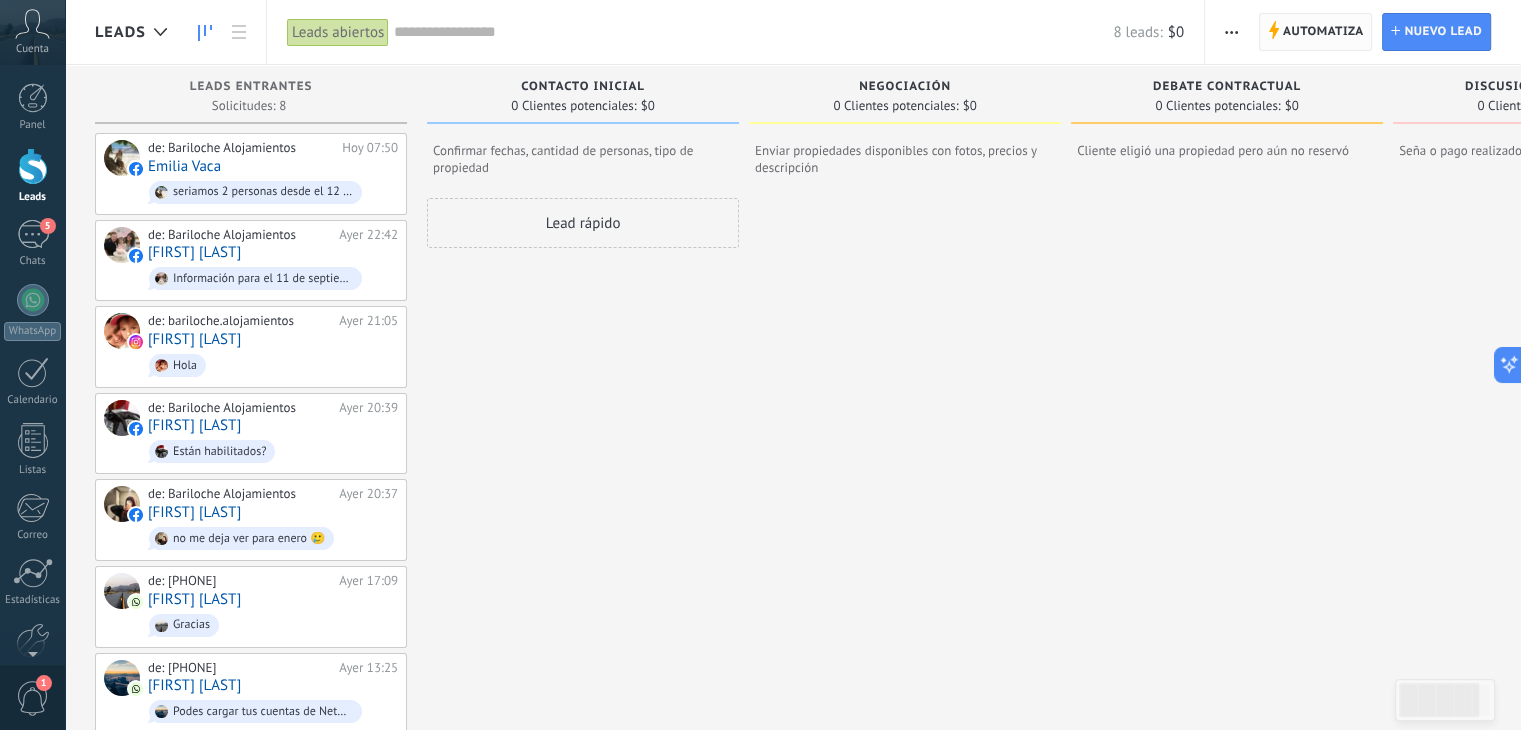click on "Automatiza" at bounding box center (1323, 32) 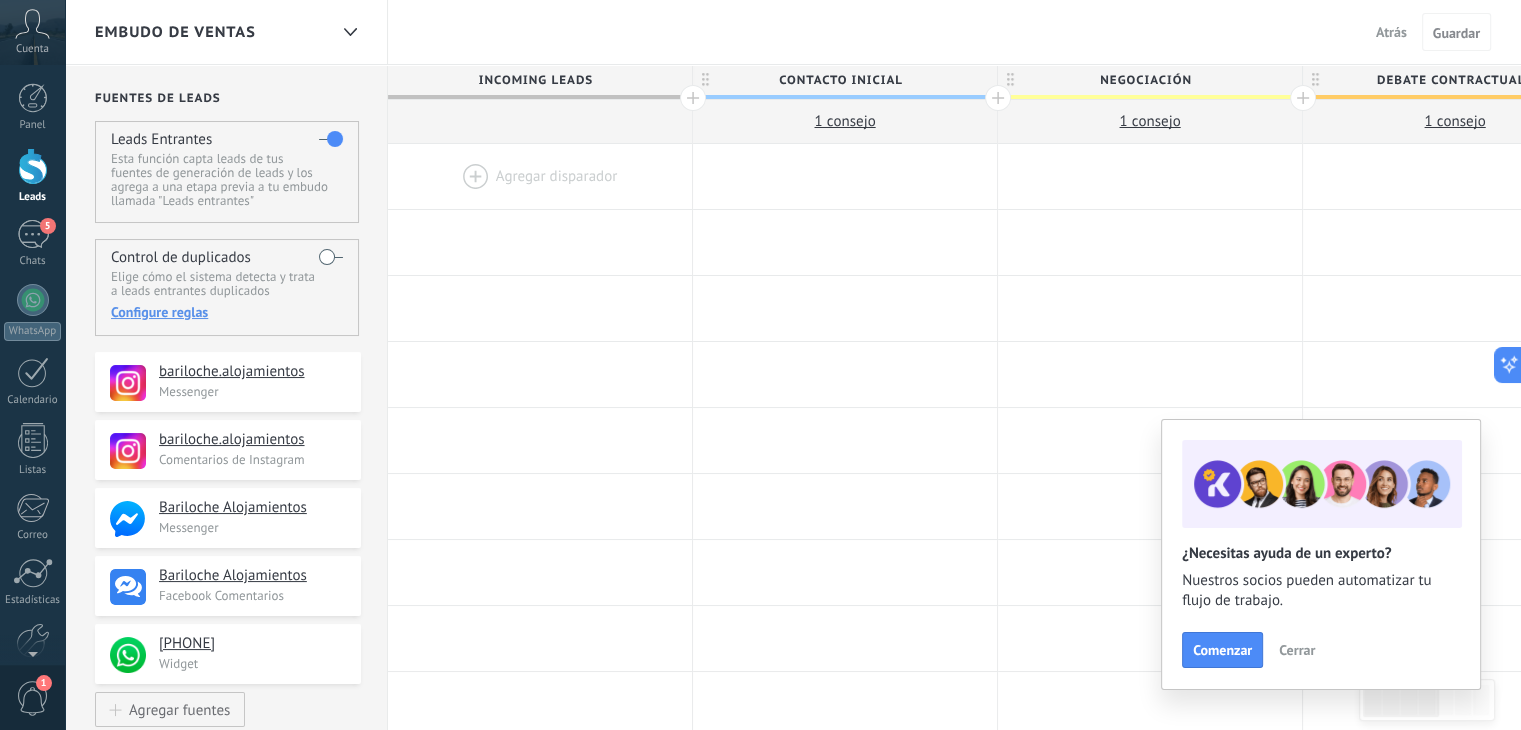 click on "Contacto inicial" at bounding box center [840, 80] 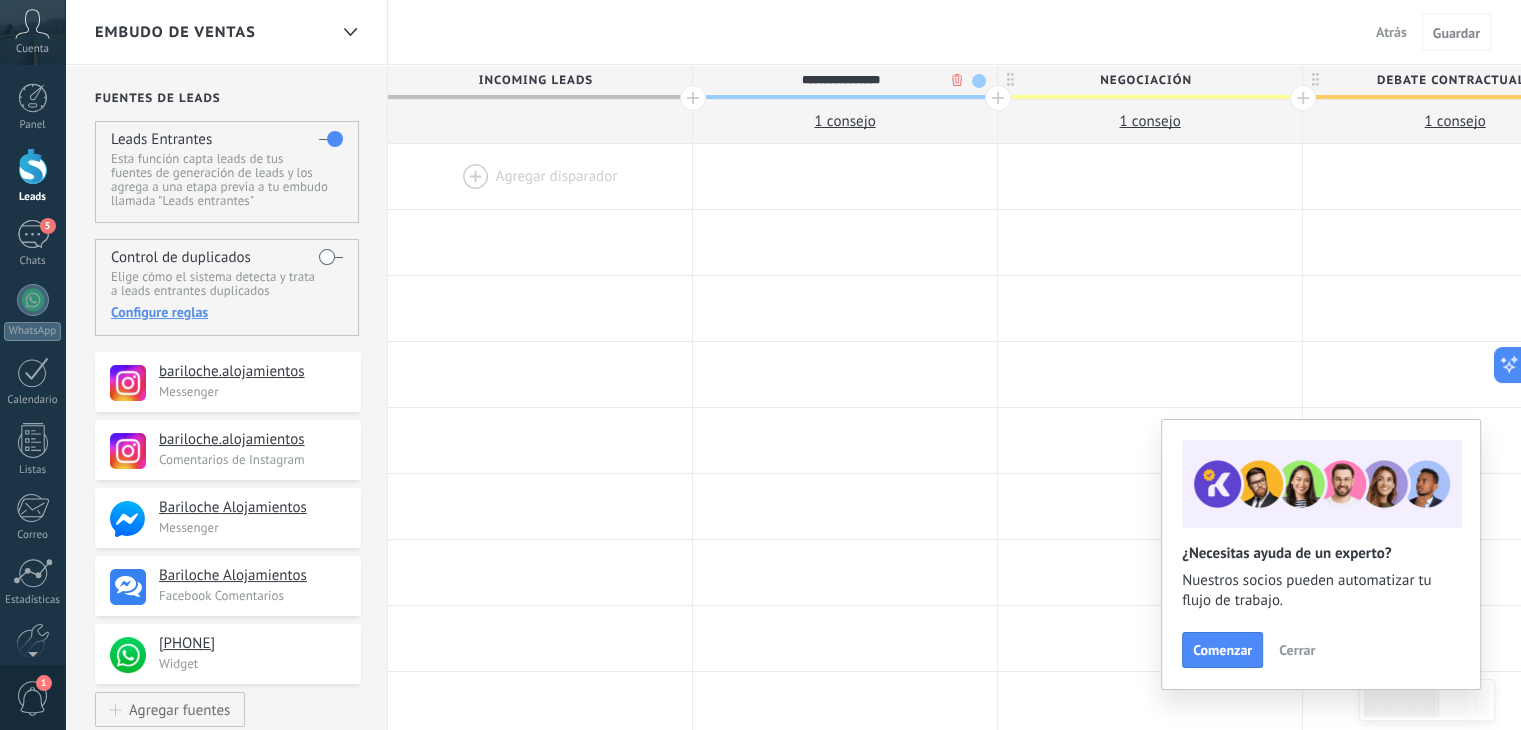 drag, startPoint x: 920, startPoint y: 80, endPoint x: 812, endPoint y: 90, distance: 108.461975 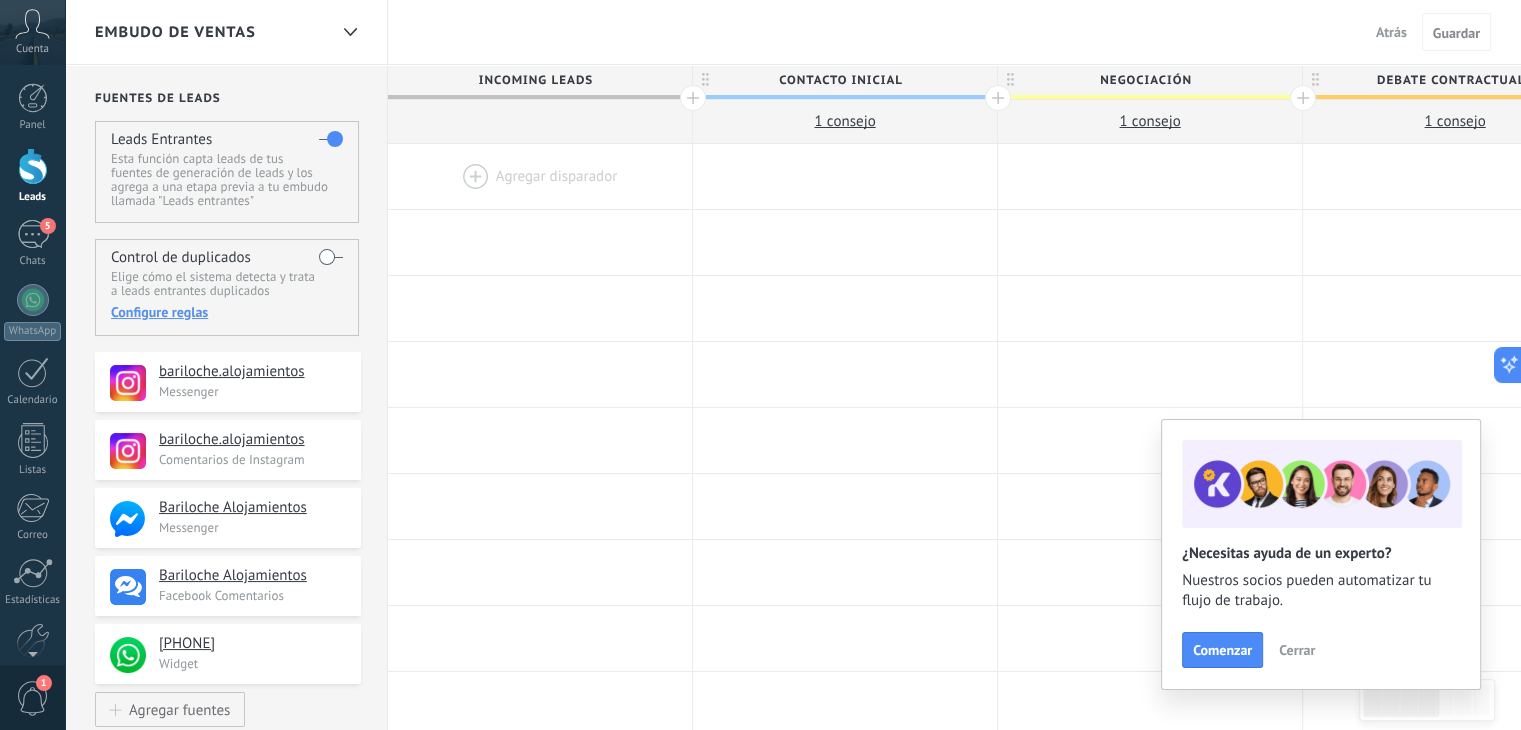 click on "Contacto inicial" at bounding box center (840, 80) 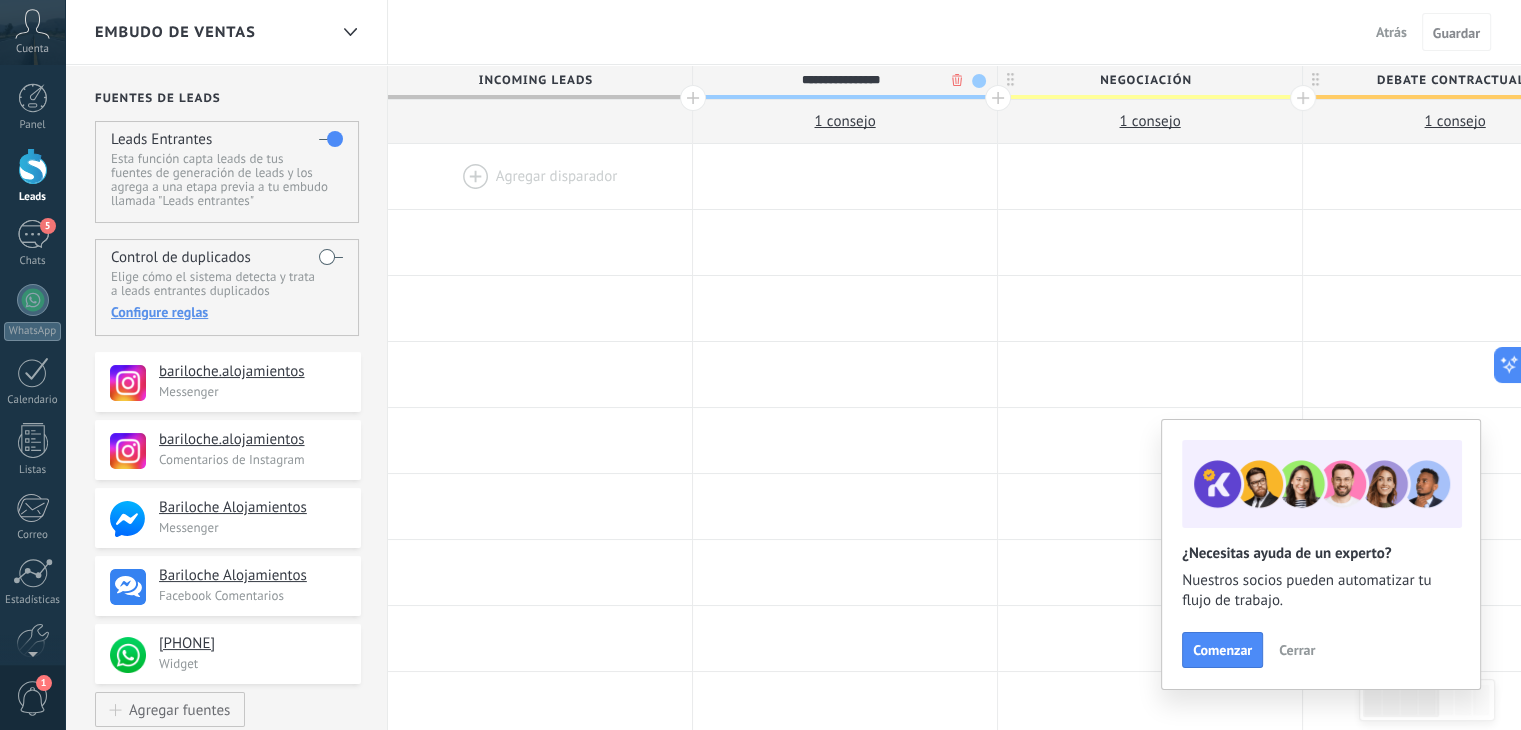 click on "**********" at bounding box center [840, 80] 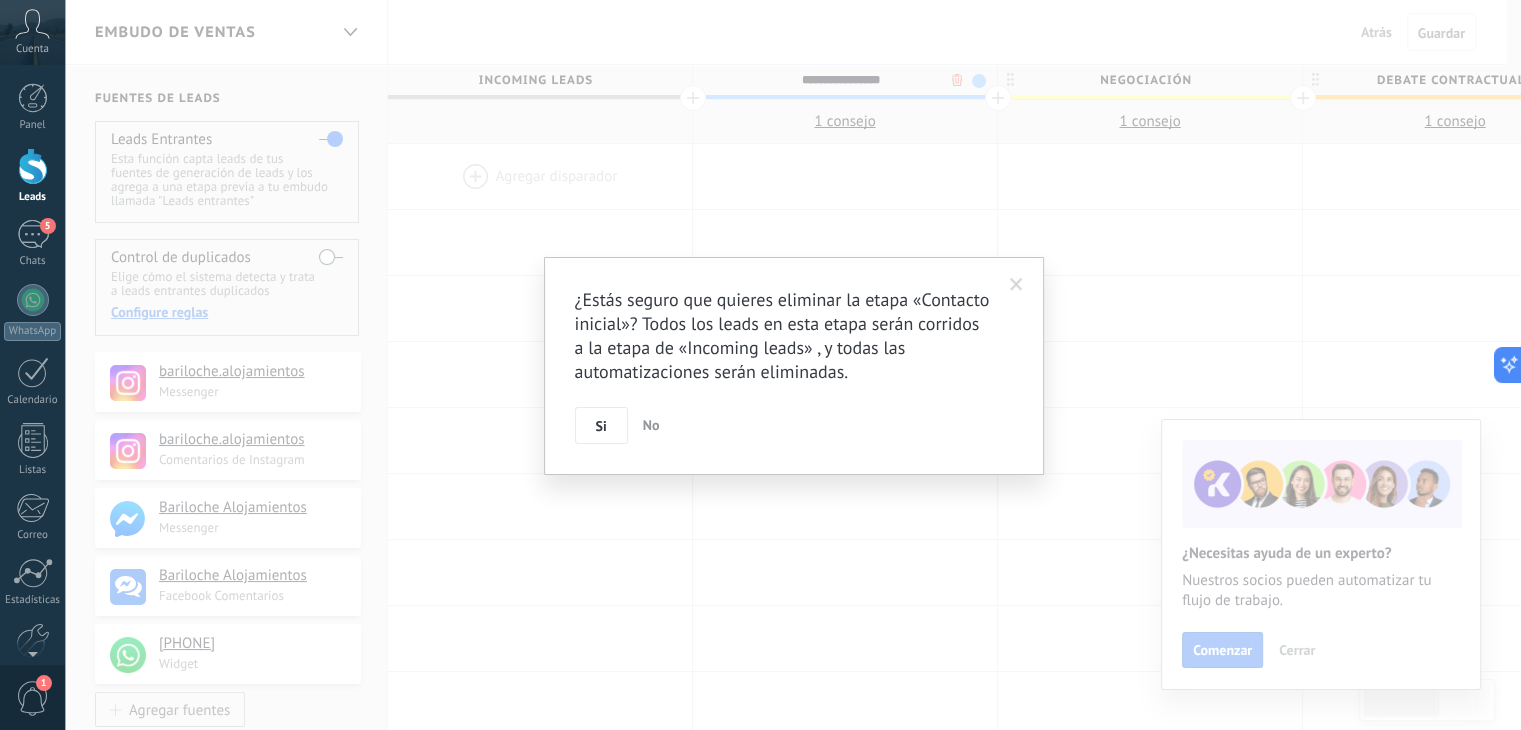 click on ".abccls-1,.abccls-2{fill-rule:evenodd}.abccls-2{fill:#fff} .abfcls-1{fill:none}.abfcls-2{fill:#fff} .abncls-1{isolation:isolate}.abncls-2{opacity:.06}.abncls-2,.abncls-3,.abncls-6{mix-blend-mode:multiply}.abncls-3{opacity:.15}.abncls-4,.abncls-8{fill:#fff}.abncls-5{fill:url(#abnlinear-gradient)}.abncls-6{opacity:.04}.abncls-7{fill:url(#abnlinear-gradient-2)}.abncls-8{fill-rule:evenodd} .abqst0{fill:#ffa200} .abwcls-1{fill:#252525} .cls-1{isolation:isolate} .acicls-1{fill:none} .aclcls-1{fill:#232323} .acnst0{display:none} .addcls-1,.addcls-2{fill:none;stroke-miterlimit:10}.addcls-1{stroke:#dfe0e5}.addcls-2{stroke:#a1a7ab} .adecls-1,.adecls-2{fill:none;stroke-miterlimit:10}.adecls-1{stroke:#dfe0e5}.adecls-2{stroke:#a1a7ab} .adqcls-1{fill:#8591a5;fill-rule:evenodd} .aeccls-1{fill:#5c9f37} .aeecls-1{fill:#f86161} .aejcls-1{fill:#8591a5;fill-rule:evenodd} .aekcls-1{fill-rule:evenodd} .aelcls-1{fill-rule:evenodd;fill:currentColor} .aemcls-1{fill-rule:evenodd;fill:currentColor} .aencls-2{fill:#f86161;opacity:.3}" at bounding box center [760, 365] 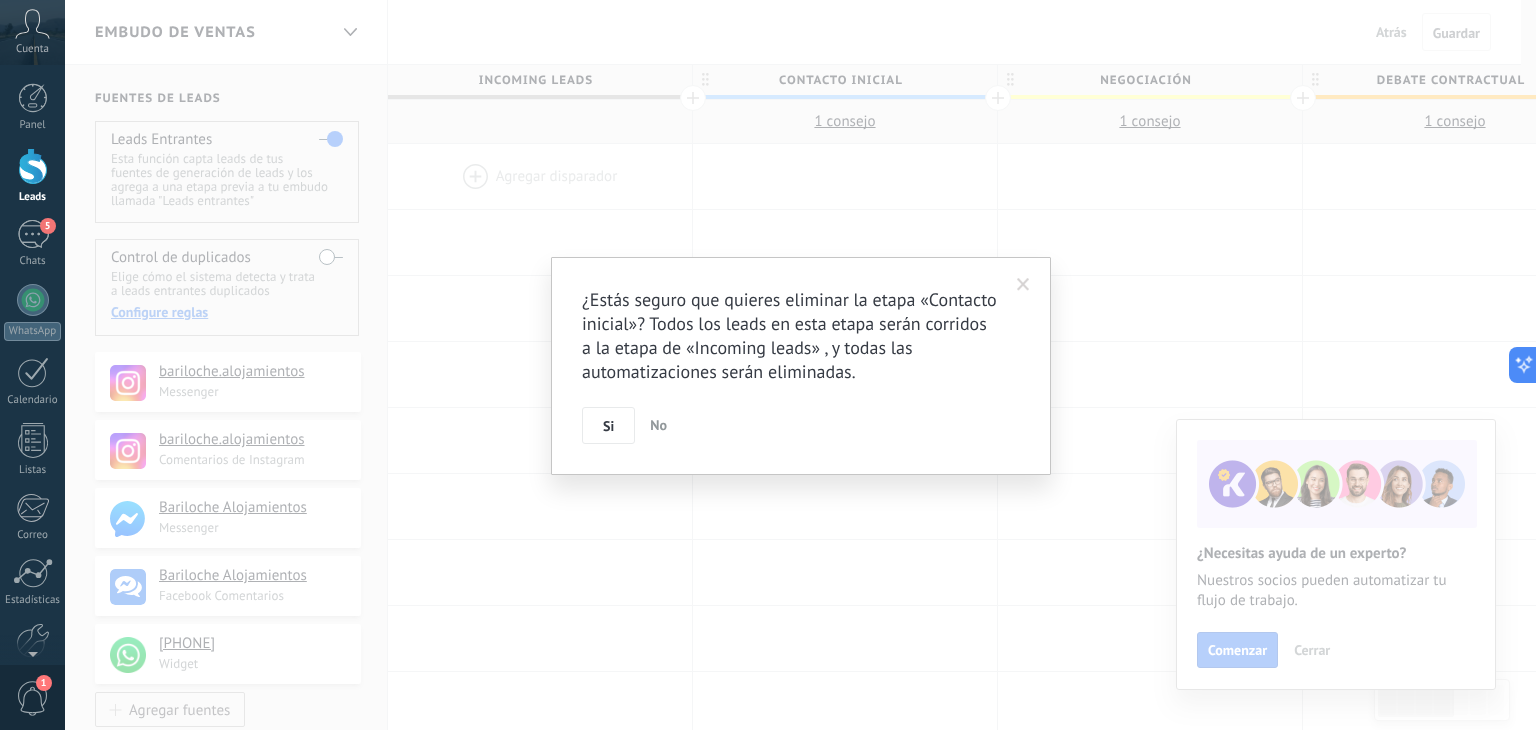 click at bounding box center [1023, 285] 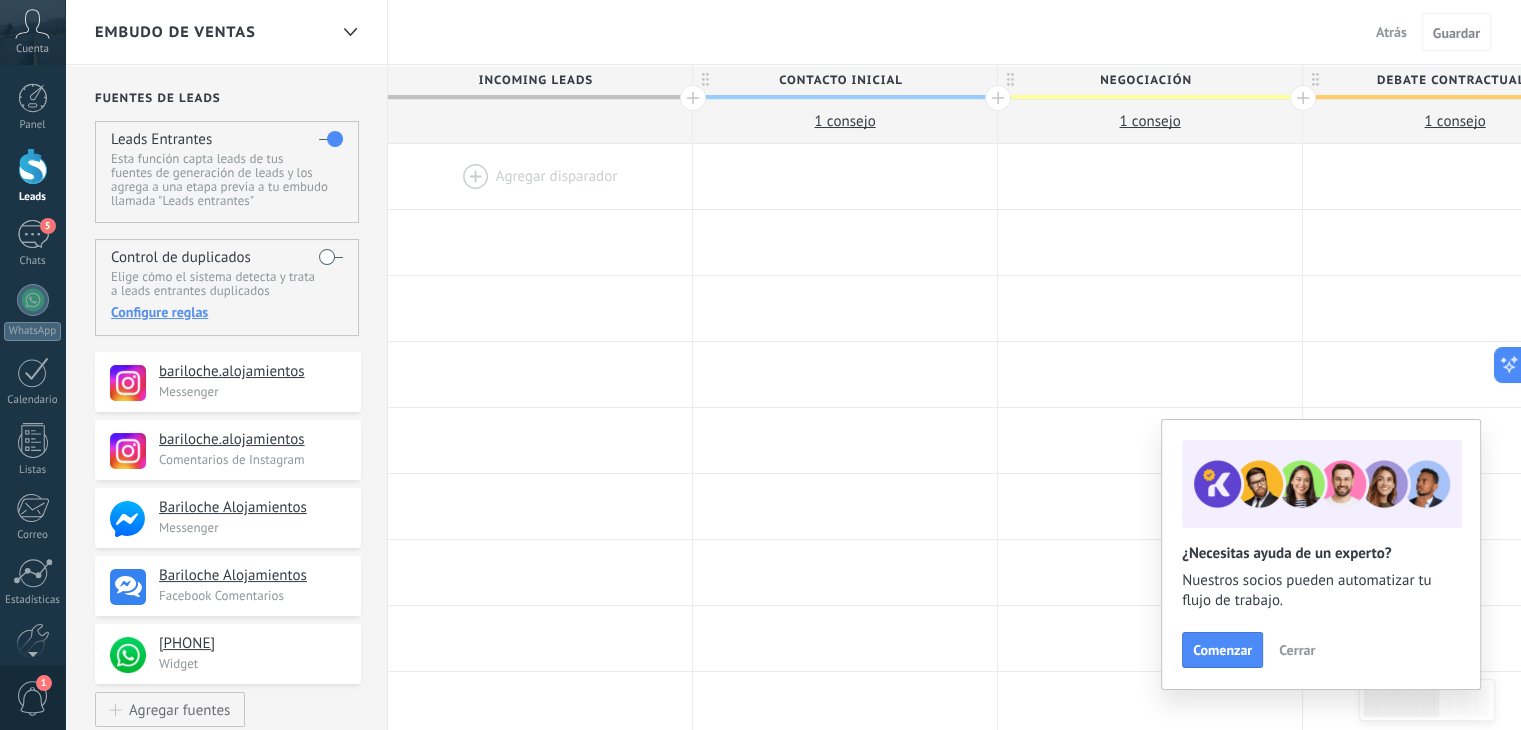 click on "Contacto inicial" at bounding box center (840, 80) 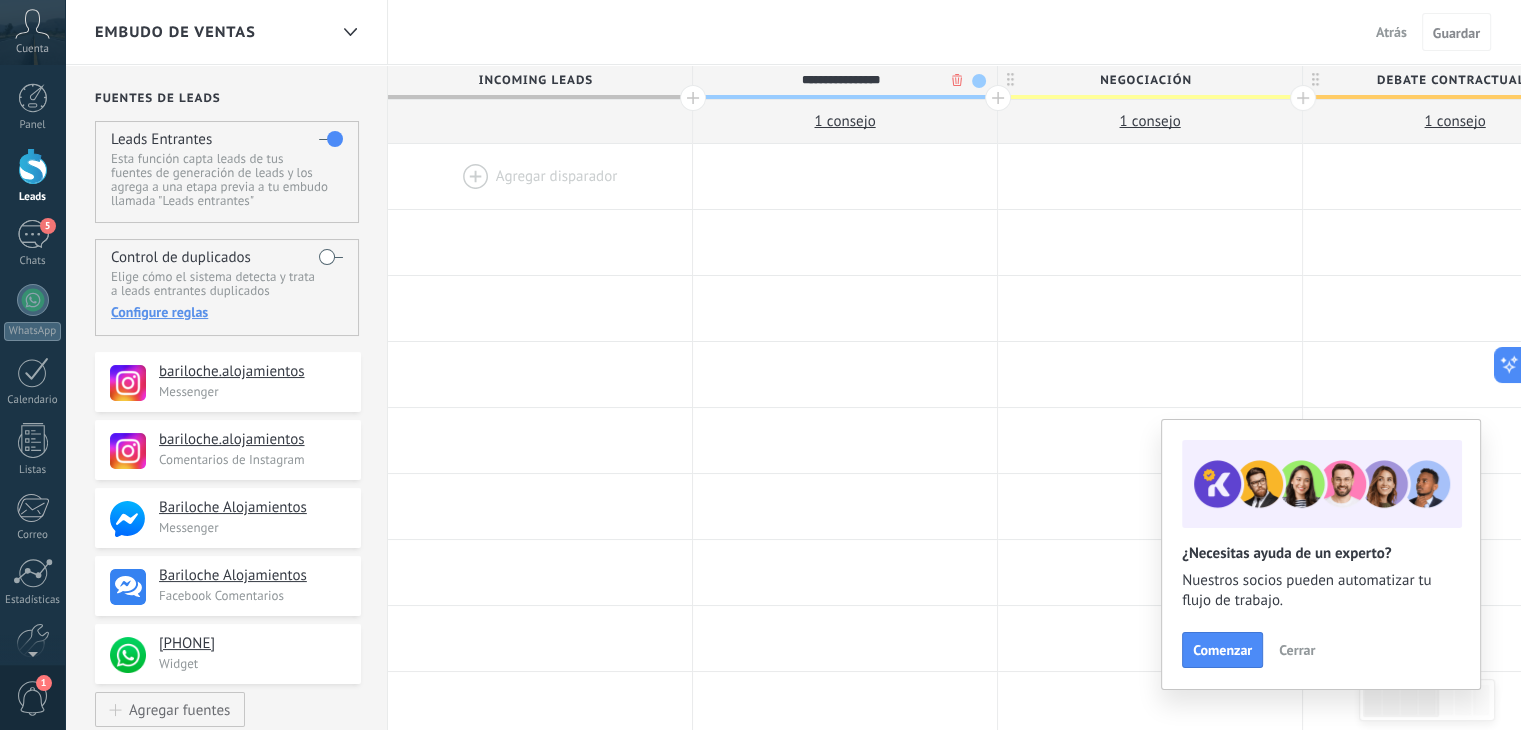 click on "**********" at bounding box center (840, 80) 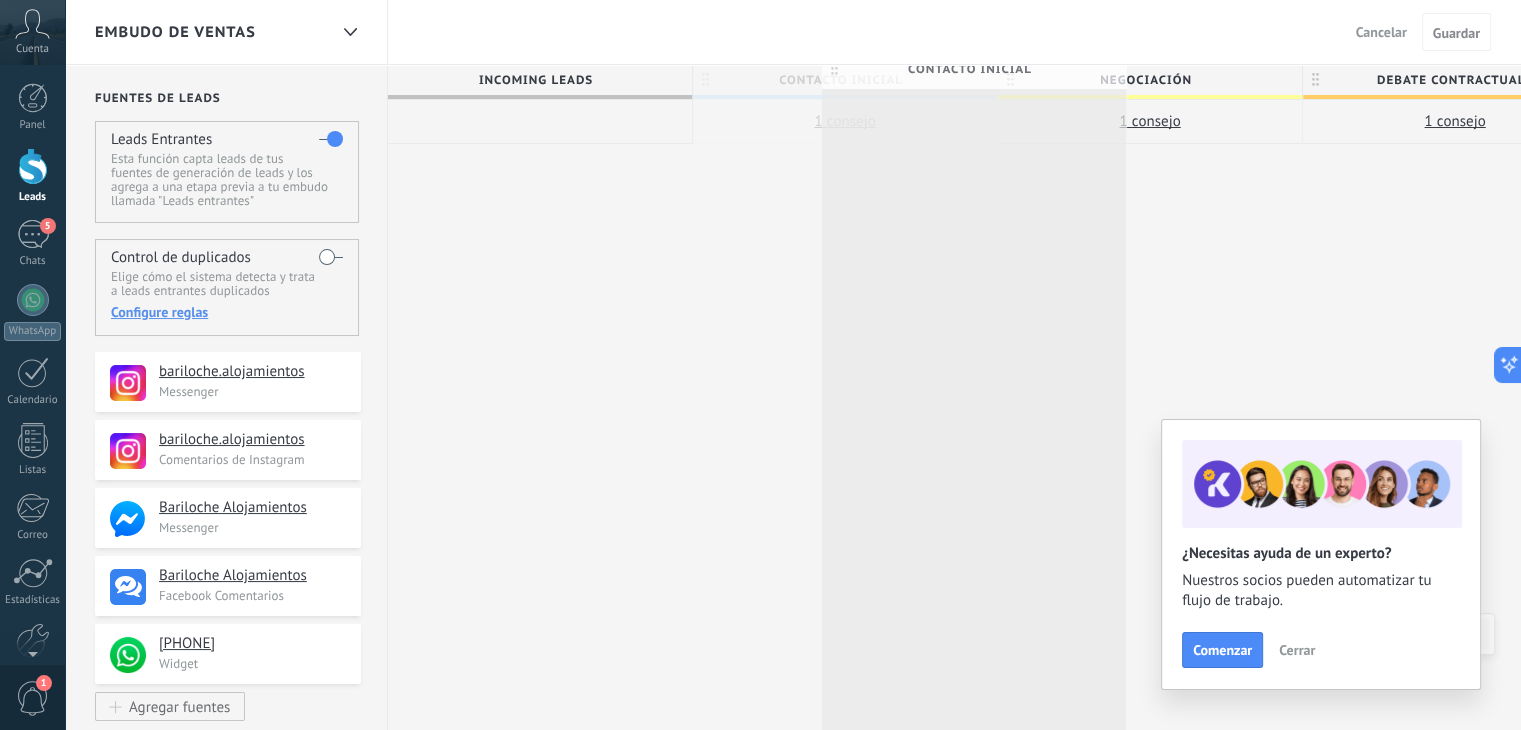 drag, startPoint x: 781, startPoint y: 80, endPoint x: 896, endPoint y: 73, distance: 115.212845 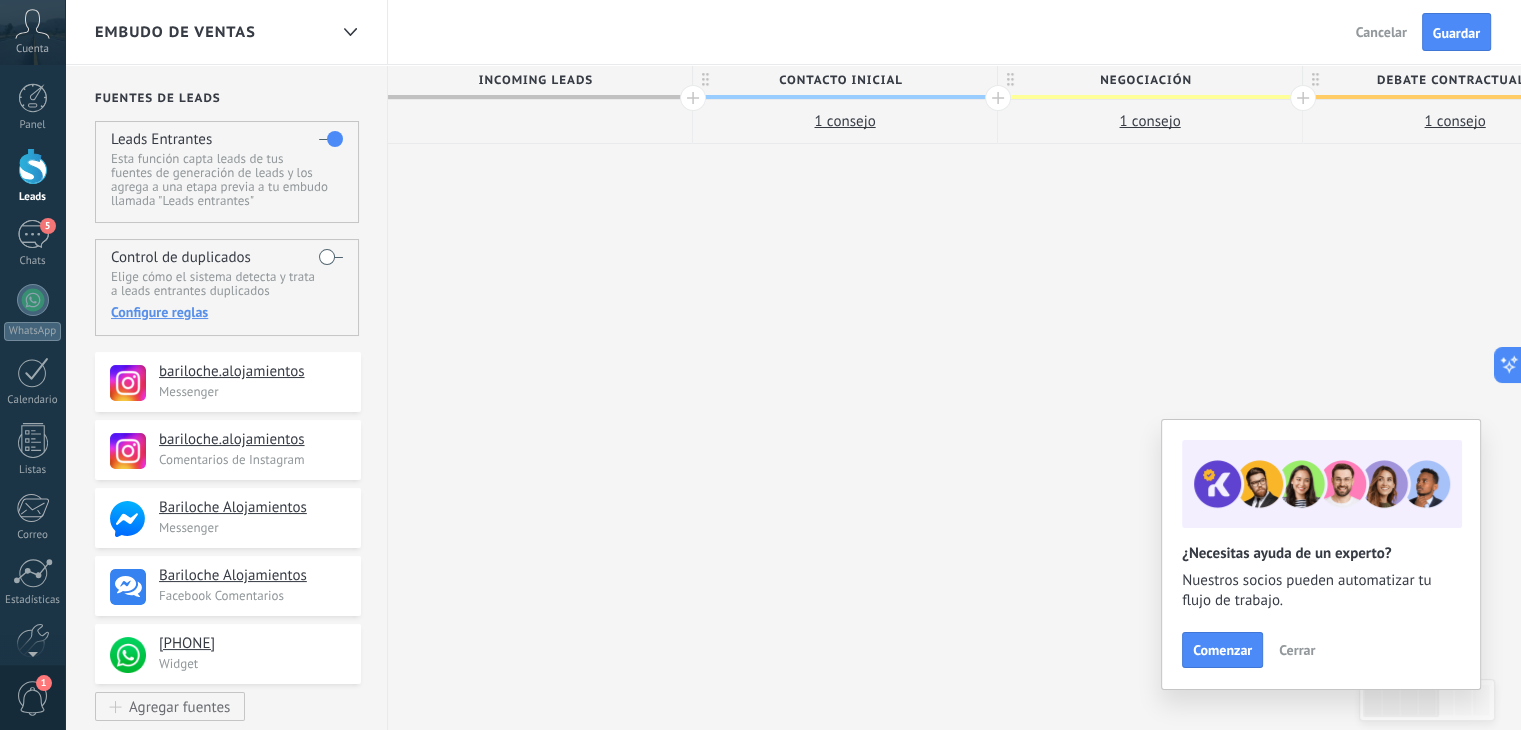 click on "**********" at bounding box center [1455, 398] 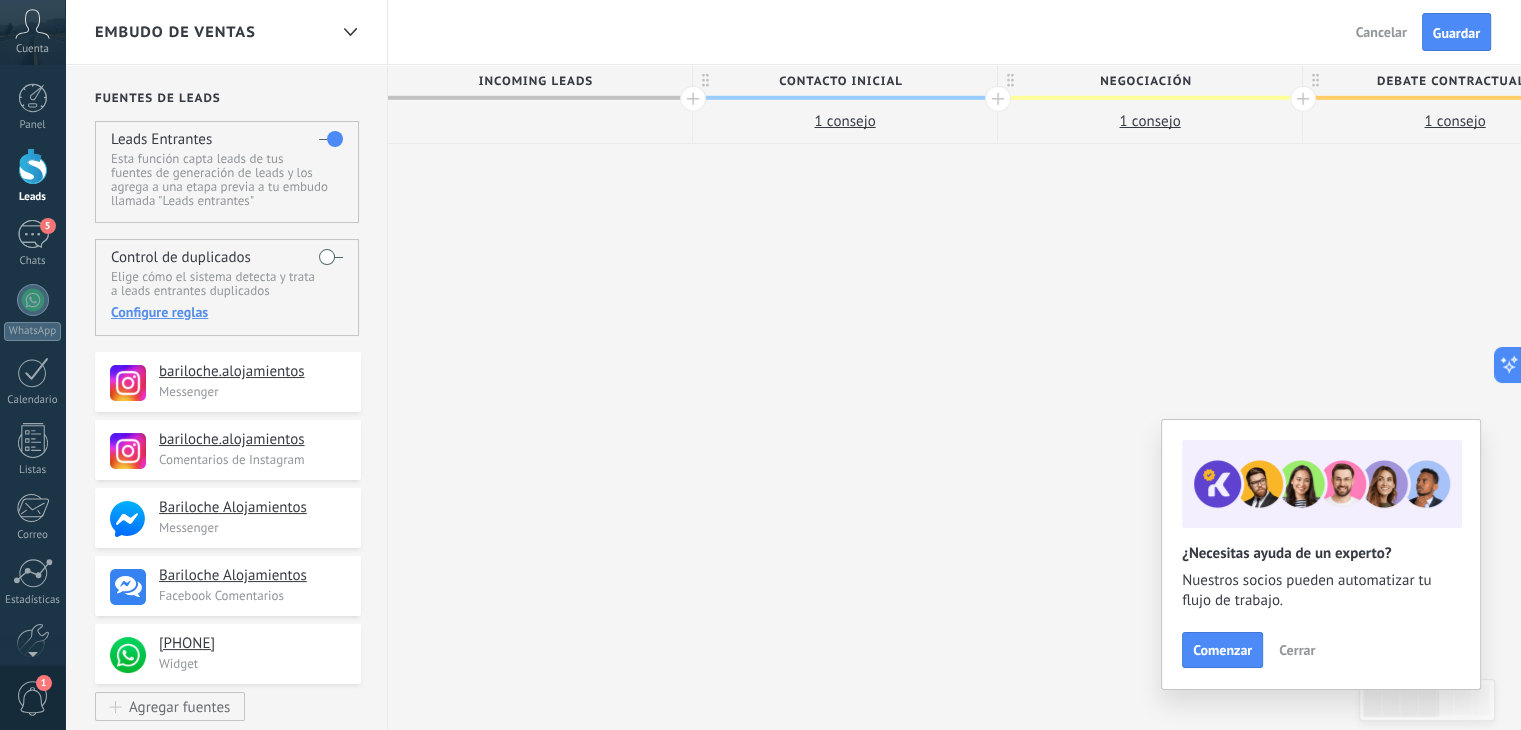 click on "Cerrar" at bounding box center (1297, 650) 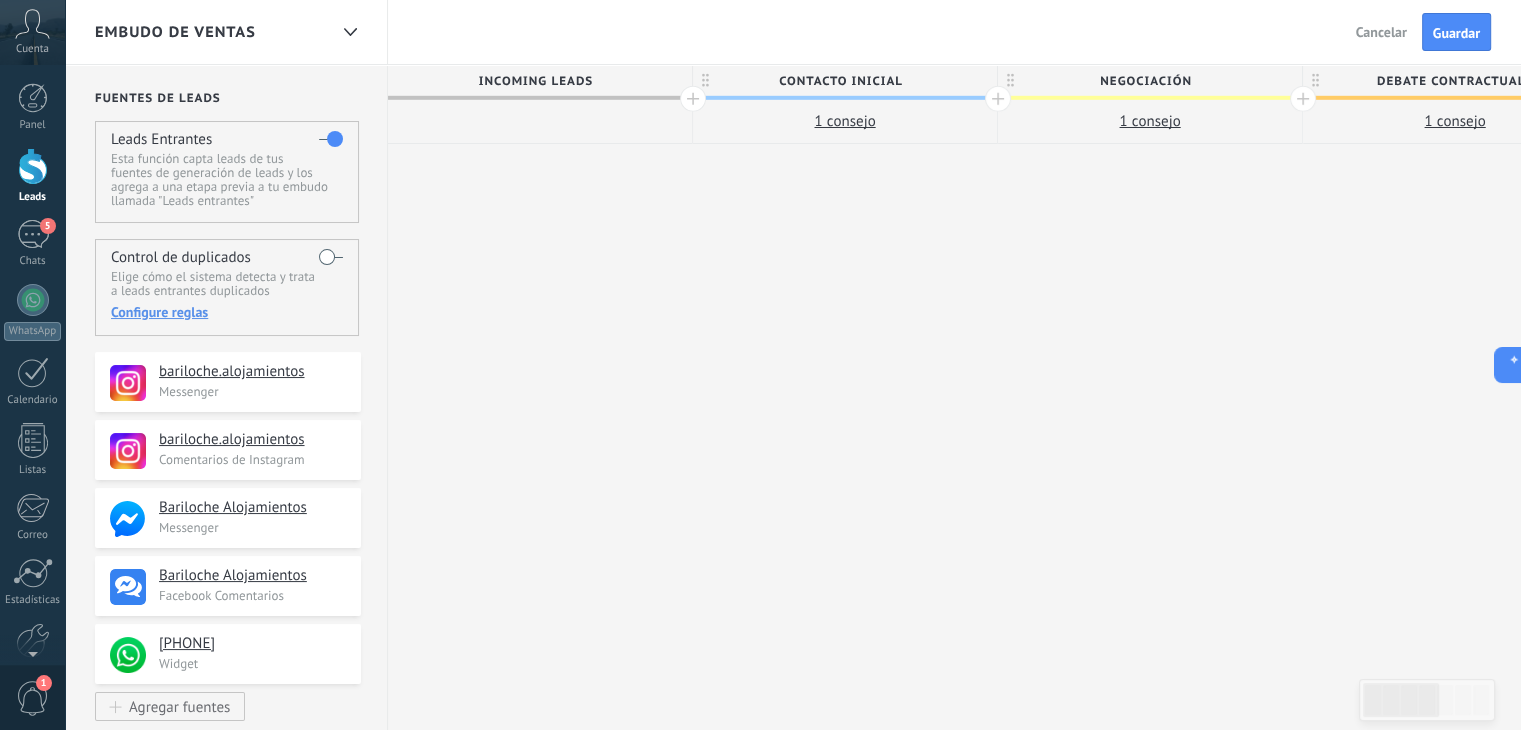 click on "**********" at bounding box center (1455, 398) 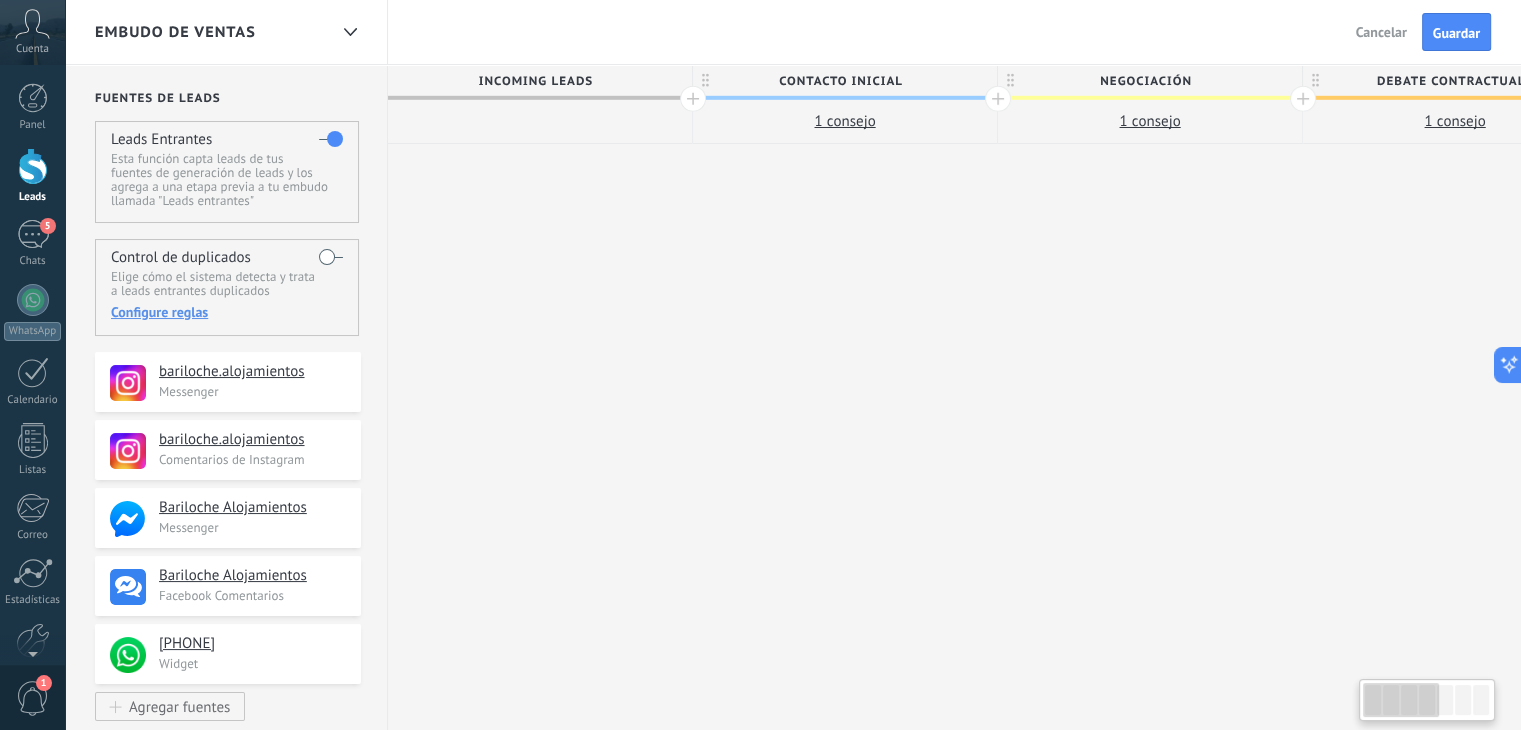 scroll, scrollTop: 0, scrollLeft: 0, axis: both 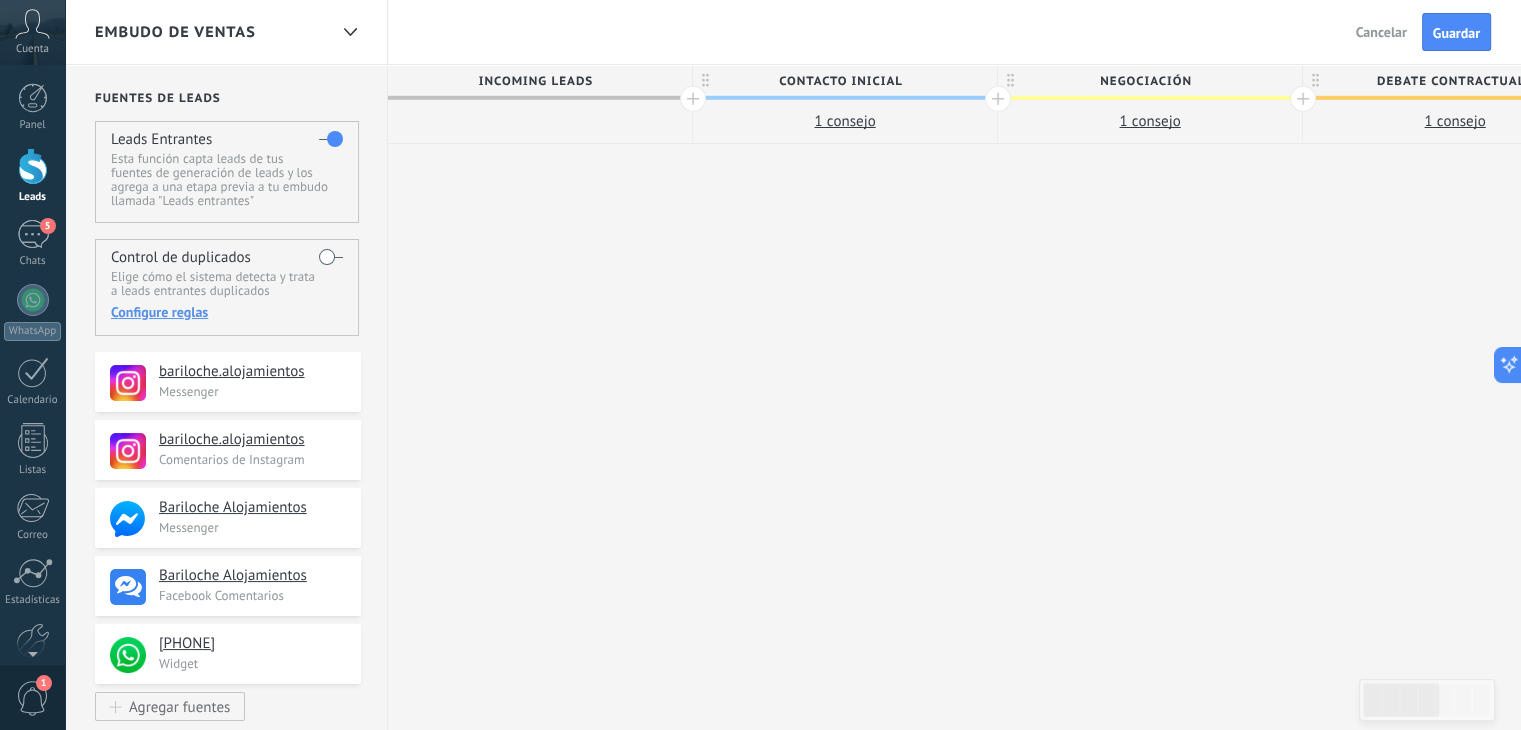 drag, startPoint x: 1294, startPoint y: 645, endPoint x: 1280, endPoint y: 622, distance: 26.925823 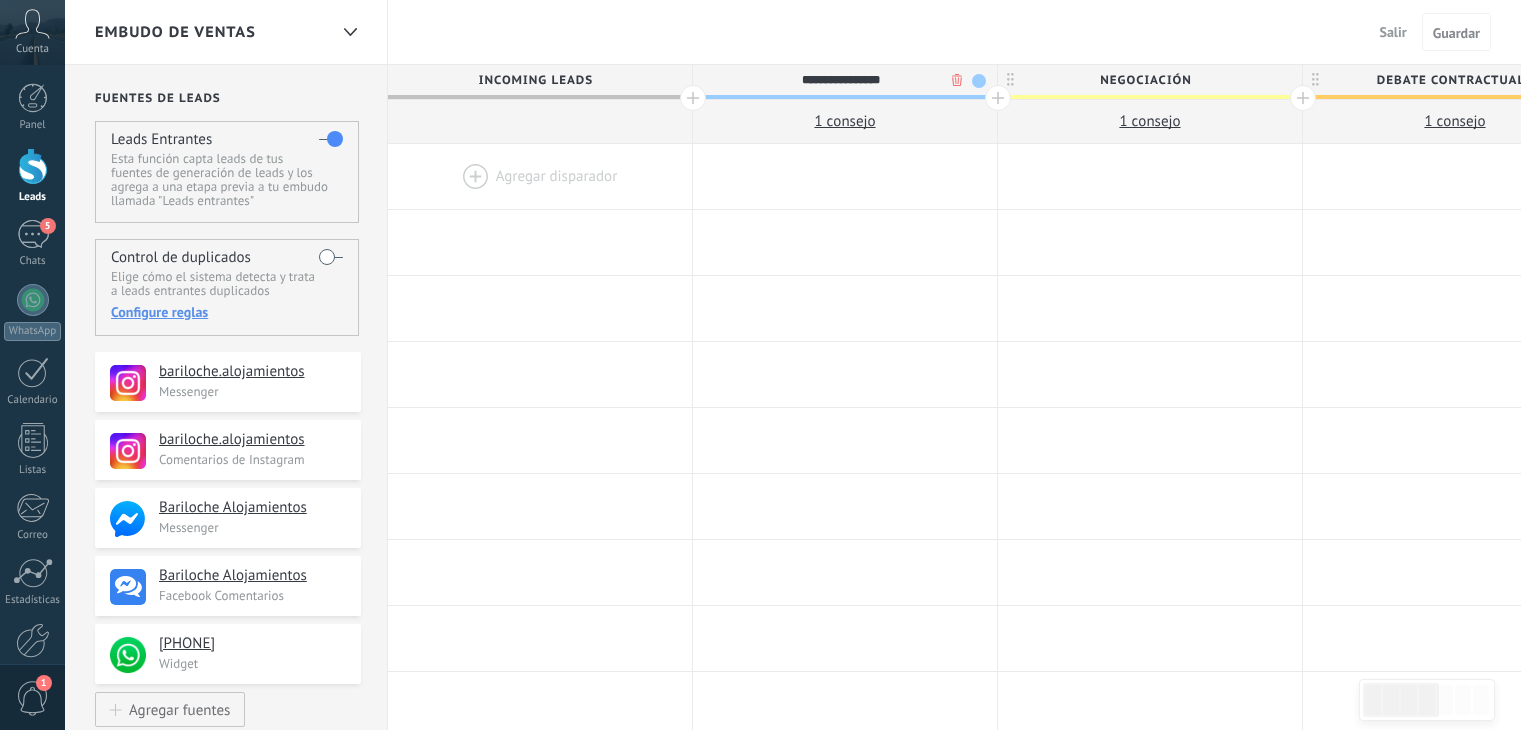 scroll, scrollTop: 0, scrollLeft: 0, axis: both 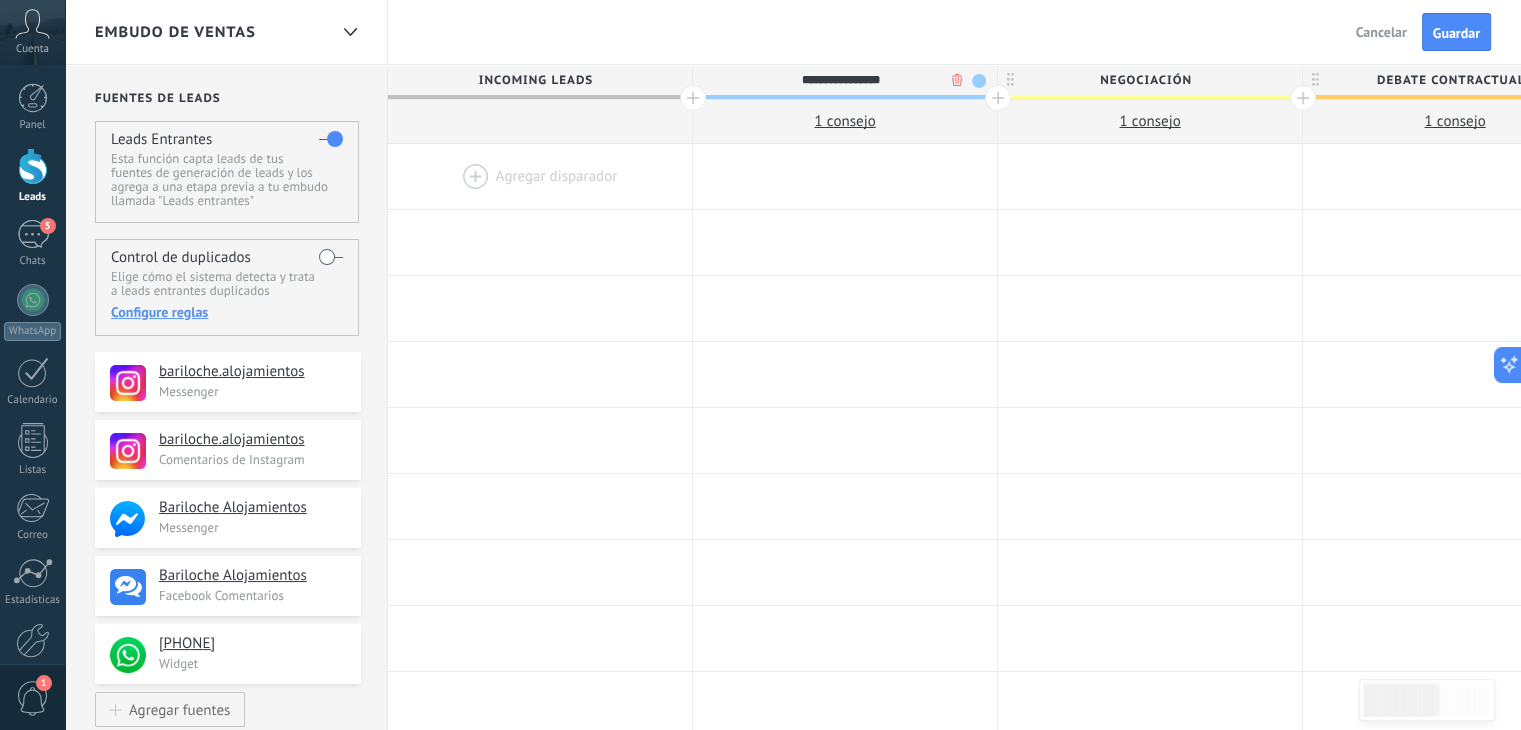 type on "**********" 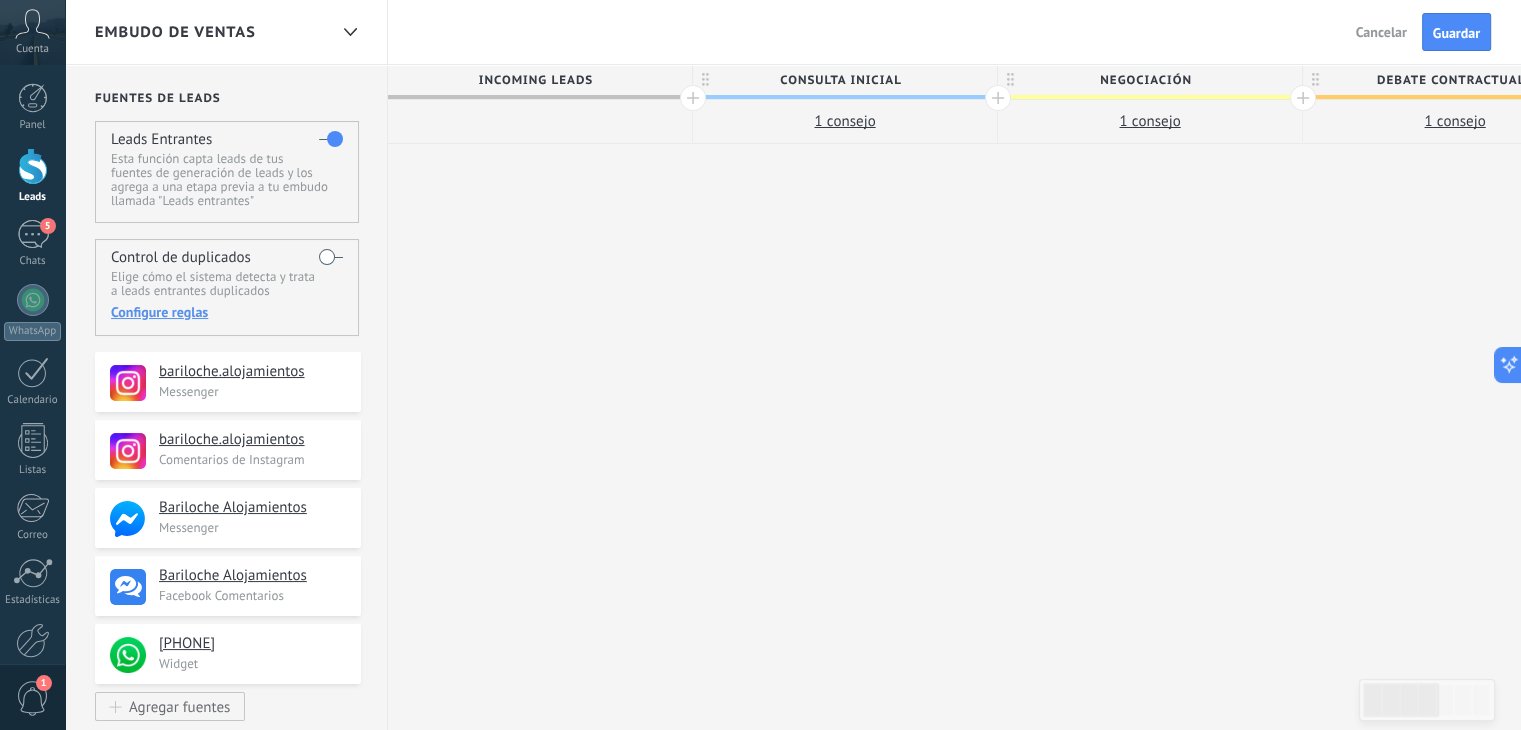 click on "Negociación" at bounding box center (1145, 80) 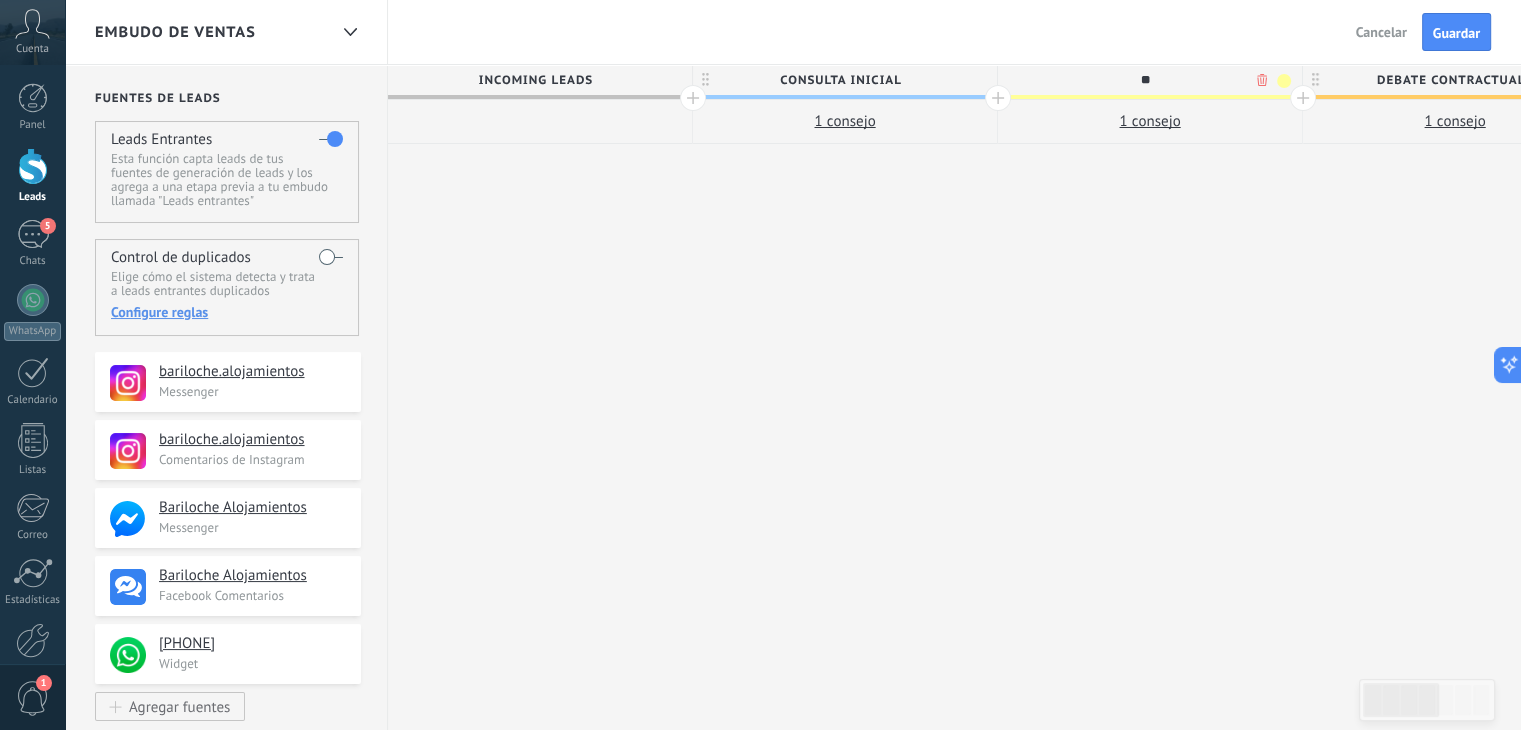 type on "*" 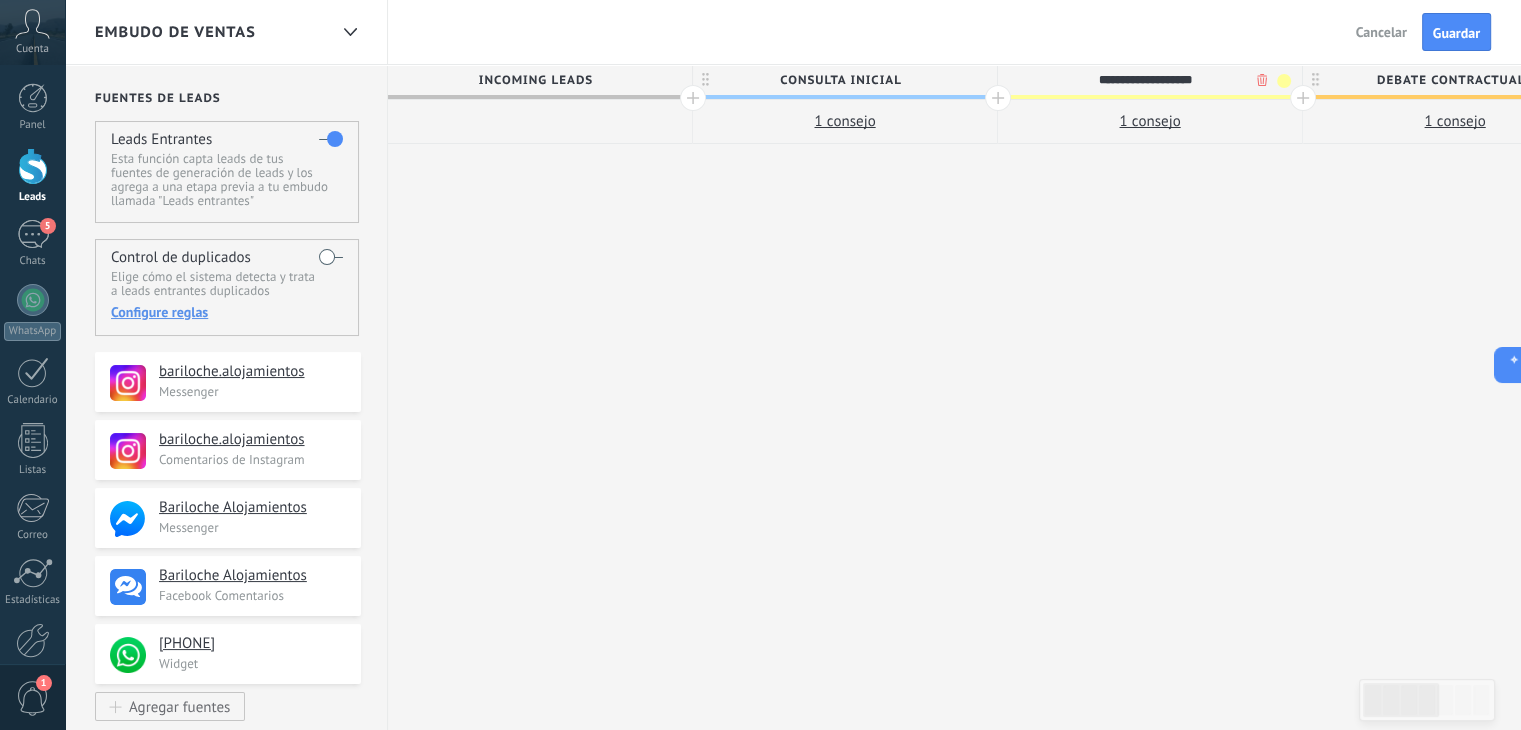 type on "**********" 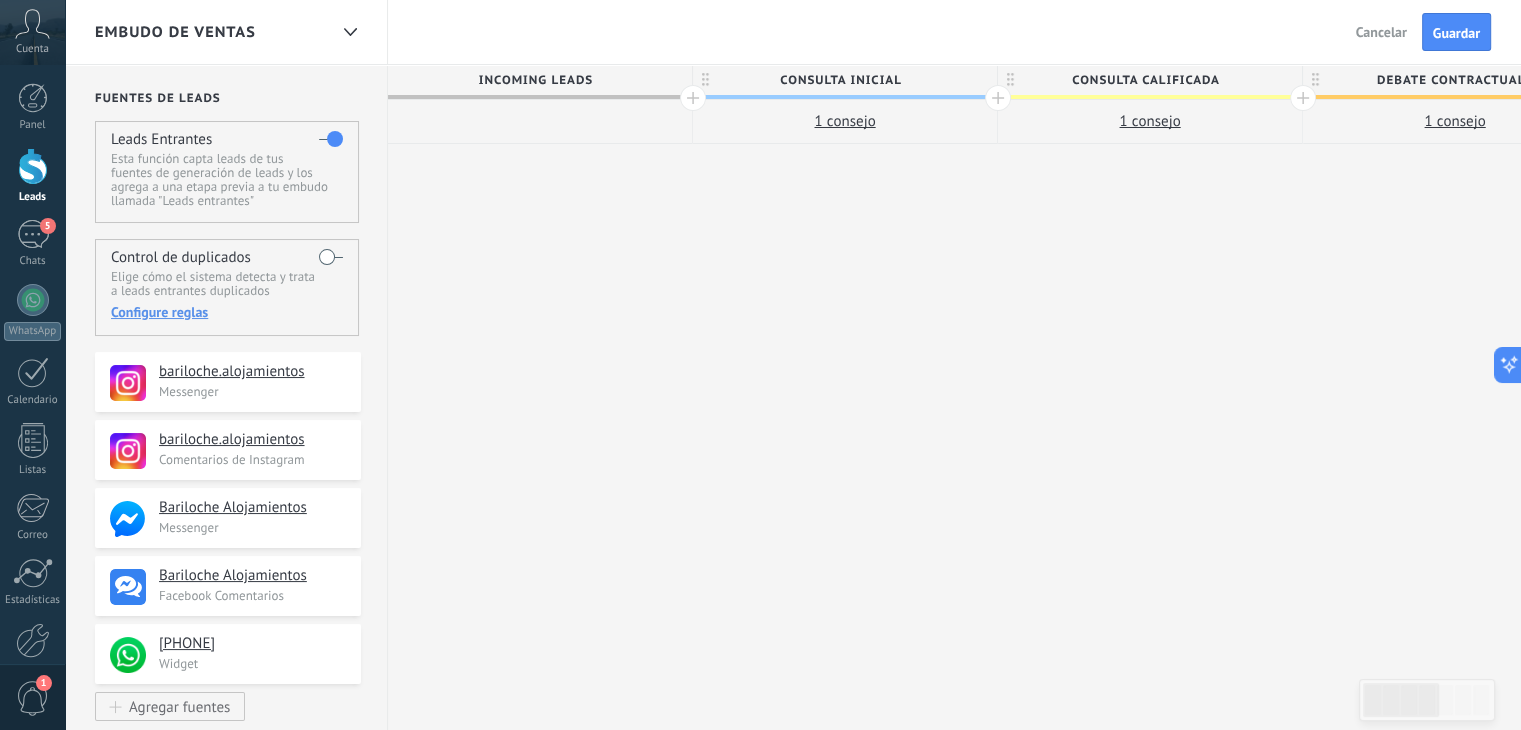 click on "Salir Cancelar Guardar" at bounding box center [1426, 32] 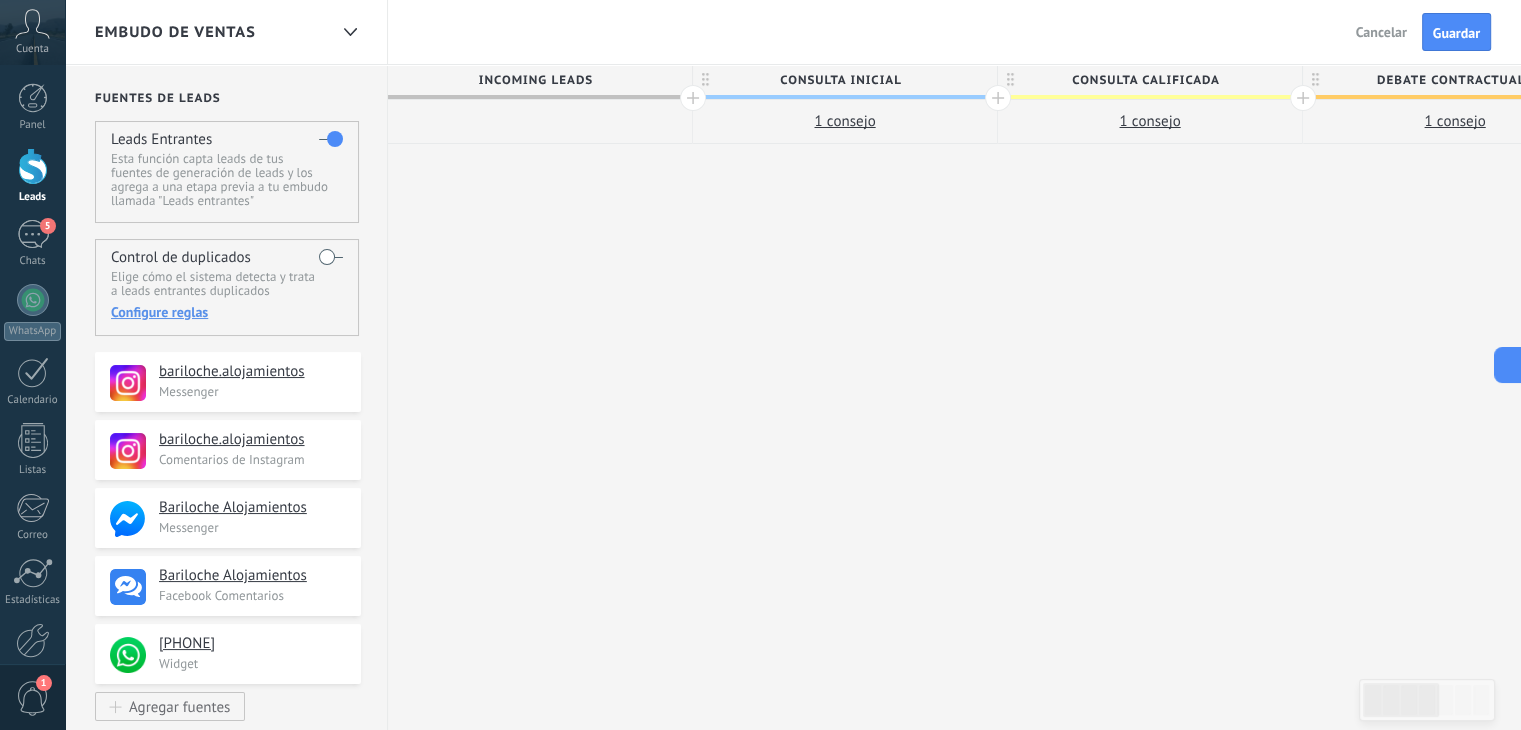 click on "Debate contractual" at bounding box center [1450, 80] 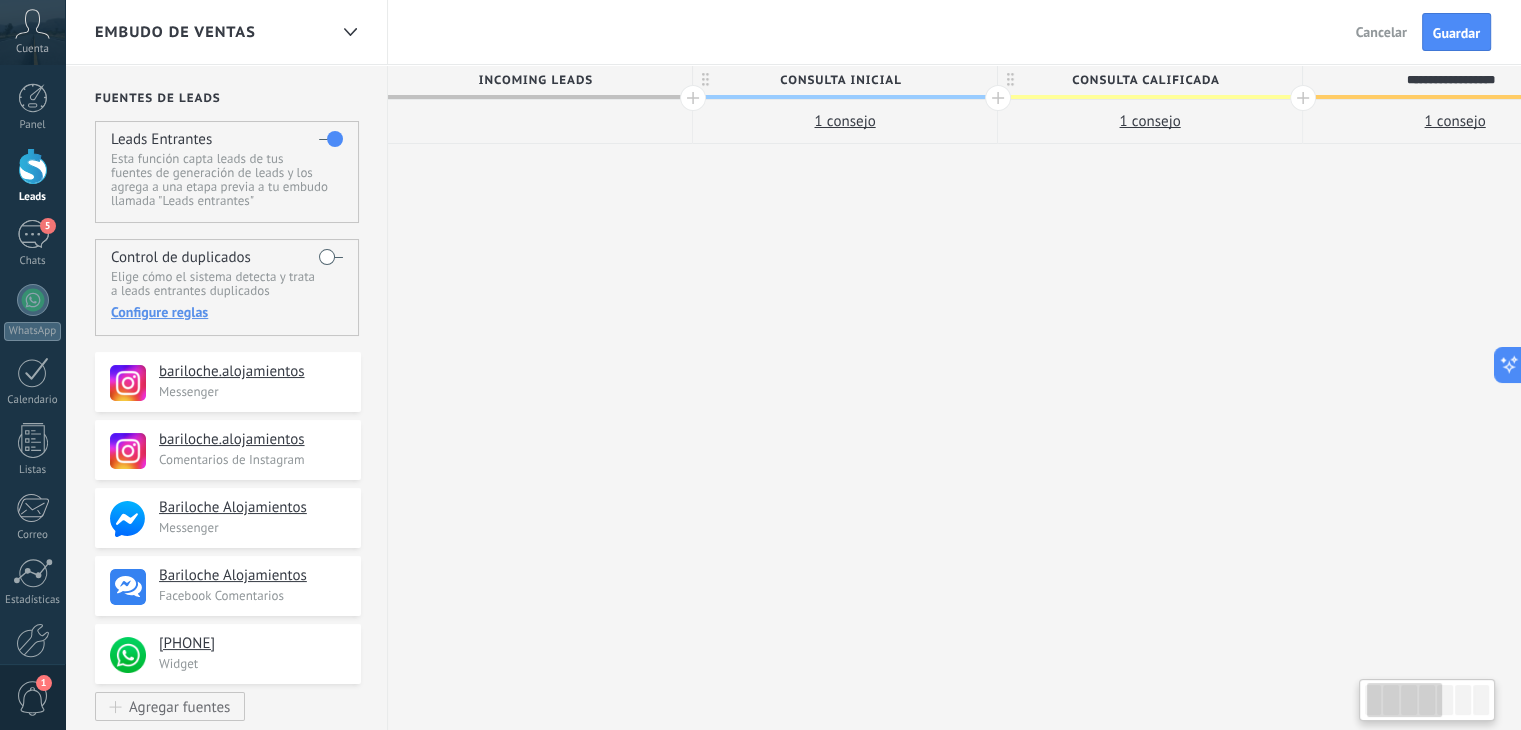 scroll, scrollTop: 0, scrollLeft: 61, axis: horizontal 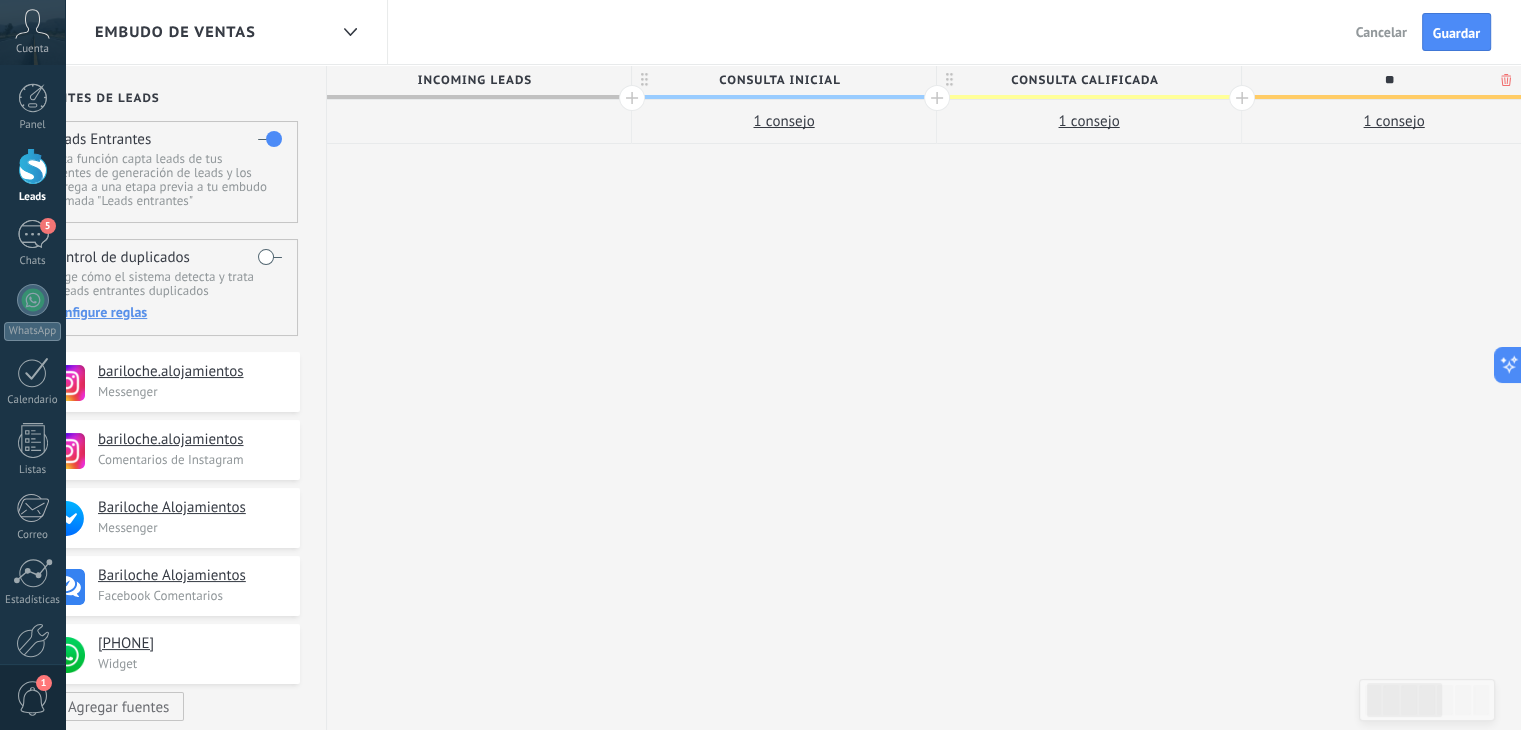 type on "*" 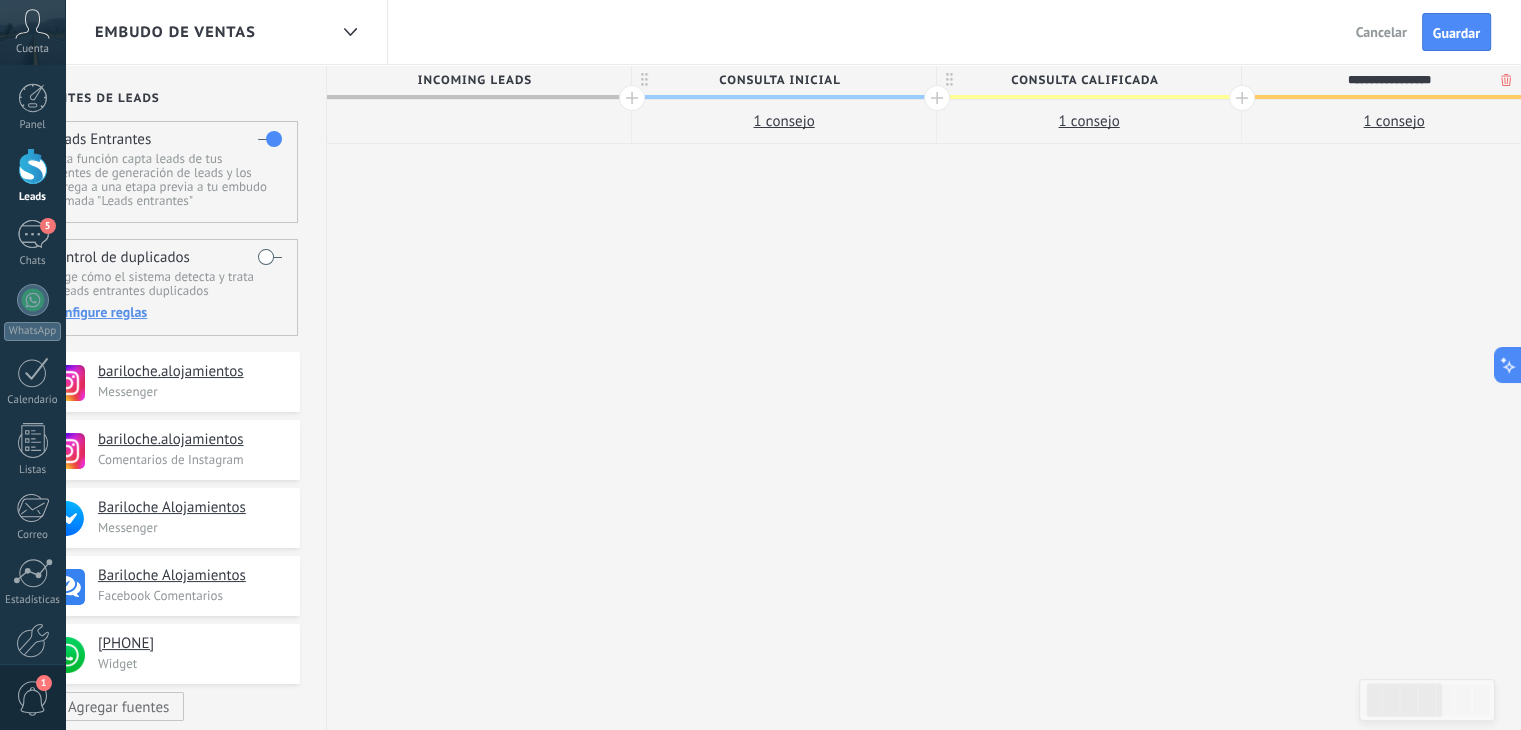 type on "**********" 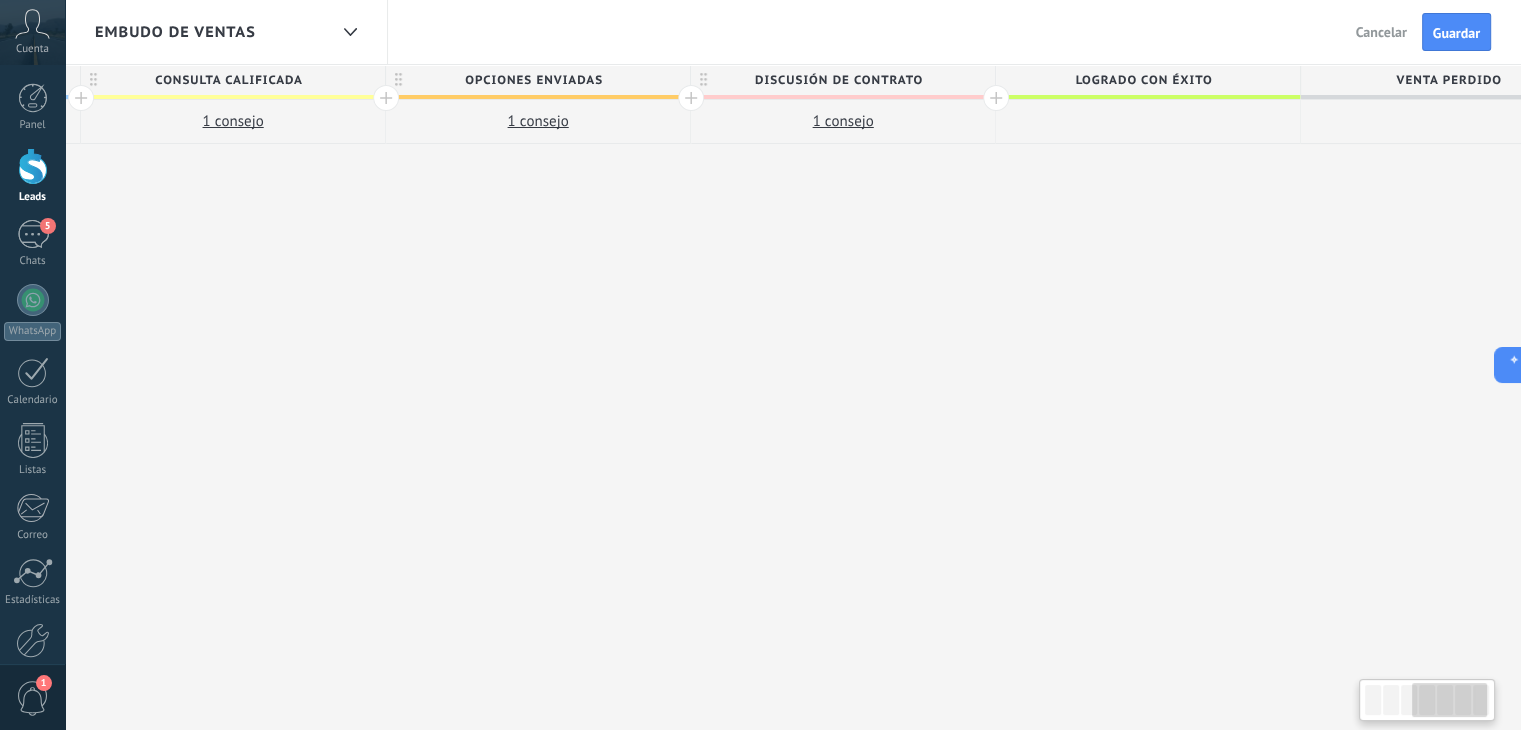 scroll, scrollTop: 0, scrollLeft: 928, axis: horizontal 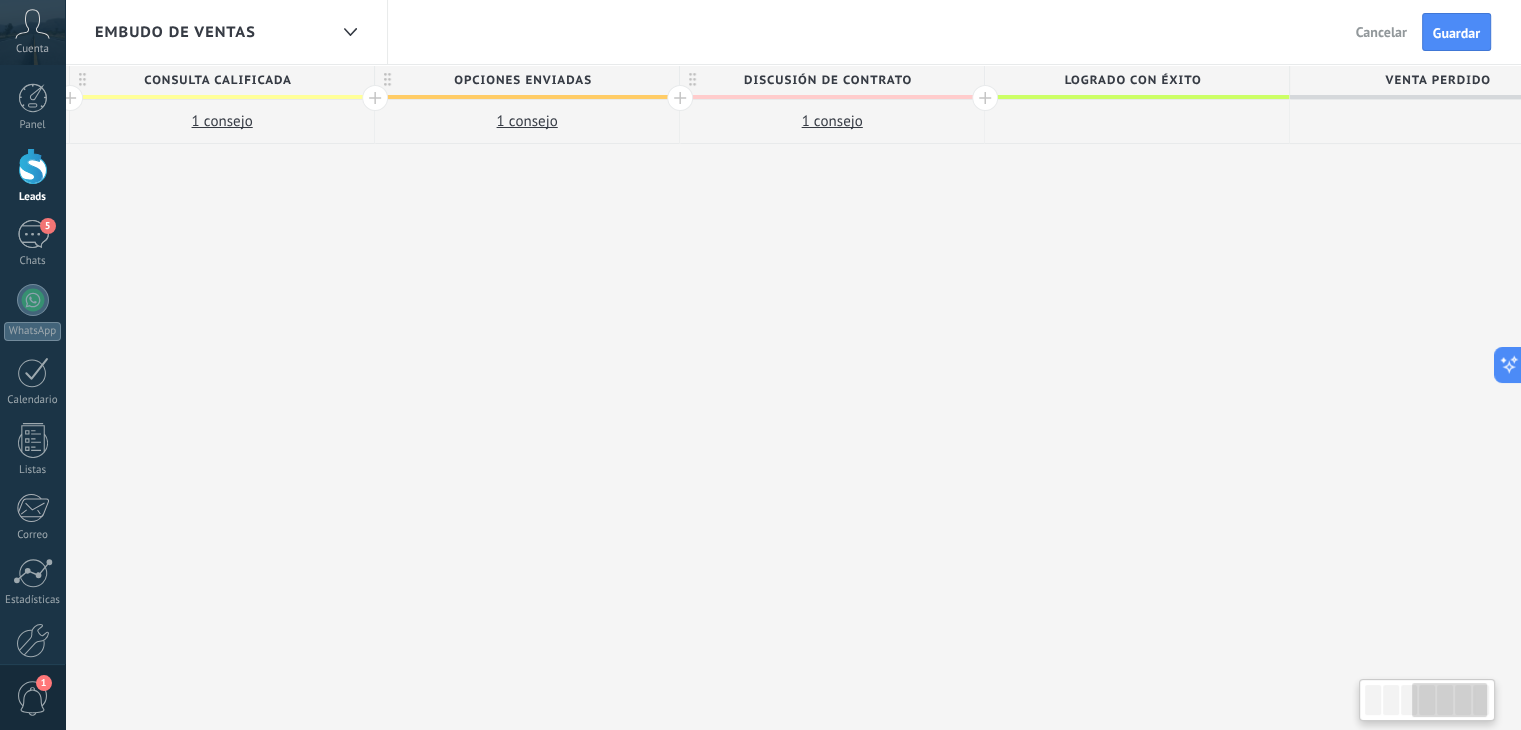 drag, startPoint x: 1231, startPoint y: 210, endPoint x: 366, endPoint y: 242, distance: 865.5917 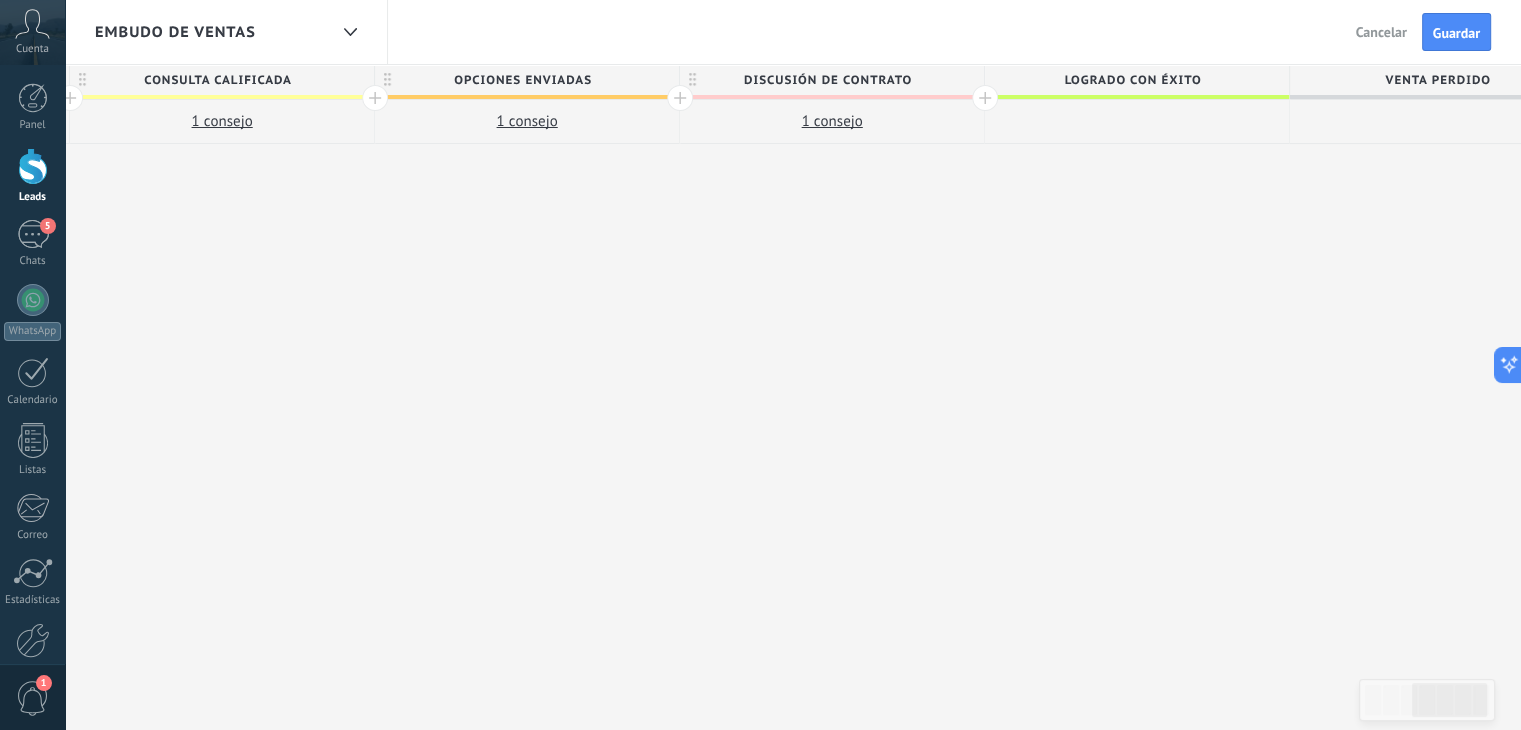 click on "Discusión de contrato" at bounding box center [827, 80] 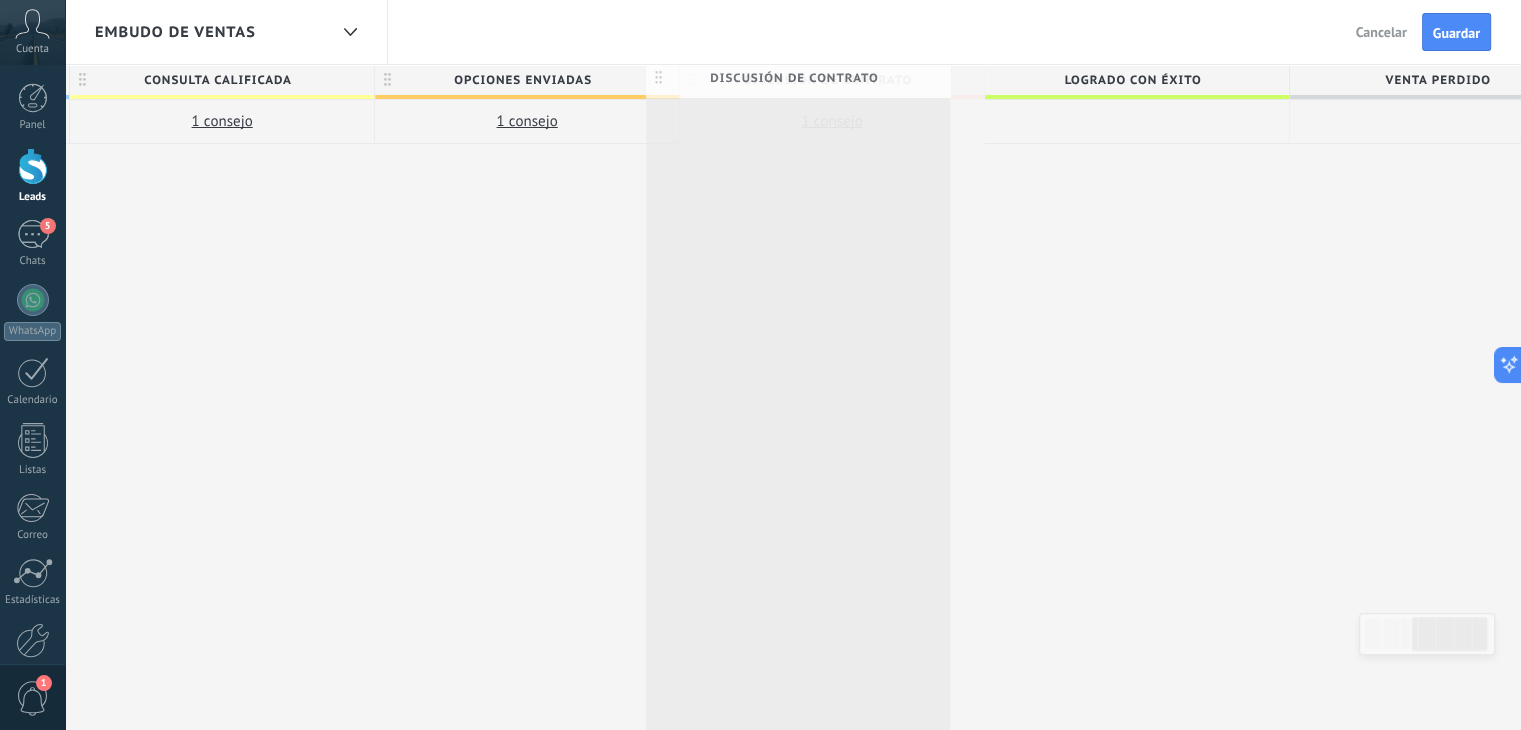 drag, startPoint x: 906, startPoint y: 82, endPoint x: 879, endPoint y: 79, distance: 27.166155 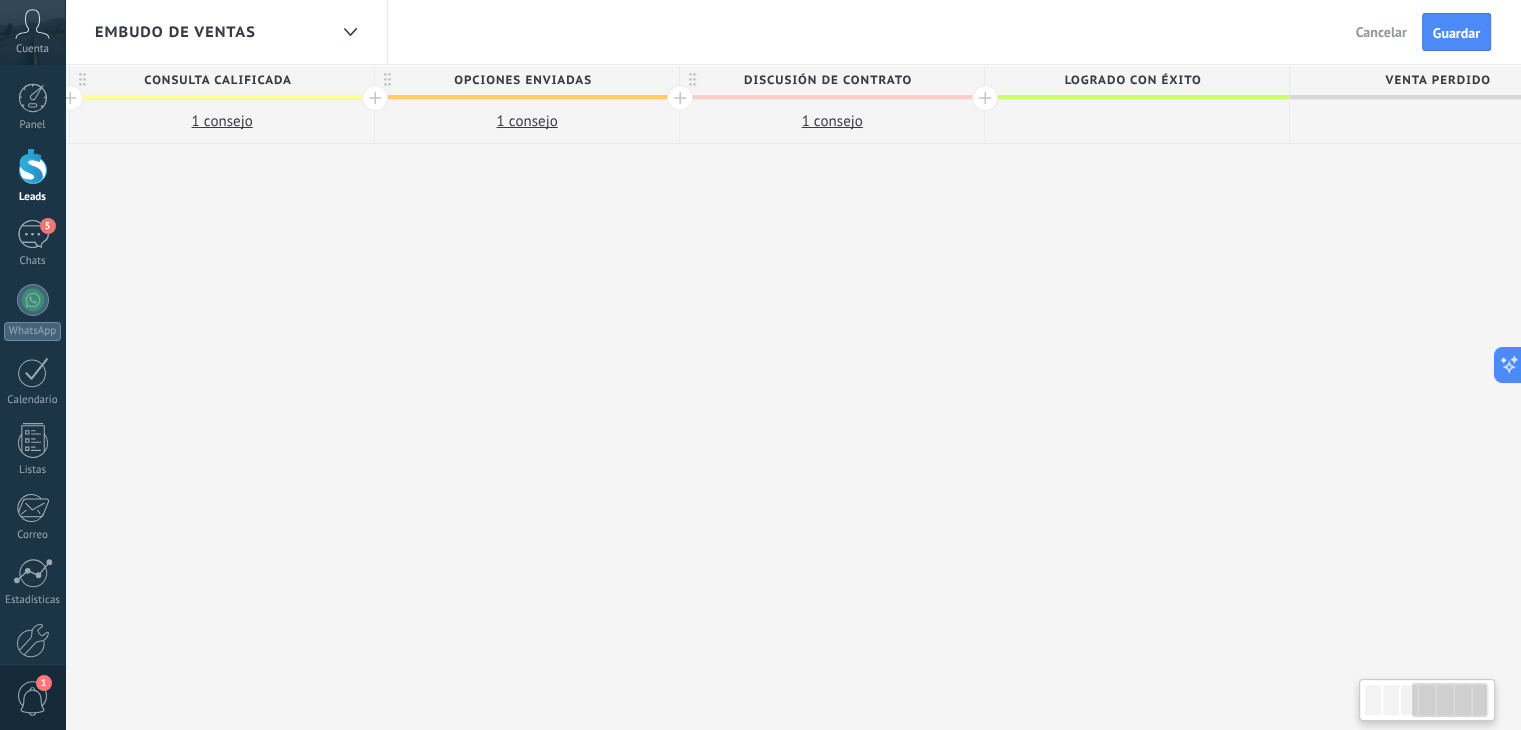 click on "Discusión de contrato" at bounding box center [827, 80] 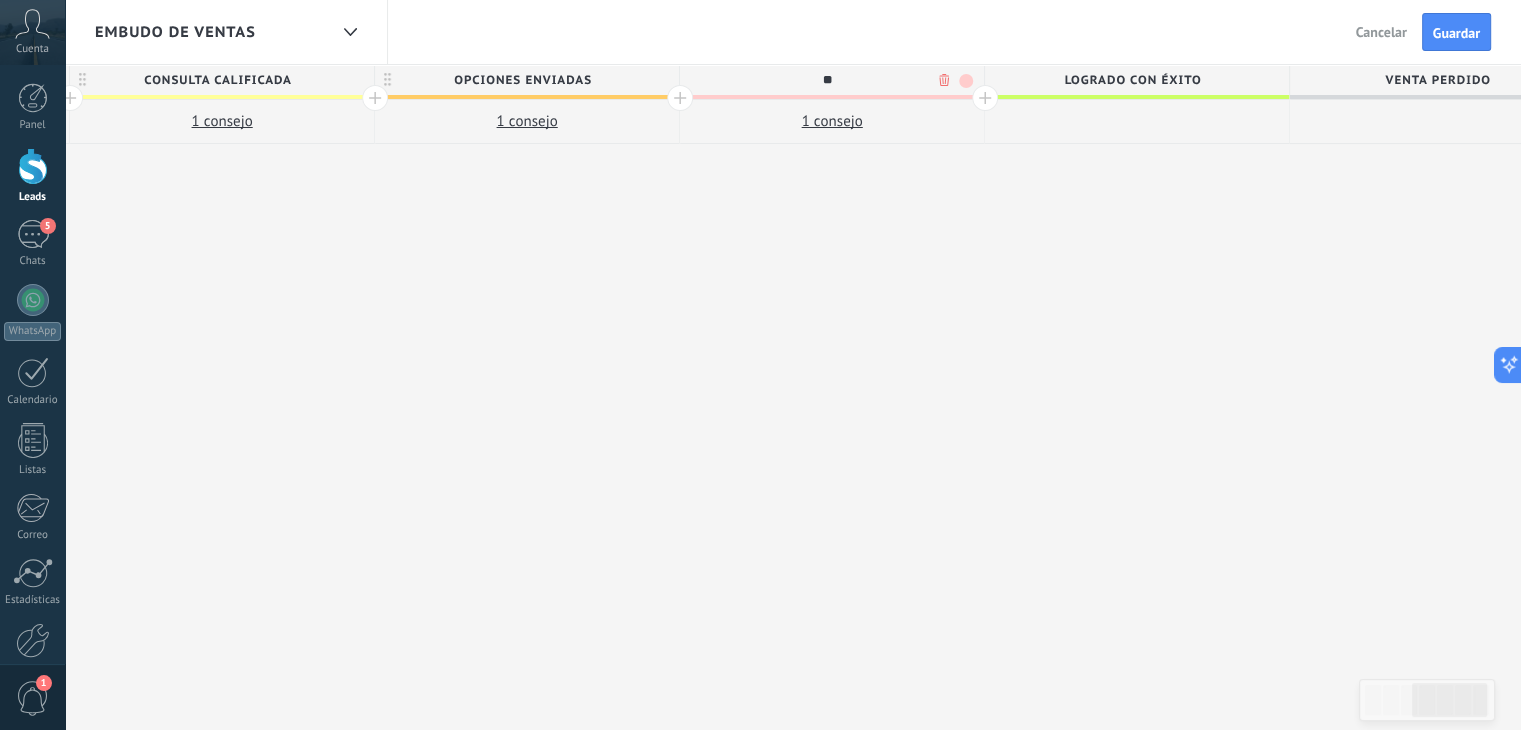 type on "*" 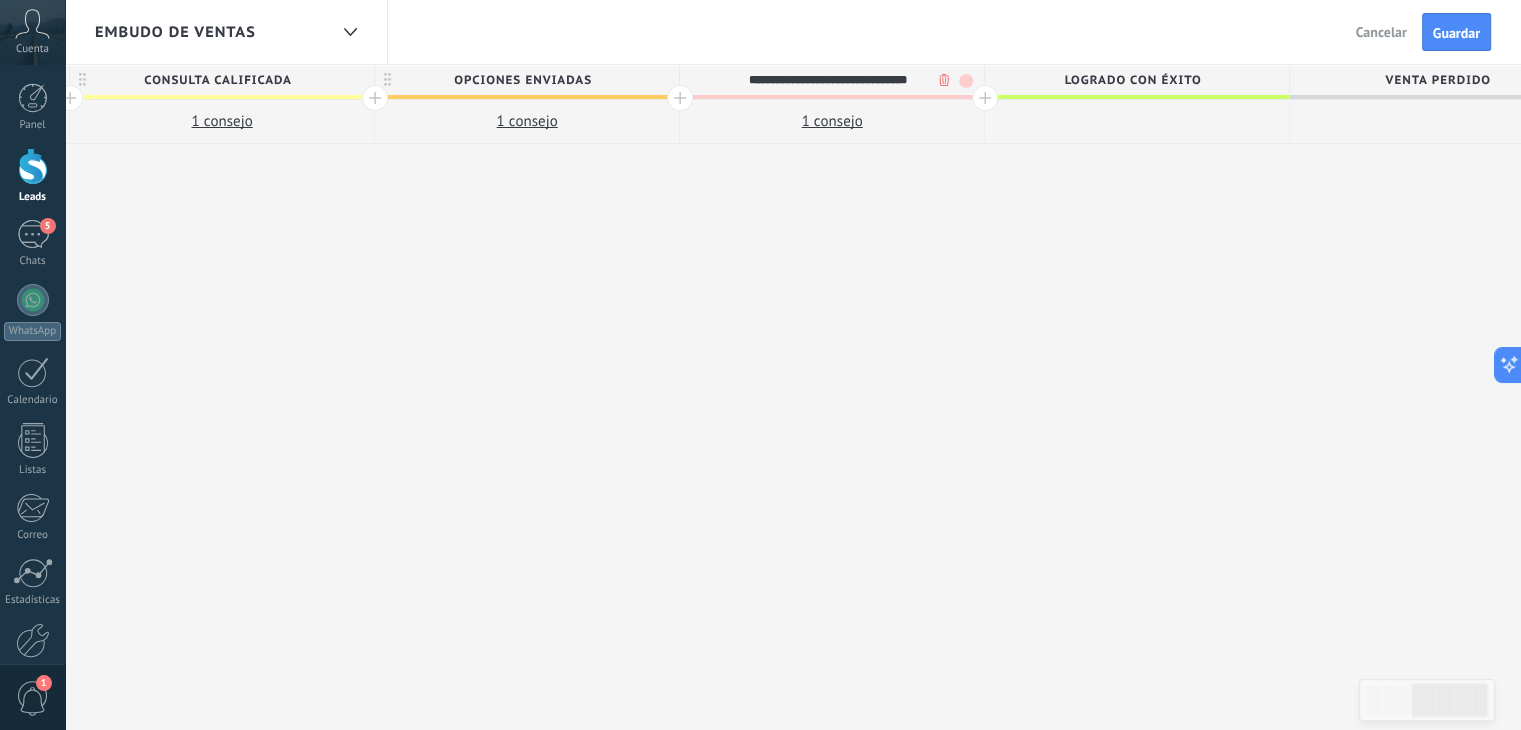 type on "**********" 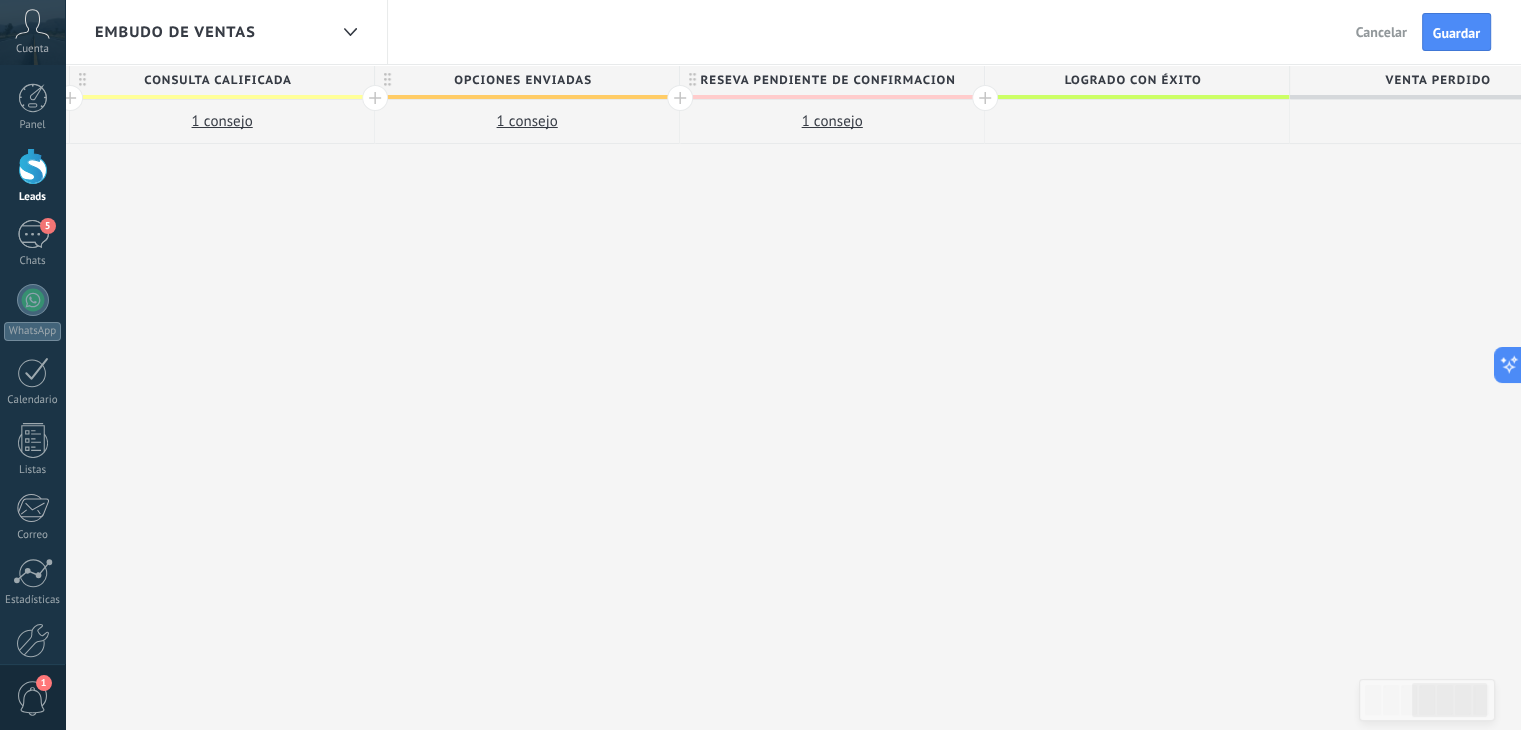 click on "Incoming leads
Consulta inicial 1 сonsejo
consulta calificada 1 сonsejo
opciones enviadas 1 сonsejo
reseva pendiente de confirmacion 1 сonsejo
Logrado con éxito
Venta Perdido
Agregar disparador" at bounding box center [527, 398] 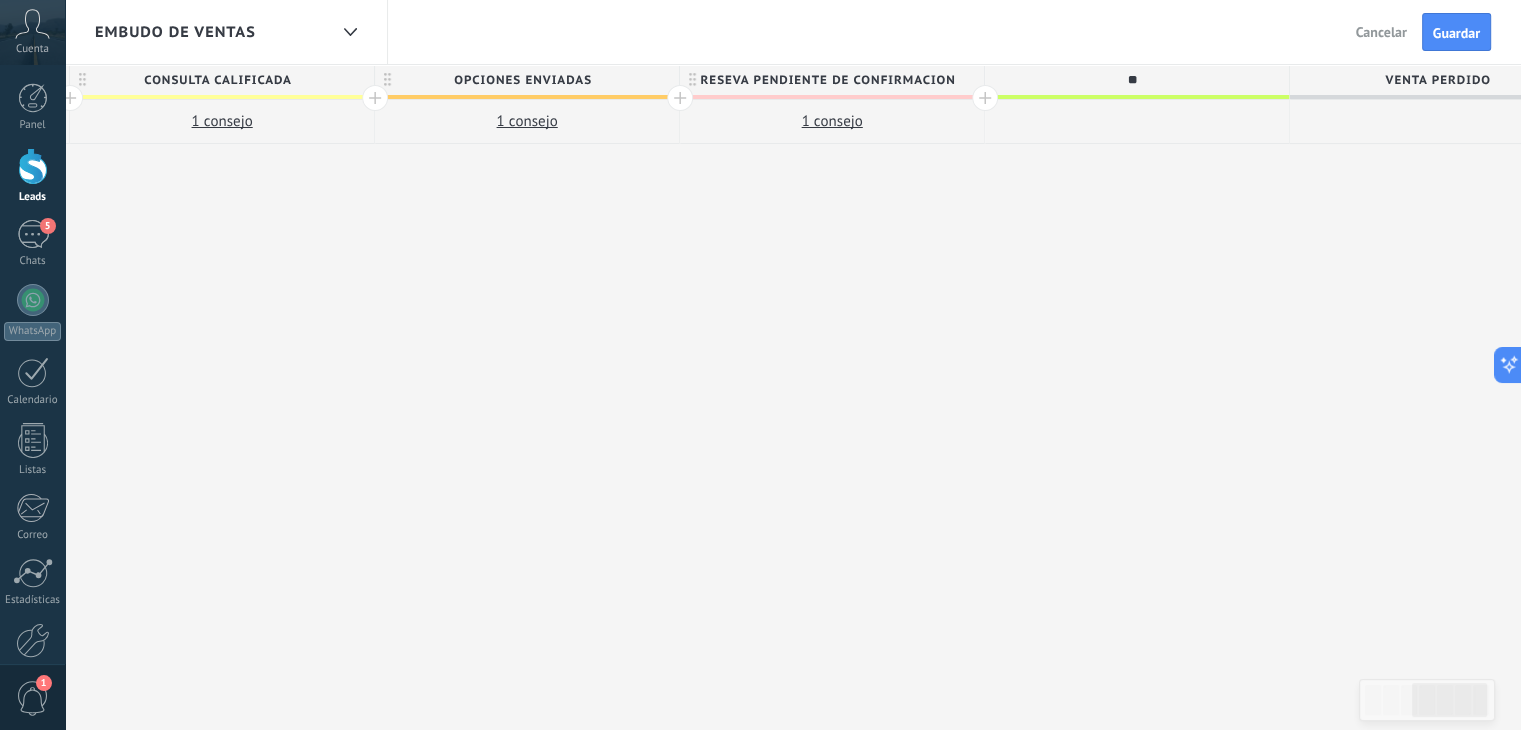 type on "*" 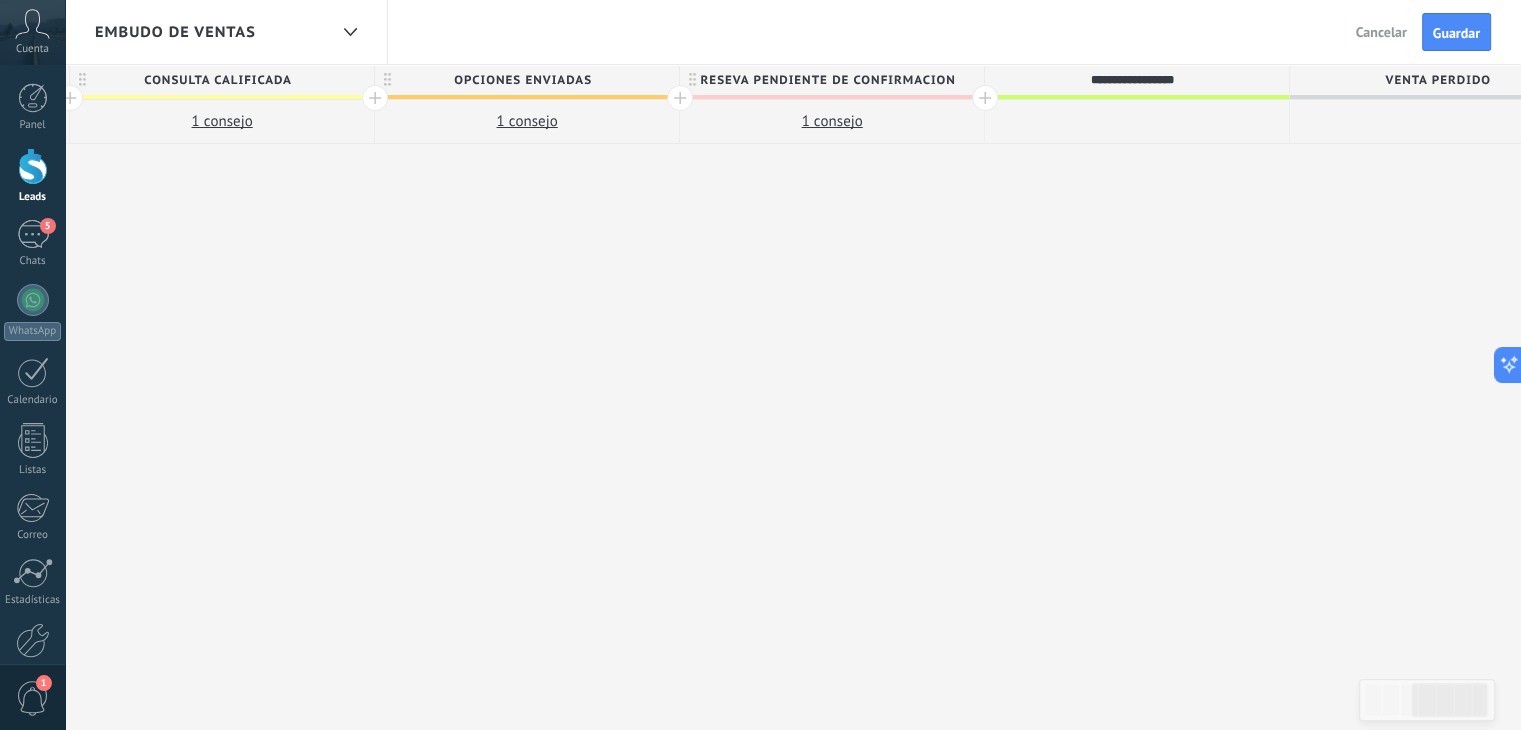 type on "**********" 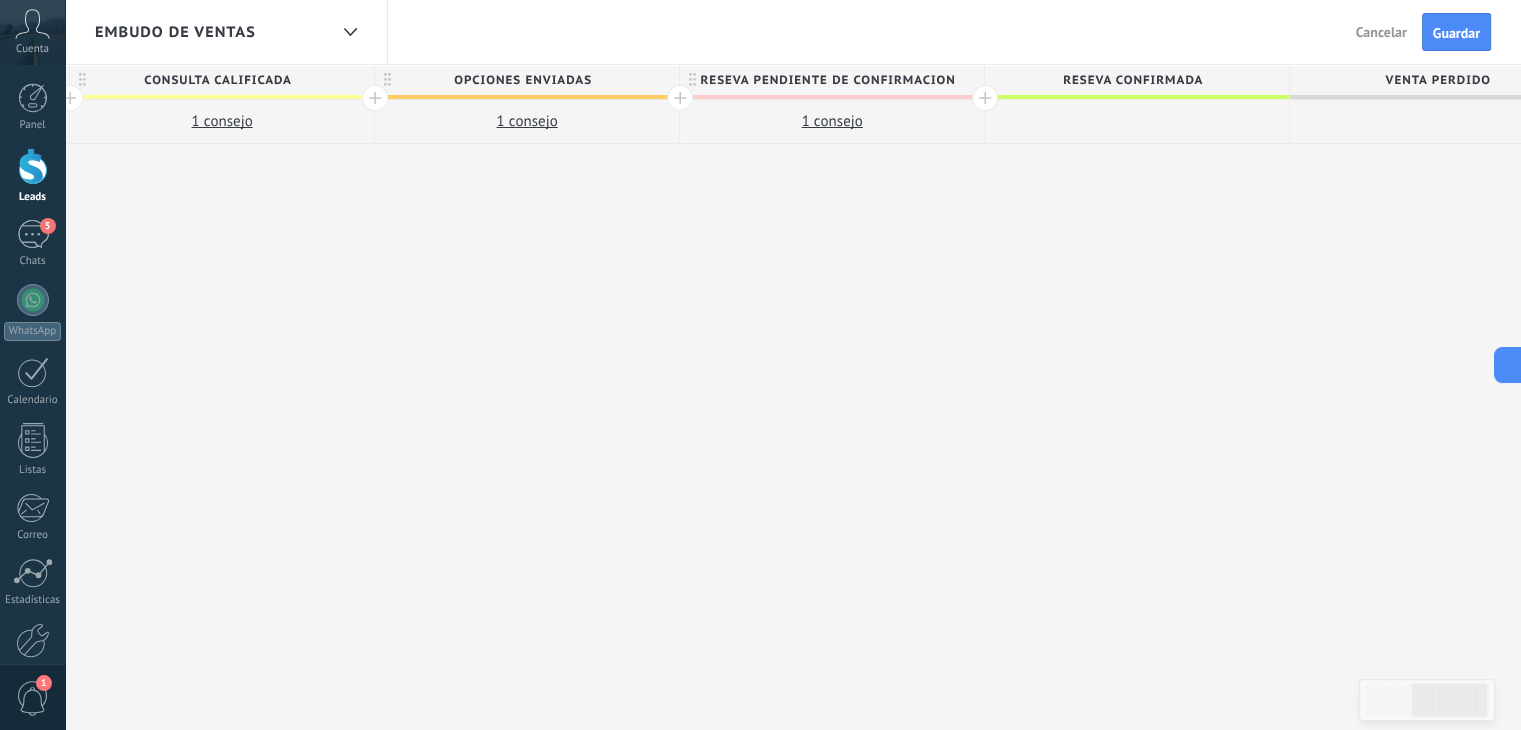 click on "Venta Perdido" at bounding box center (1437, 80) 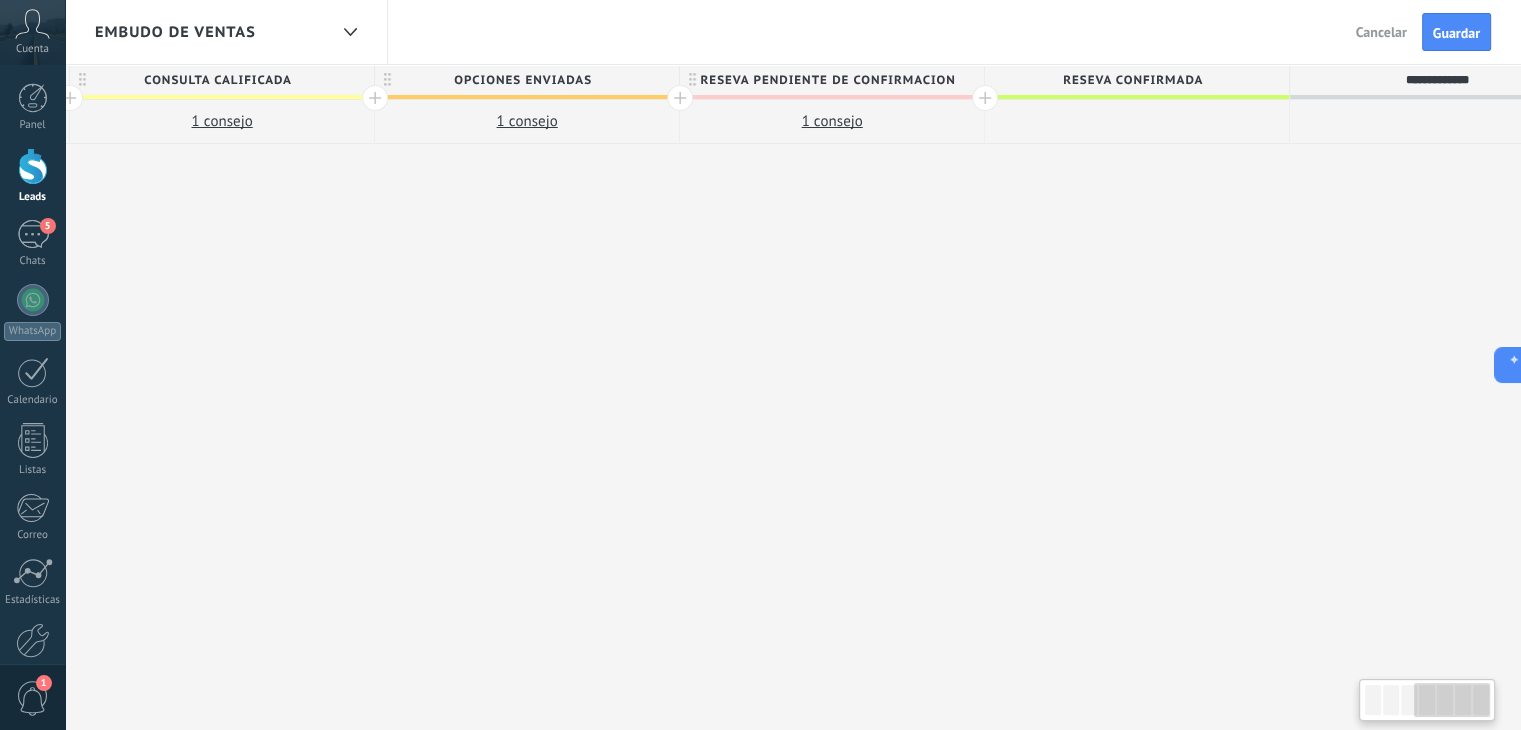 scroll, scrollTop: 0, scrollLeft: 976, axis: horizontal 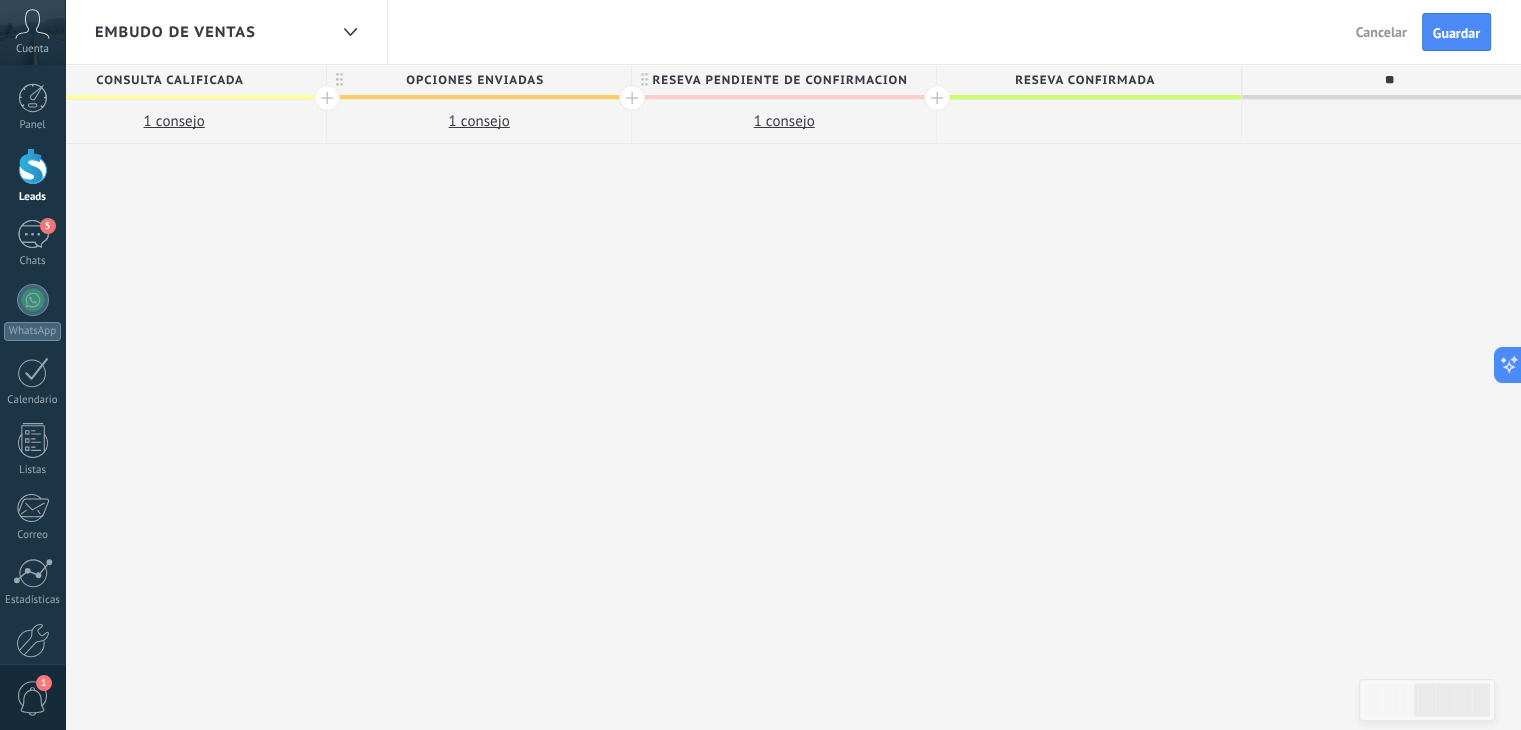 type on "*" 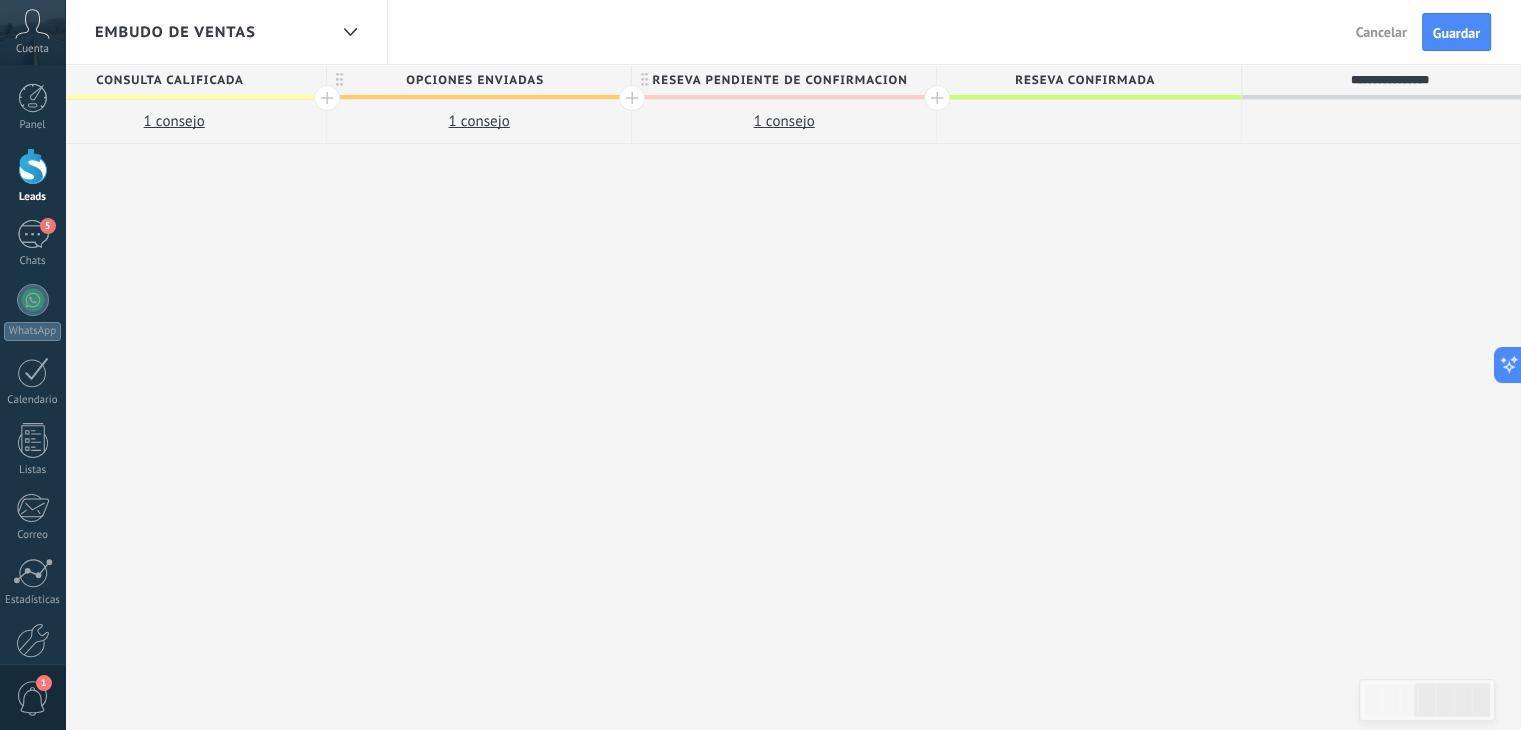 type on "**********" 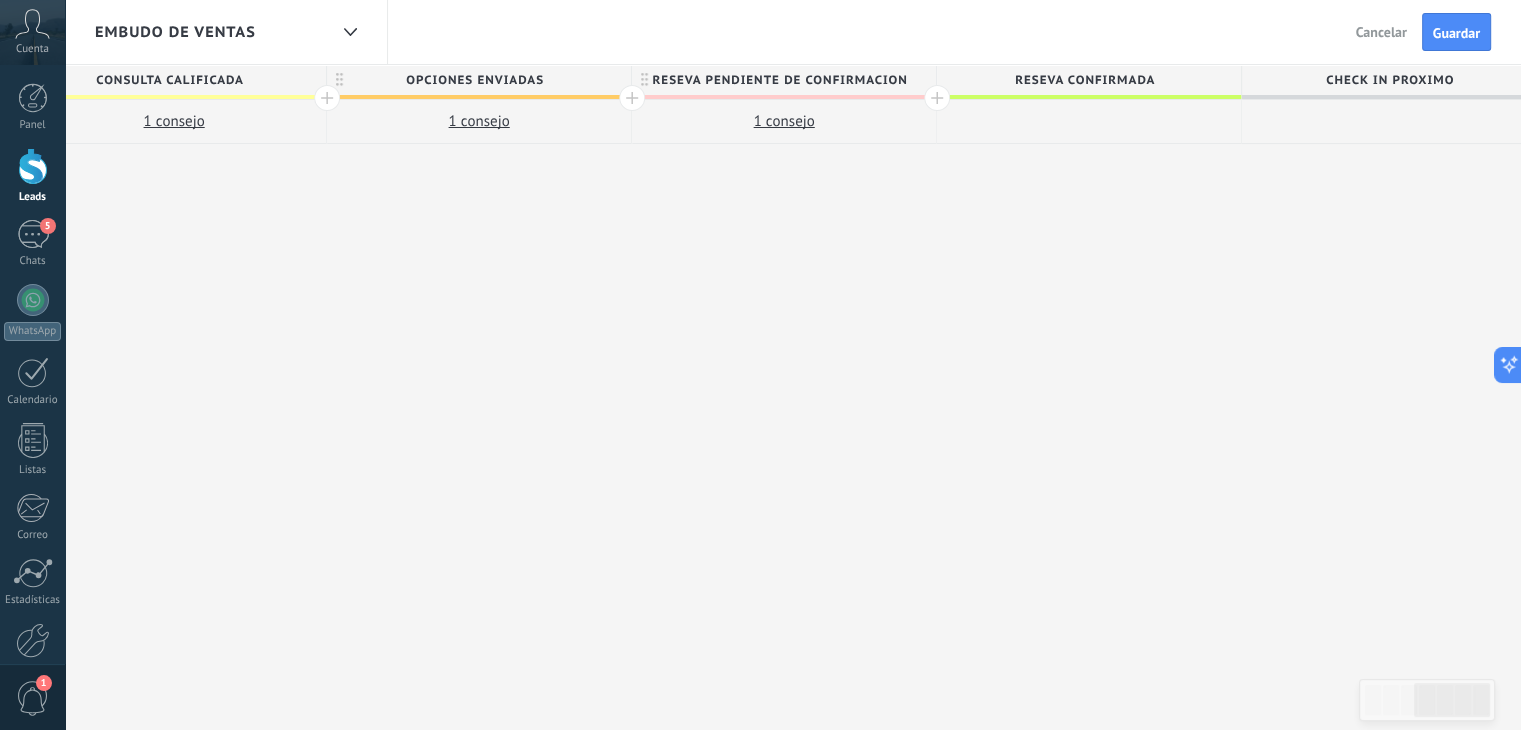 scroll, scrollTop: 0, scrollLeft: 1000, axis: horizontal 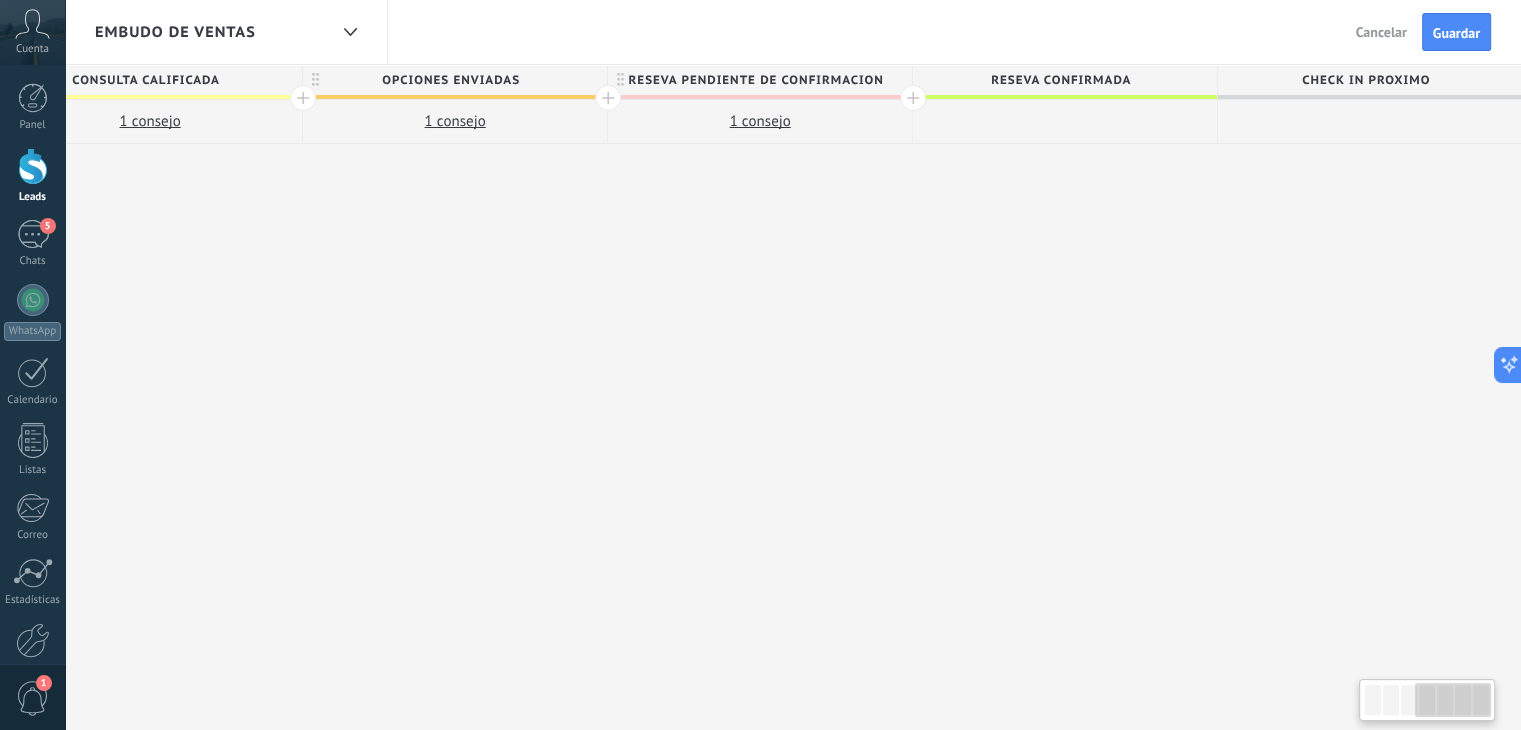 drag, startPoint x: 1427, startPoint y: 233, endPoint x: 888, endPoint y: 257, distance: 539.53406 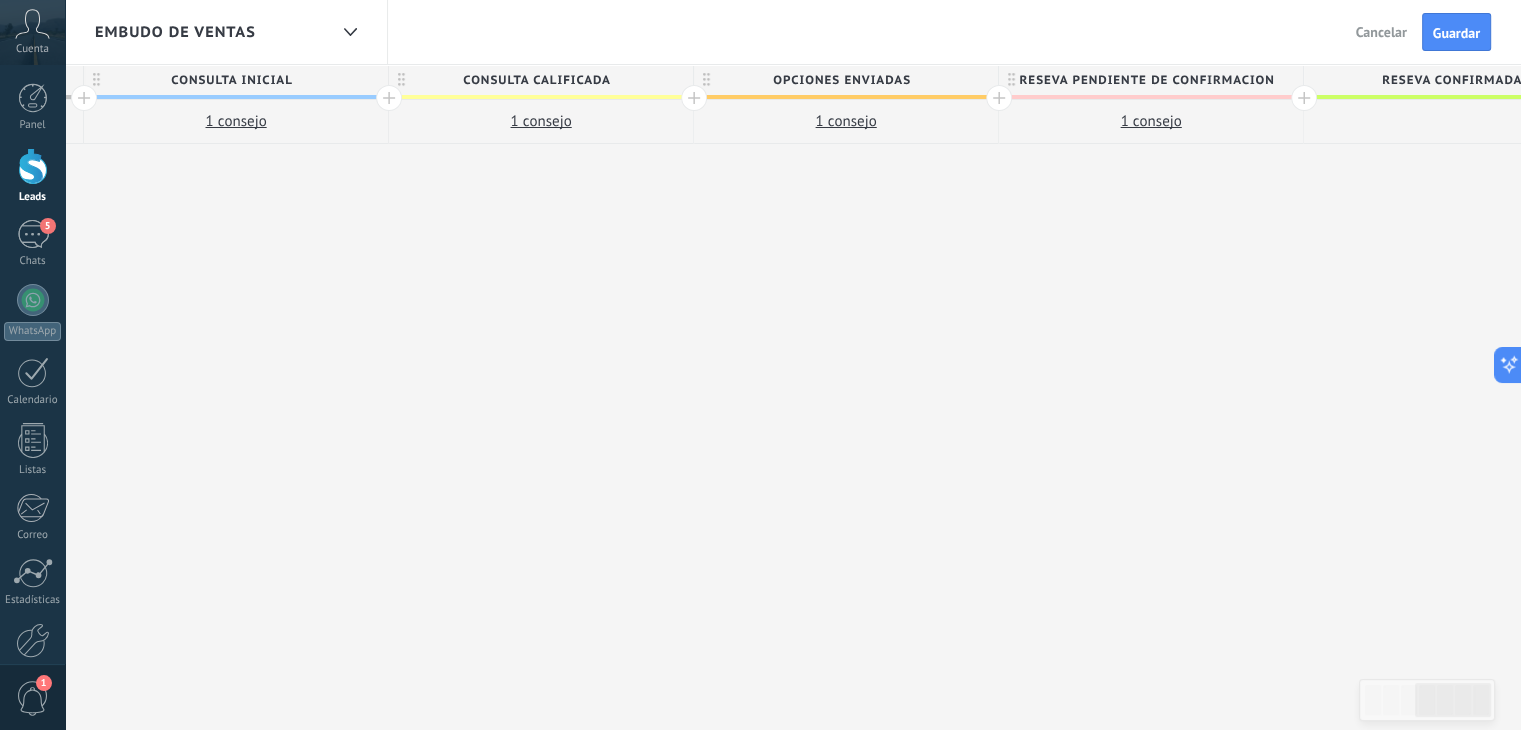 drag, startPoint x: 681, startPoint y: 329, endPoint x: 1168, endPoint y: 325, distance: 487.01642 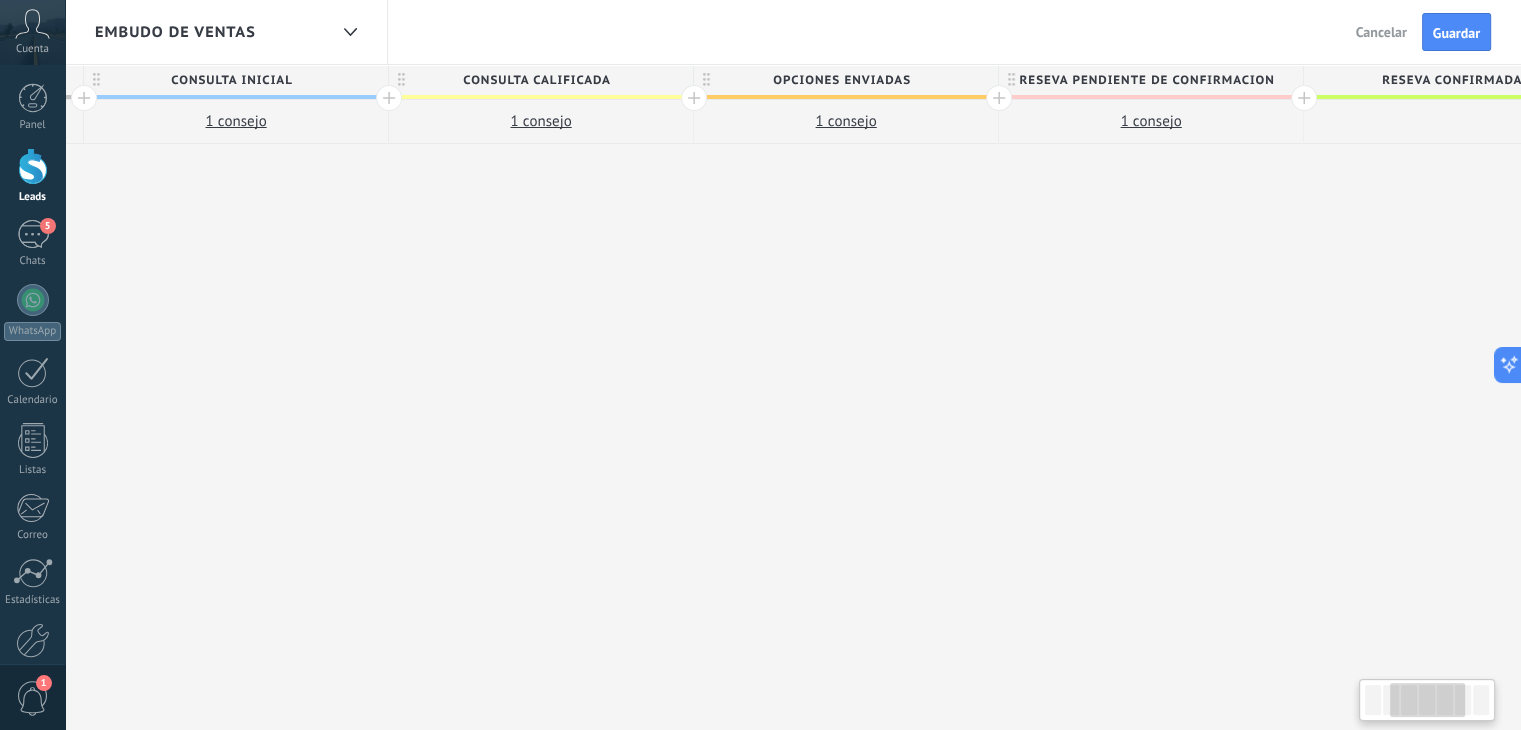scroll, scrollTop: 0, scrollLeft: 515, axis: horizontal 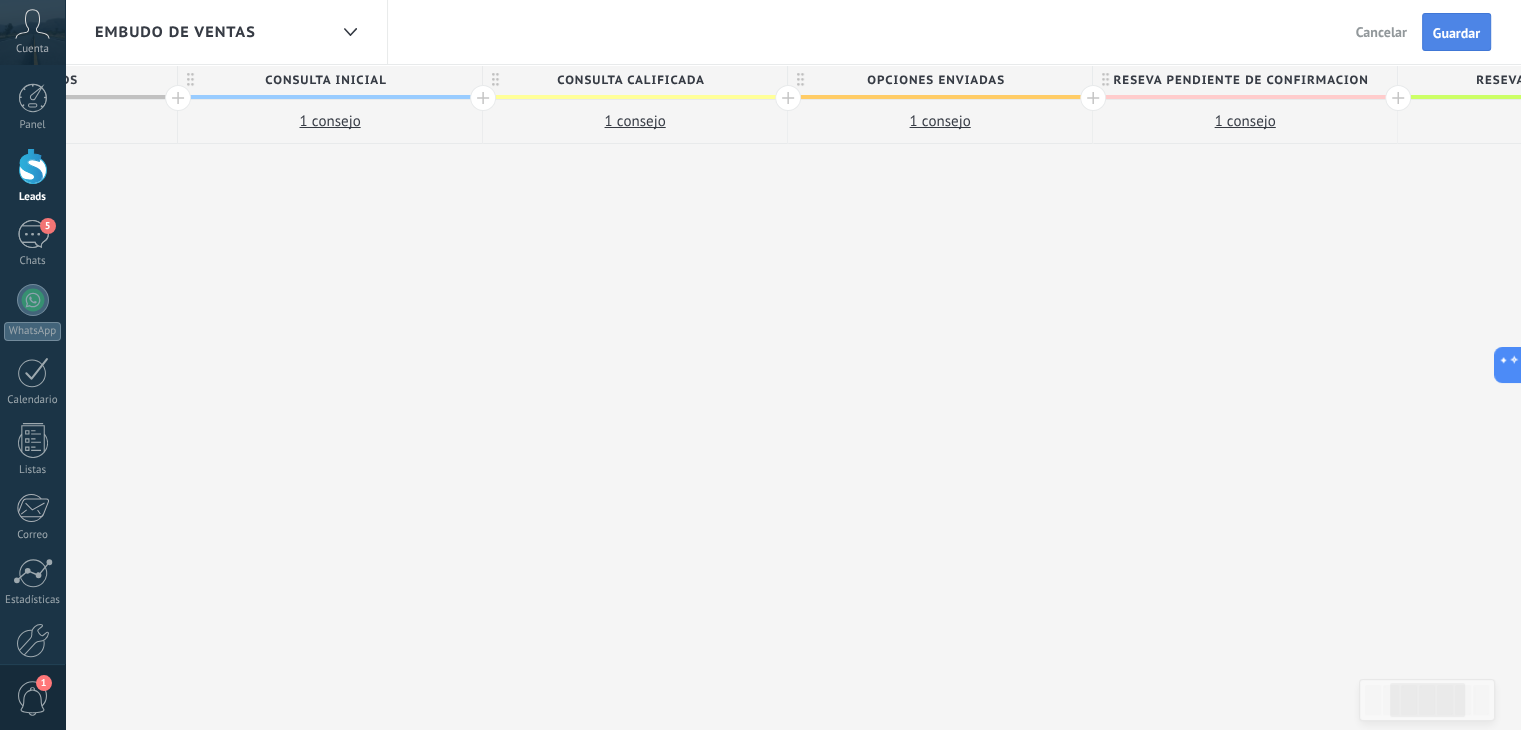 click on "Guardar" at bounding box center [1456, 33] 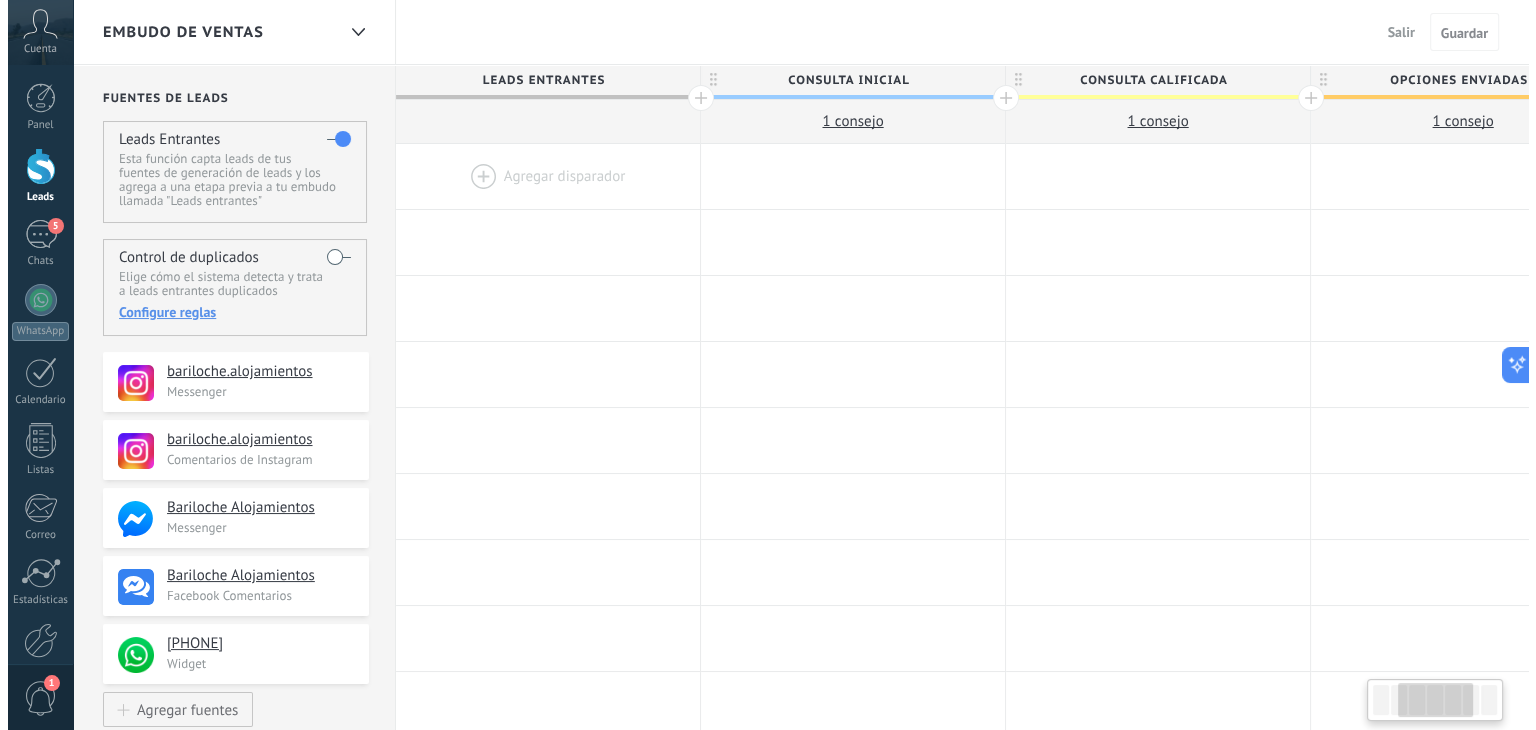 scroll, scrollTop: 0, scrollLeft: 515, axis: horizontal 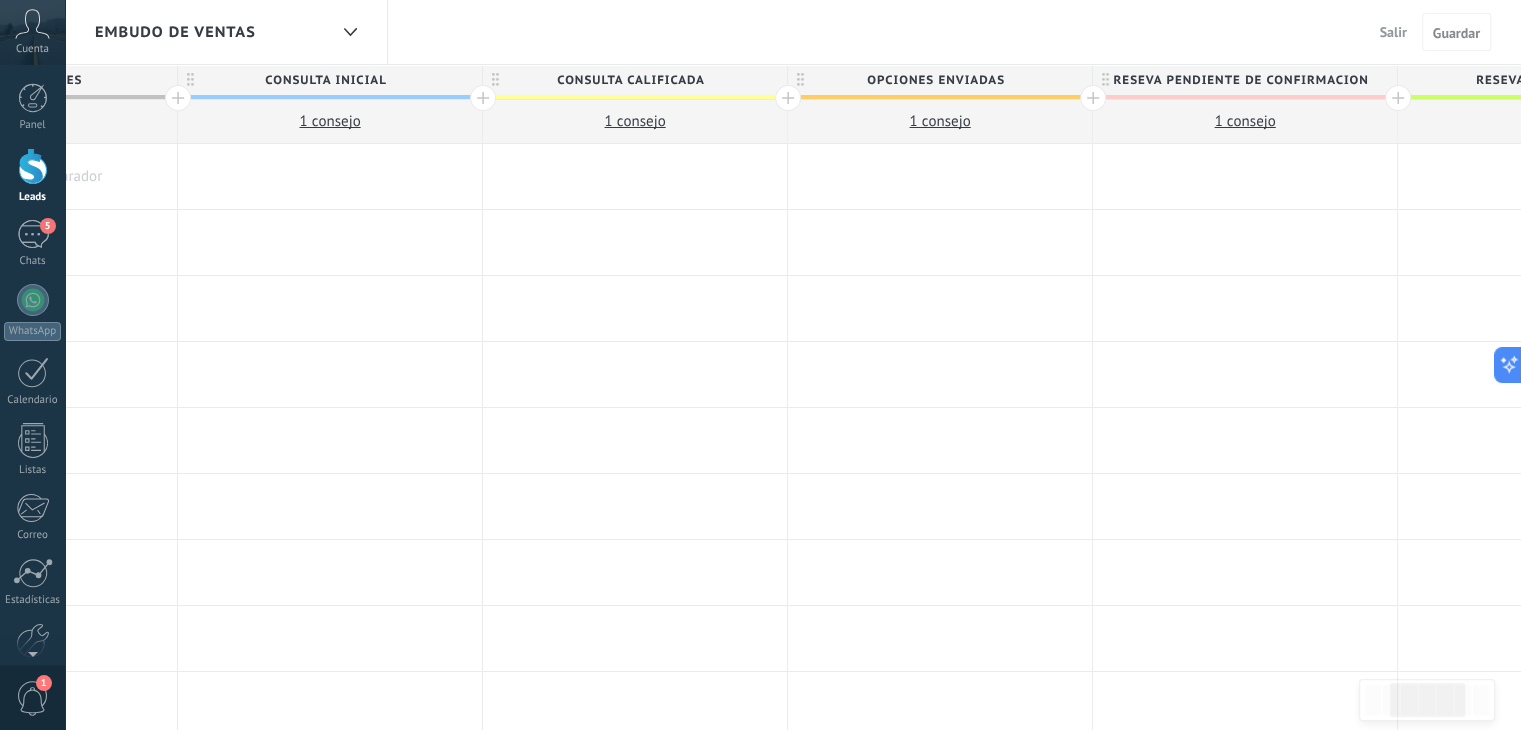 click at bounding box center (33, 166) 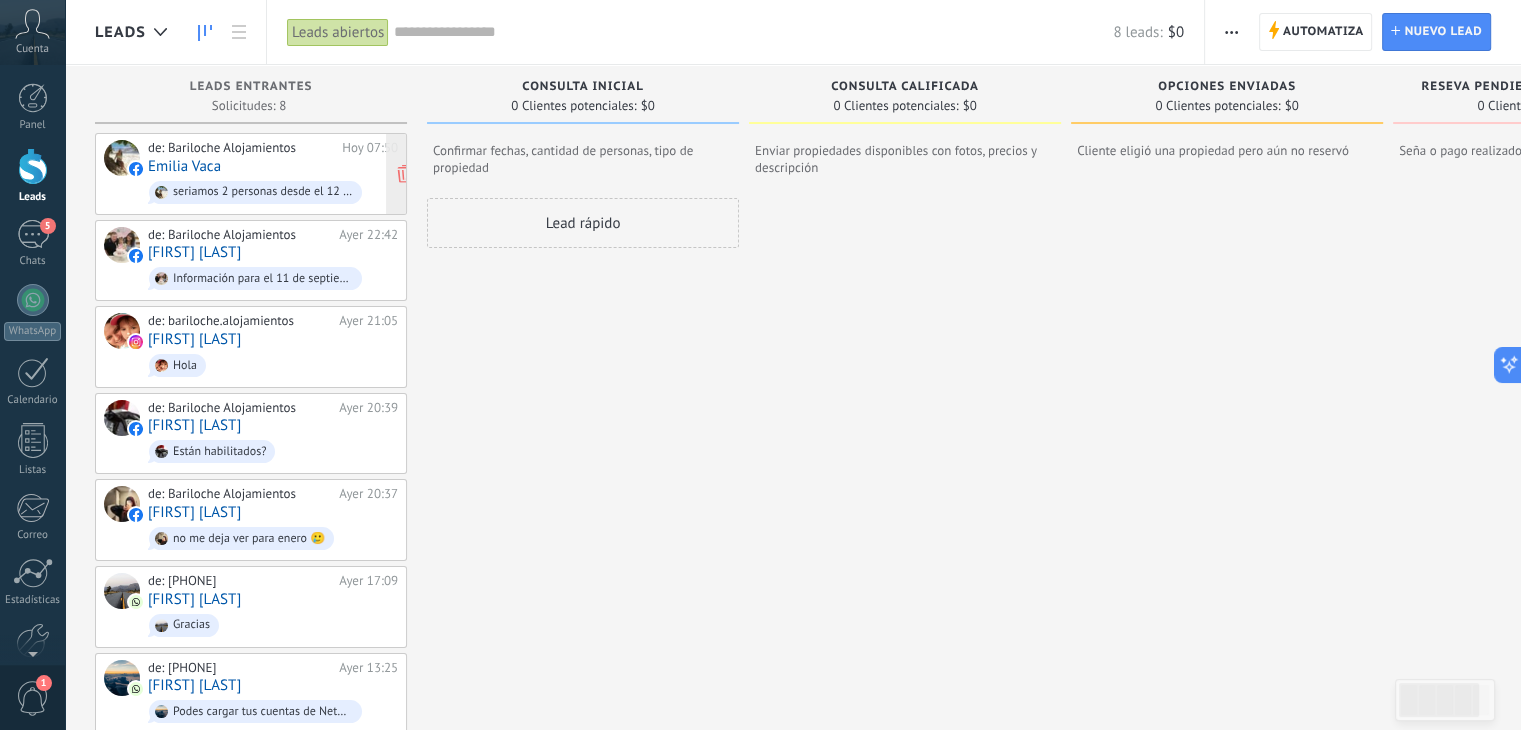 click on "Emilia Vaca" at bounding box center (184, 166) 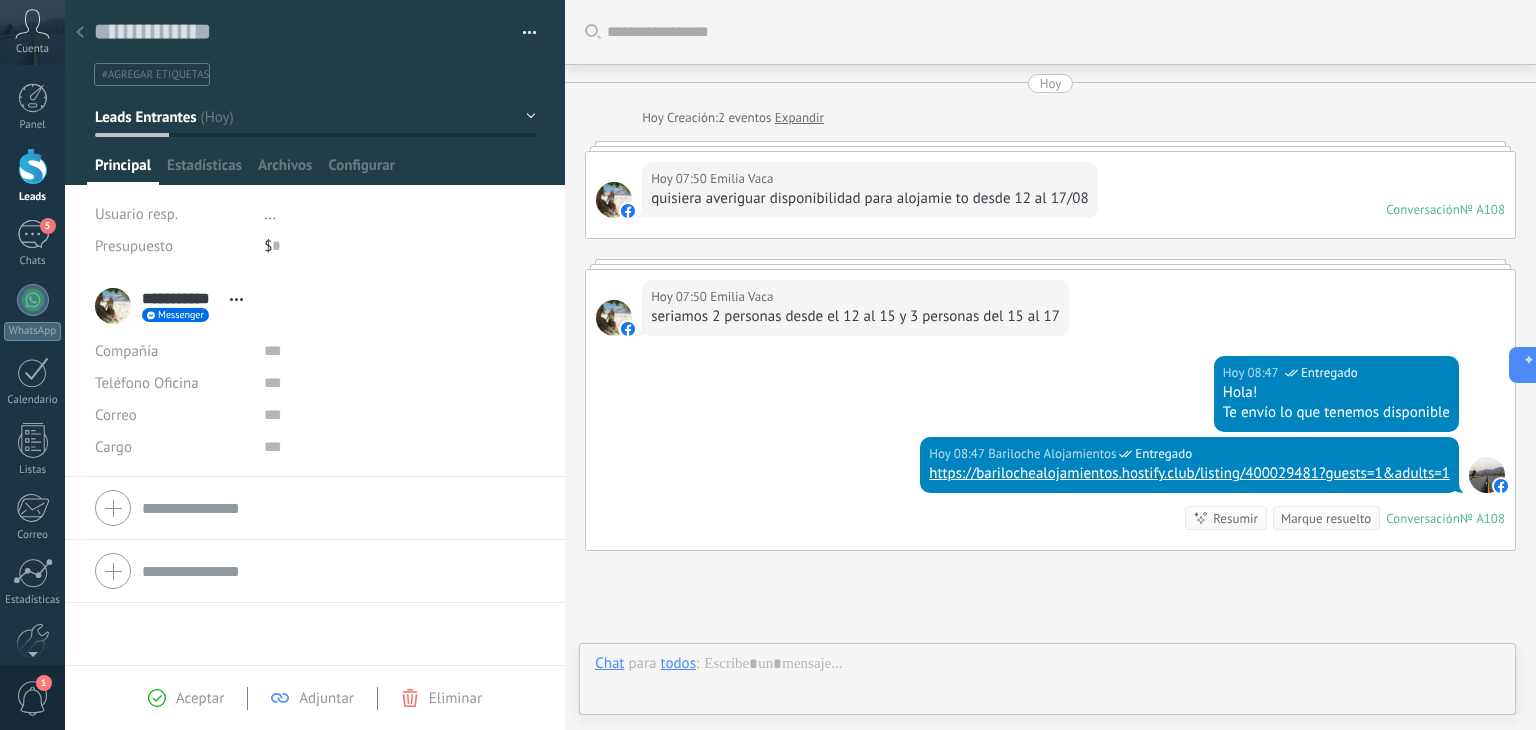 scroll, scrollTop: 168, scrollLeft: 0, axis: vertical 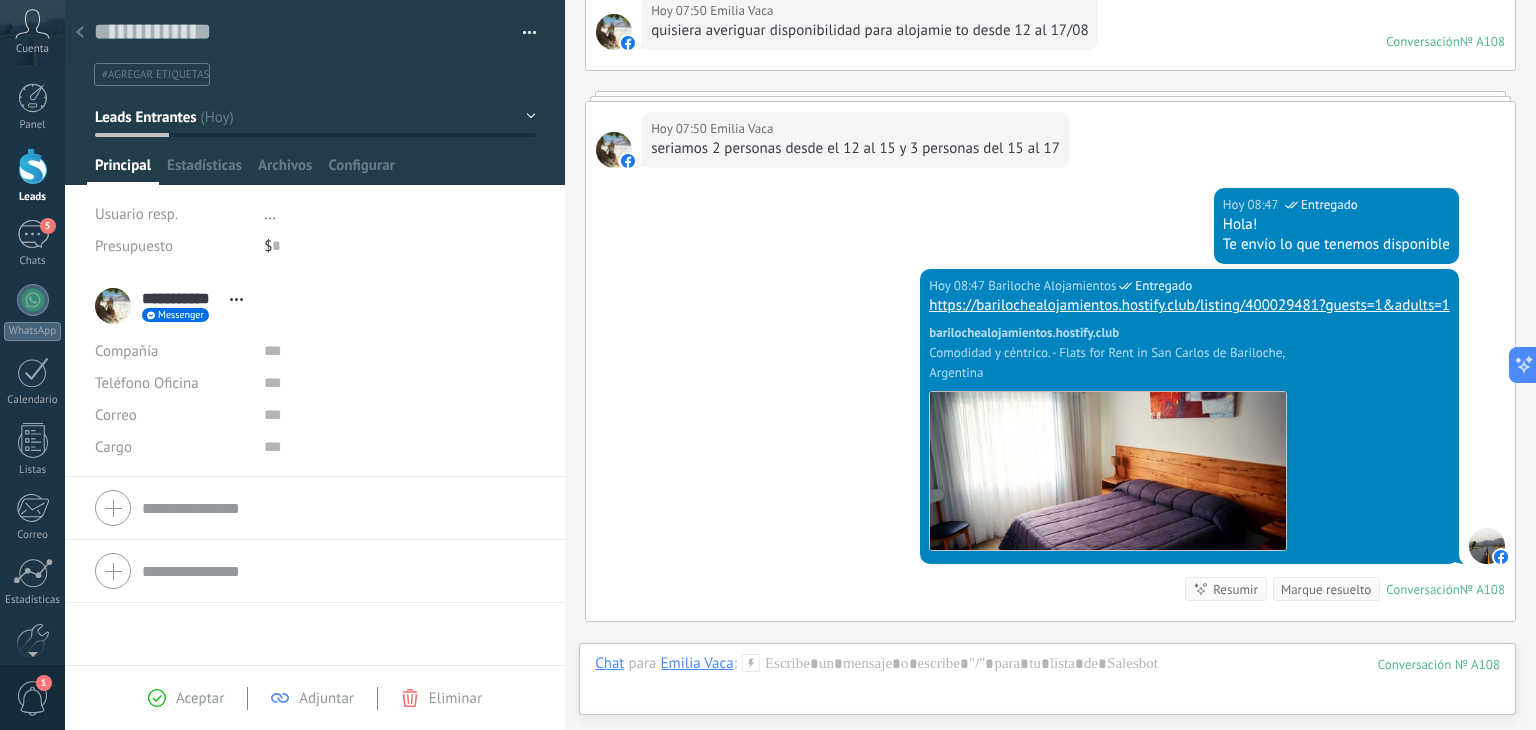 click on "Leads Entrantes" at bounding box center (145, 117) 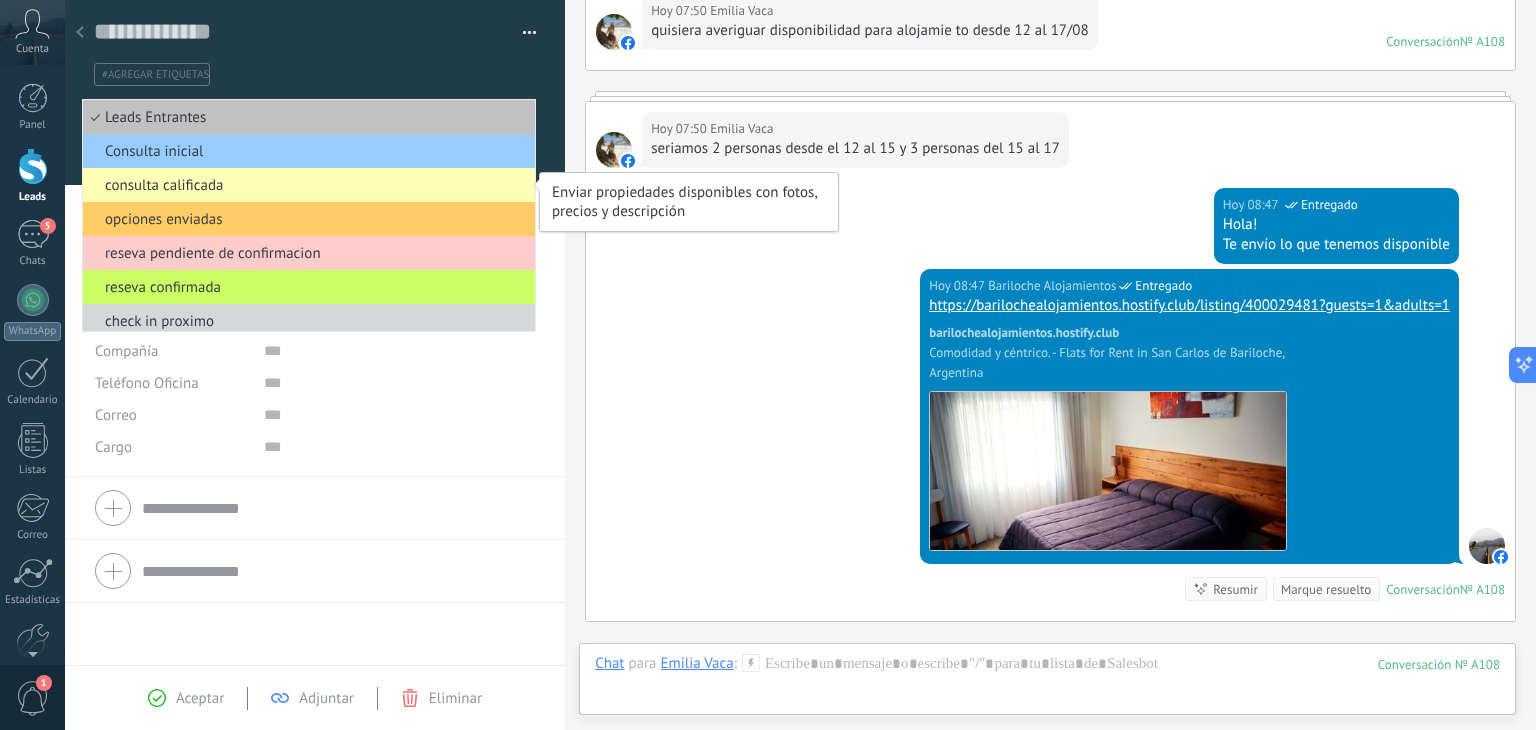 click on "consulta calificada" at bounding box center [306, 185] 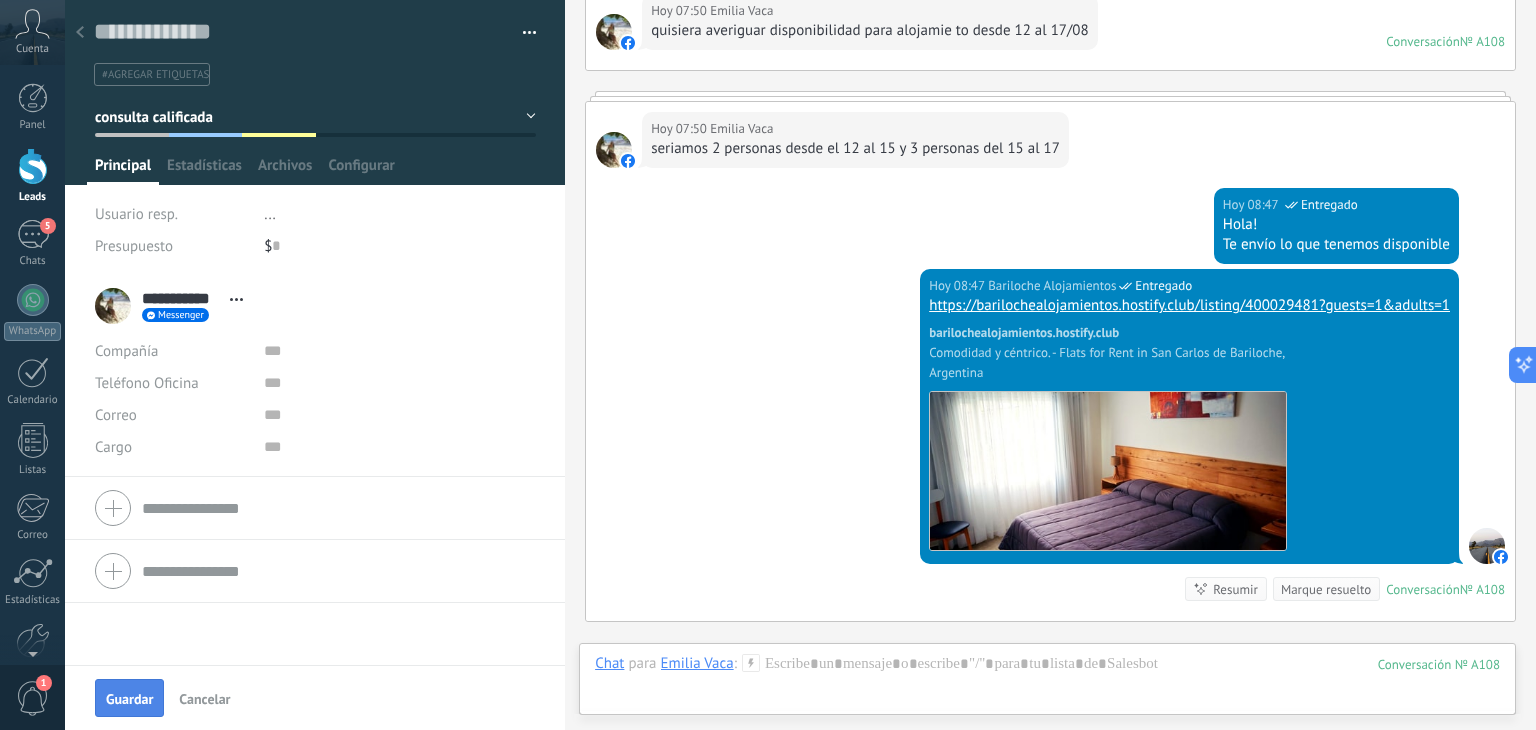 click on "Guardar" at bounding box center [129, 699] 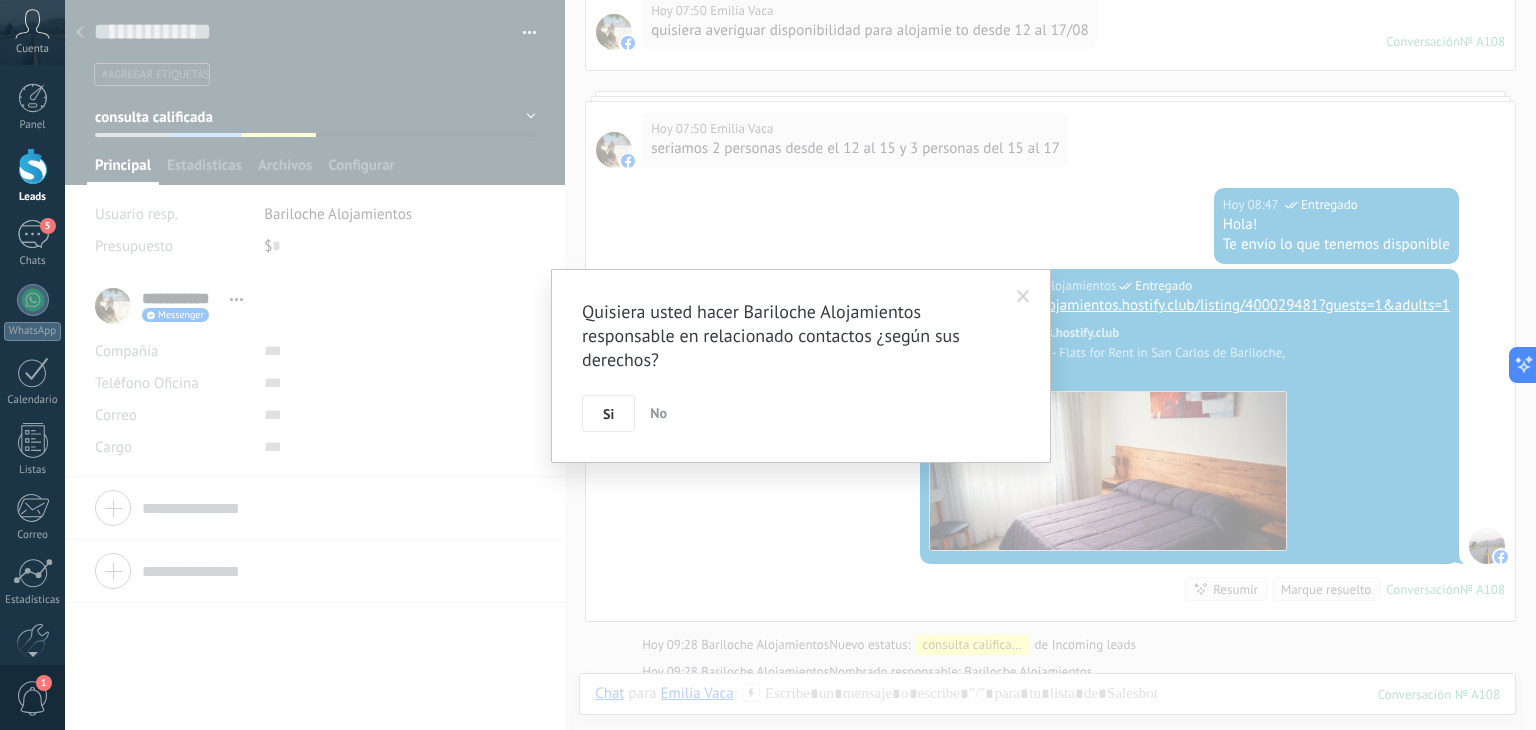 scroll, scrollTop: 258, scrollLeft: 0, axis: vertical 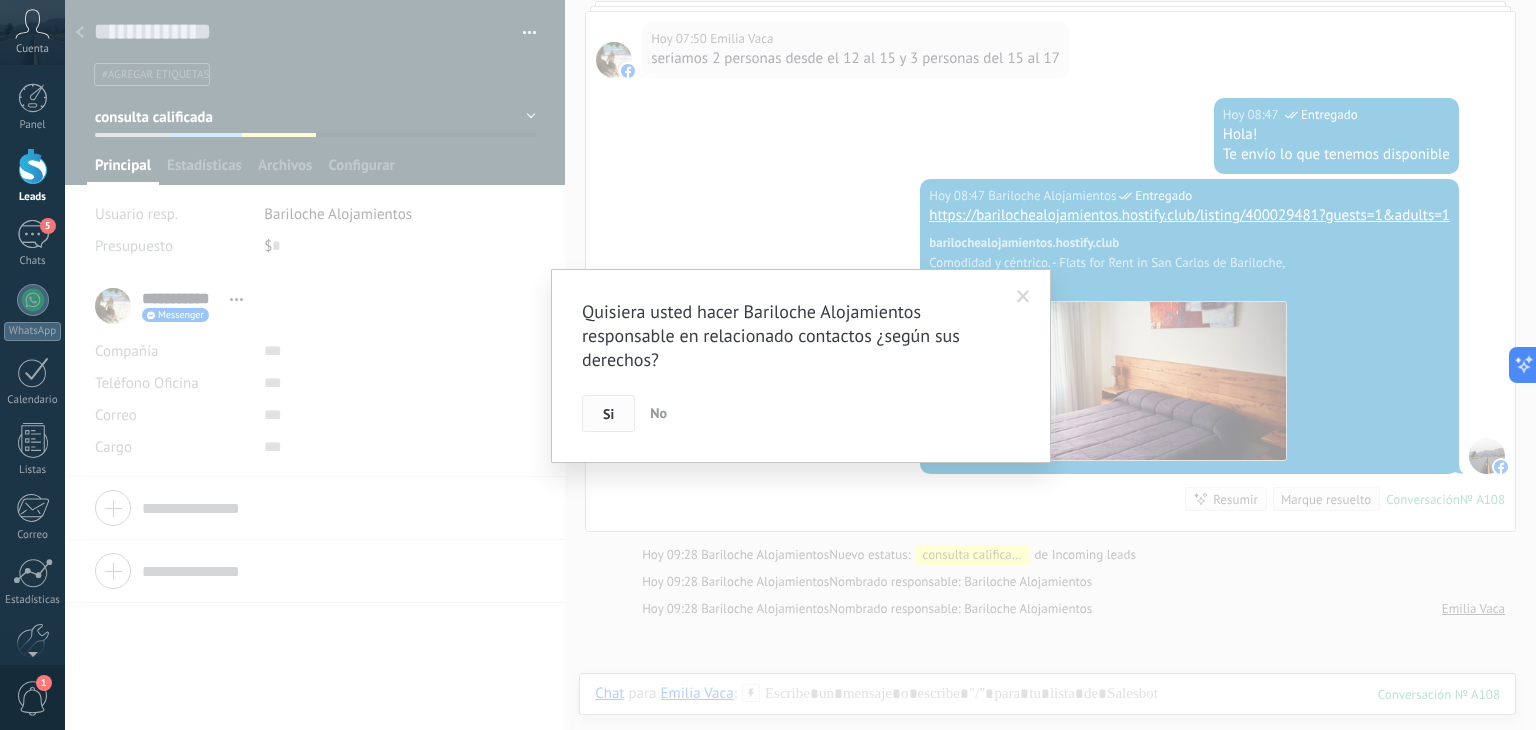 click on "Si" at bounding box center [608, 414] 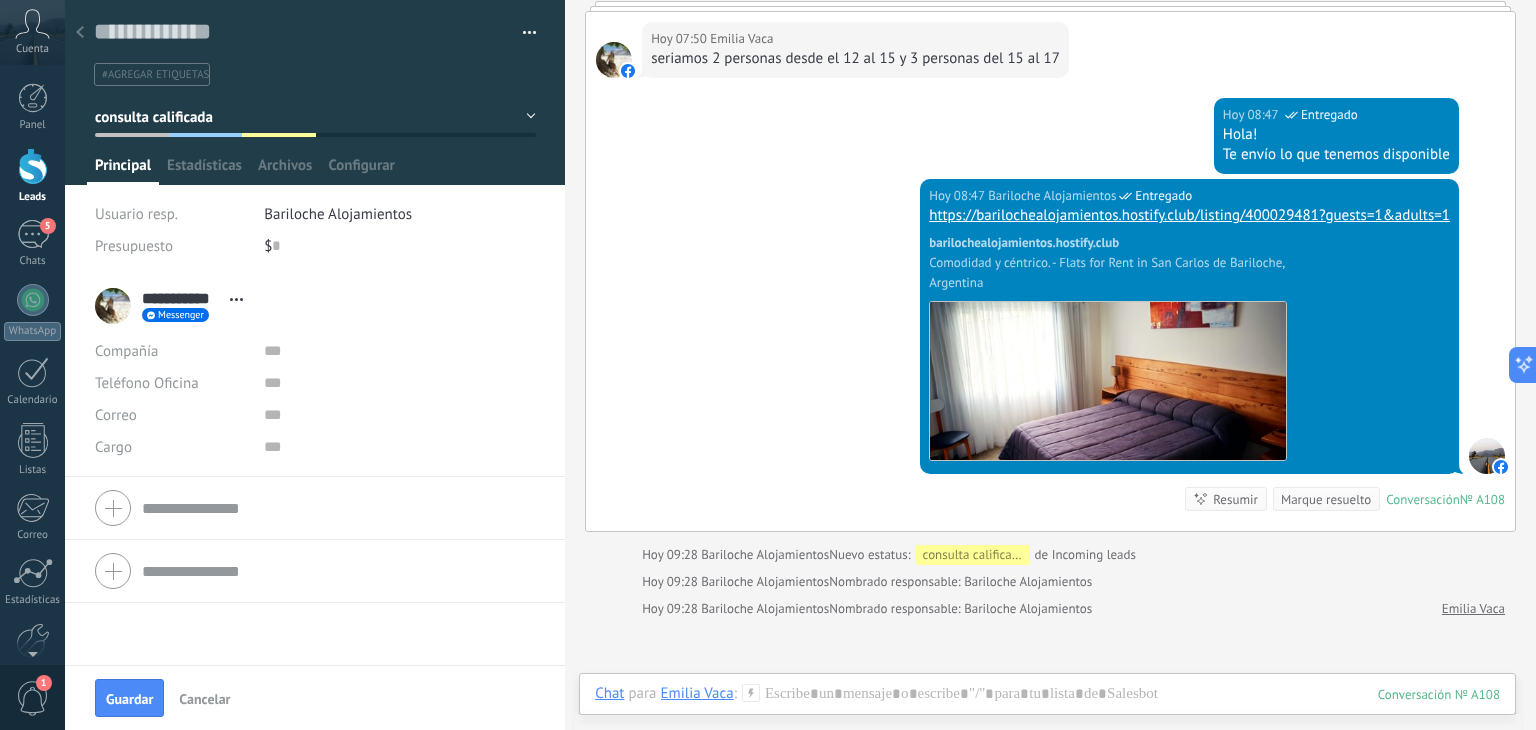 click on "Leads" at bounding box center [32, 176] 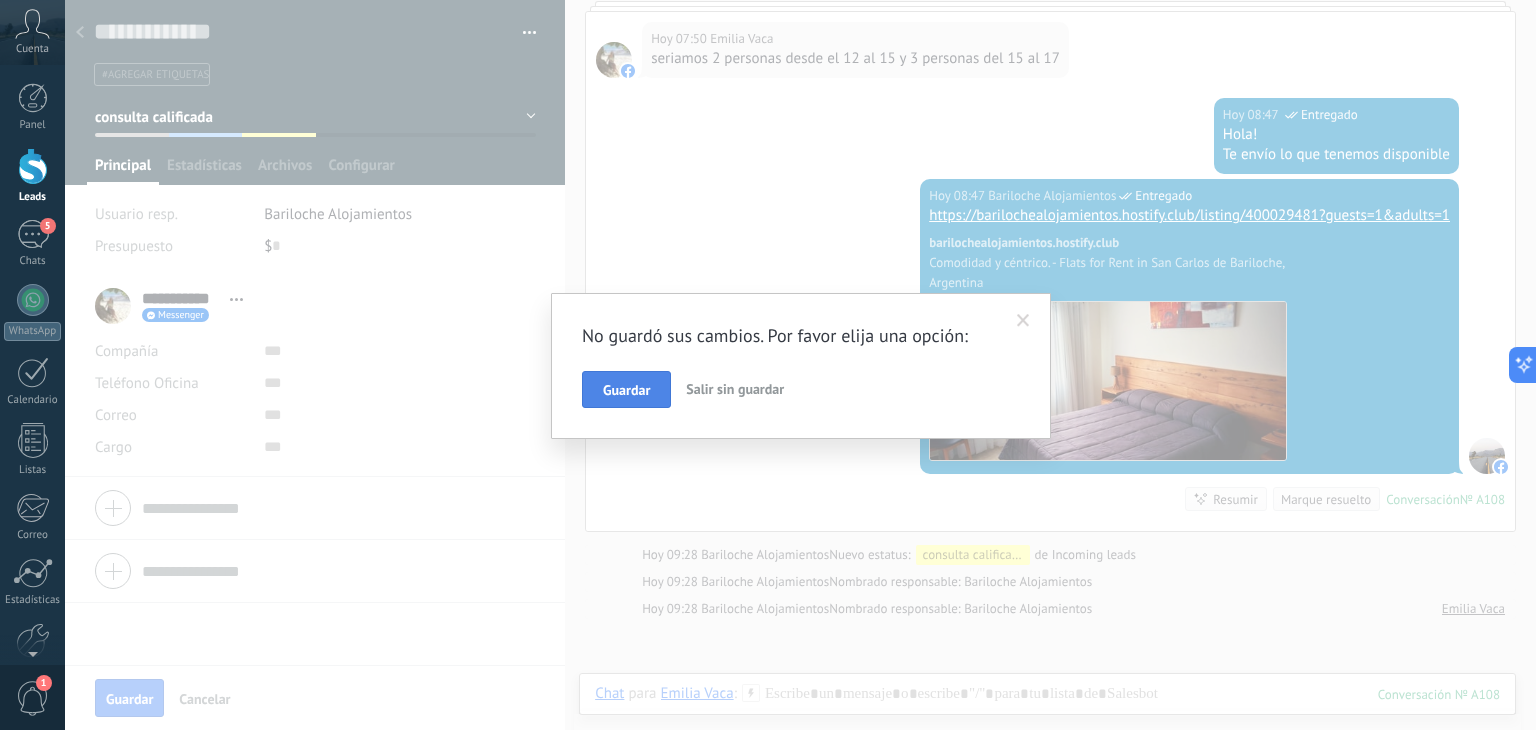 click on "Guardar" at bounding box center (626, 390) 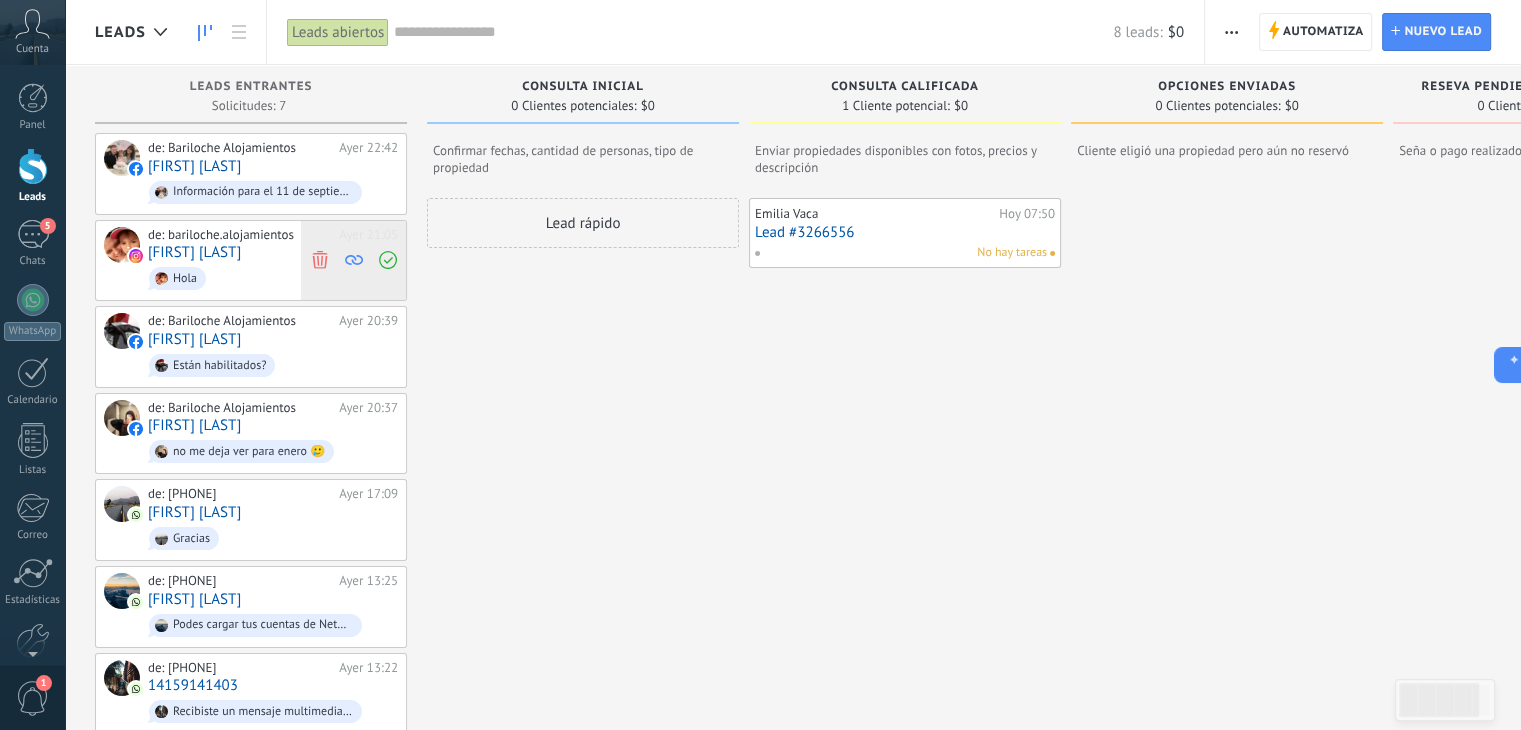 click 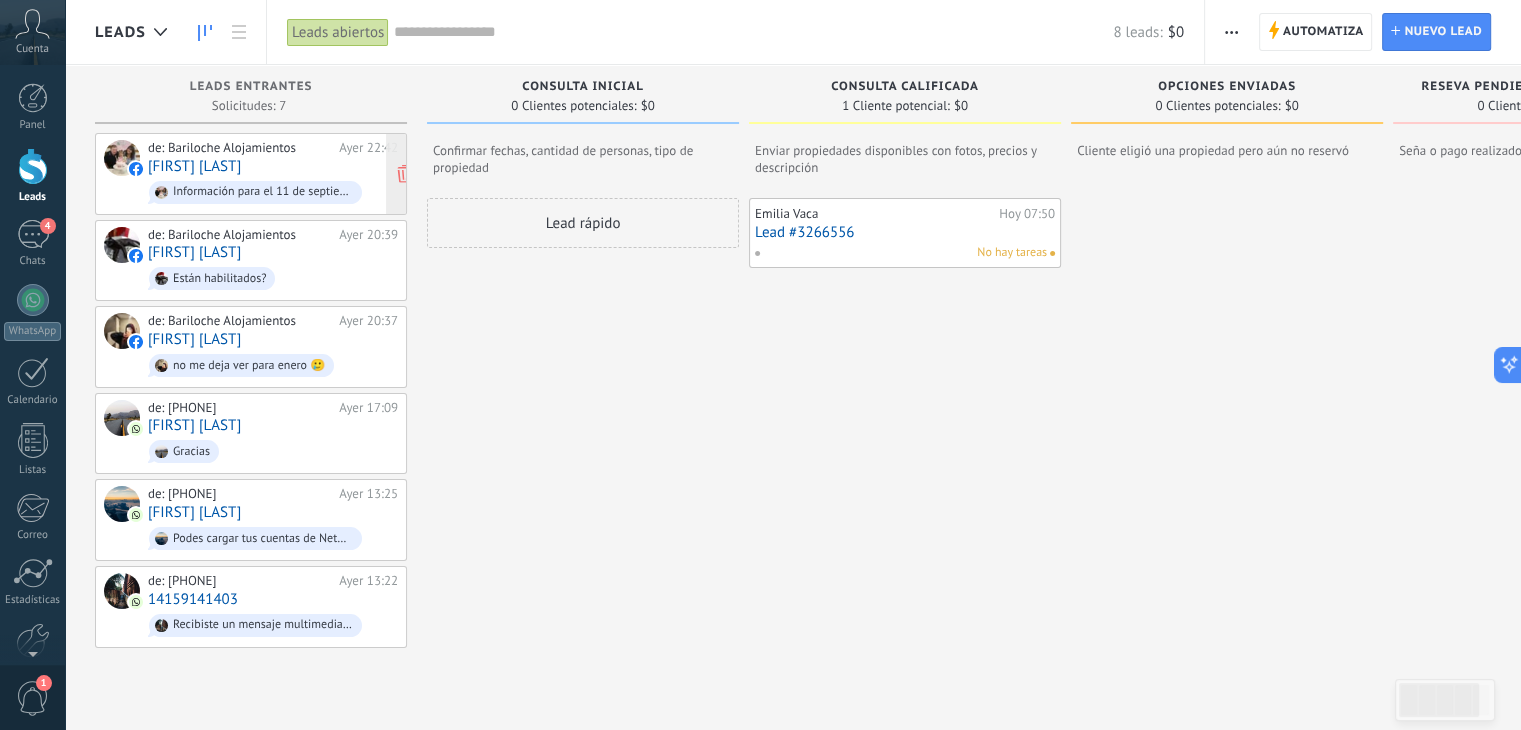 click on "[FIRST] [LAST]" at bounding box center [194, 166] 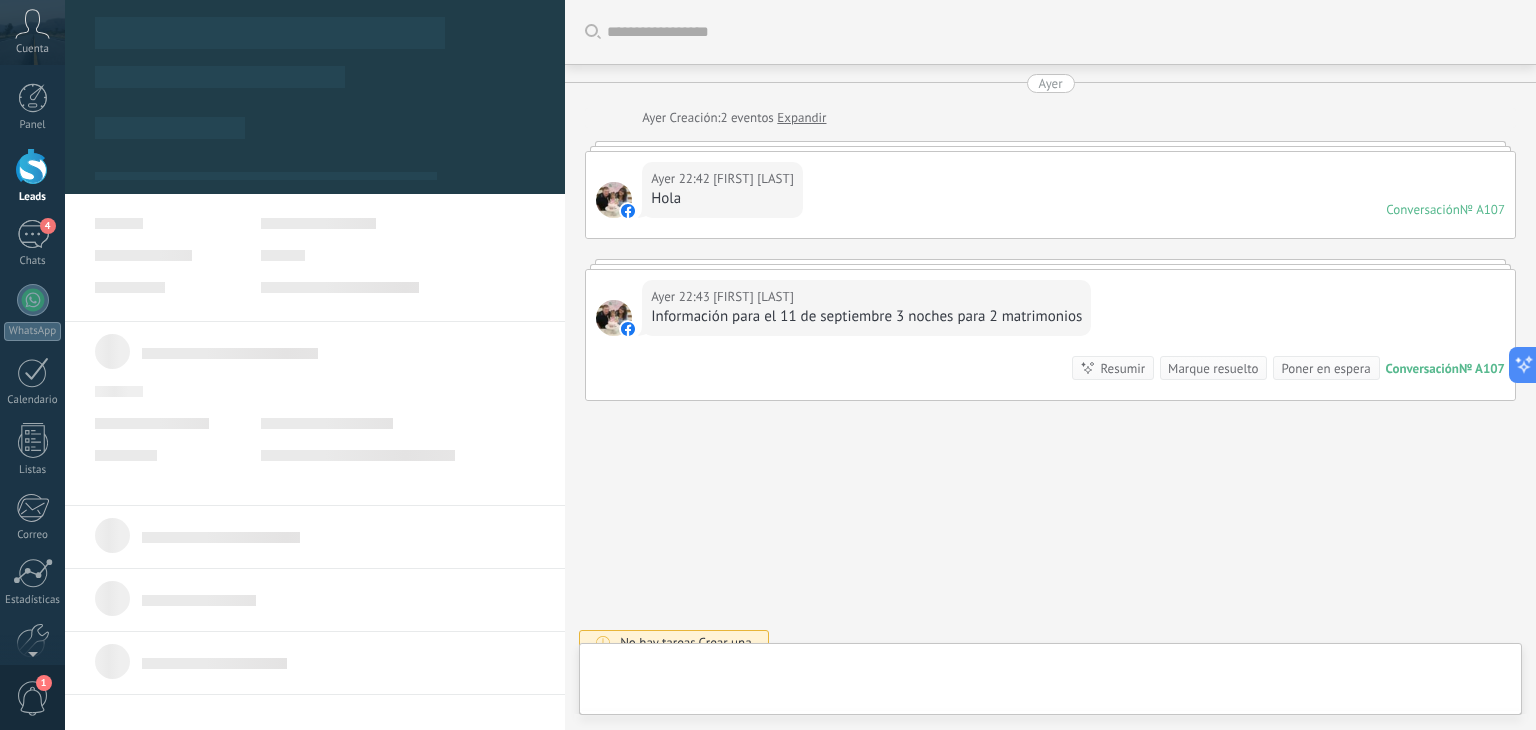 type on "**********" 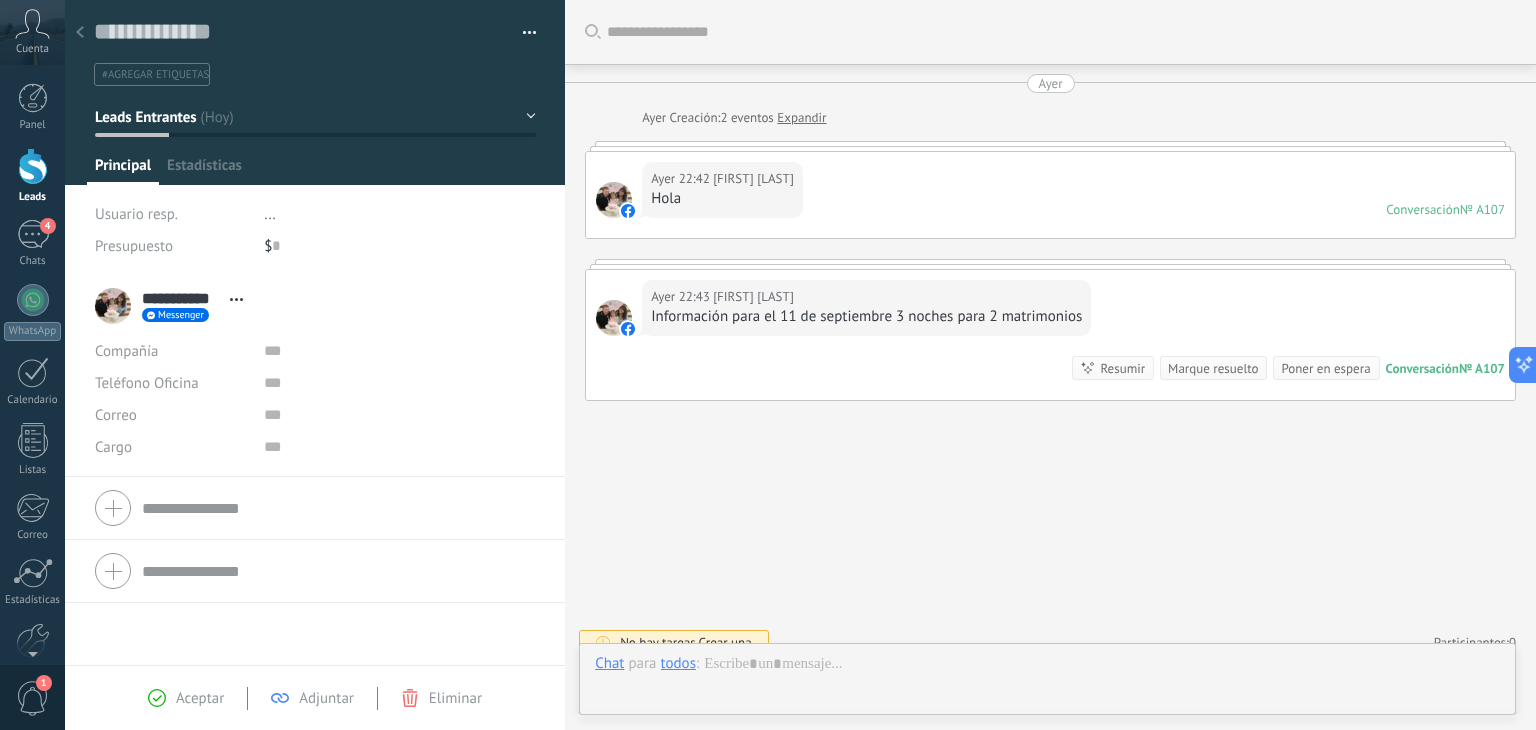 scroll, scrollTop: 29, scrollLeft: 0, axis: vertical 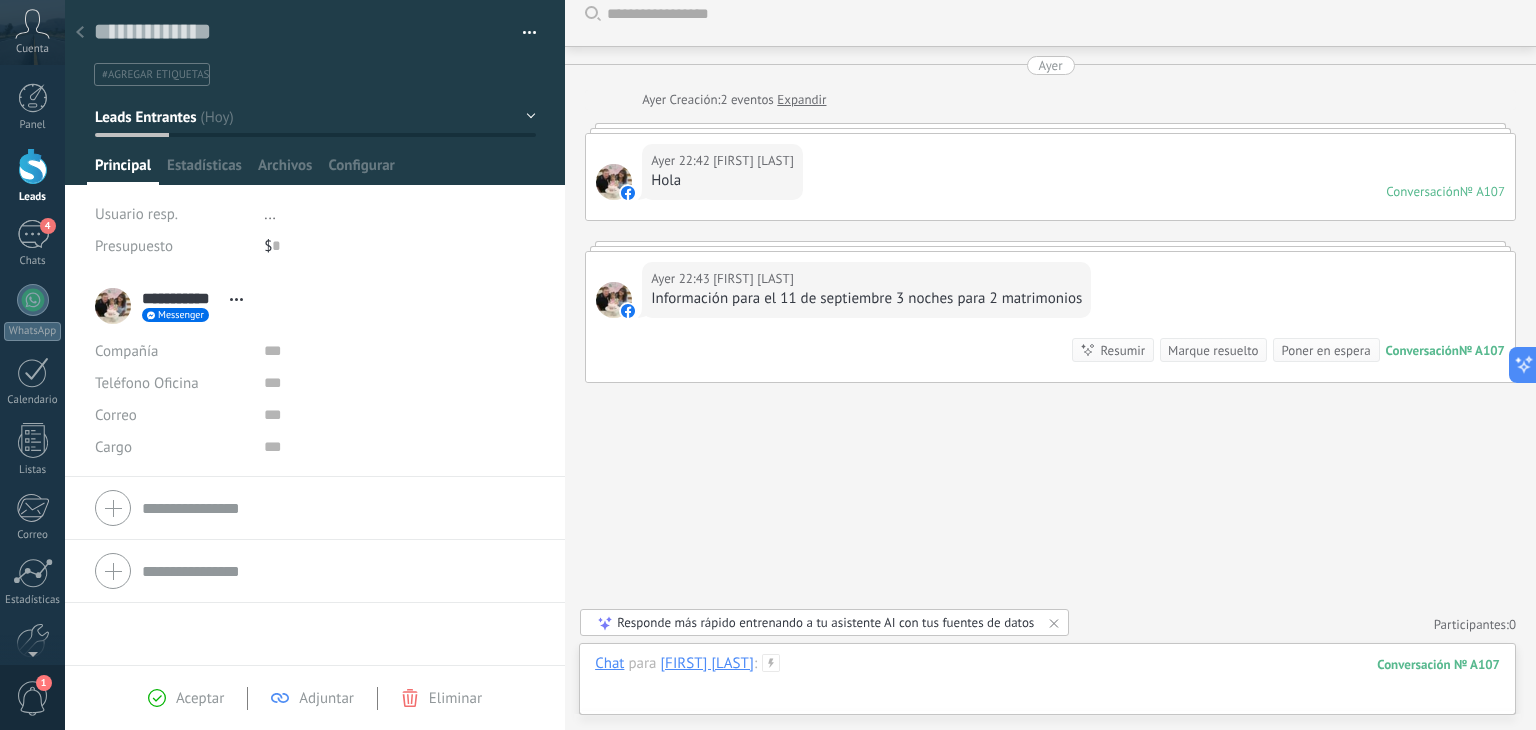 click at bounding box center [1047, 684] 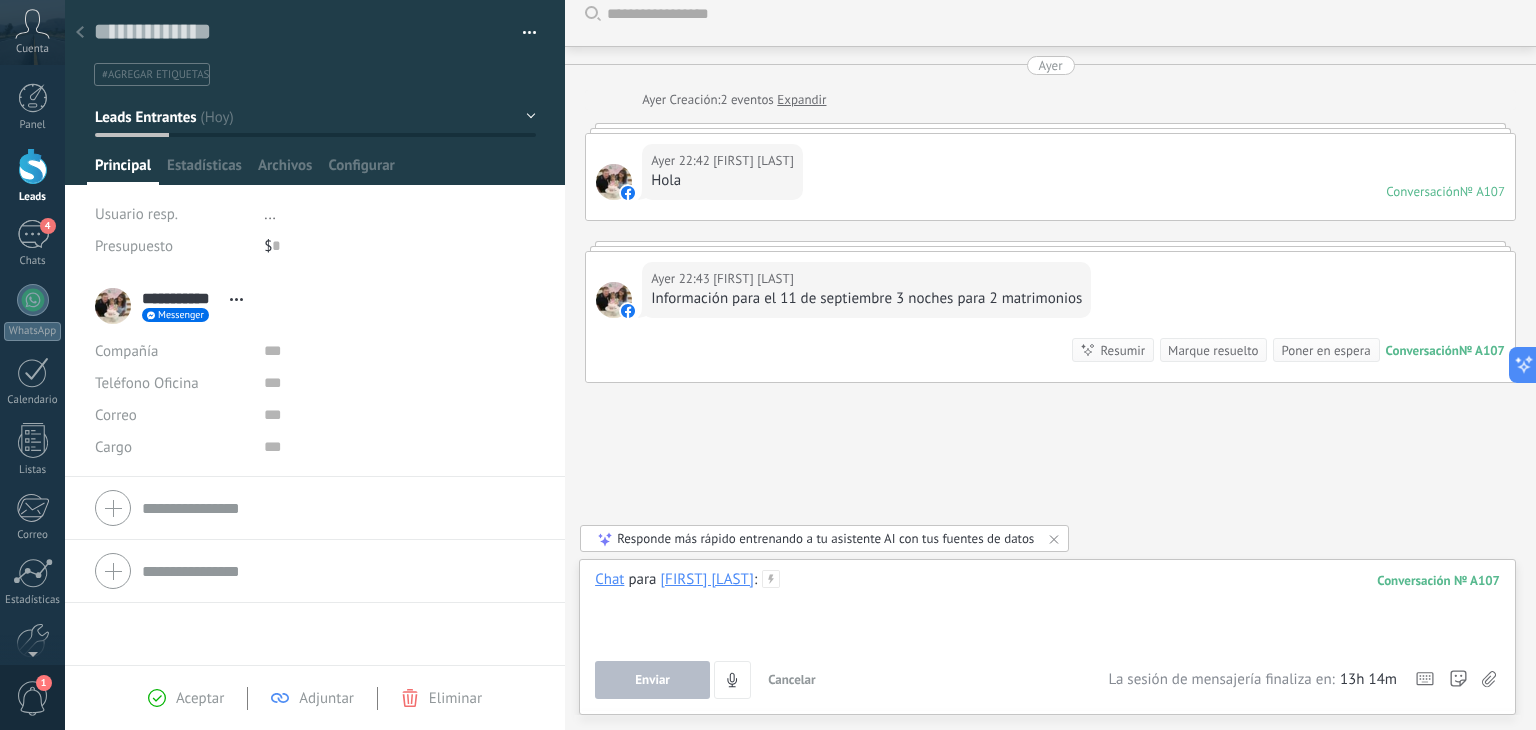 type 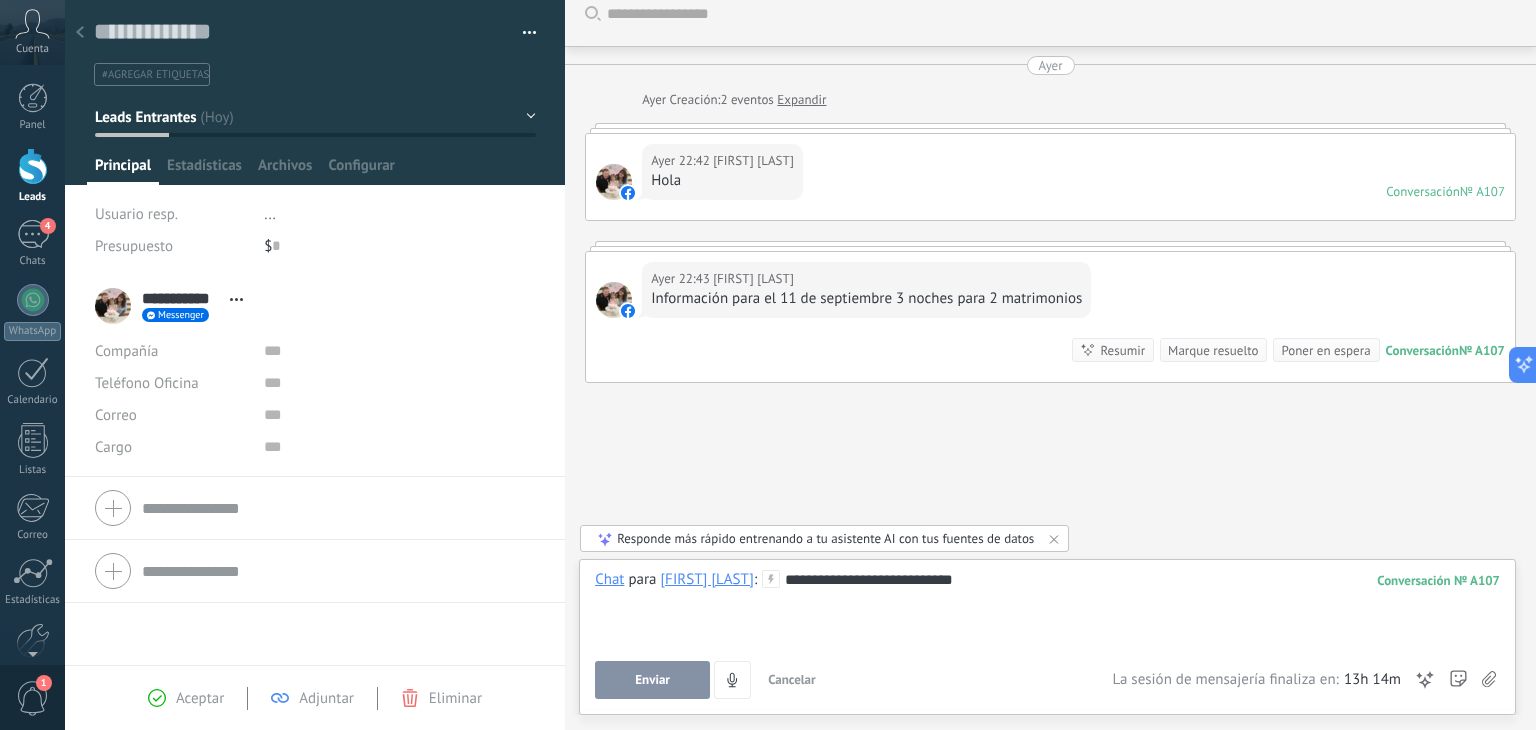 click on "Enviar" at bounding box center (652, 680) 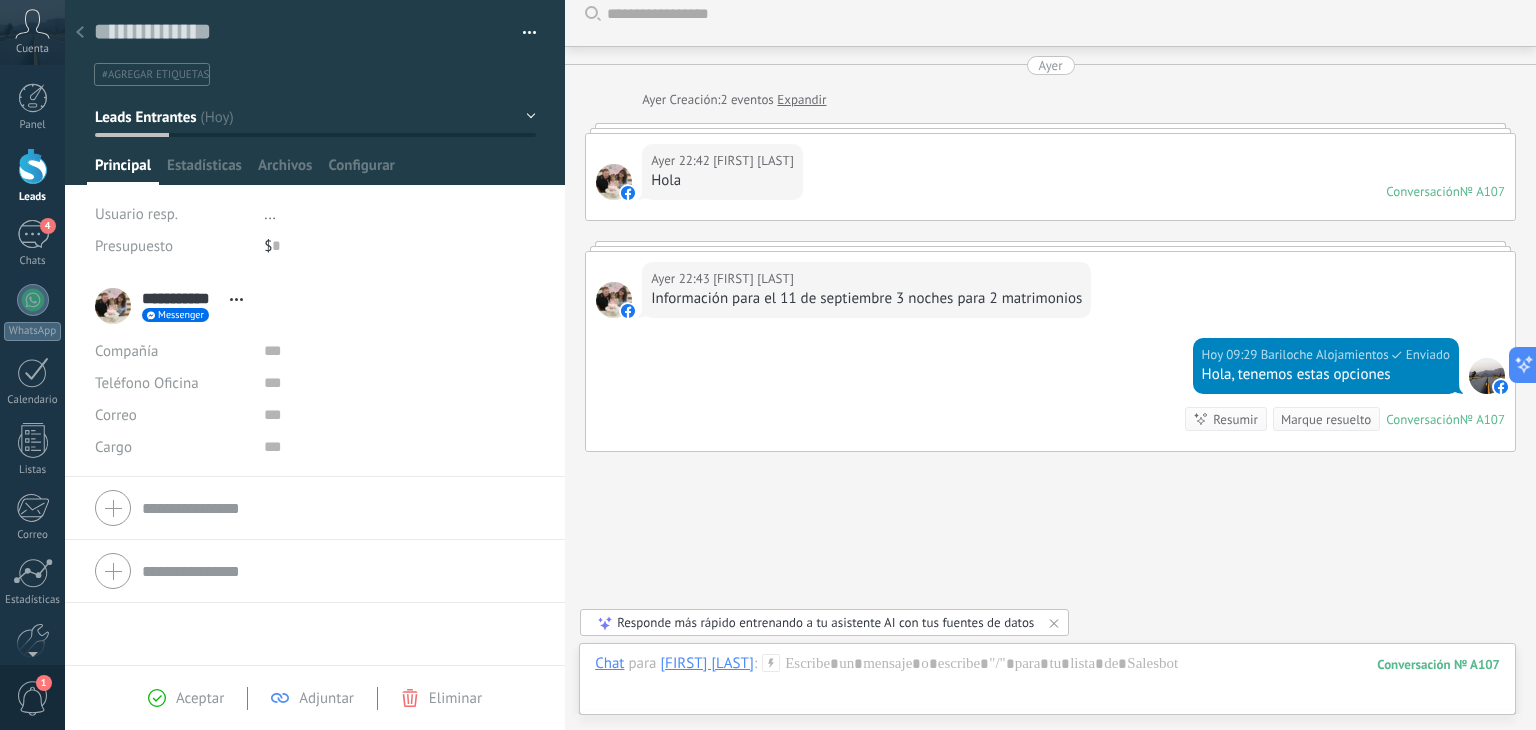 scroll, scrollTop: 87, scrollLeft: 0, axis: vertical 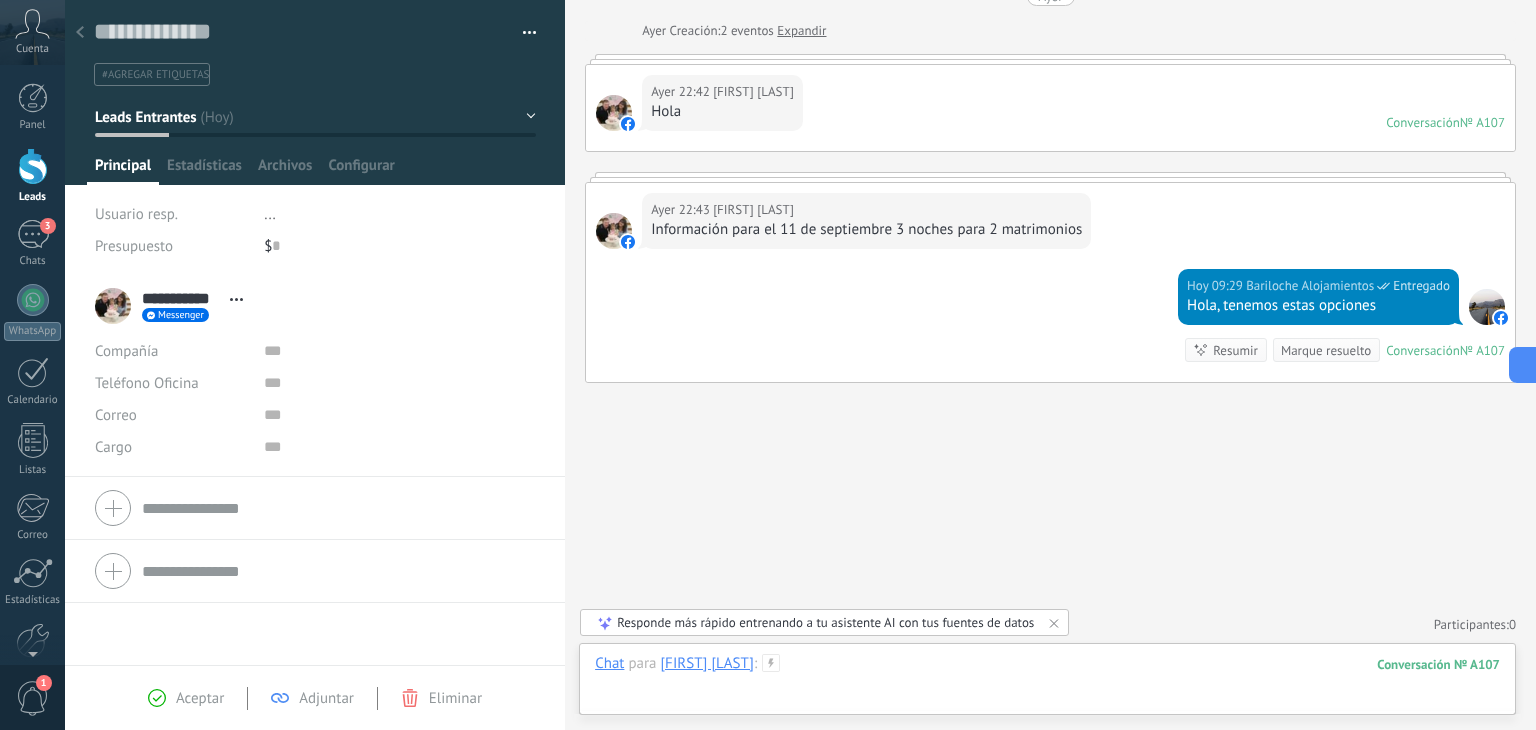 click at bounding box center [1047, 684] 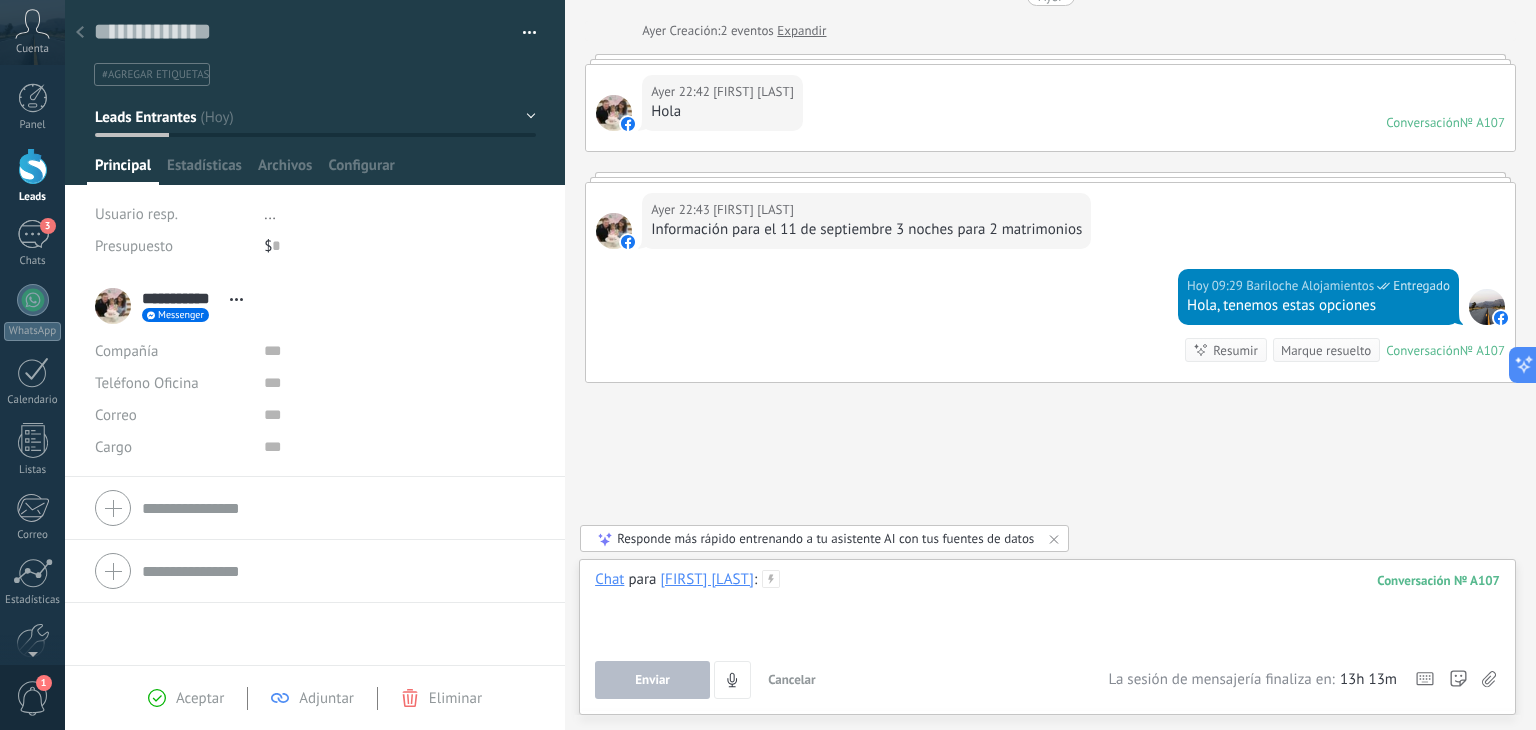 paste 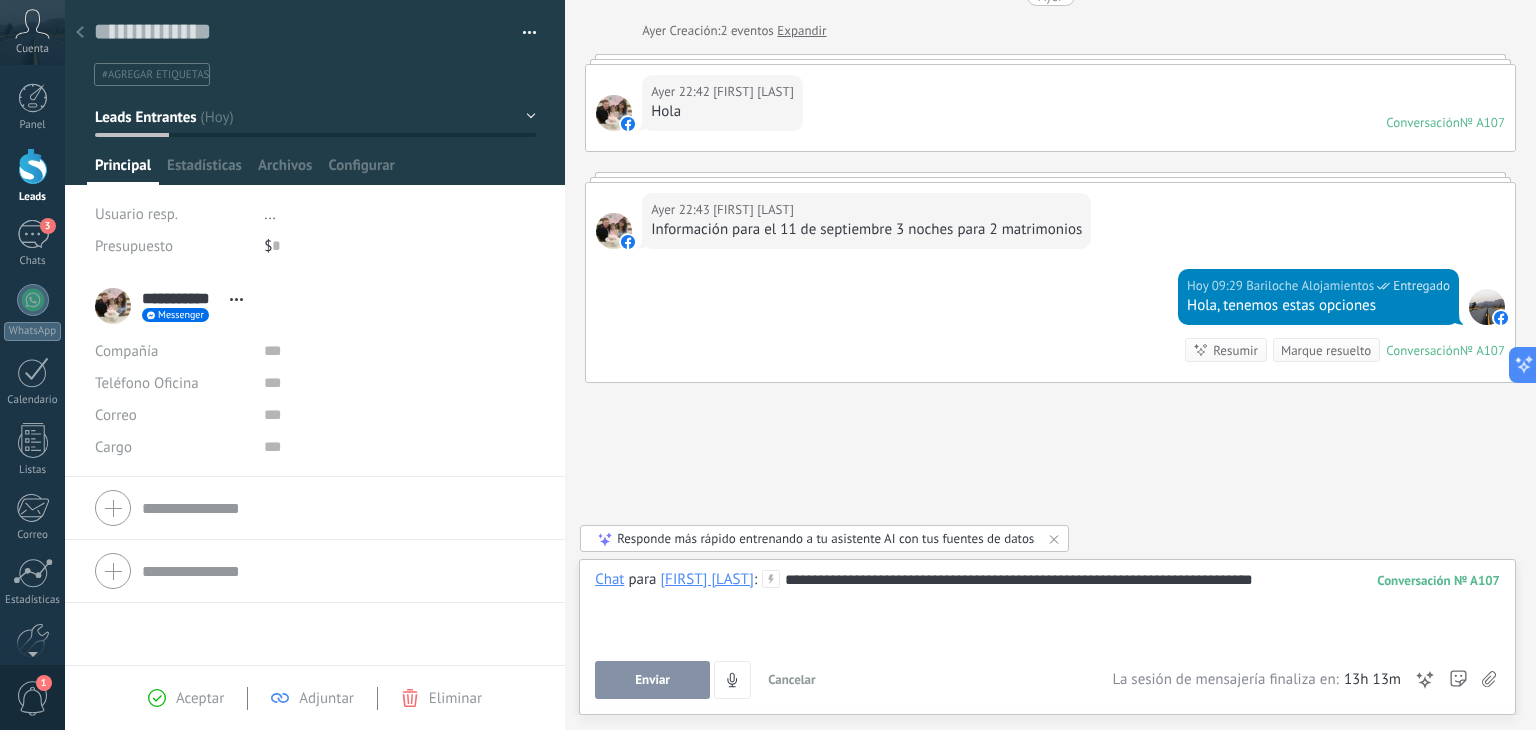 click on "Enviar" at bounding box center [652, 680] 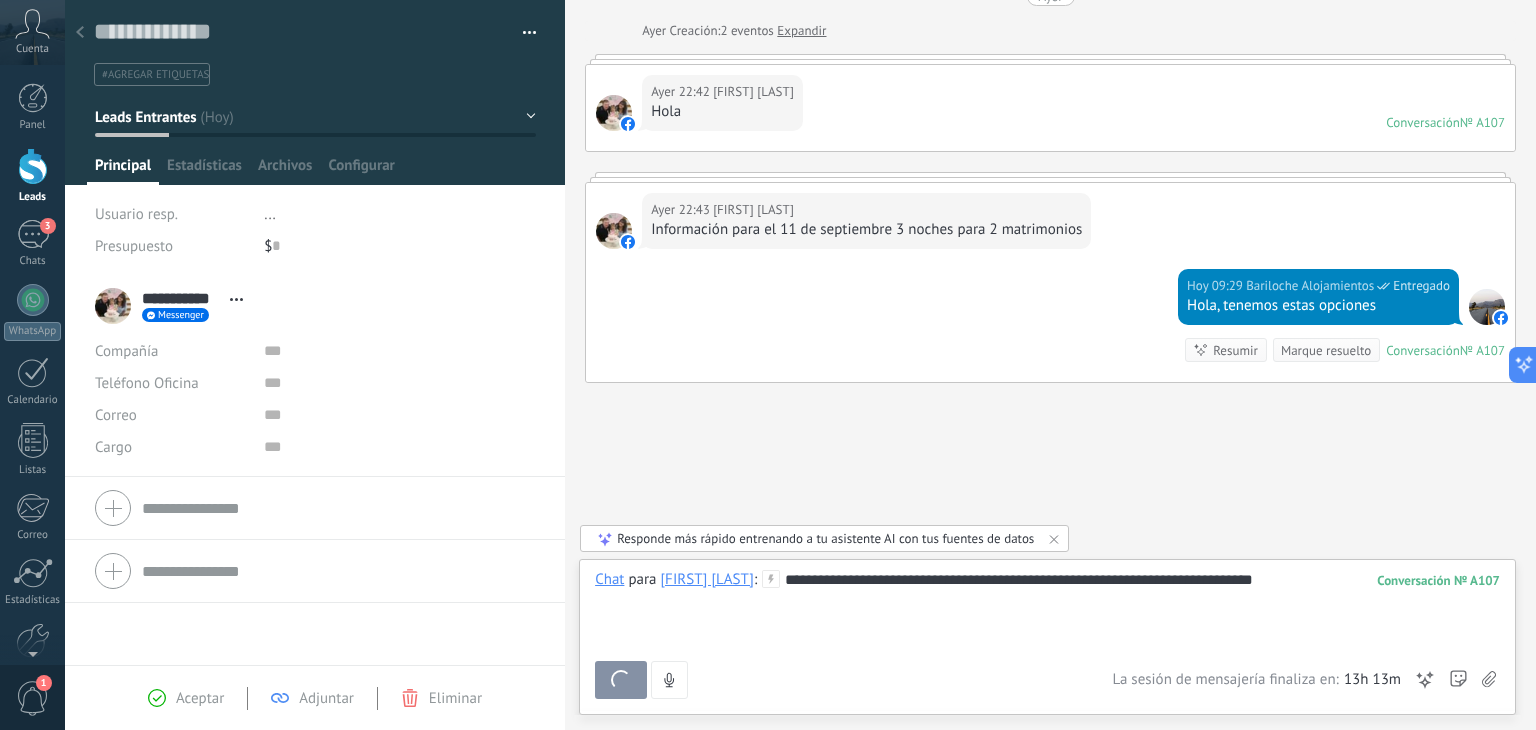 scroll, scrollTop: 148, scrollLeft: 0, axis: vertical 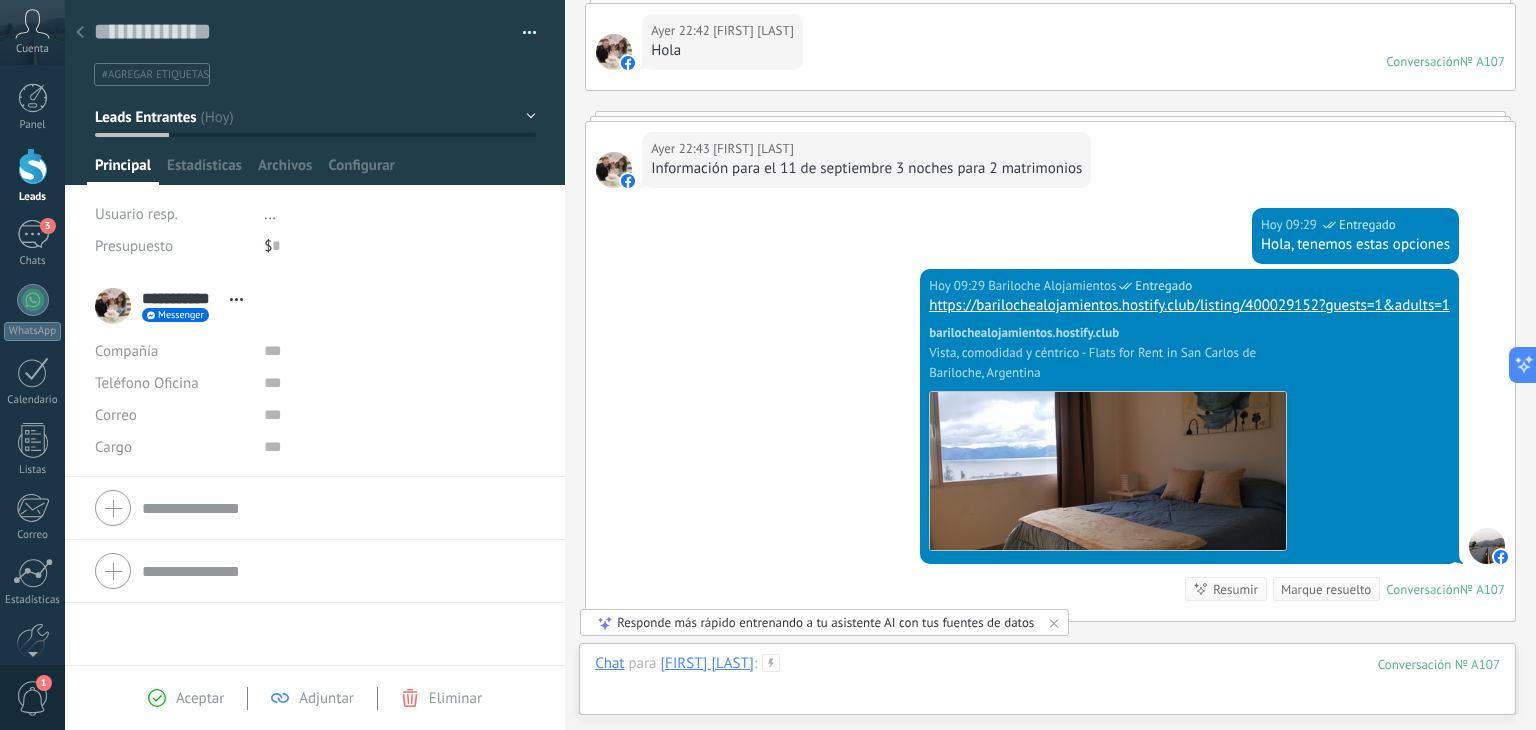 click at bounding box center [1047, 684] 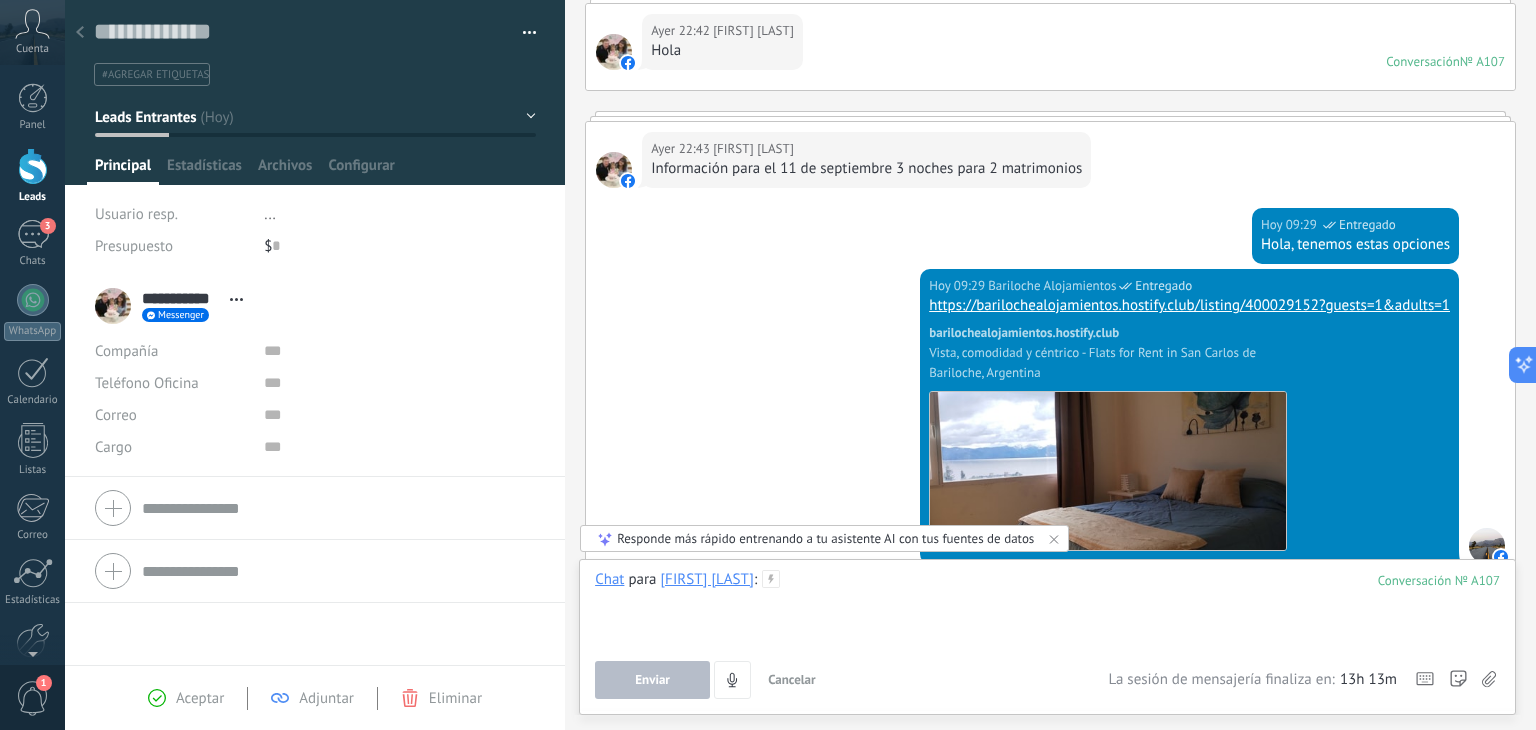 type 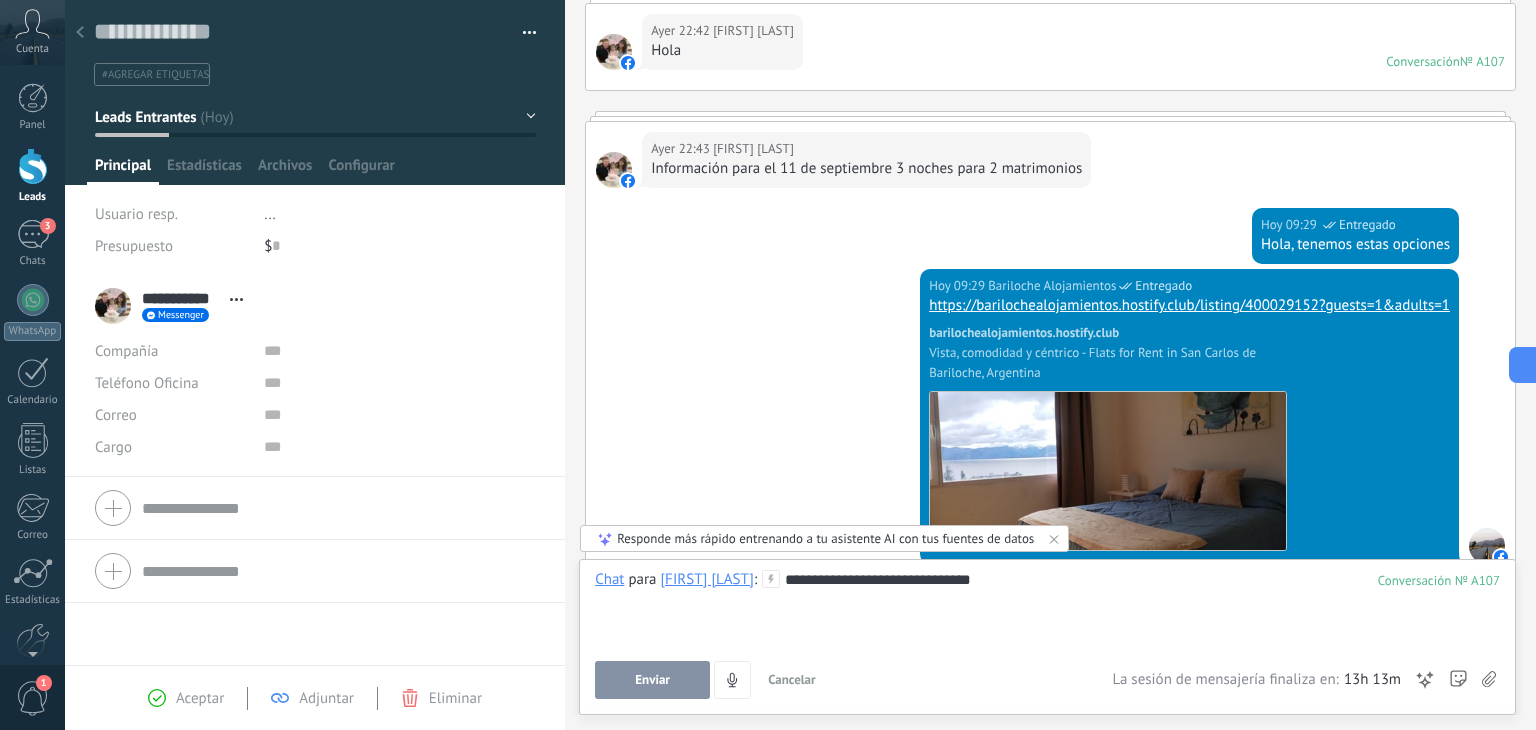 click on "Enviar" at bounding box center (652, 680) 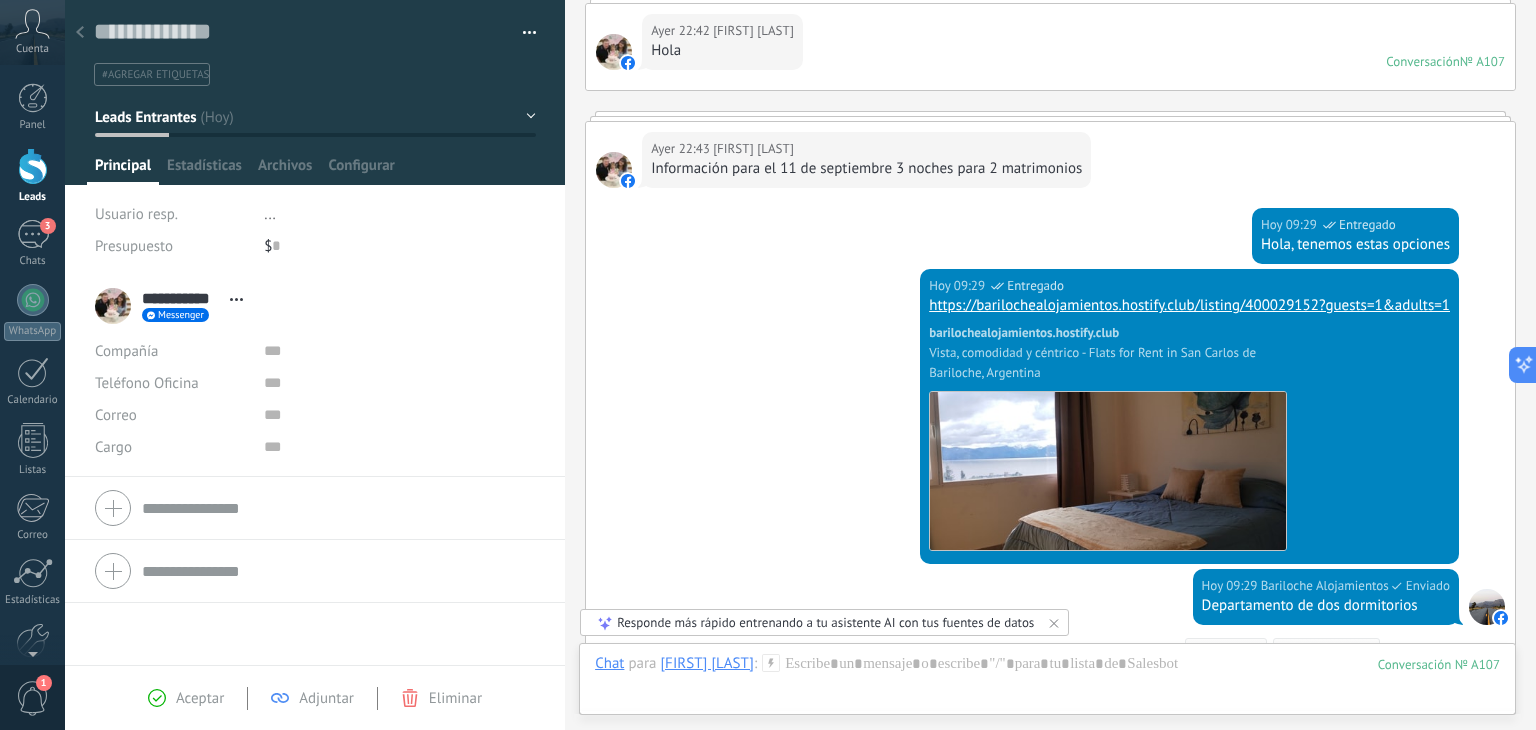 scroll, scrollTop: 448, scrollLeft: 0, axis: vertical 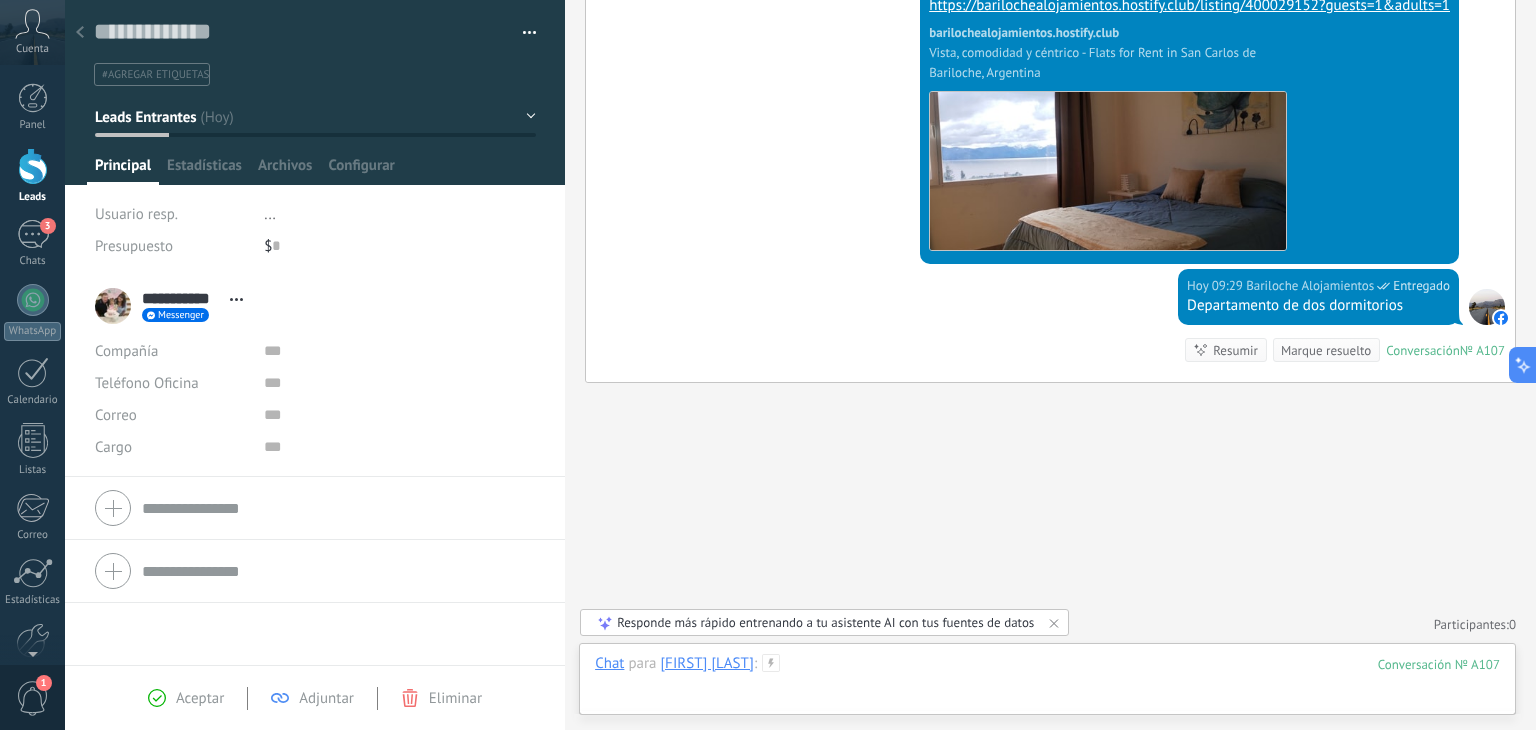 click at bounding box center [1047, 684] 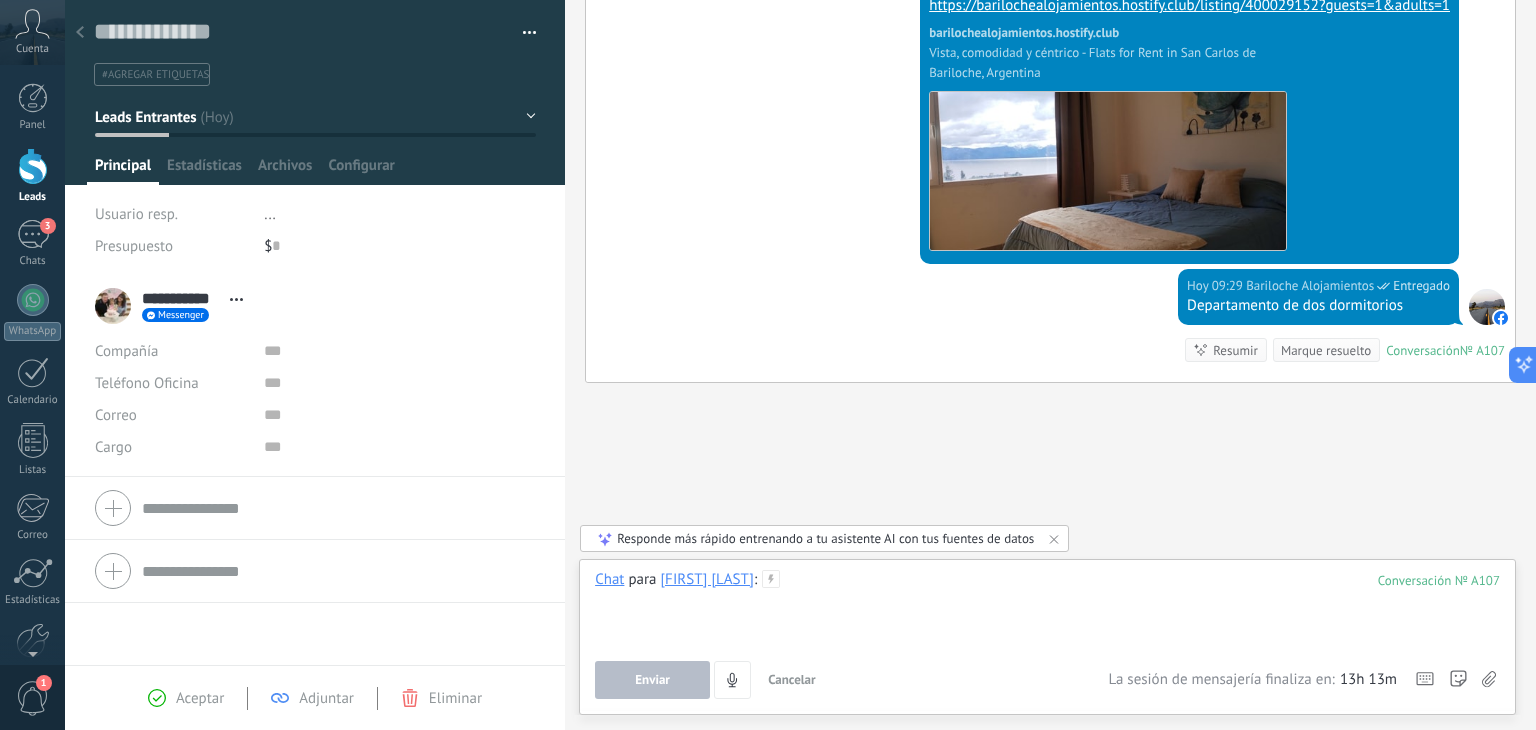 paste 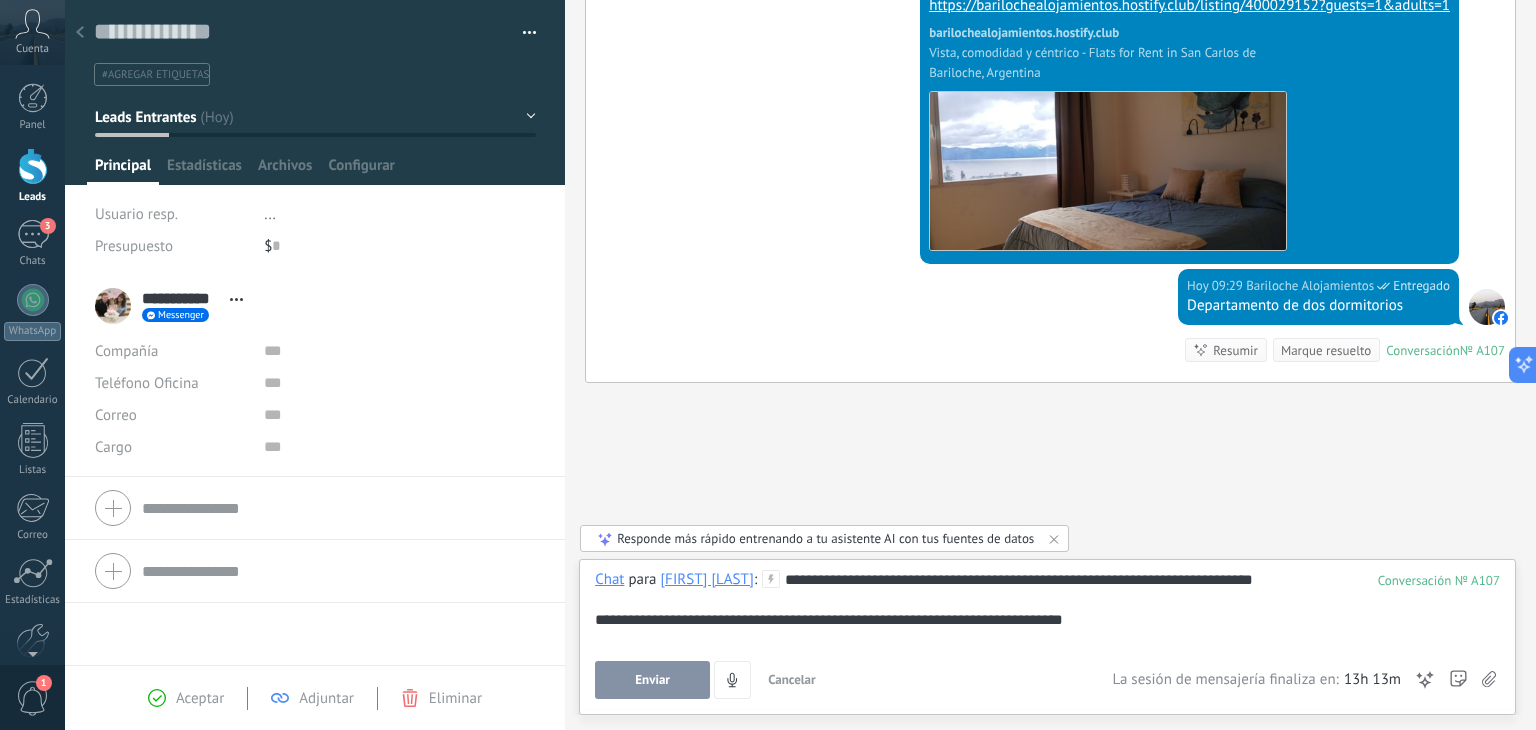 click on "Enviar" at bounding box center [652, 680] 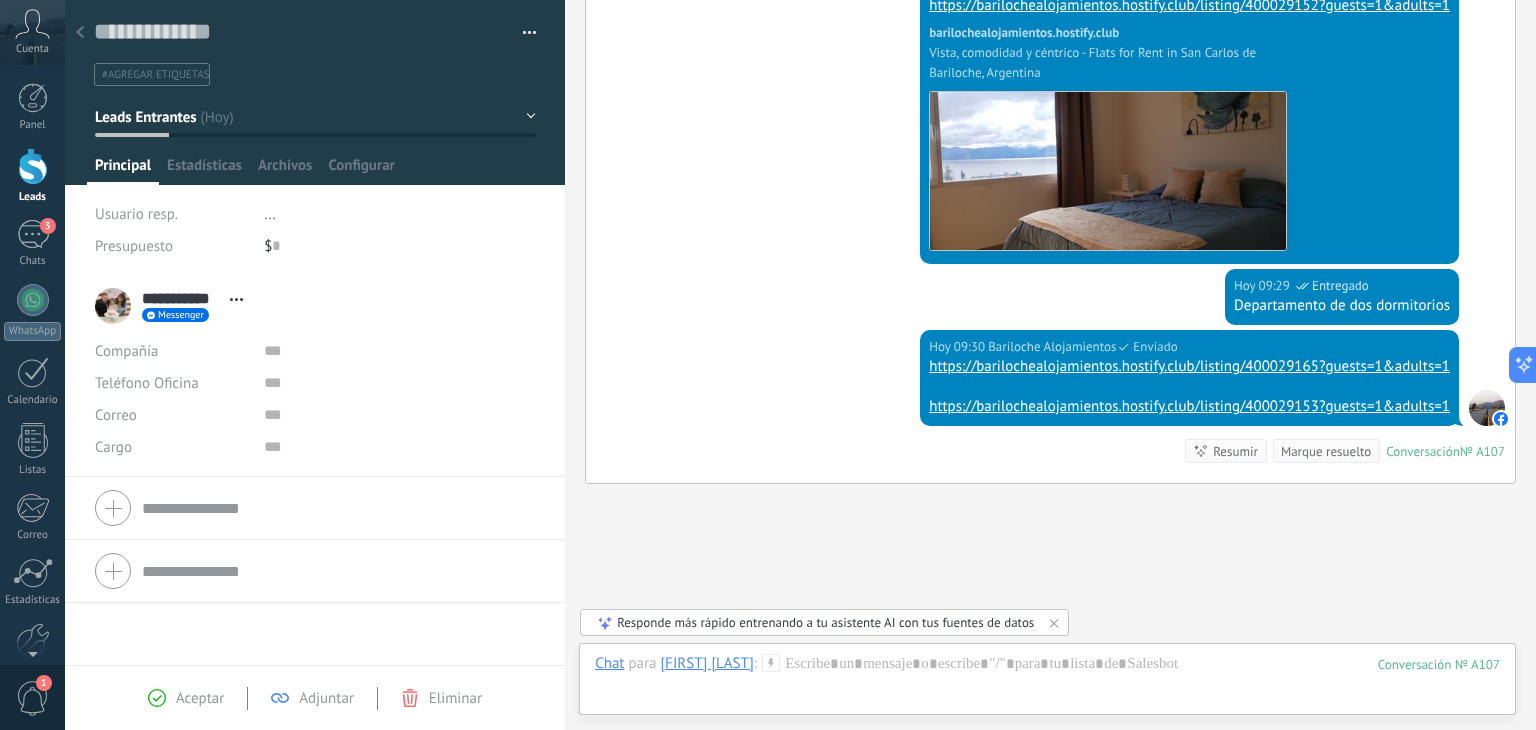 scroll, scrollTop: 549, scrollLeft: 0, axis: vertical 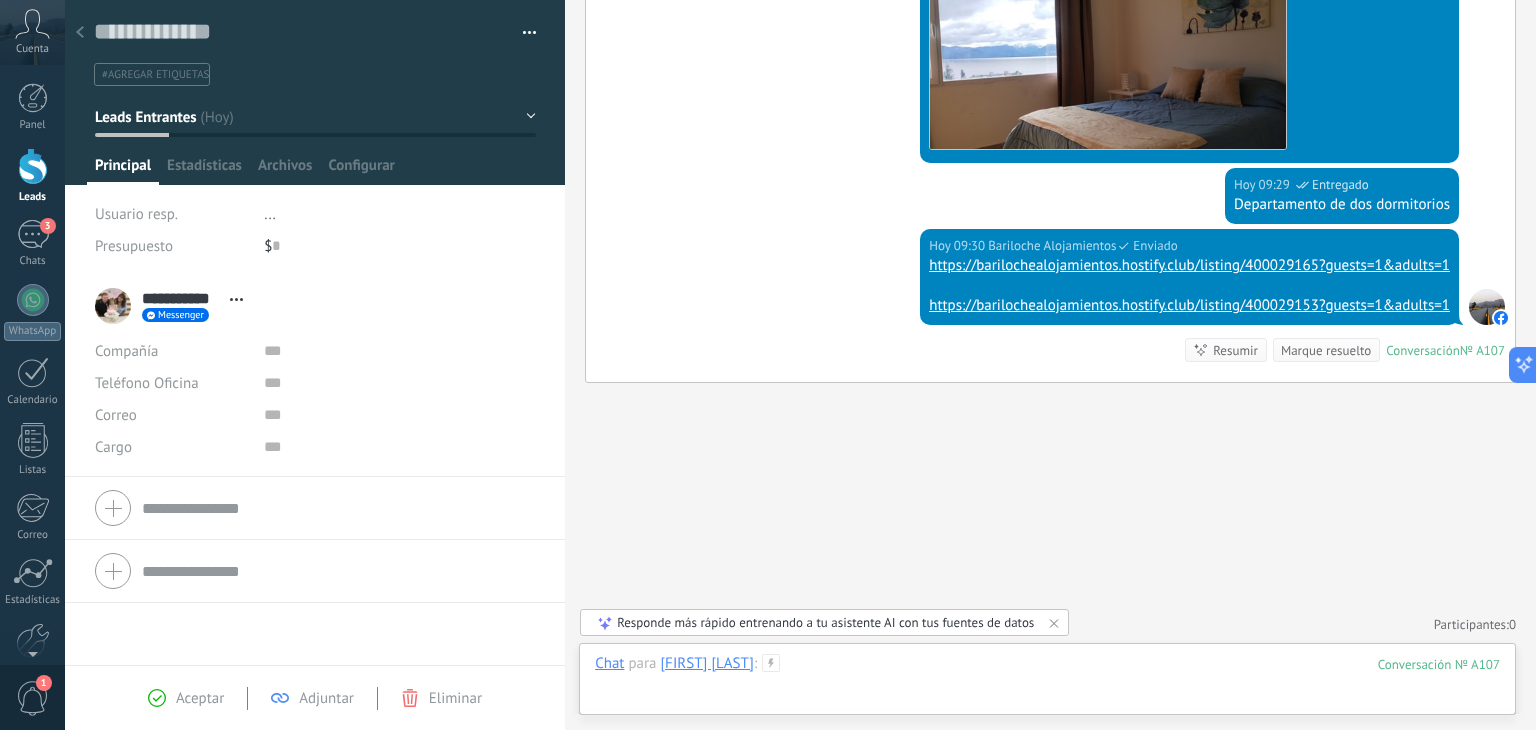 click at bounding box center (1047, 684) 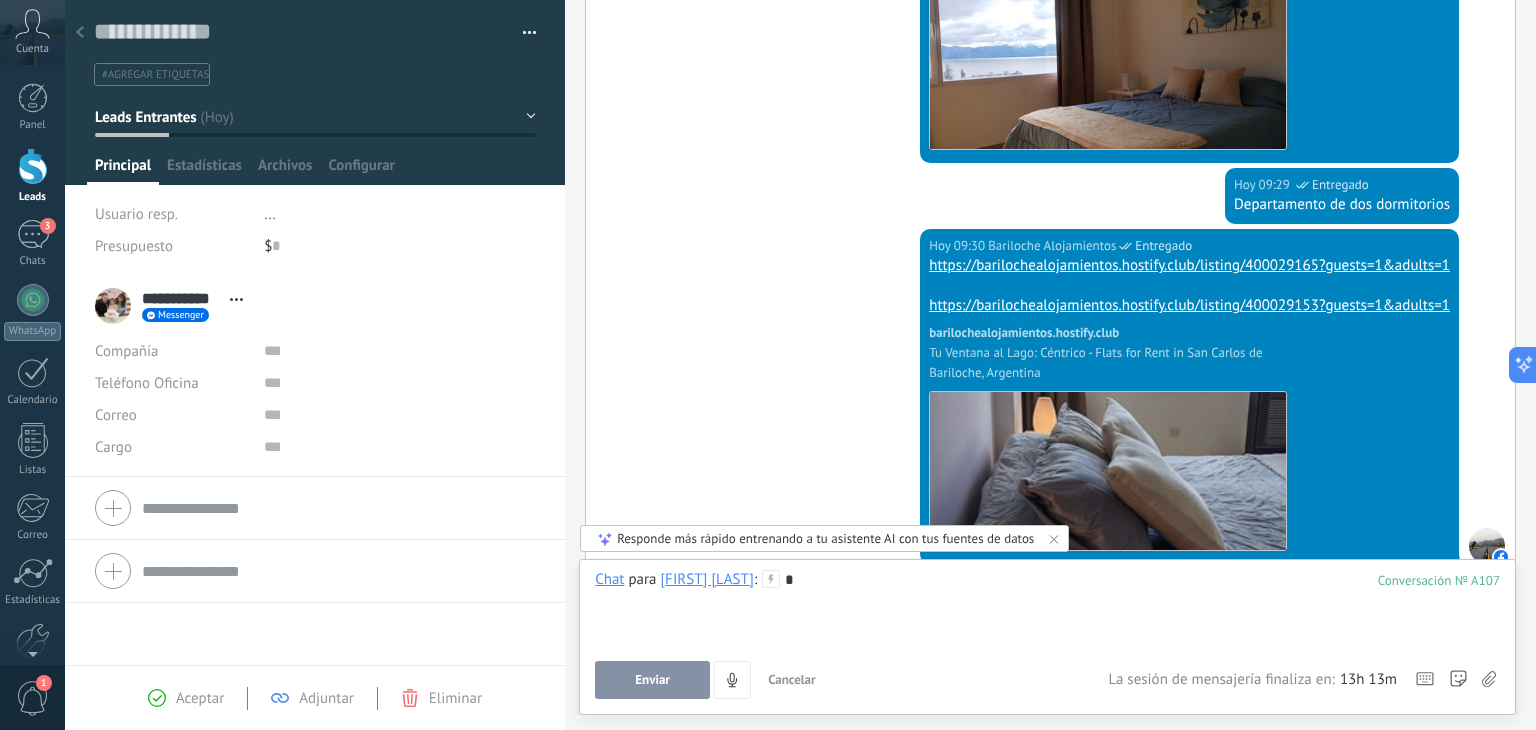 type 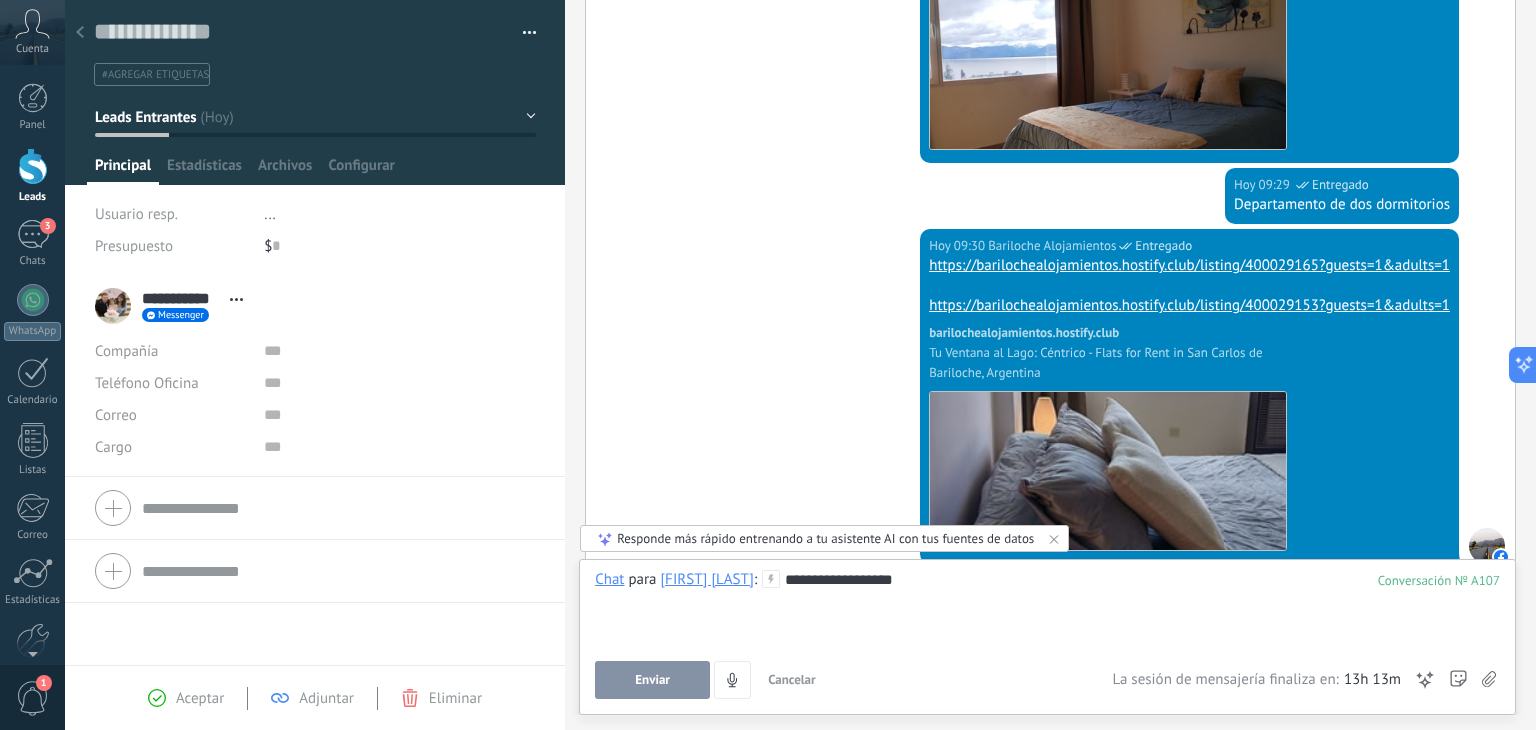 click on "Enviar" at bounding box center (652, 680) 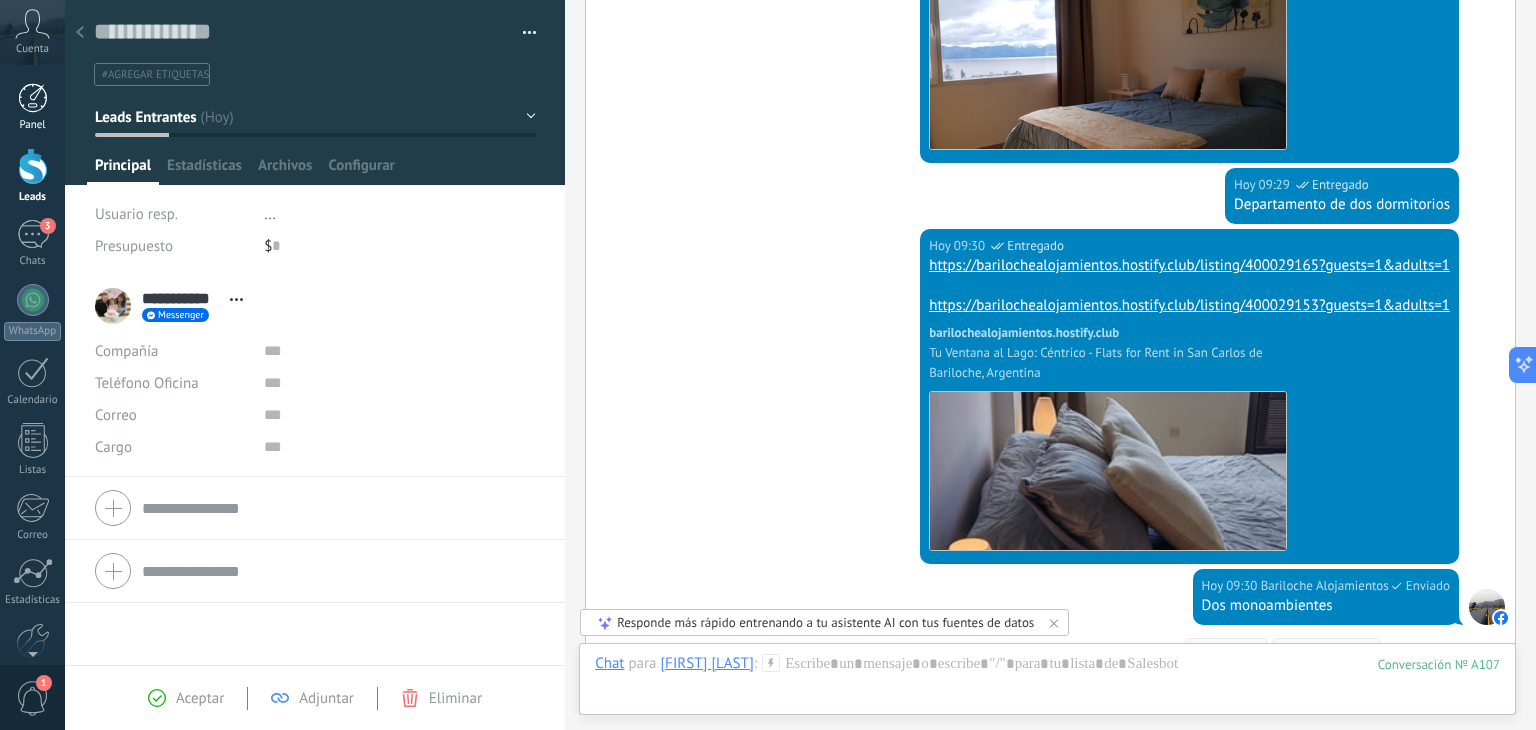 scroll, scrollTop: 849, scrollLeft: 0, axis: vertical 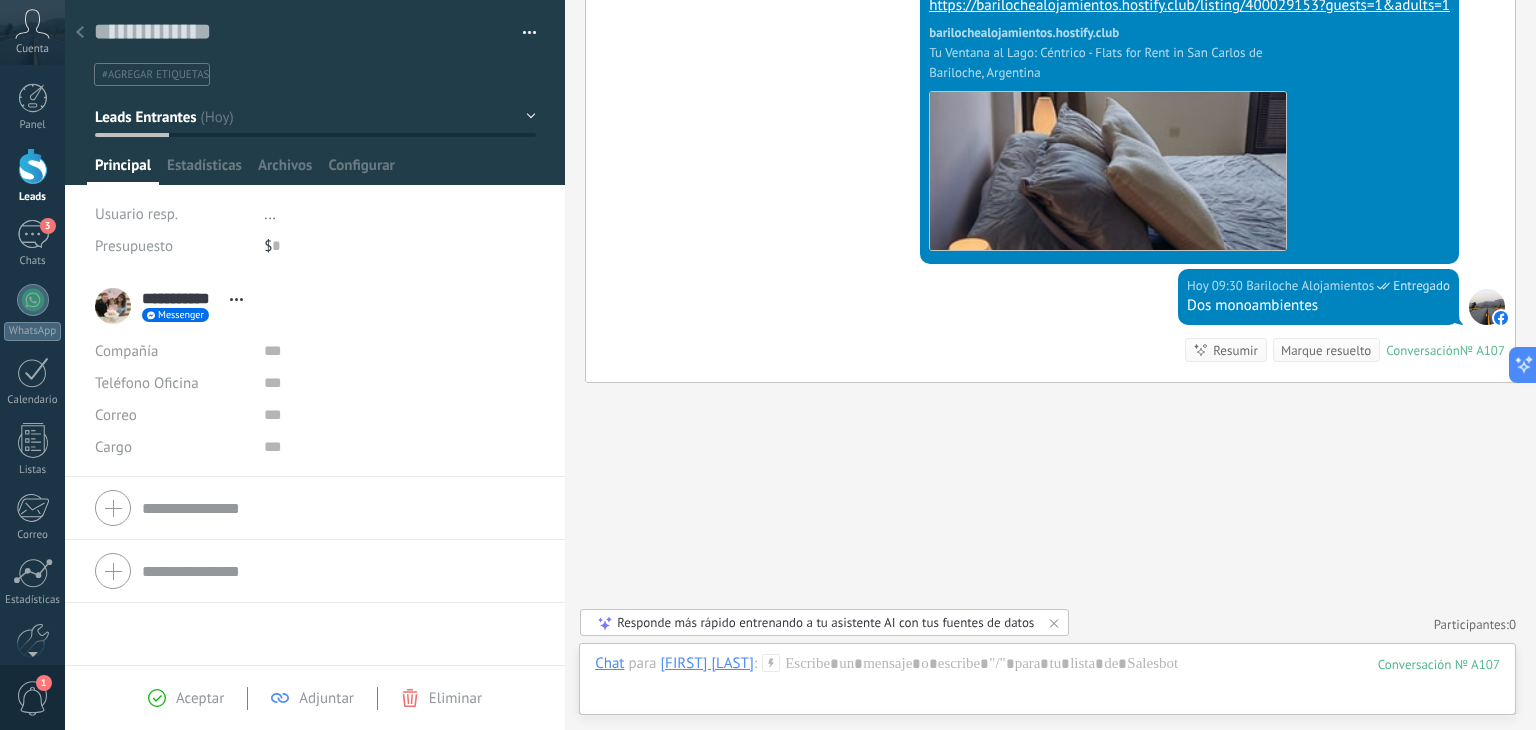 click on "Leads Entrantes" at bounding box center [145, 117] 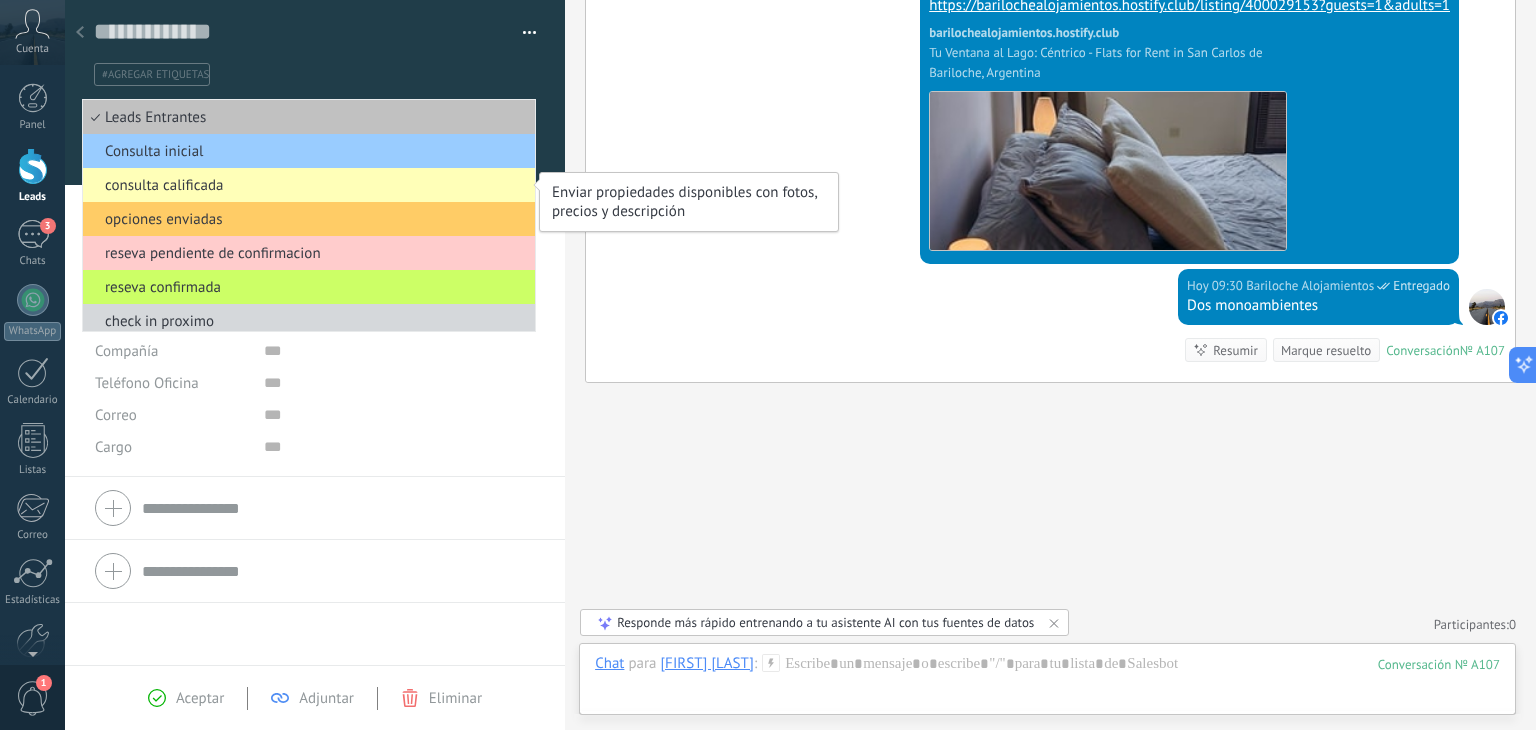 click on "consulta calificada" at bounding box center (306, 185) 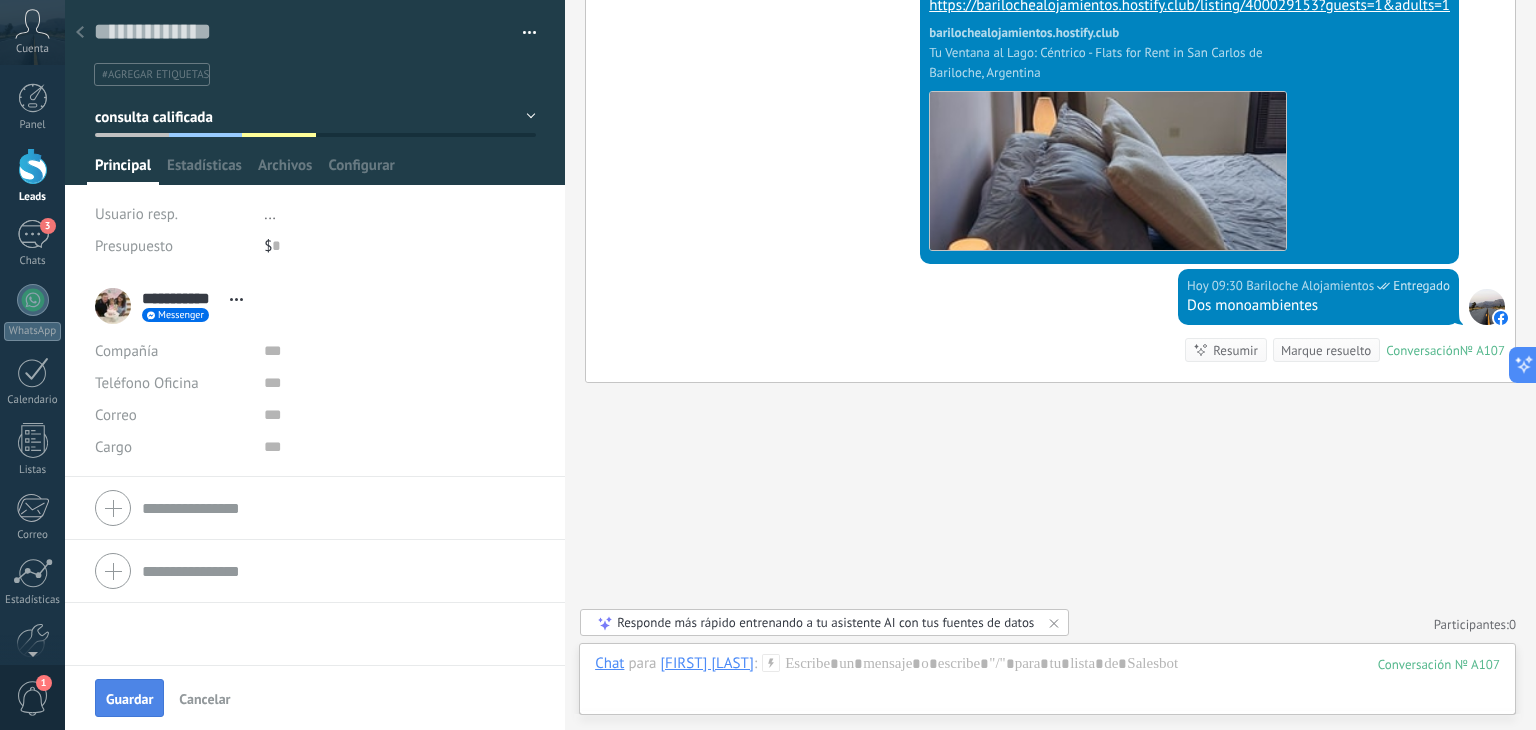click on "Guardar" at bounding box center (129, 699) 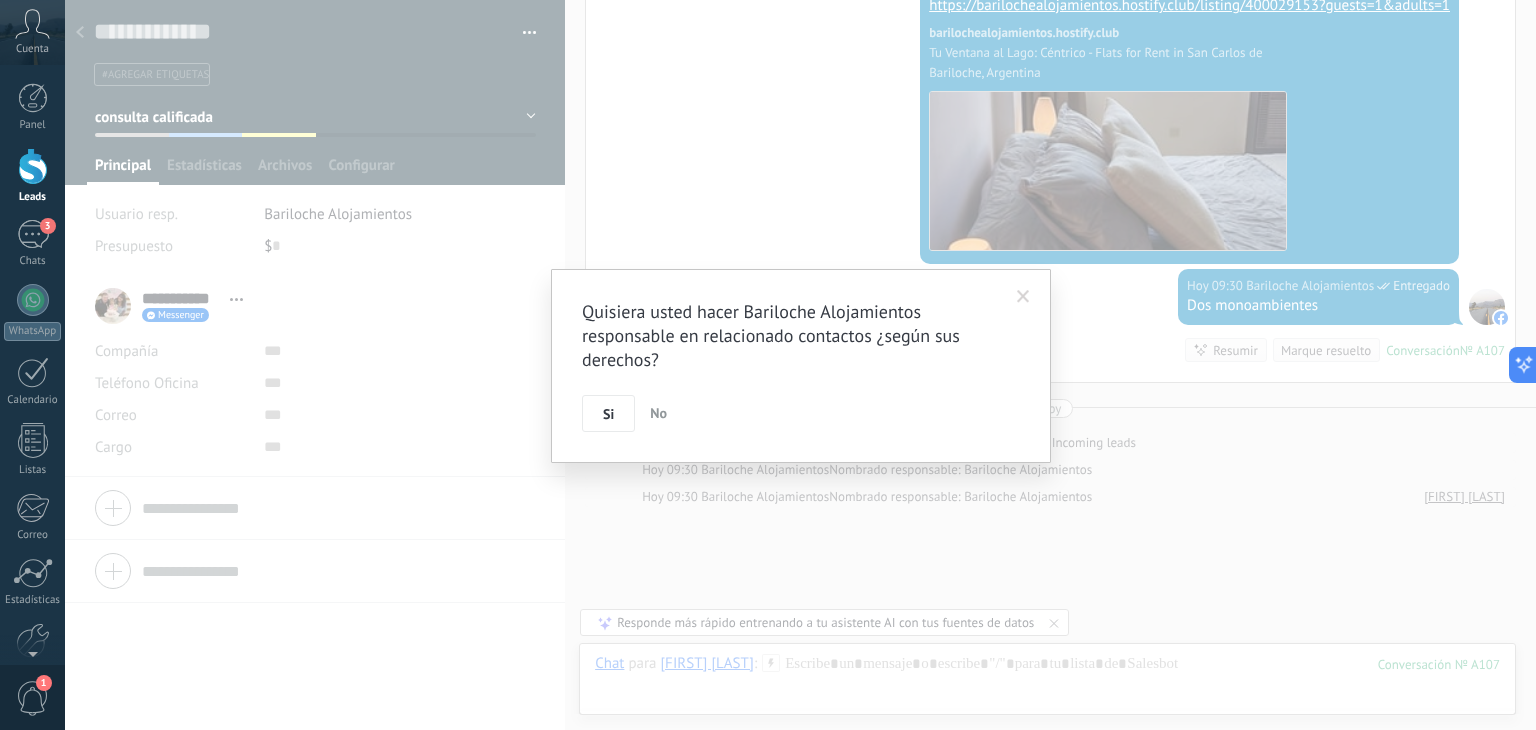 scroll, scrollTop: 972, scrollLeft: 0, axis: vertical 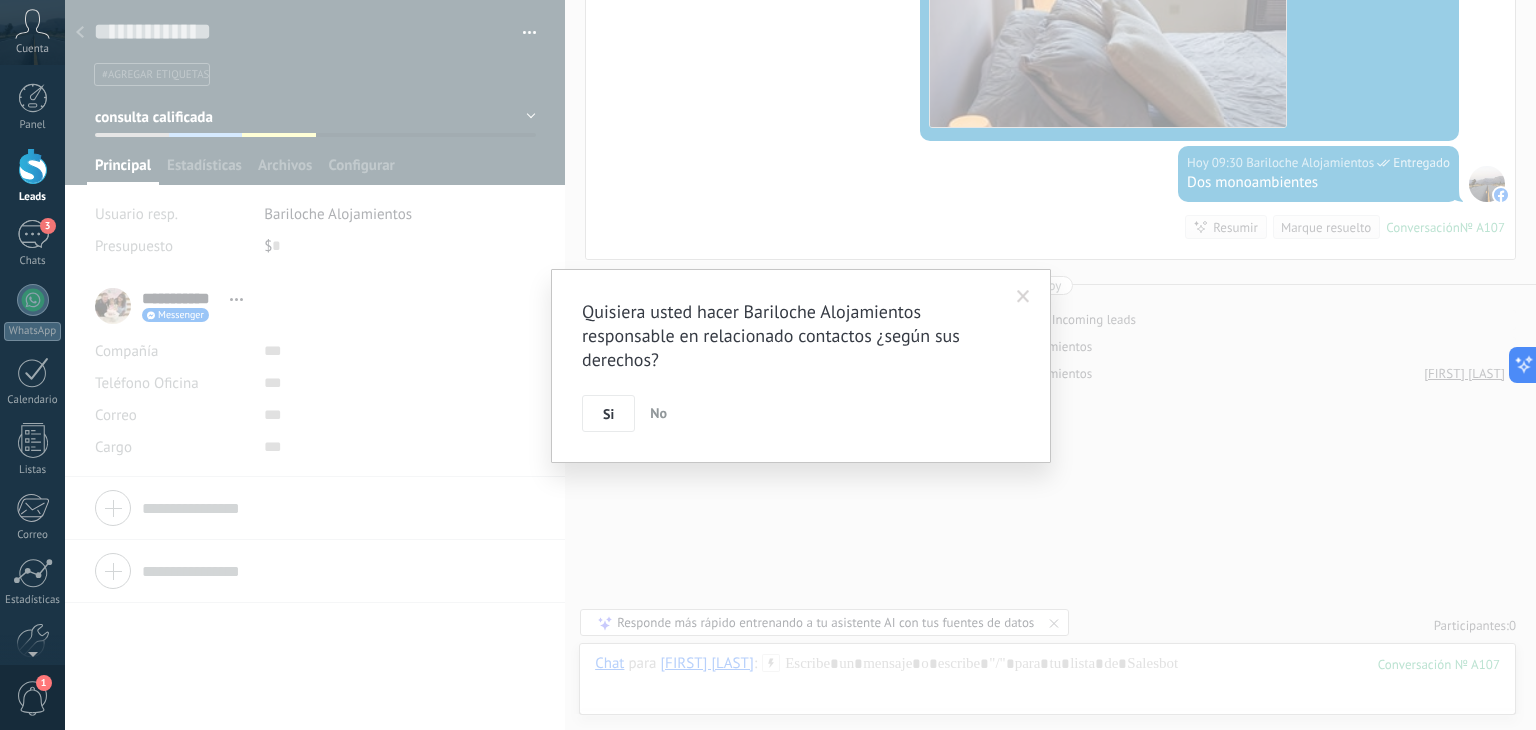 click on "Si" at bounding box center (608, 414) 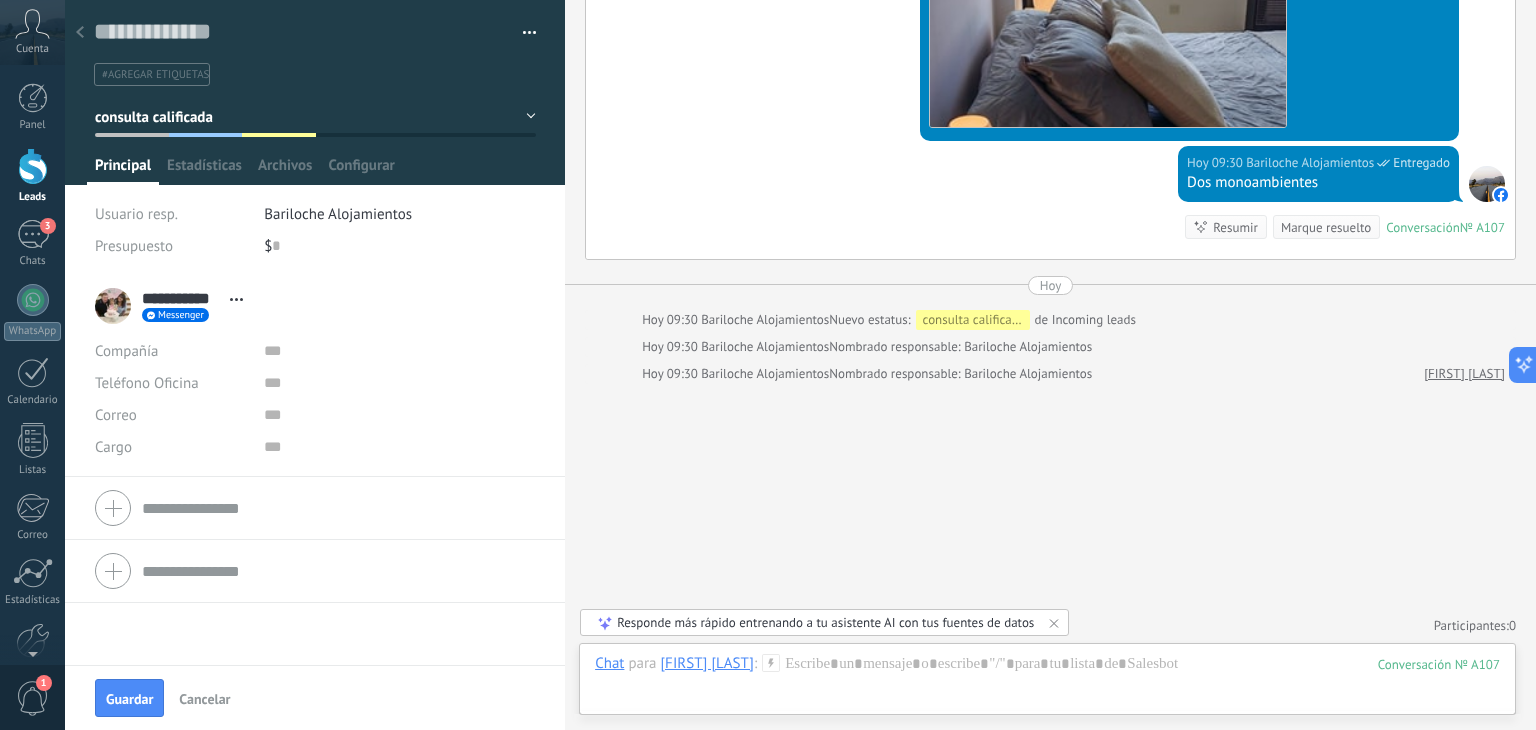 click at bounding box center (33, 166) 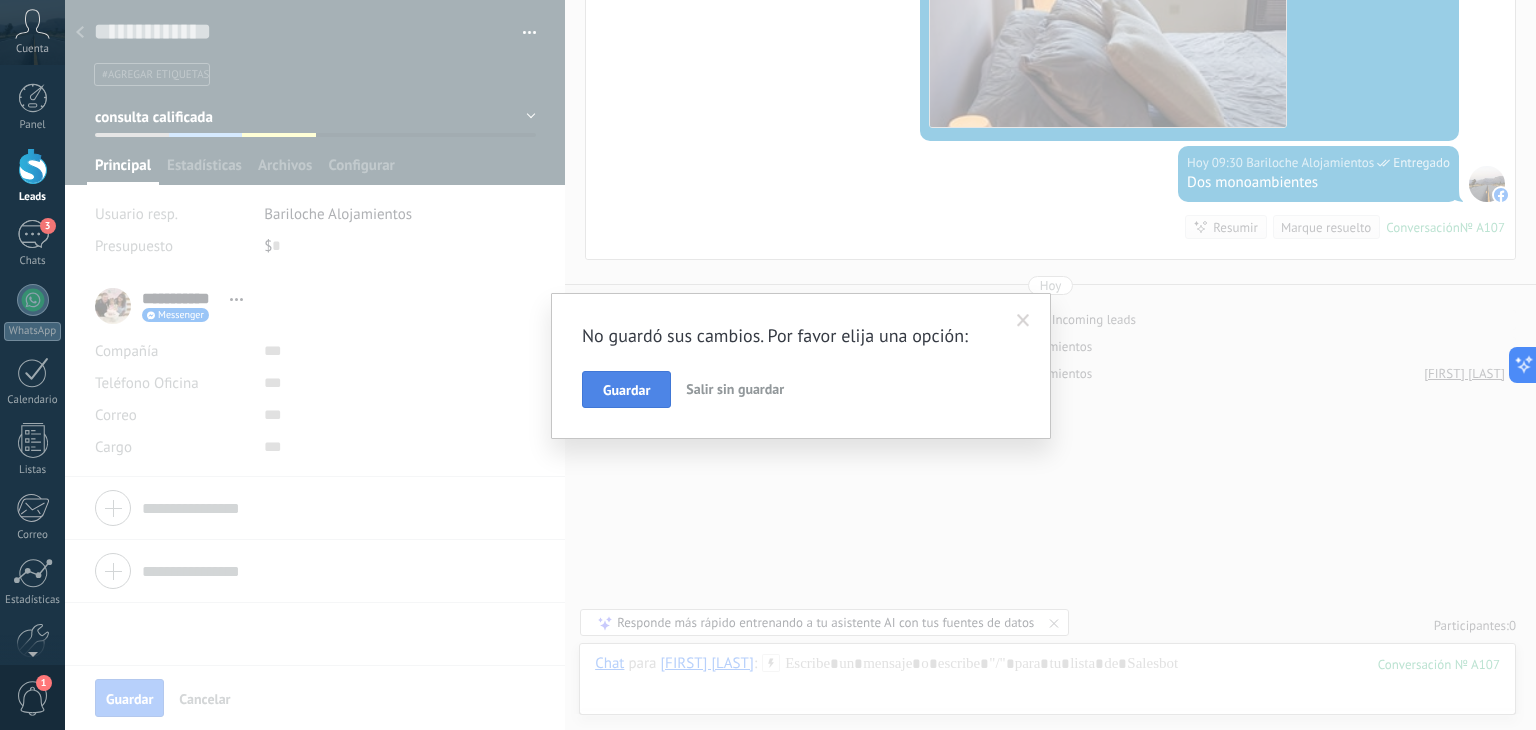 click on "Guardar" at bounding box center [626, 390] 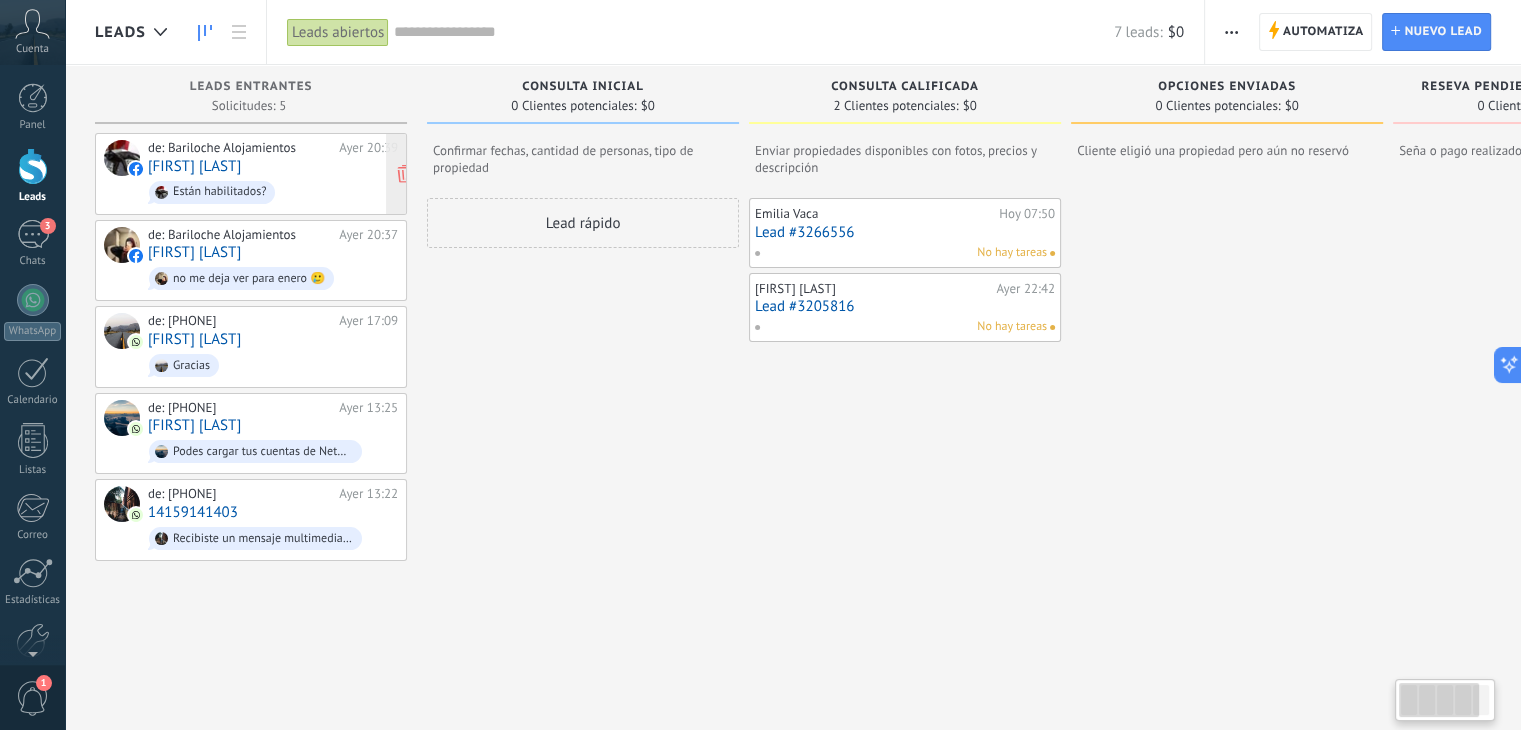 click on "[FIRST] [LAST]" at bounding box center [194, 166] 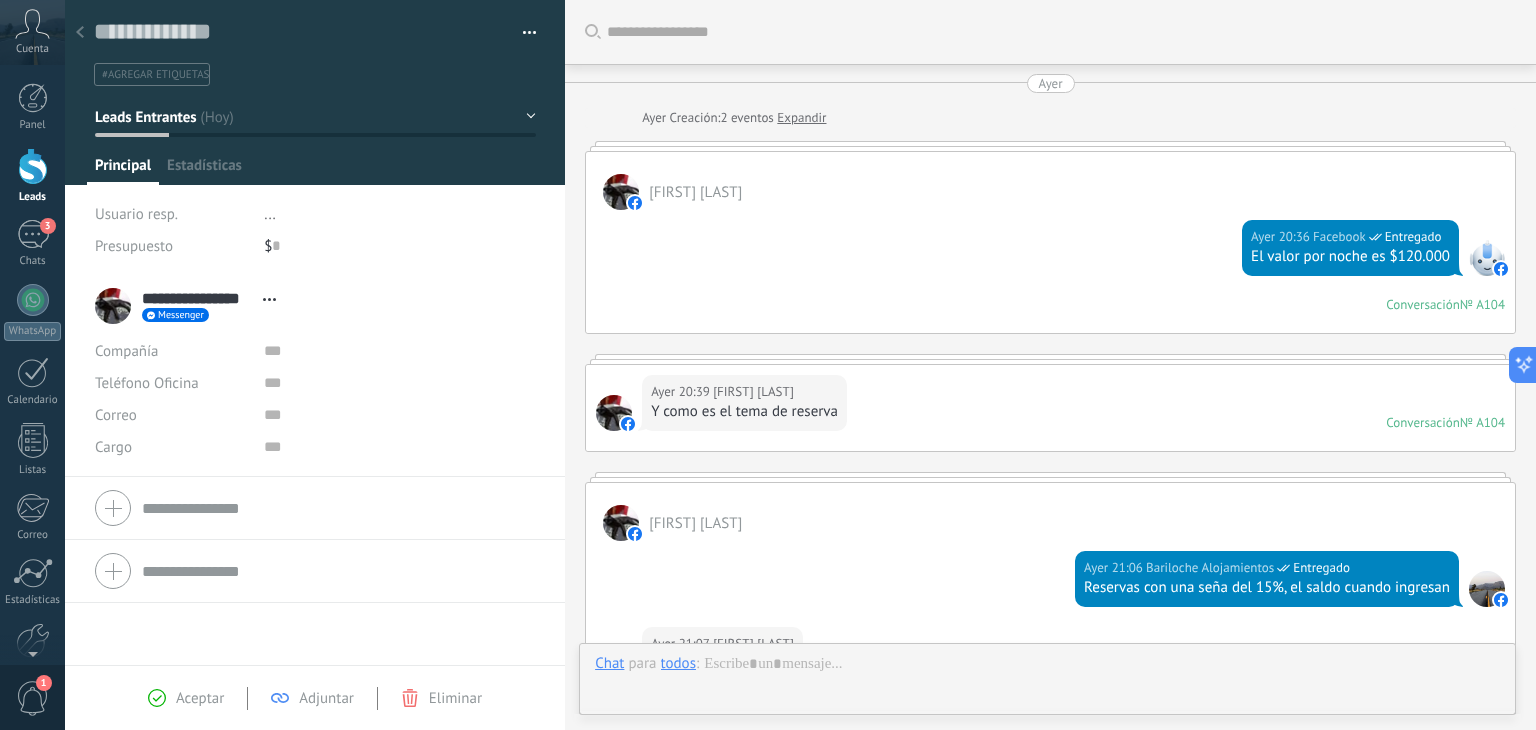scroll, scrollTop: 433, scrollLeft: 0, axis: vertical 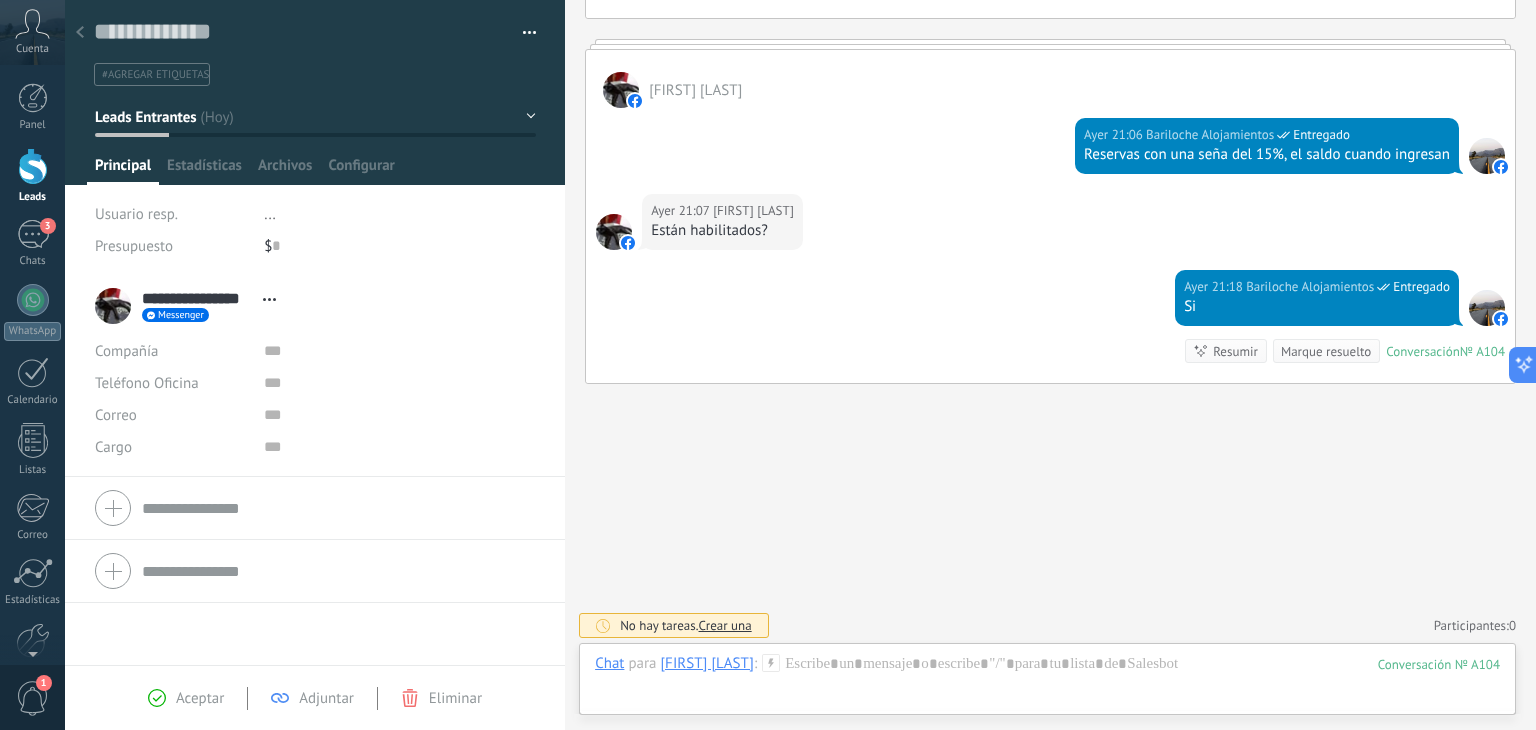 click on "Leads Entrantes" at bounding box center (315, 117) 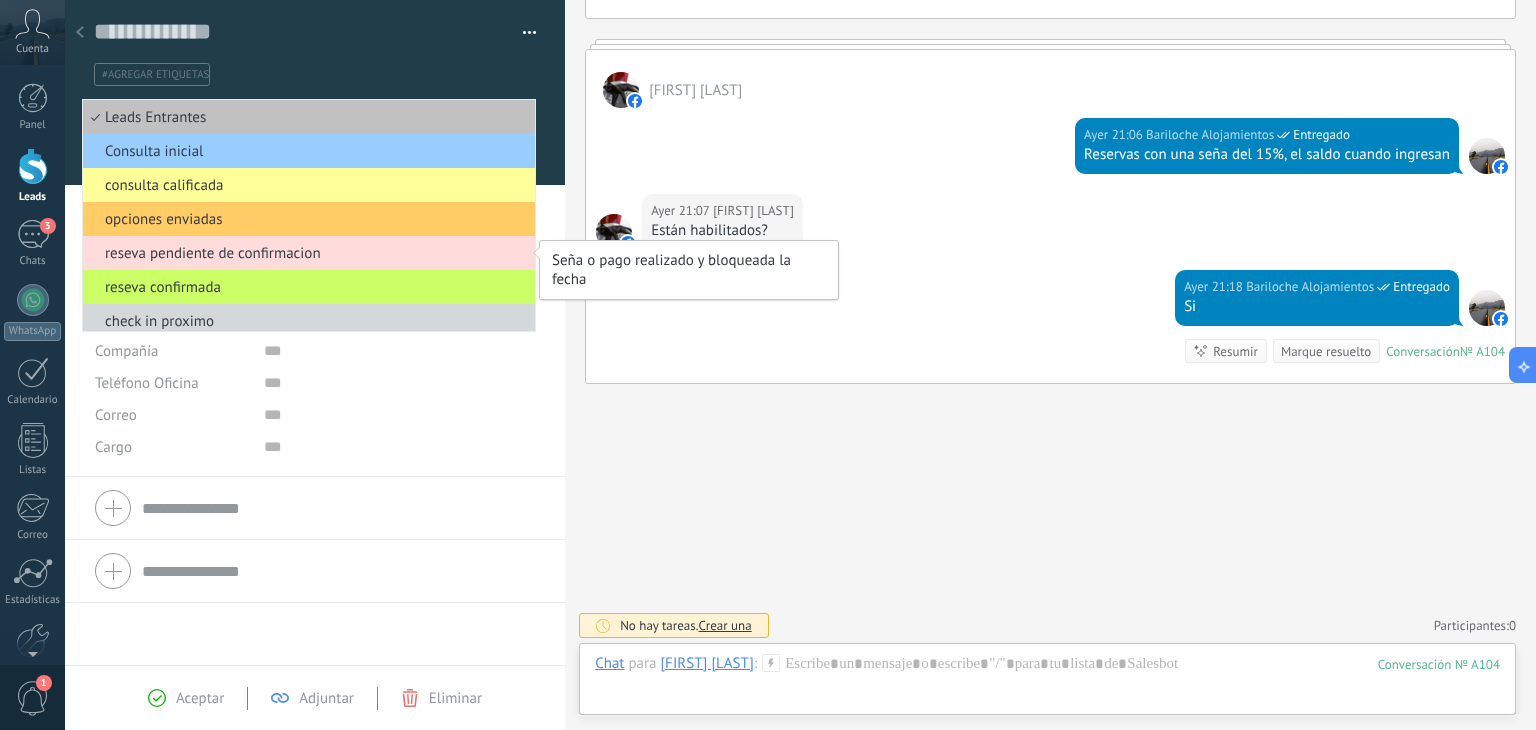click on "reseva pendiente de confirmacion" at bounding box center [306, 253] 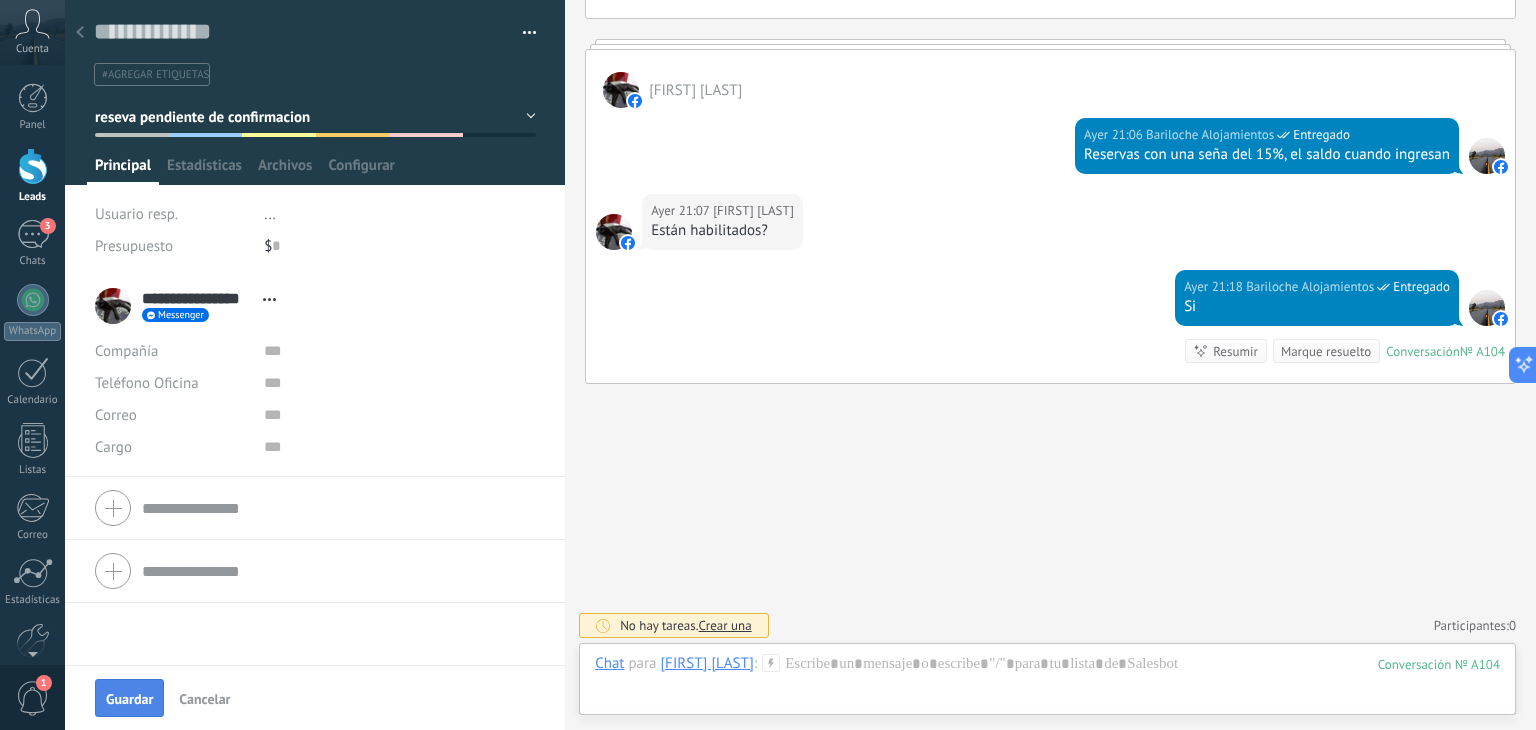 click on "Guardar" at bounding box center (129, 699) 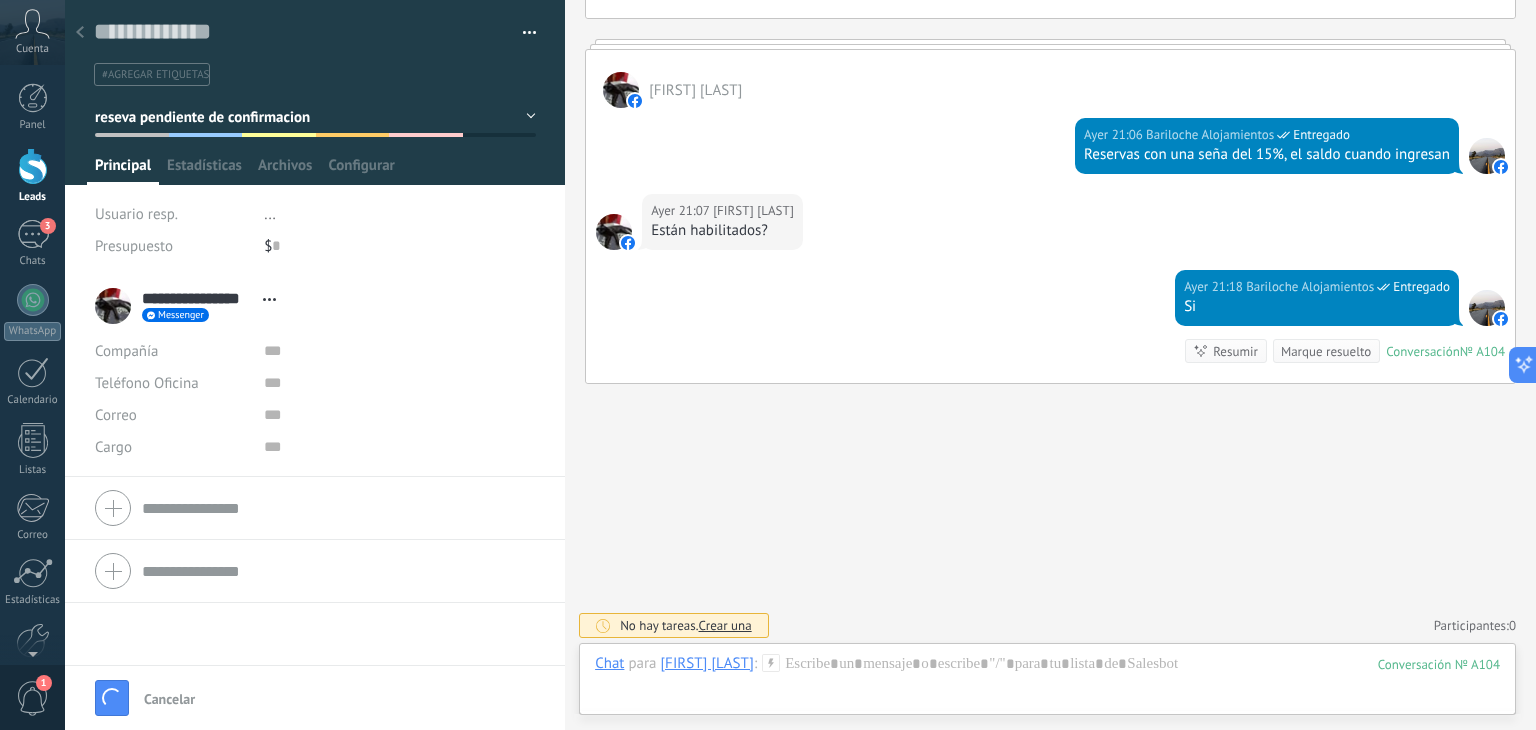 scroll, scrollTop: 557, scrollLeft: 0, axis: vertical 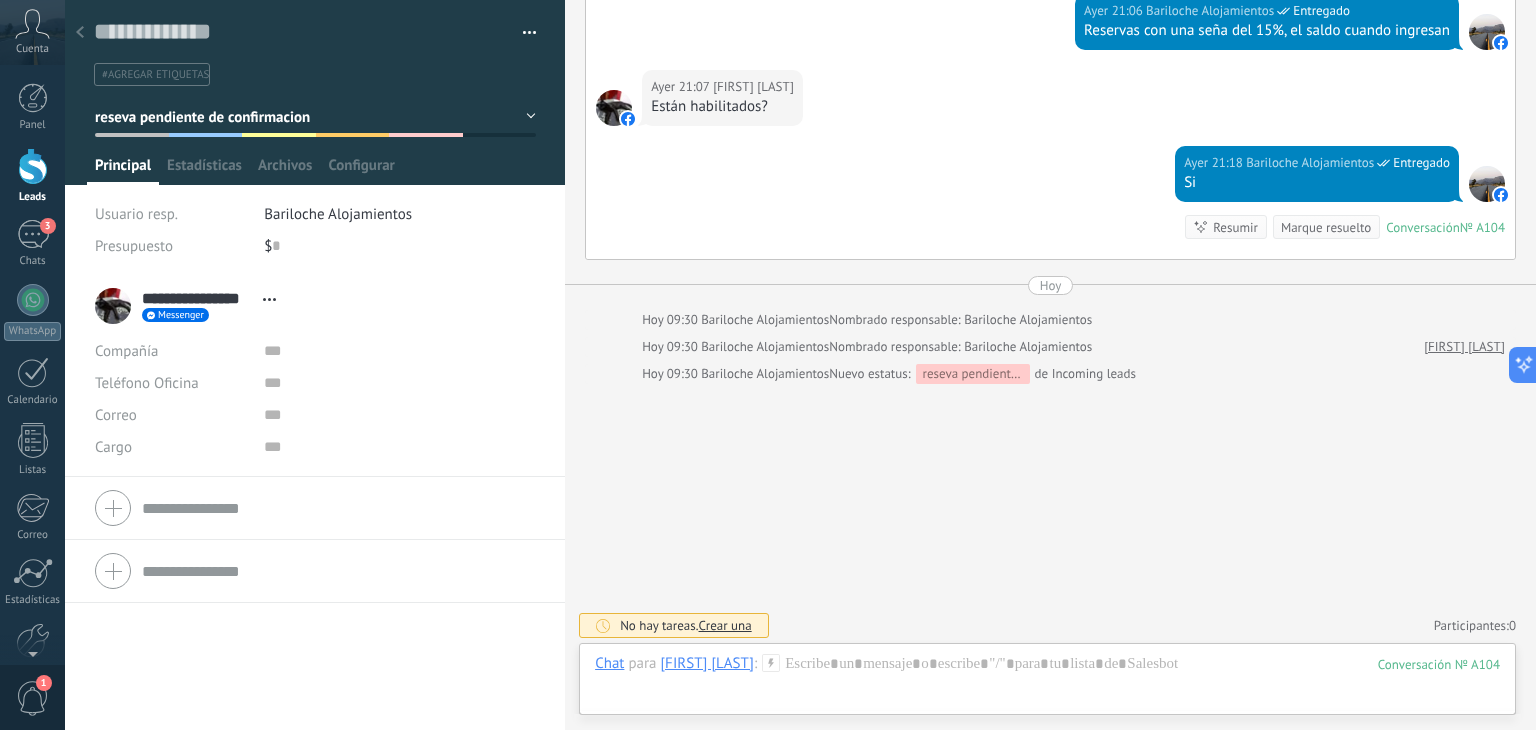 click 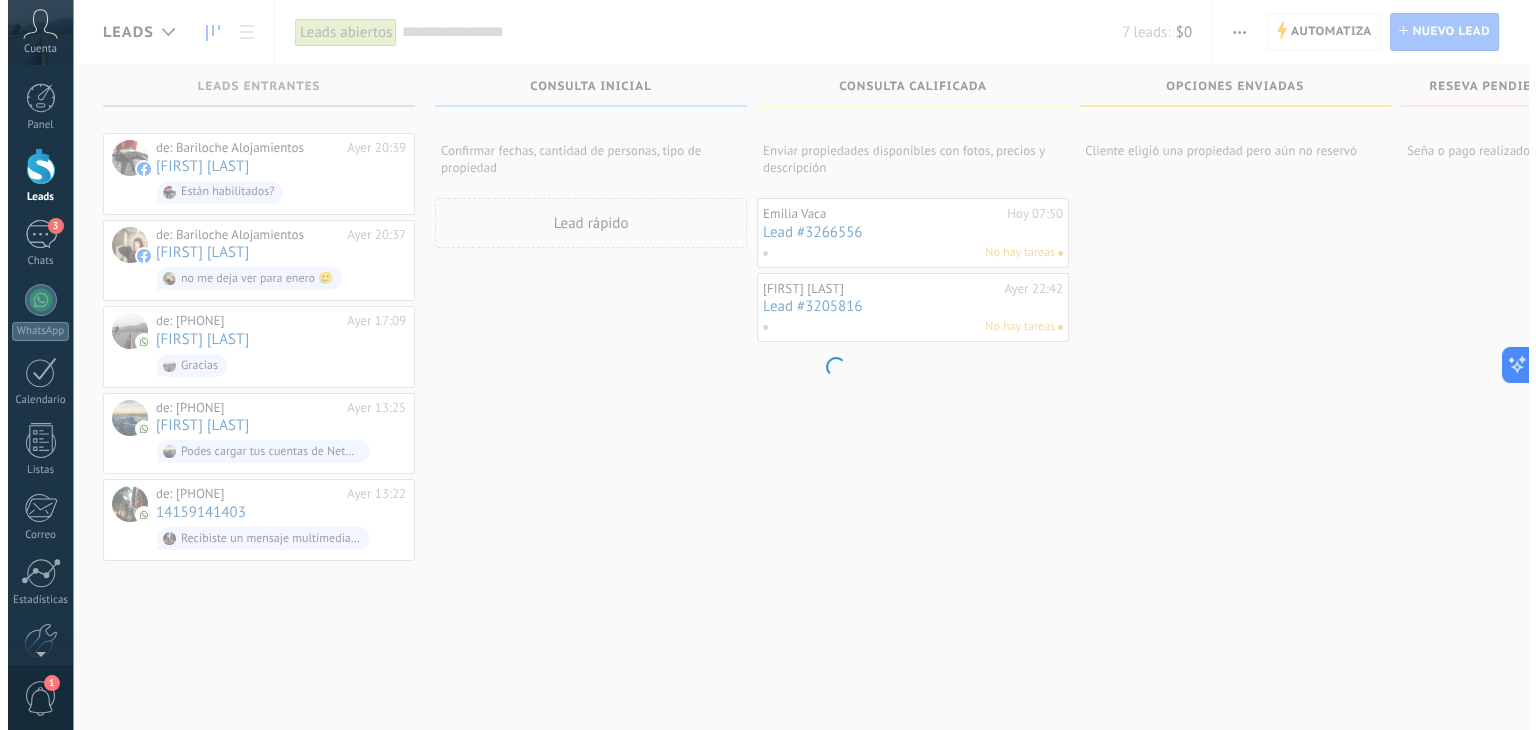 scroll, scrollTop: 0, scrollLeft: 0, axis: both 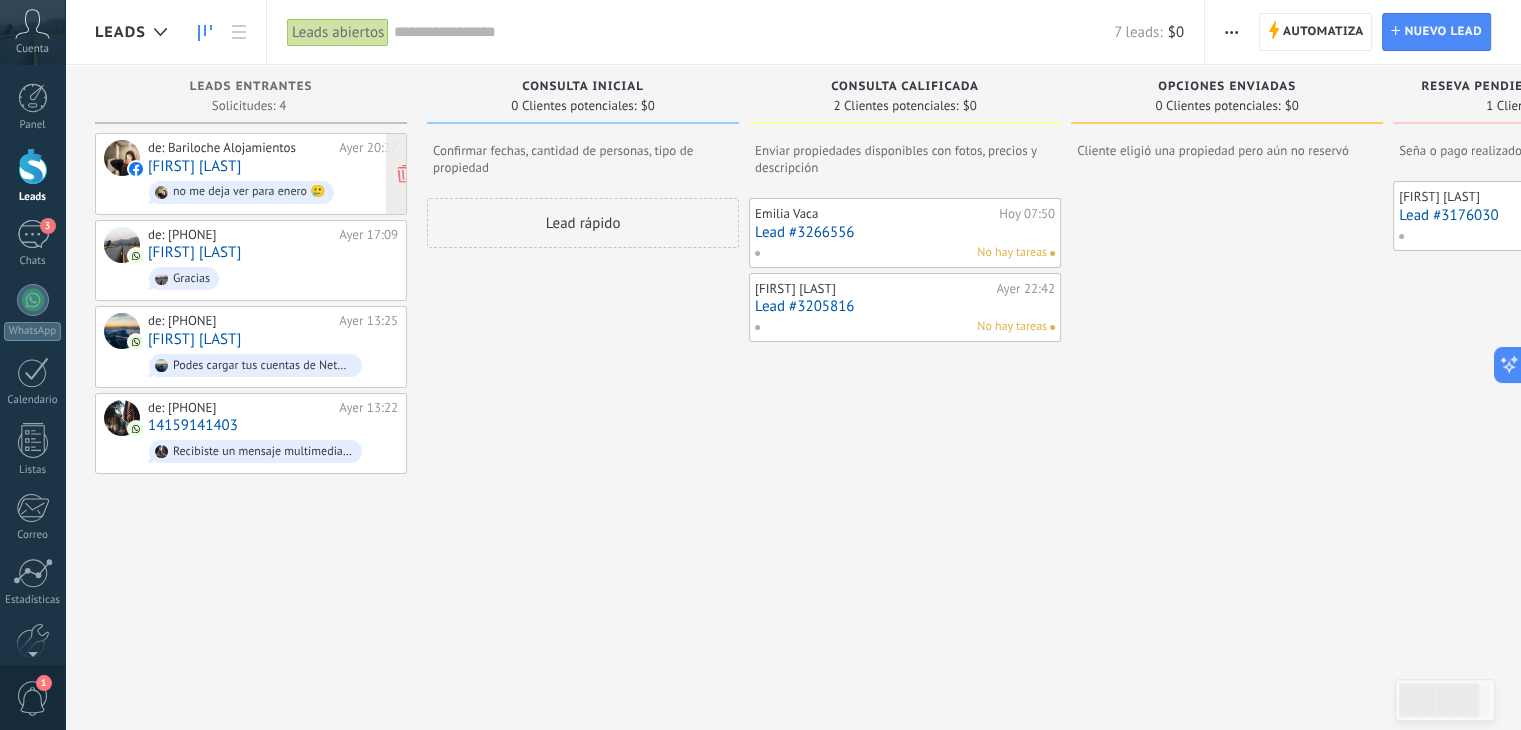 click on "[FIRST] [LAST]" at bounding box center [194, 166] 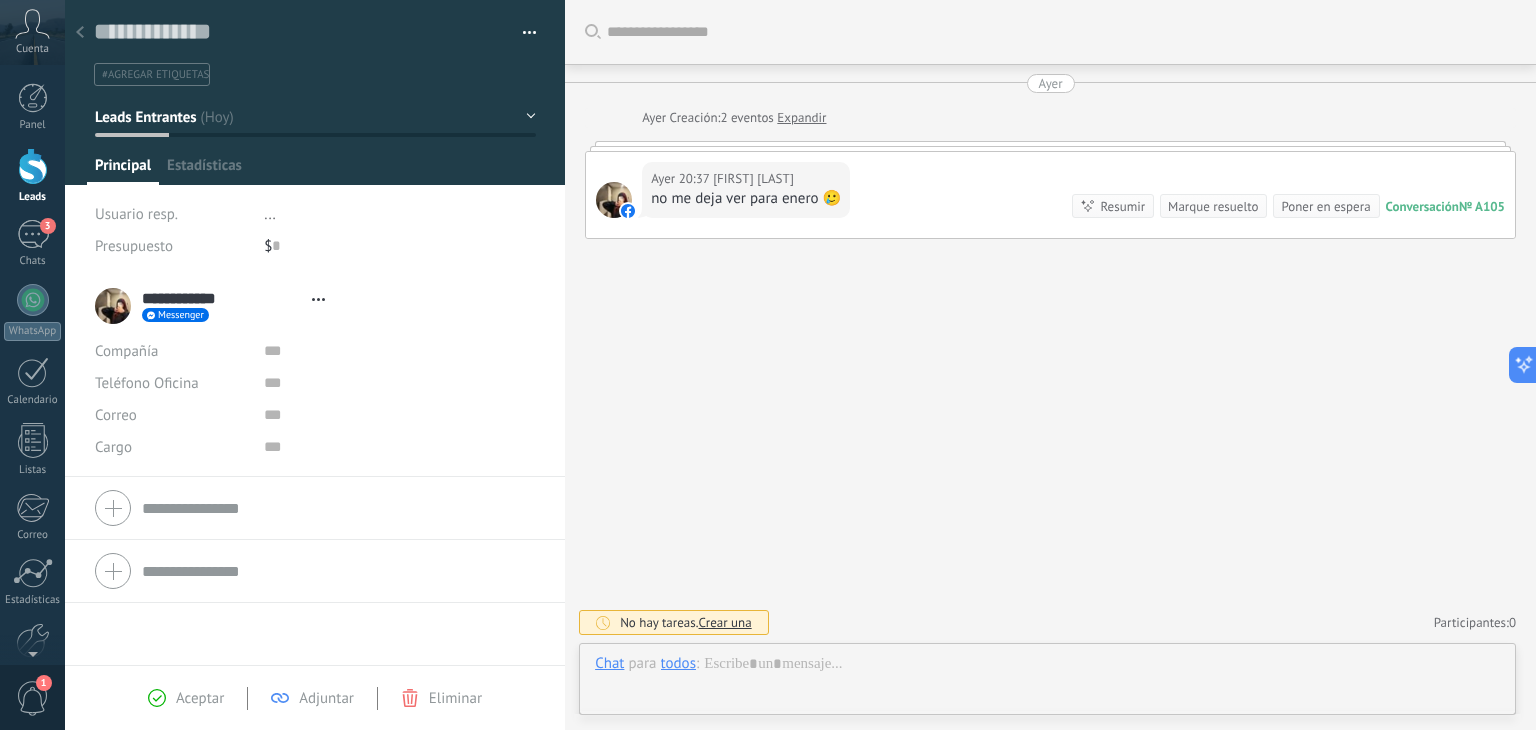 type on "**********" 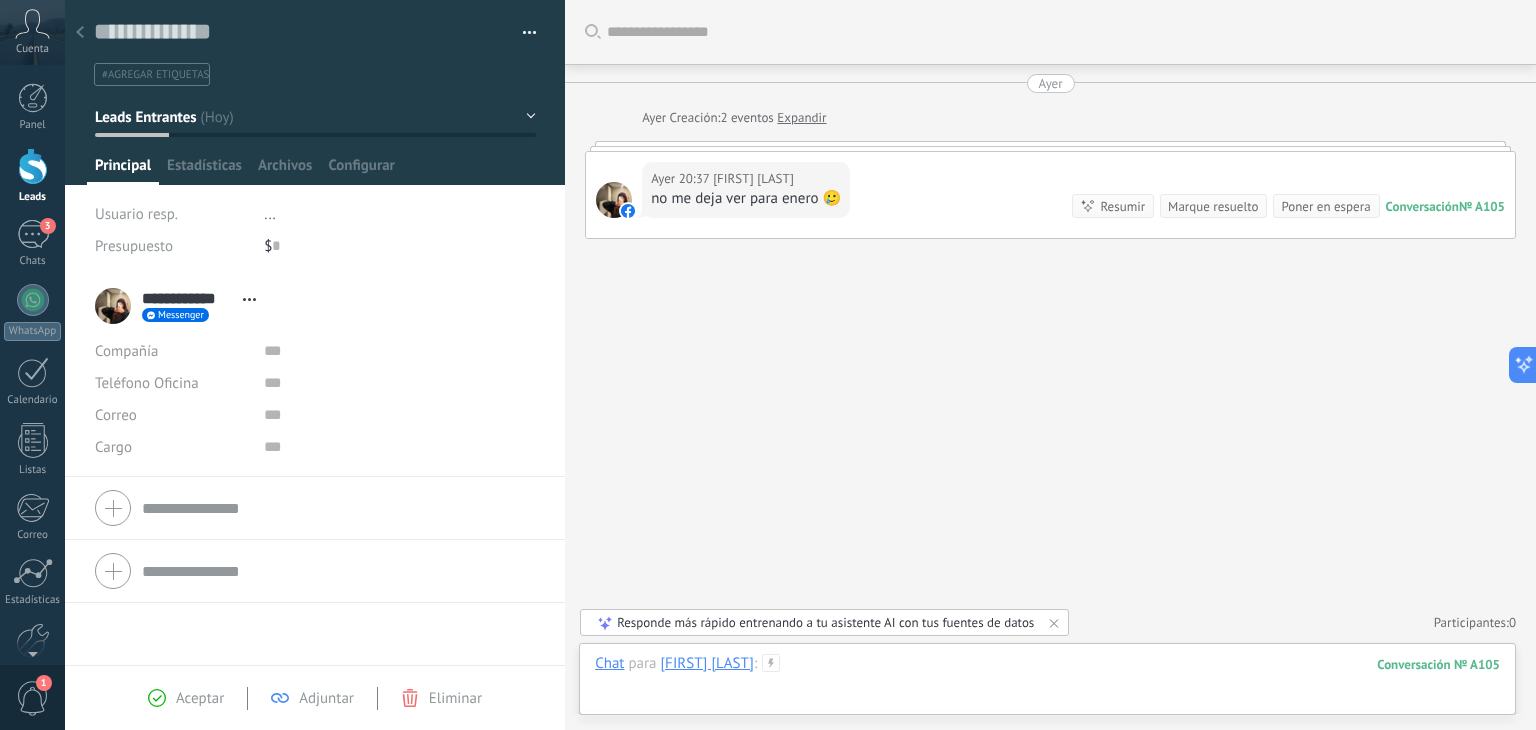 click at bounding box center (1047, 684) 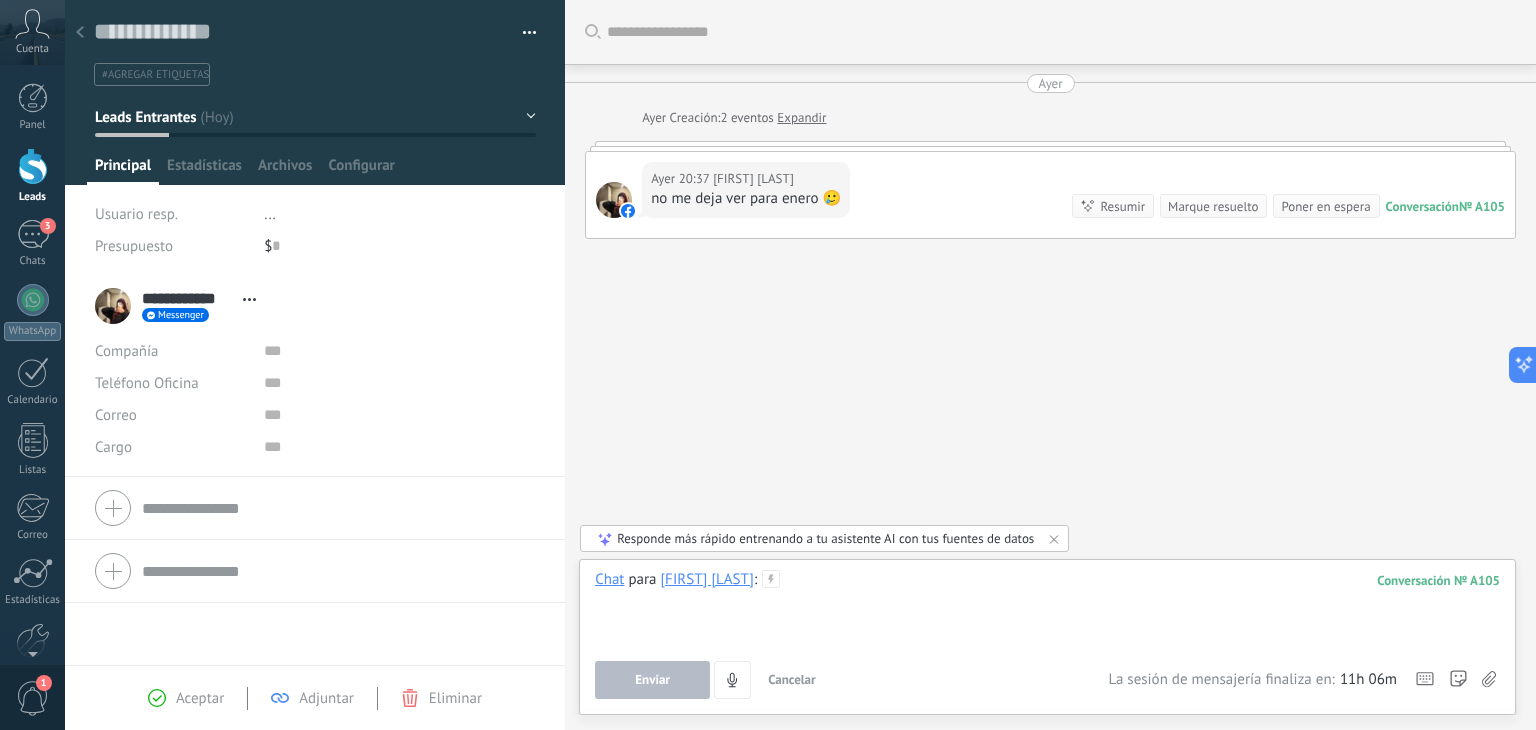 type 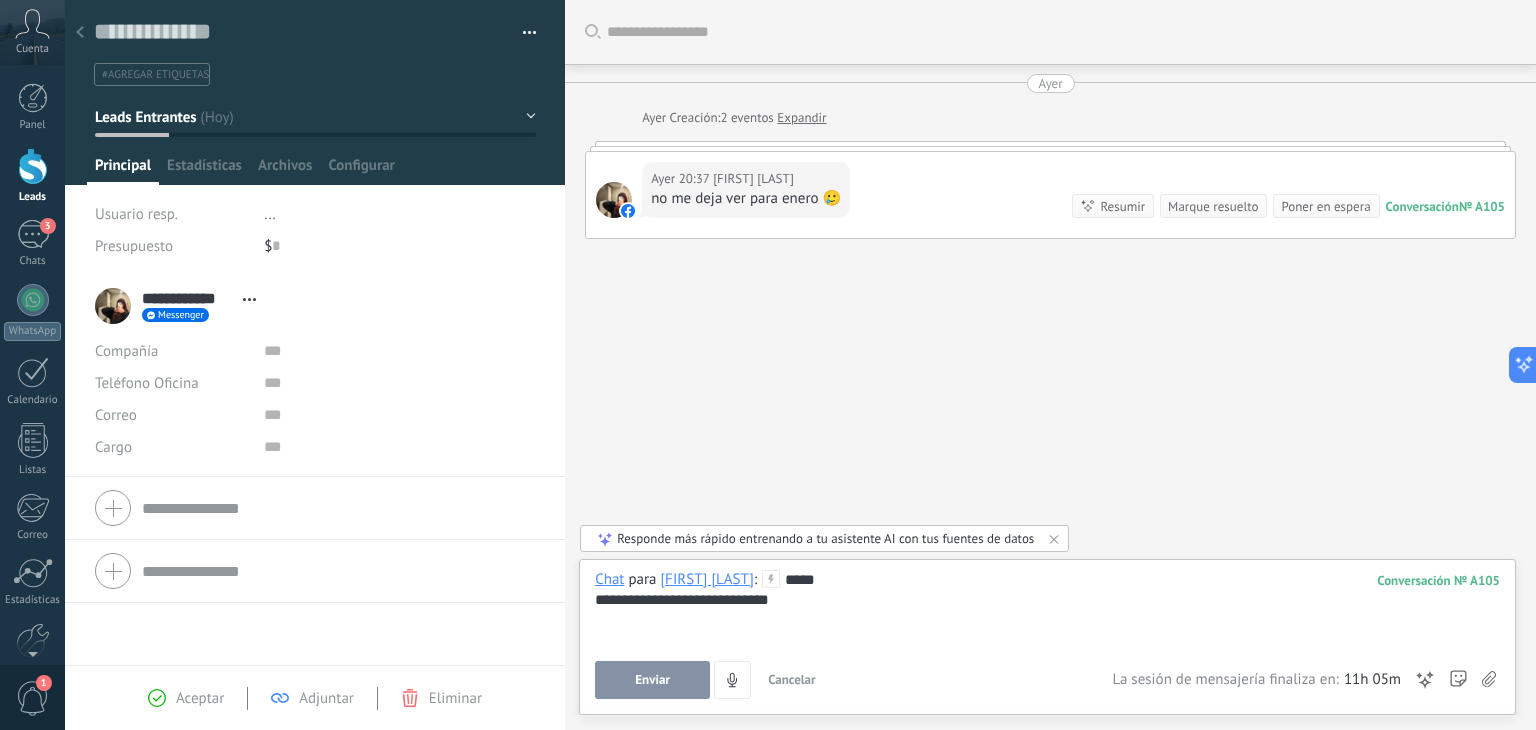 click on "**********" at bounding box center (1047, 637) 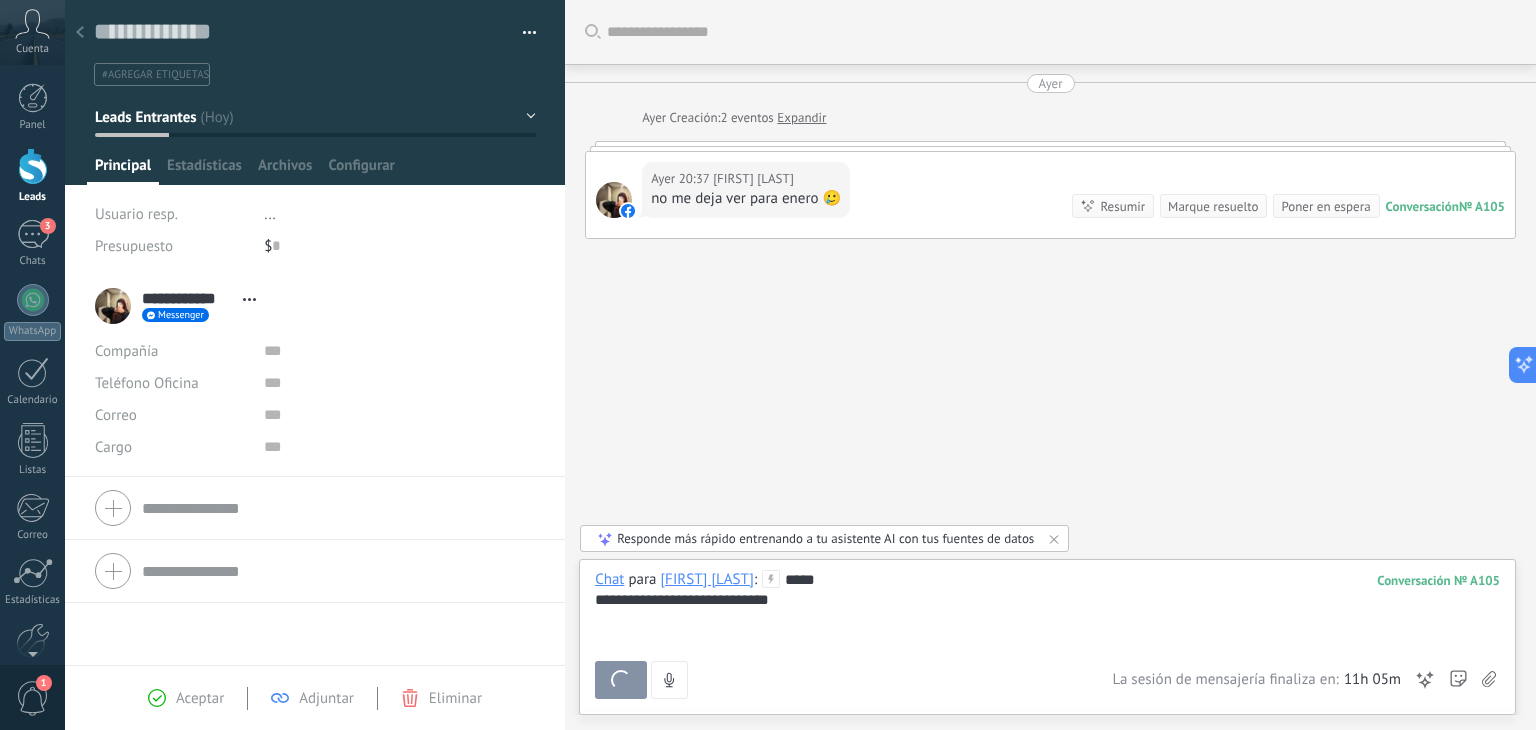 scroll, scrollTop: 119, scrollLeft: 0, axis: vertical 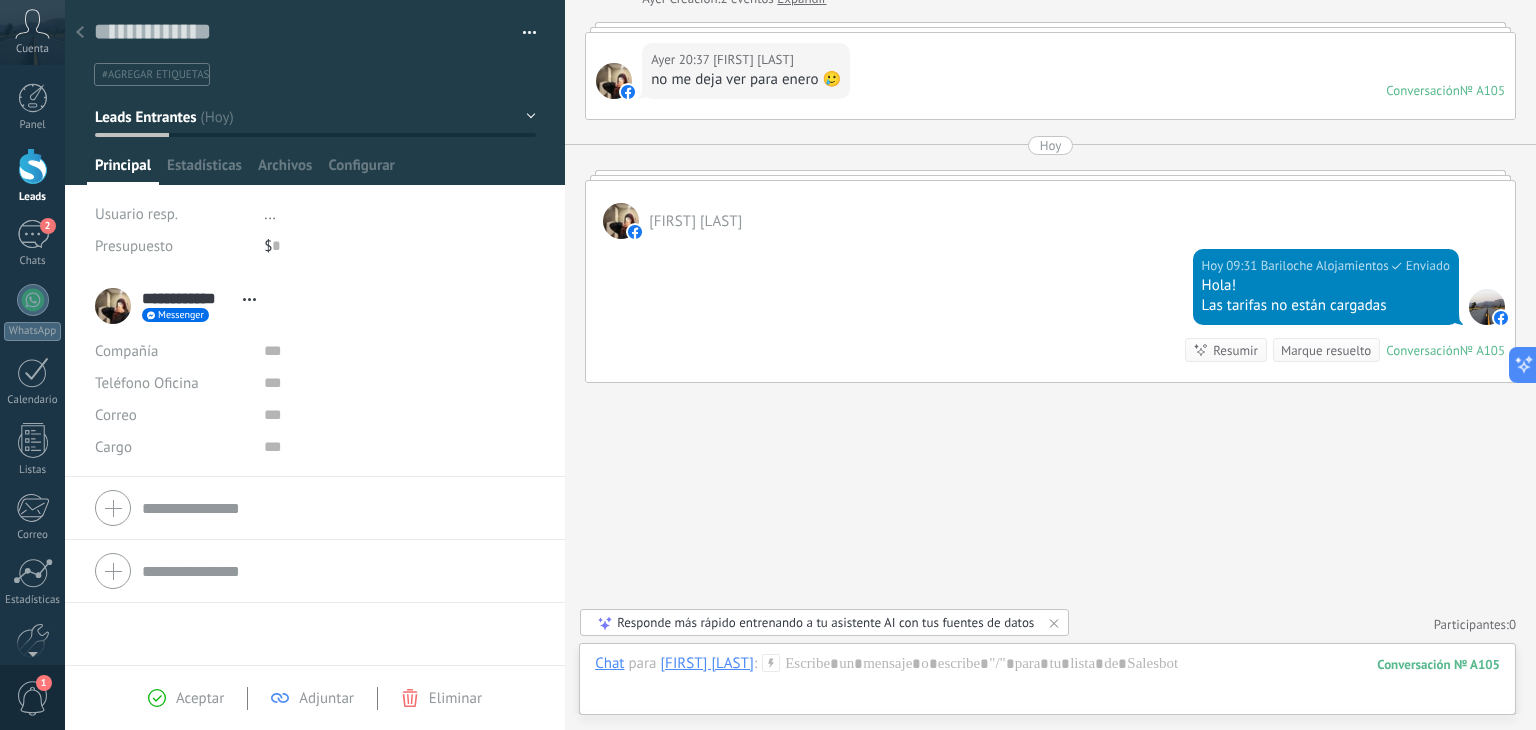 click 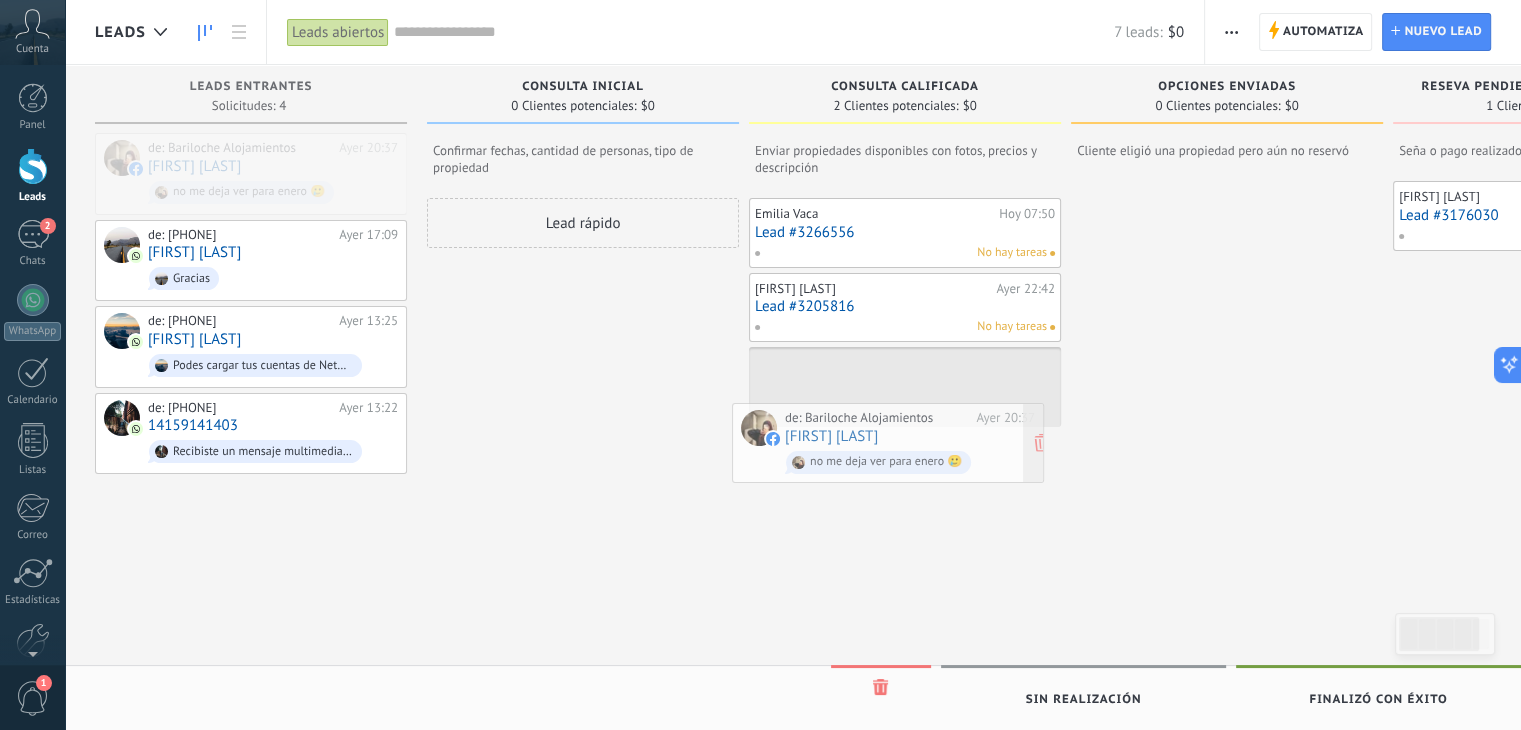 drag, startPoint x: 209, startPoint y: 165, endPoint x: 846, endPoint y: 435, distance: 691.8591 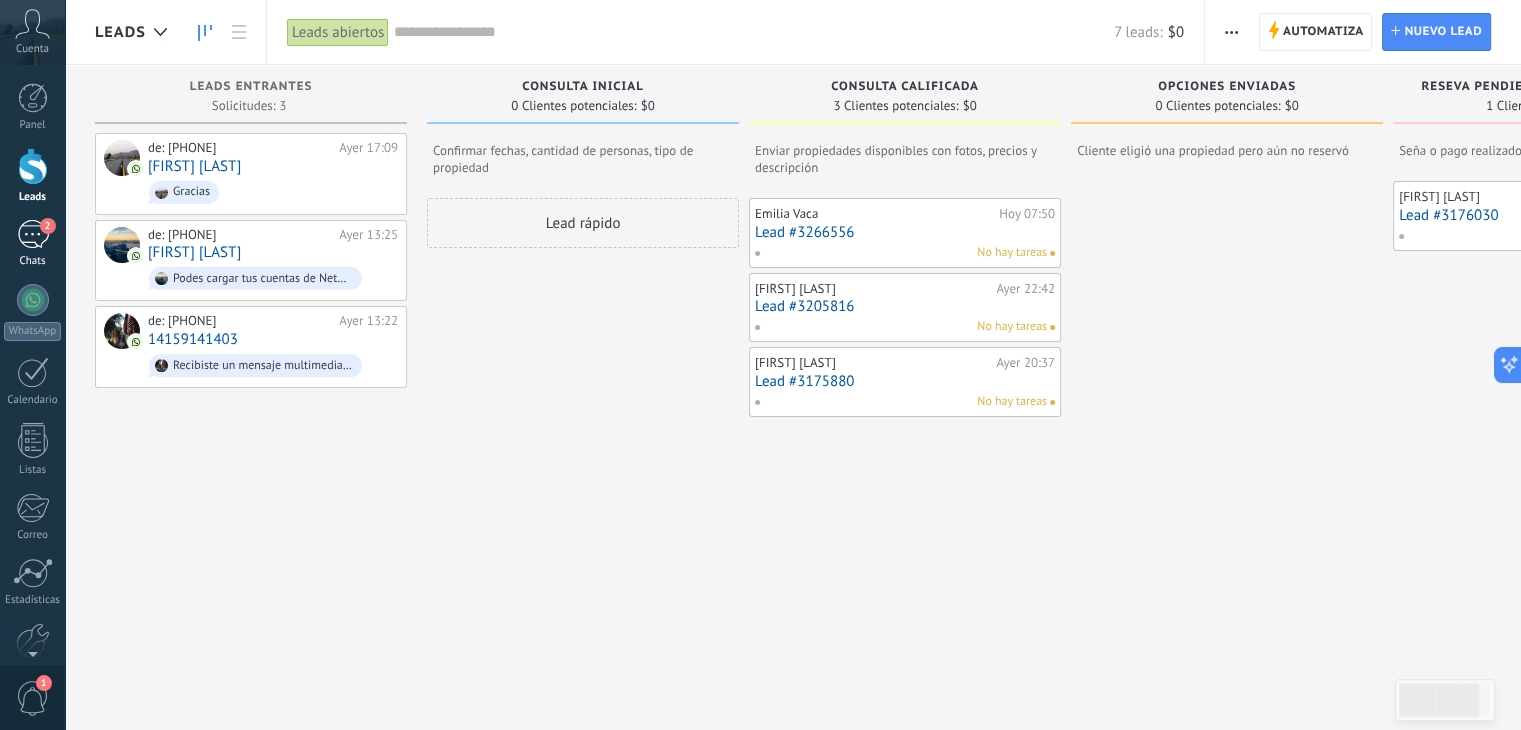 click on "2" at bounding box center (33, 234) 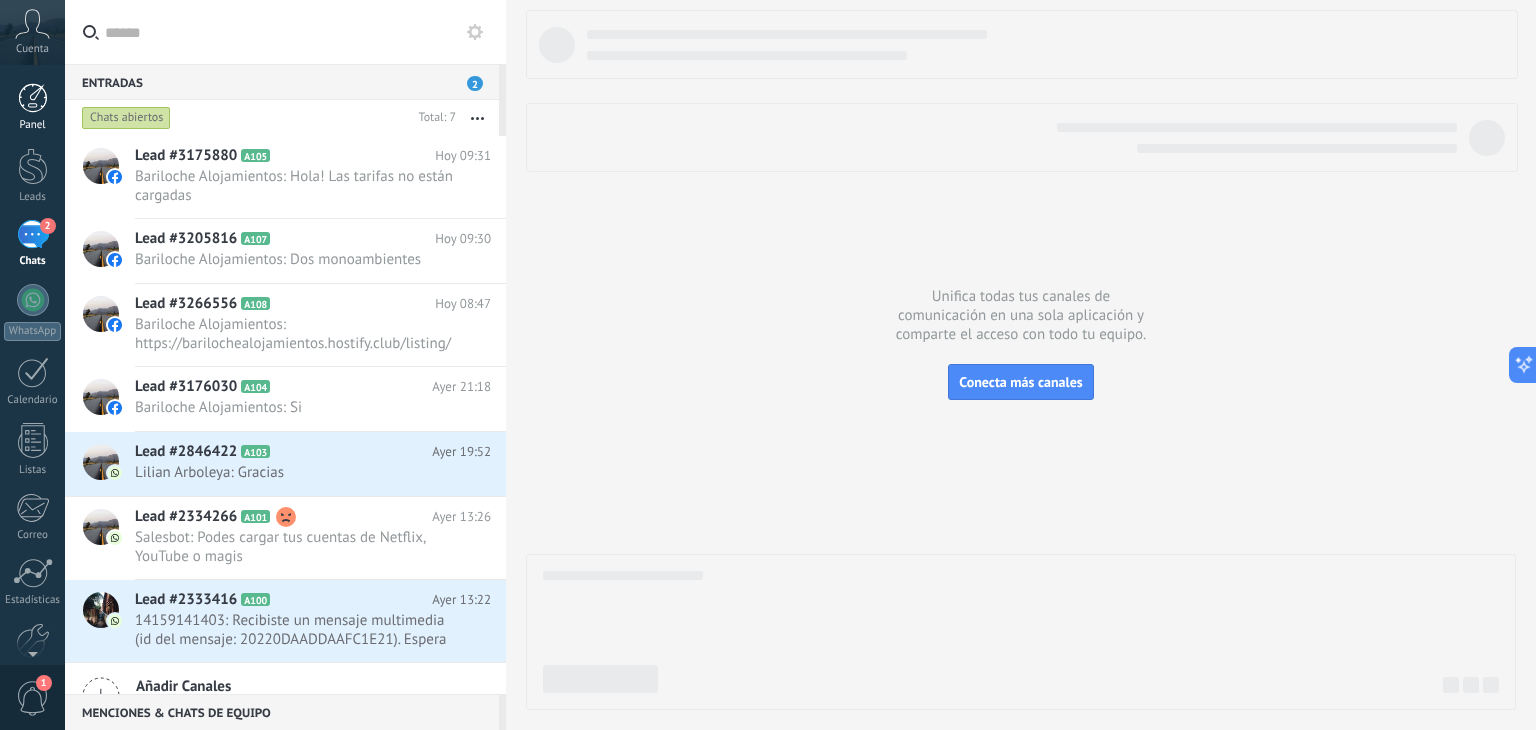 click at bounding box center [33, 98] 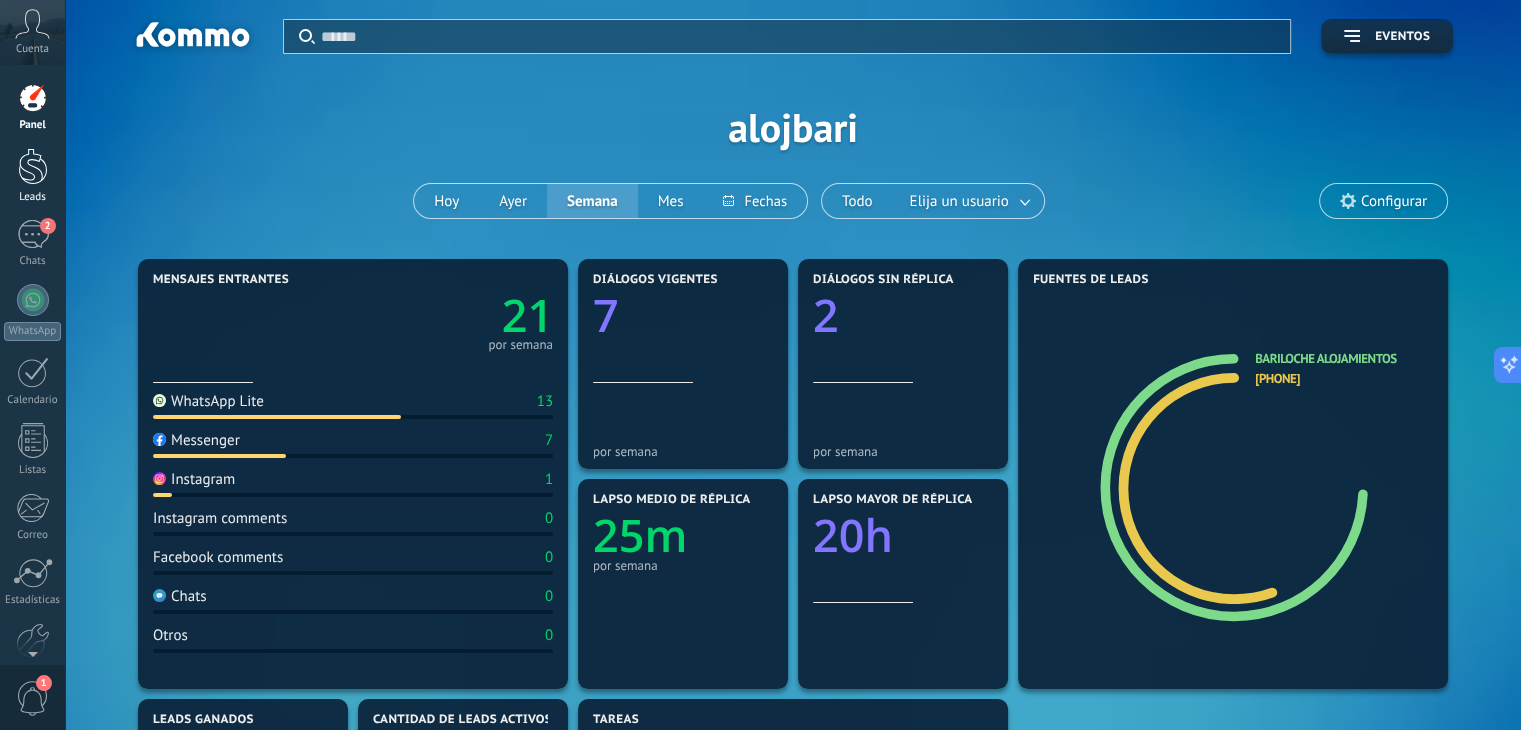 click at bounding box center [33, 166] 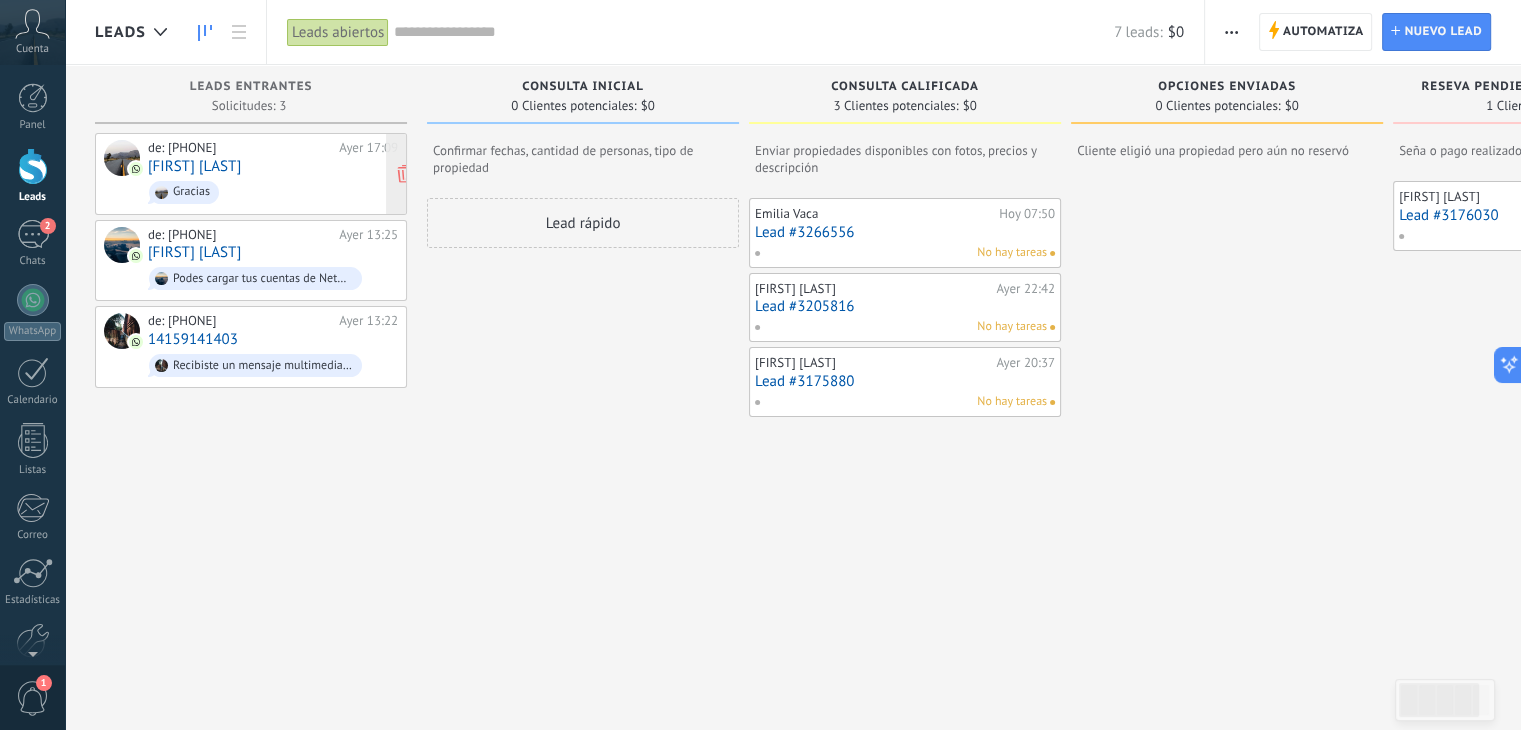 click on "[FIRST] [LAST]" at bounding box center (194, 166) 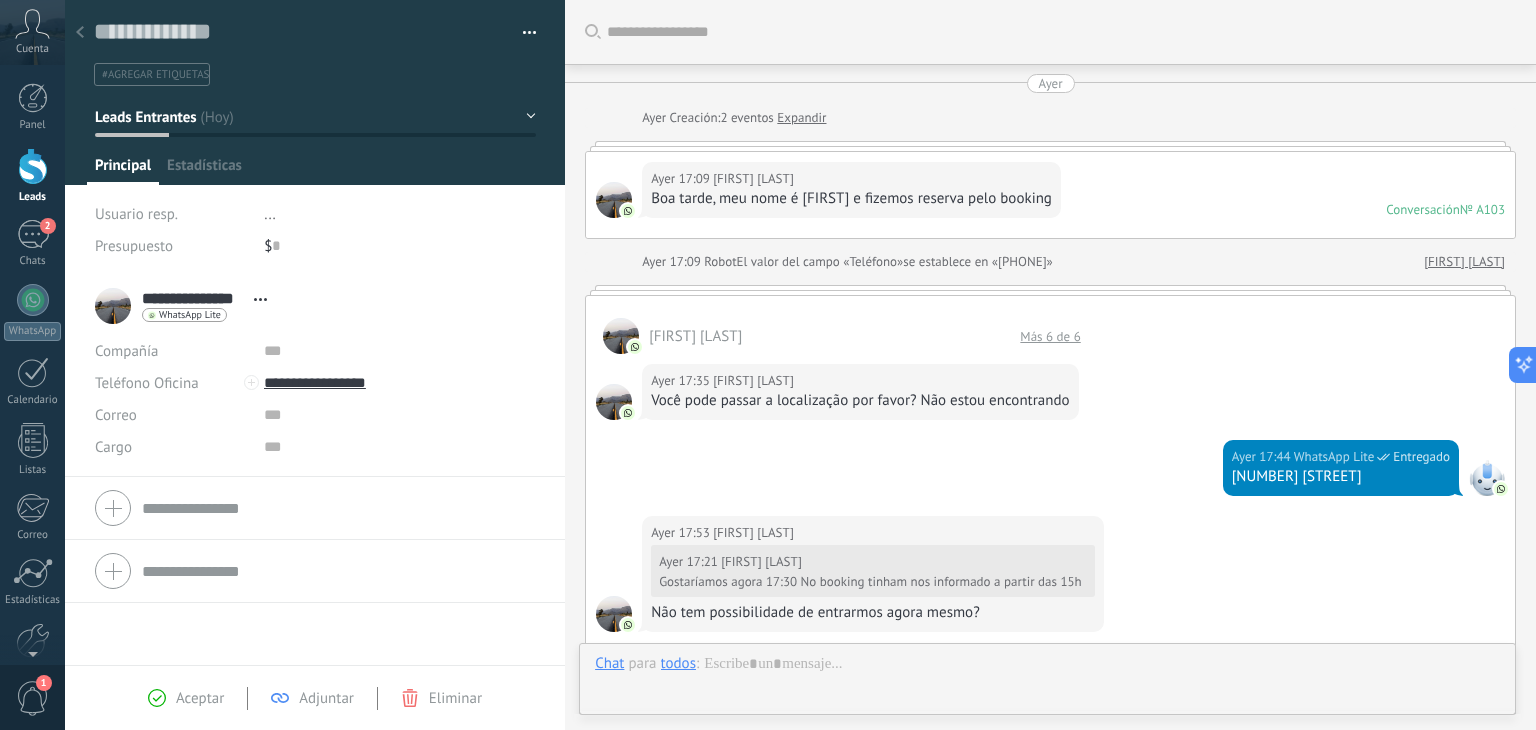 scroll, scrollTop: 29, scrollLeft: 0, axis: vertical 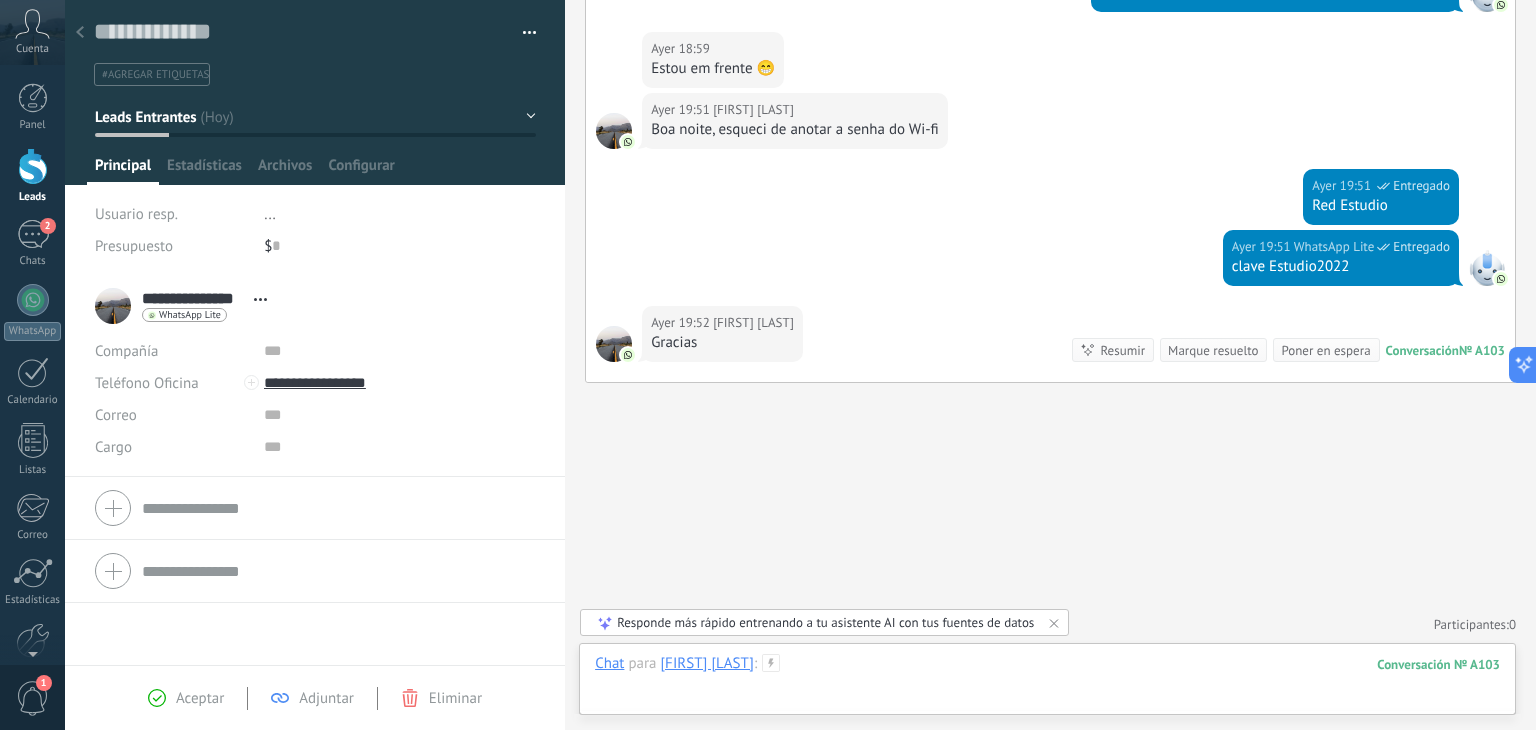 click at bounding box center [1047, 684] 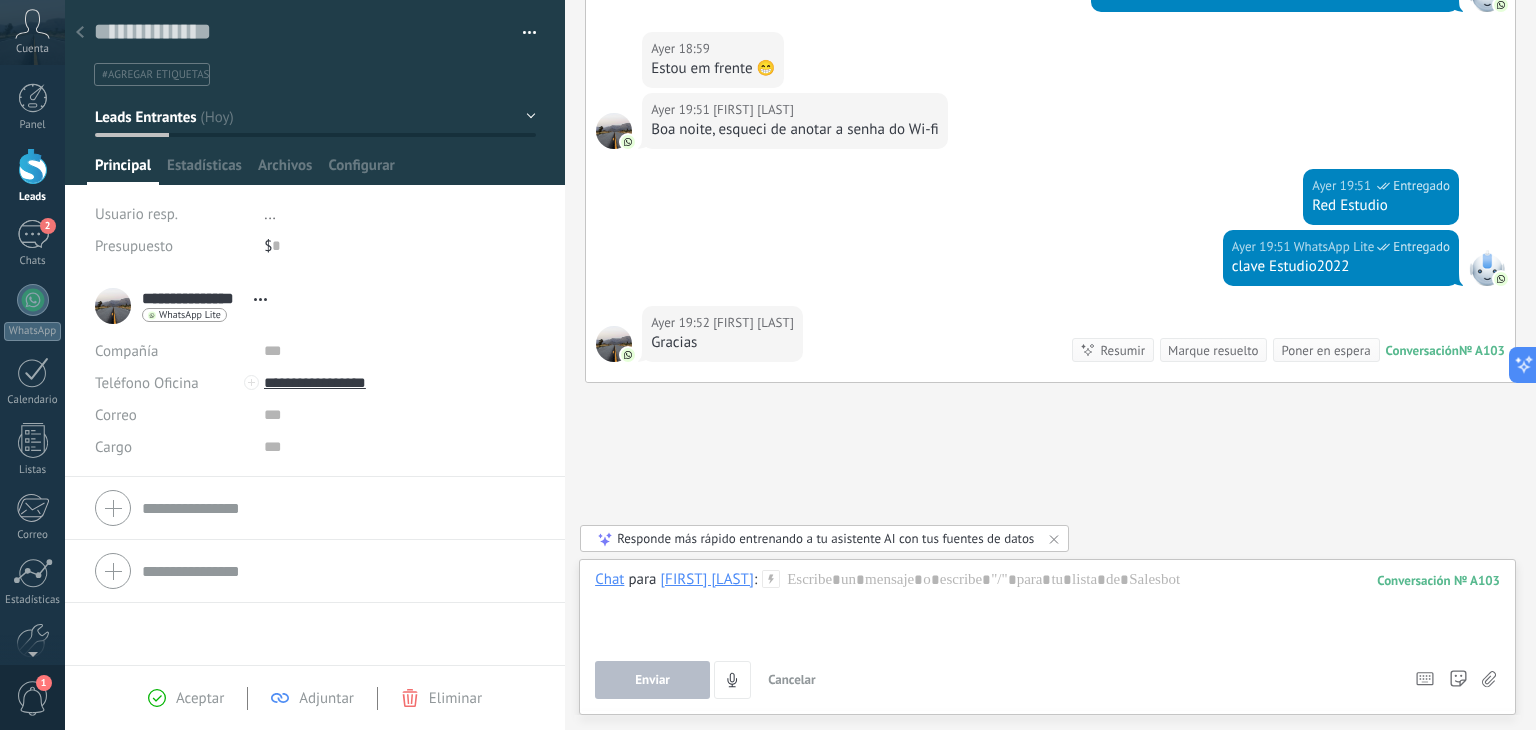 click at bounding box center [80, 33] 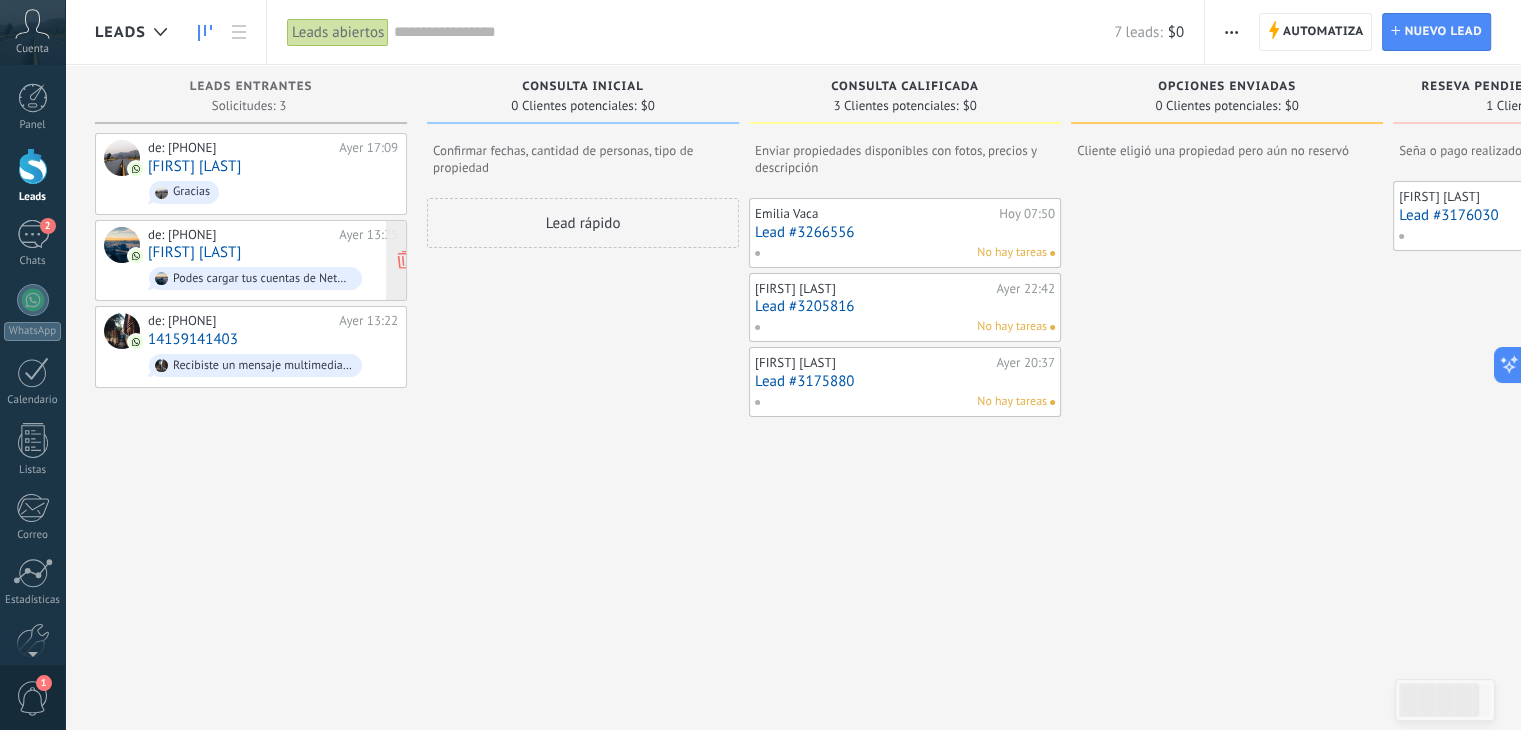 click on "[FIRST] [LAST]" at bounding box center [194, 252] 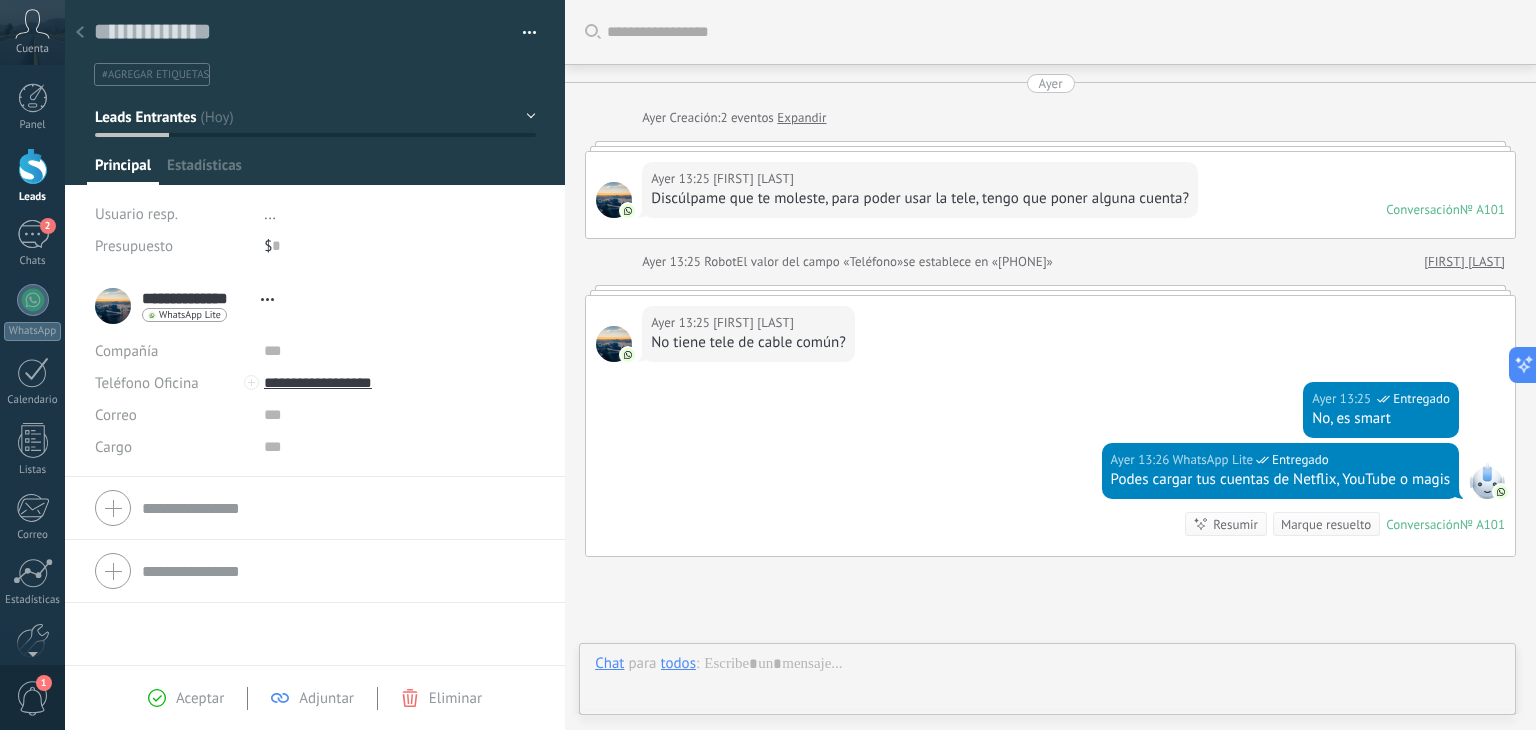 scroll, scrollTop: 174, scrollLeft: 0, axis: vertical 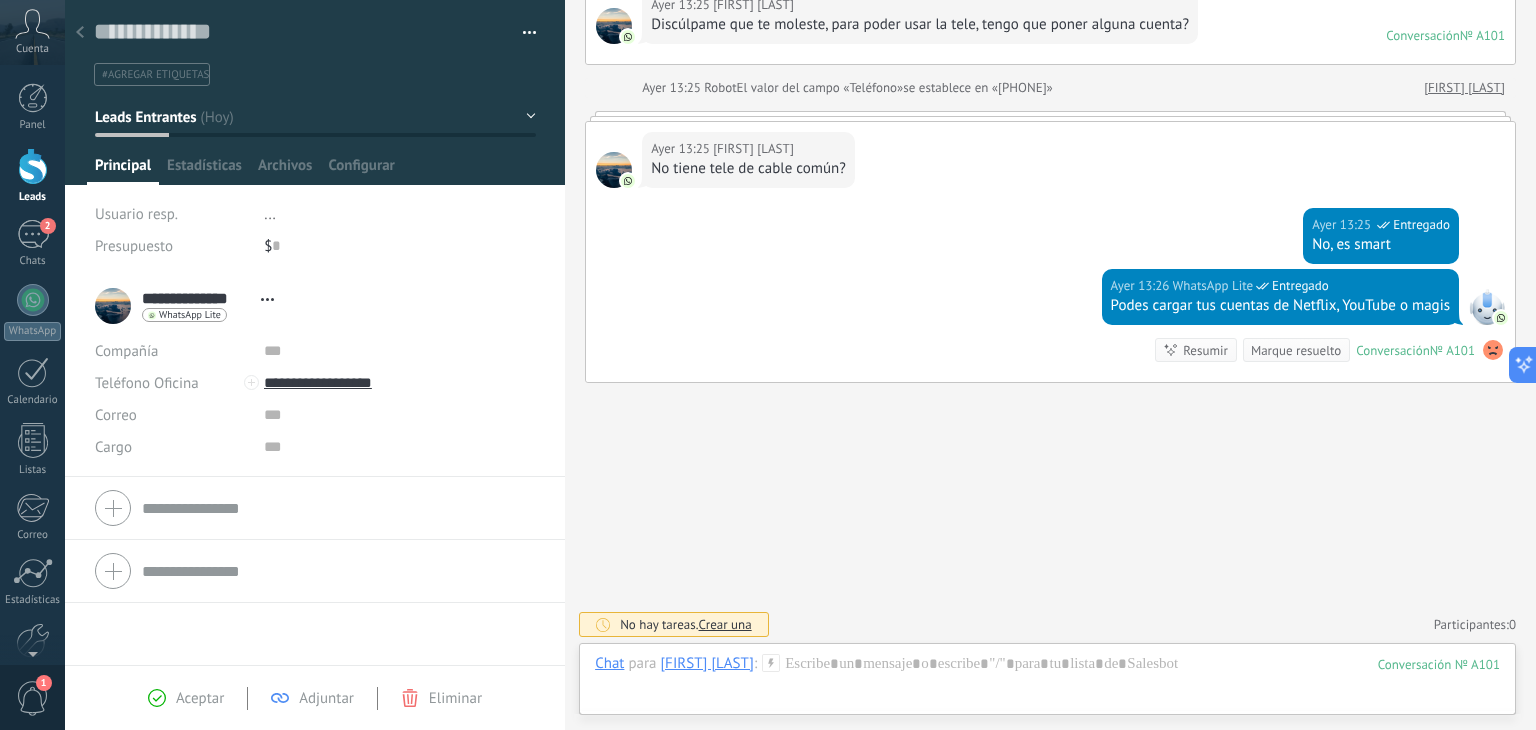 click 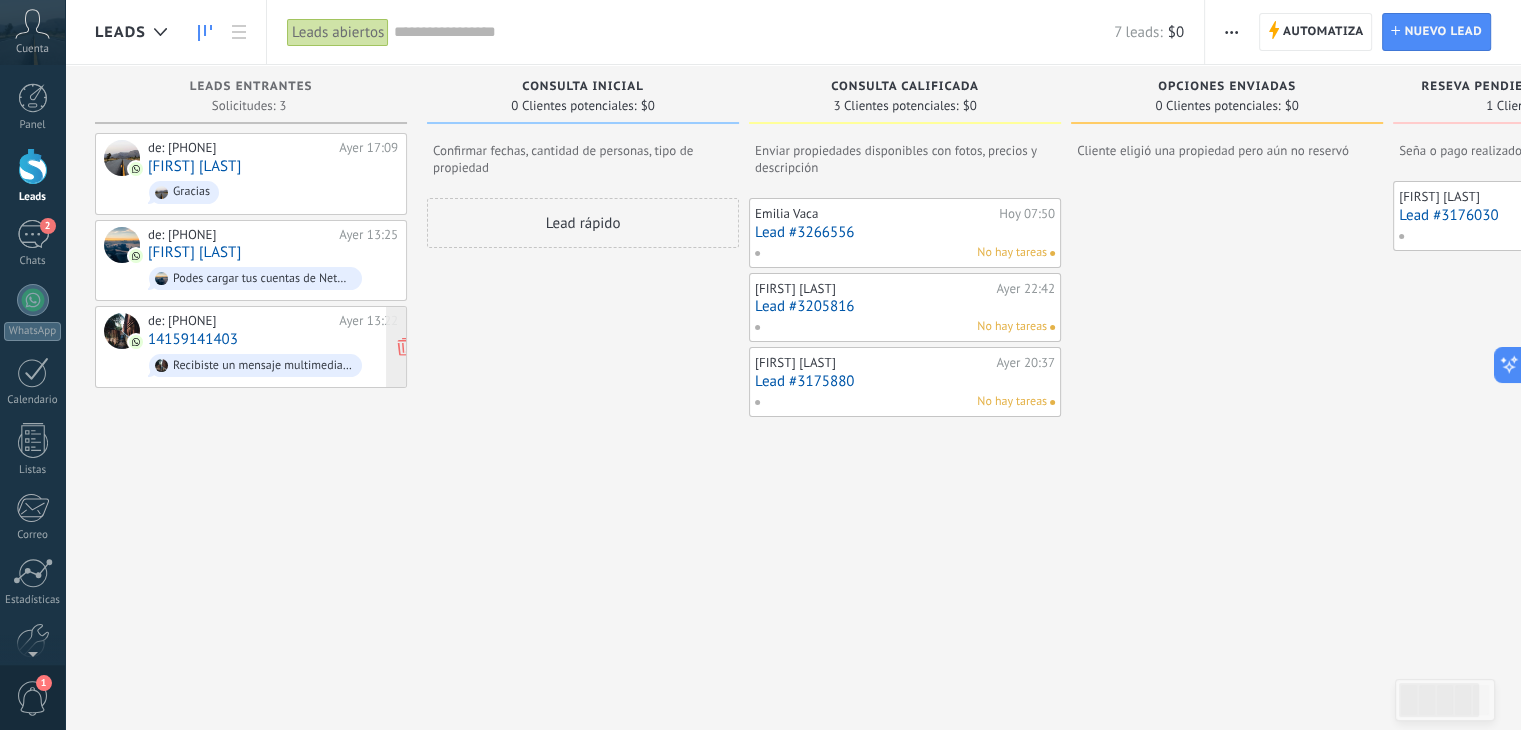 click on "14159141403" at bounding box center (193, 339) 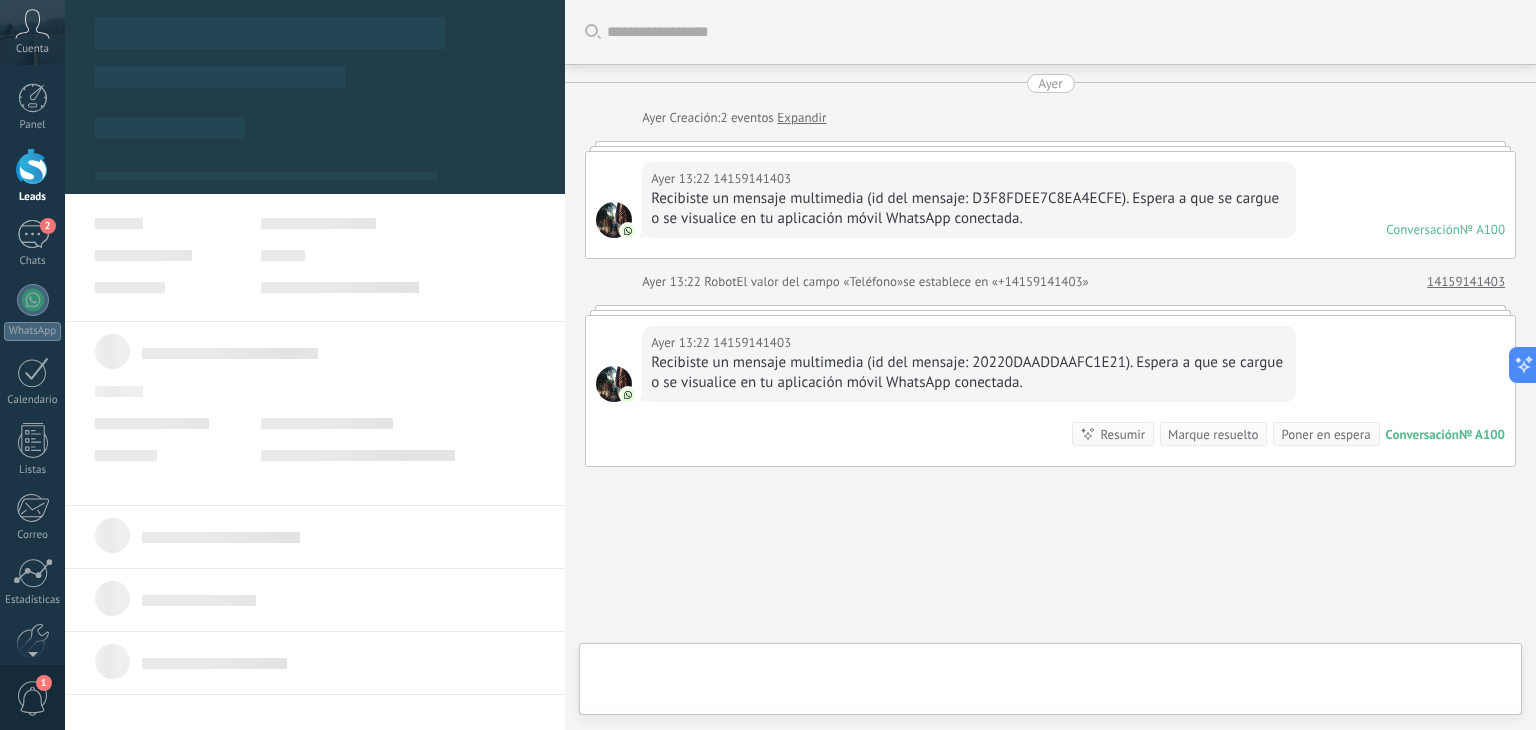 scroll, scrollTop: 29, scrollLeft: 0, axis: vertical 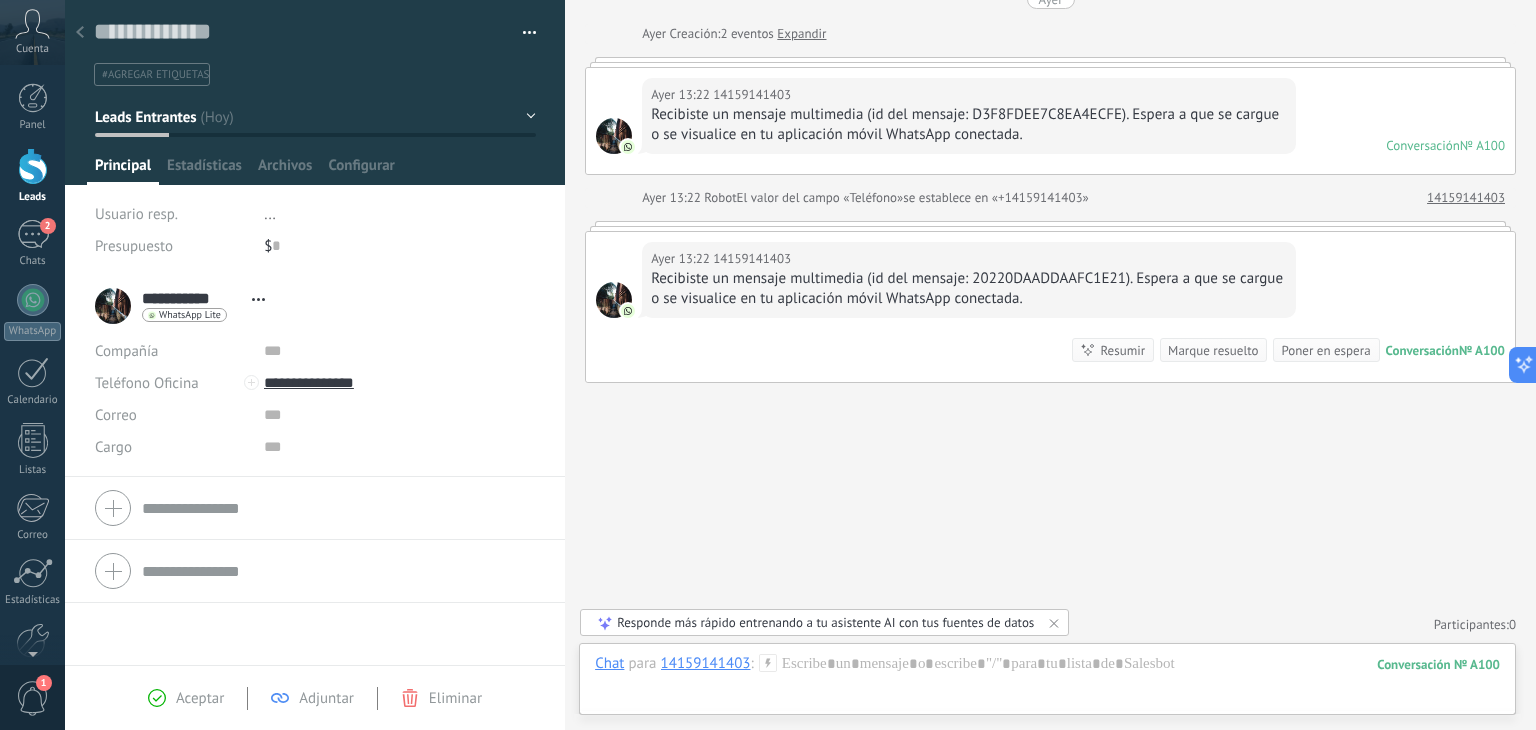 click at bounding box center [33, 166] 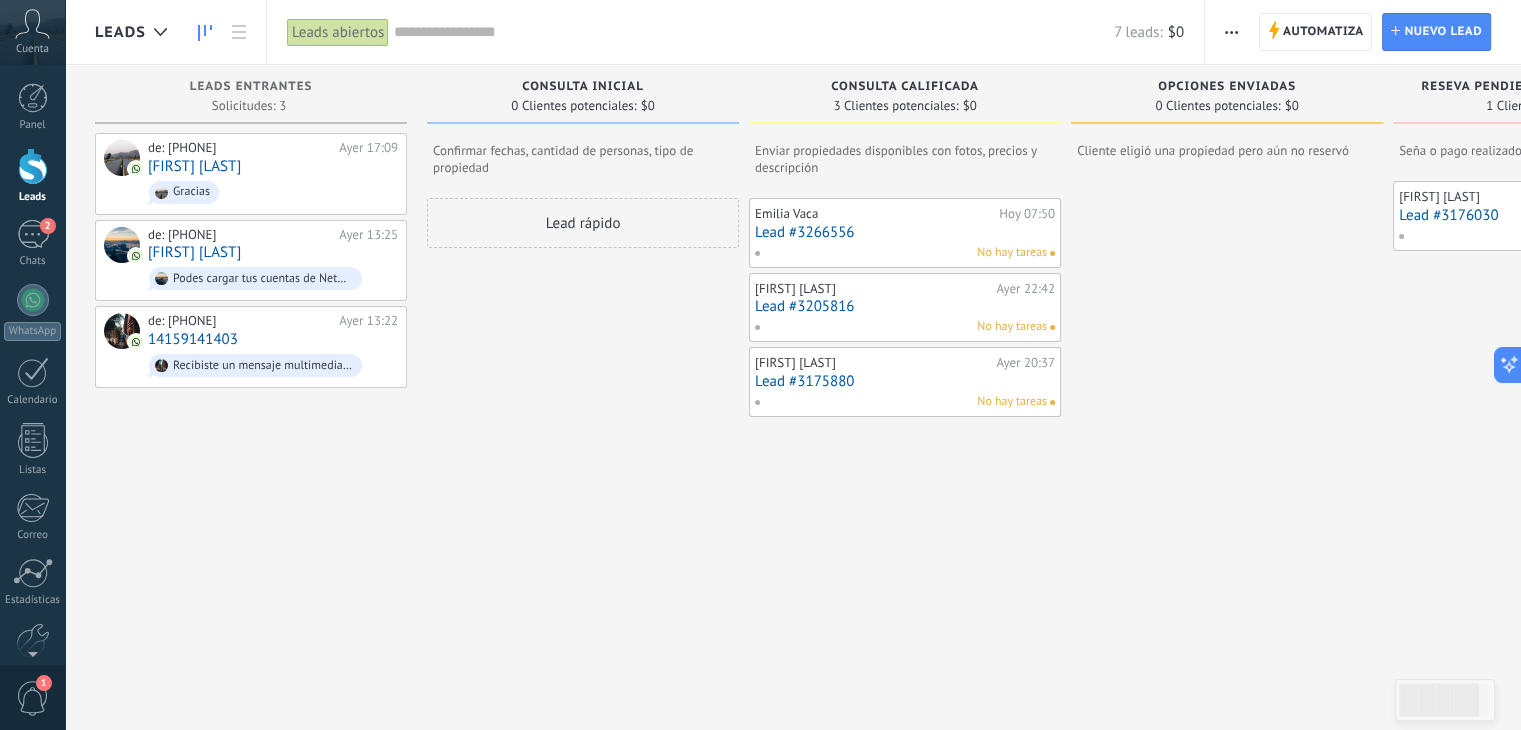 click on "Lead #3266556" at bounding box center (905, 232) 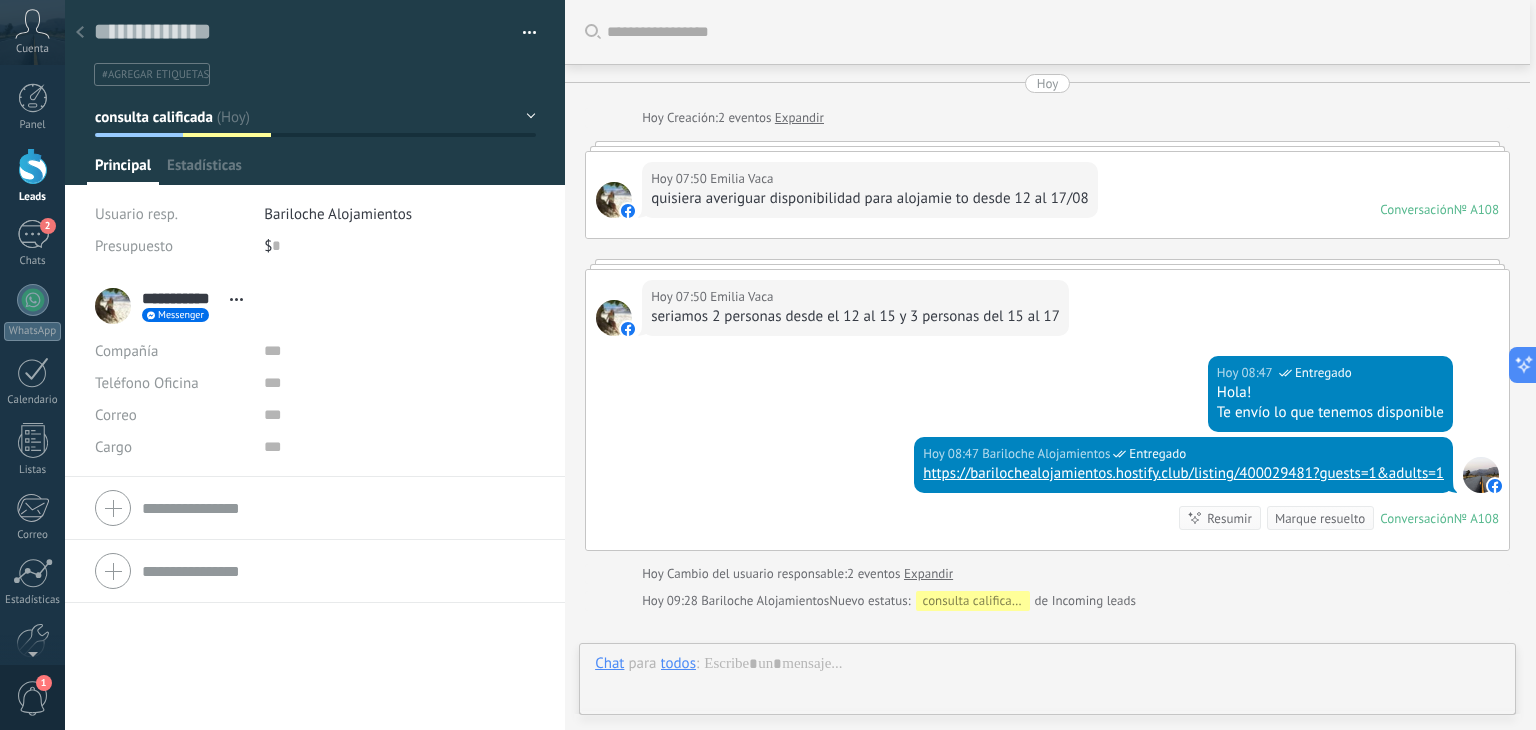 scroll, scrollTop: 228, scrollLeft: 0, axis: vertical 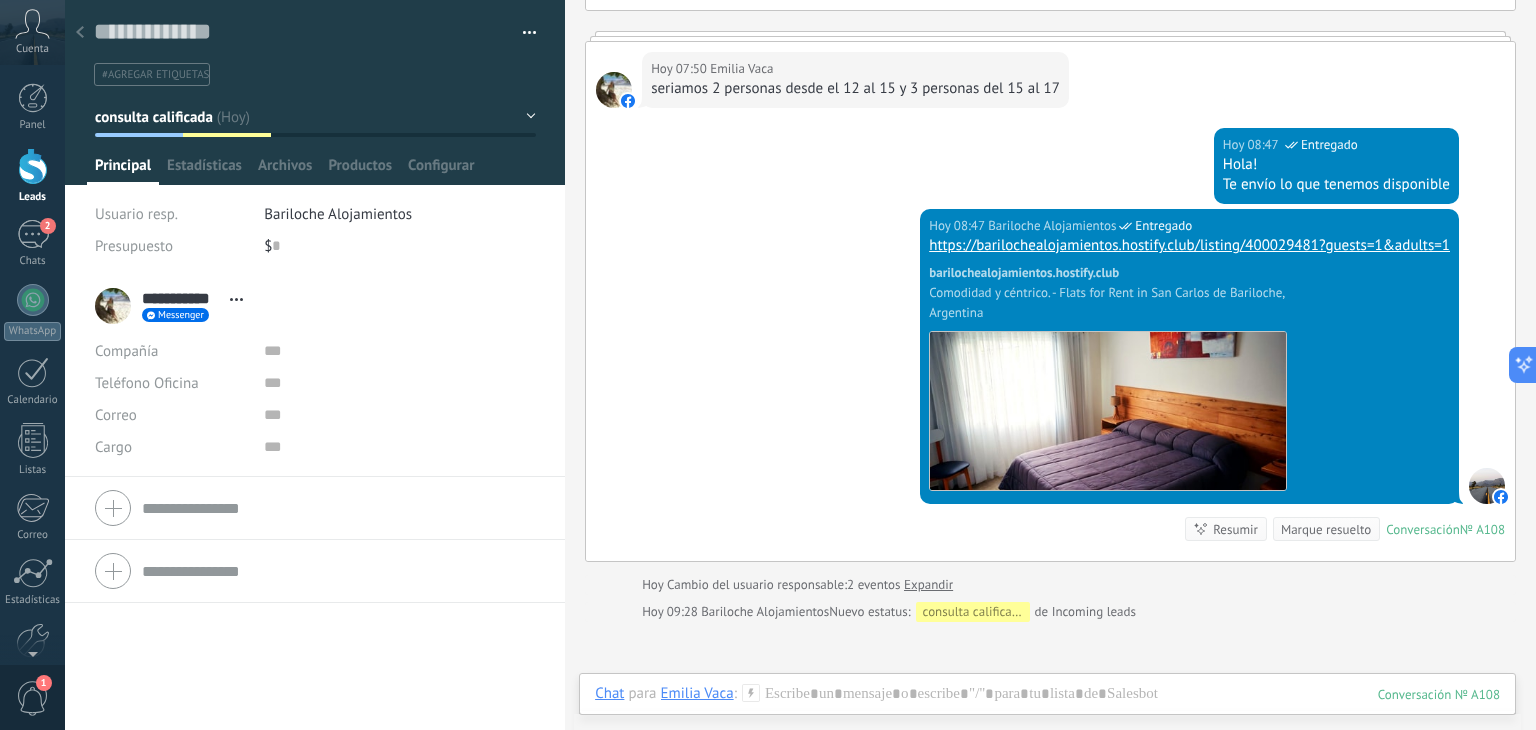 click on "consulta calificada" at bounding box center [315, 117] 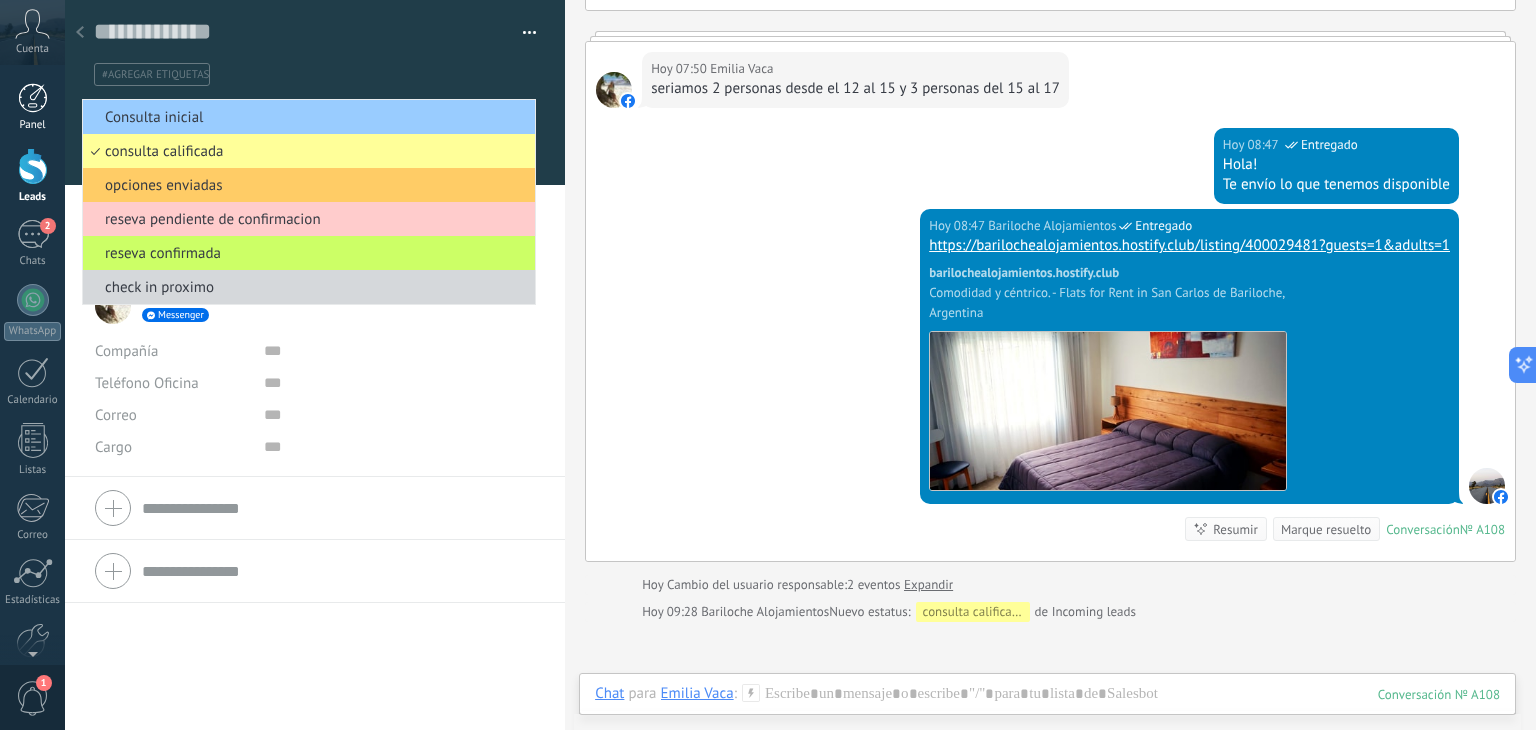 click at bounding box center (33, 98) 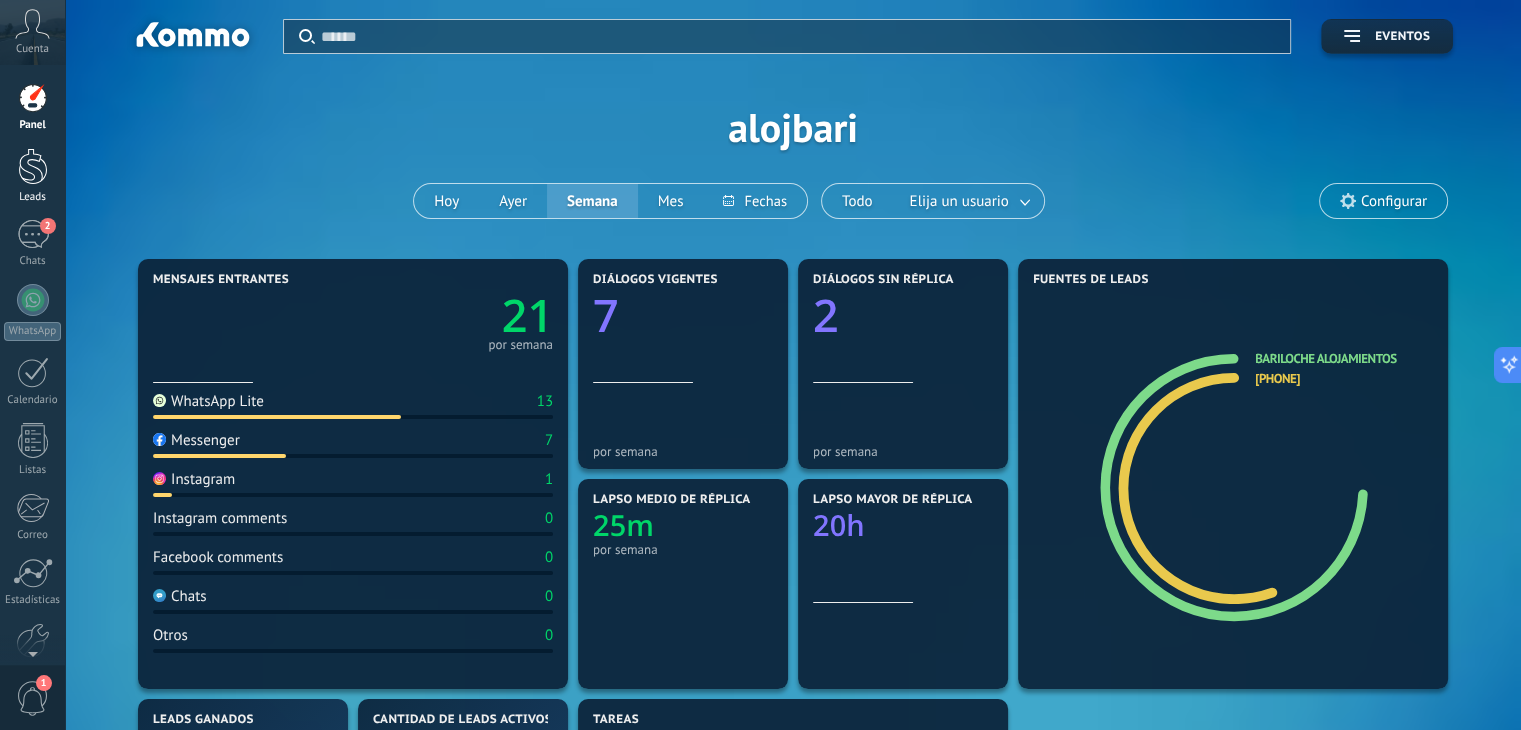 click at bounding box center (33, 166) 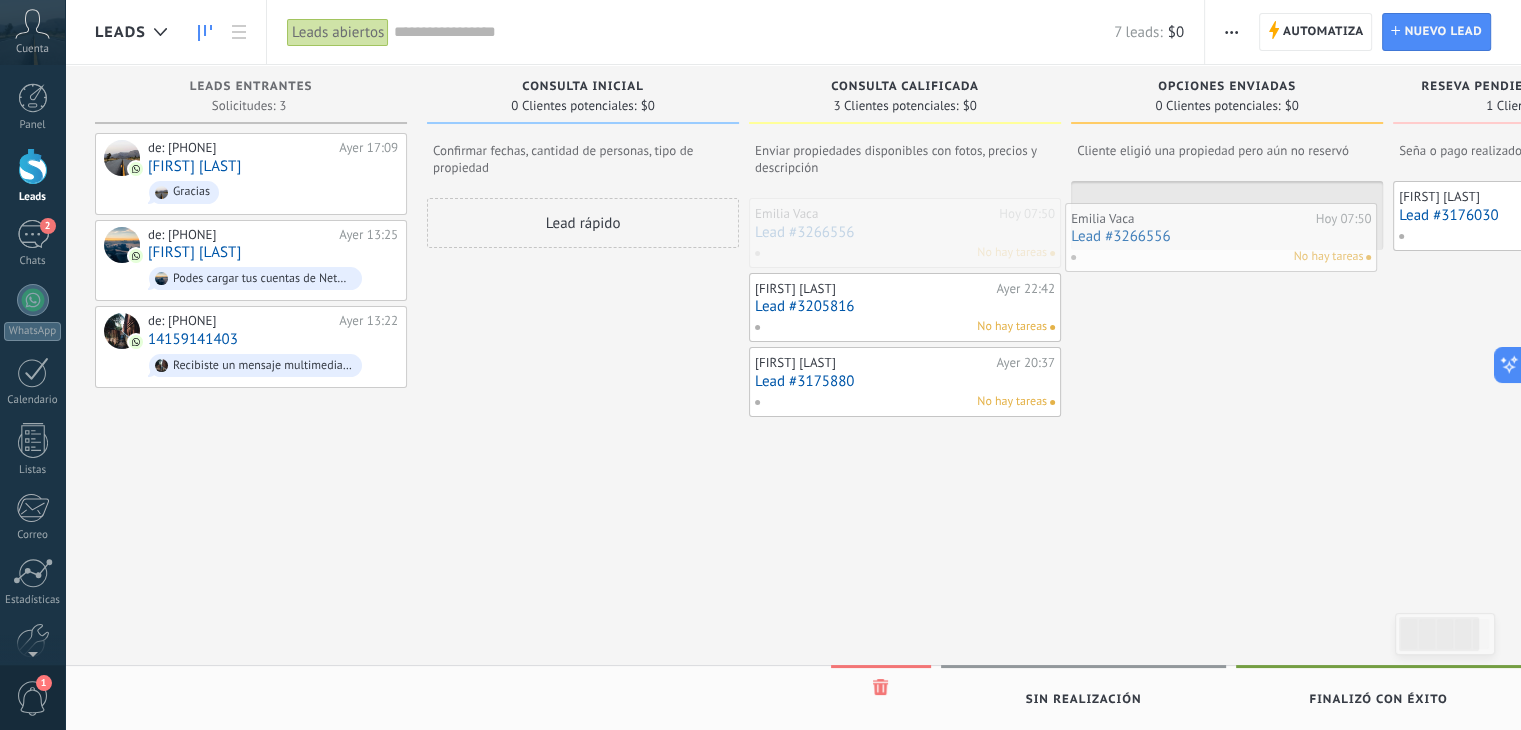 drag, startPoint x: 819, startPoint y: 219, endPoint x: 1133, endPoint y: 220, distance: 314.0016 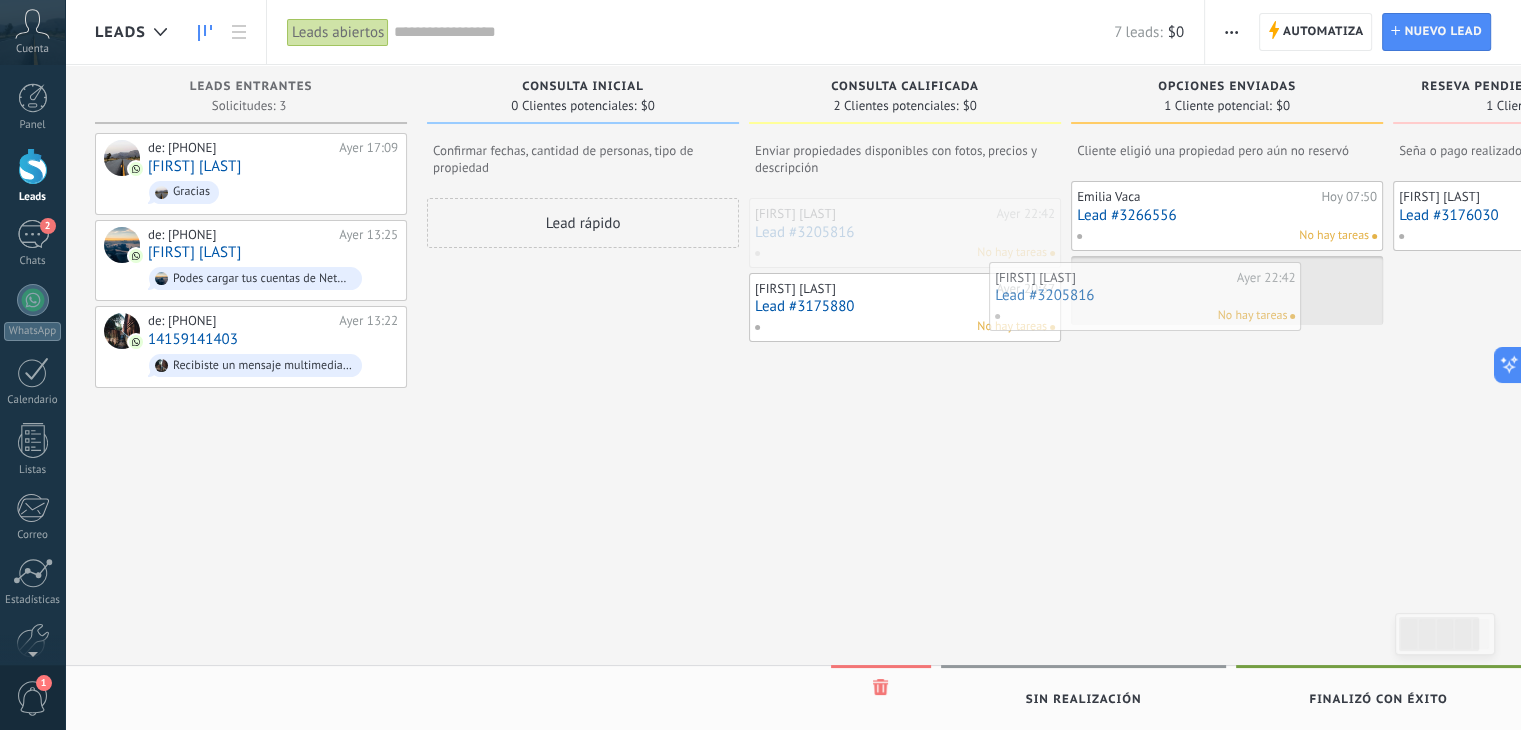 drag, startPoint x: 899, startPoint y: 238, endPoint x: 1153, endPoint y: 297, distance: 260.76233 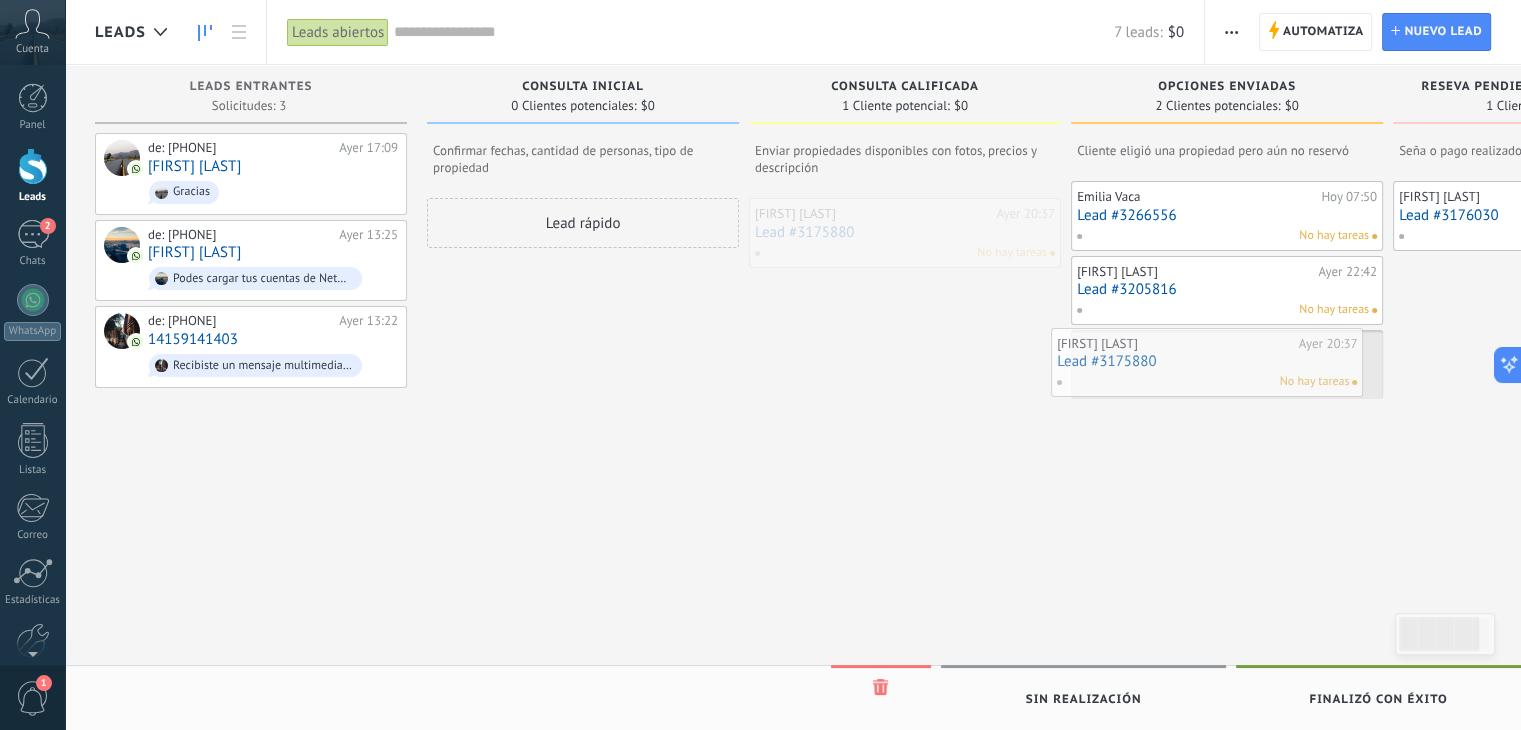 drag, startPoint x: 806, startPoint y: 233, endPoint x: 1106, endPoint y: 359, distance: 325.38593 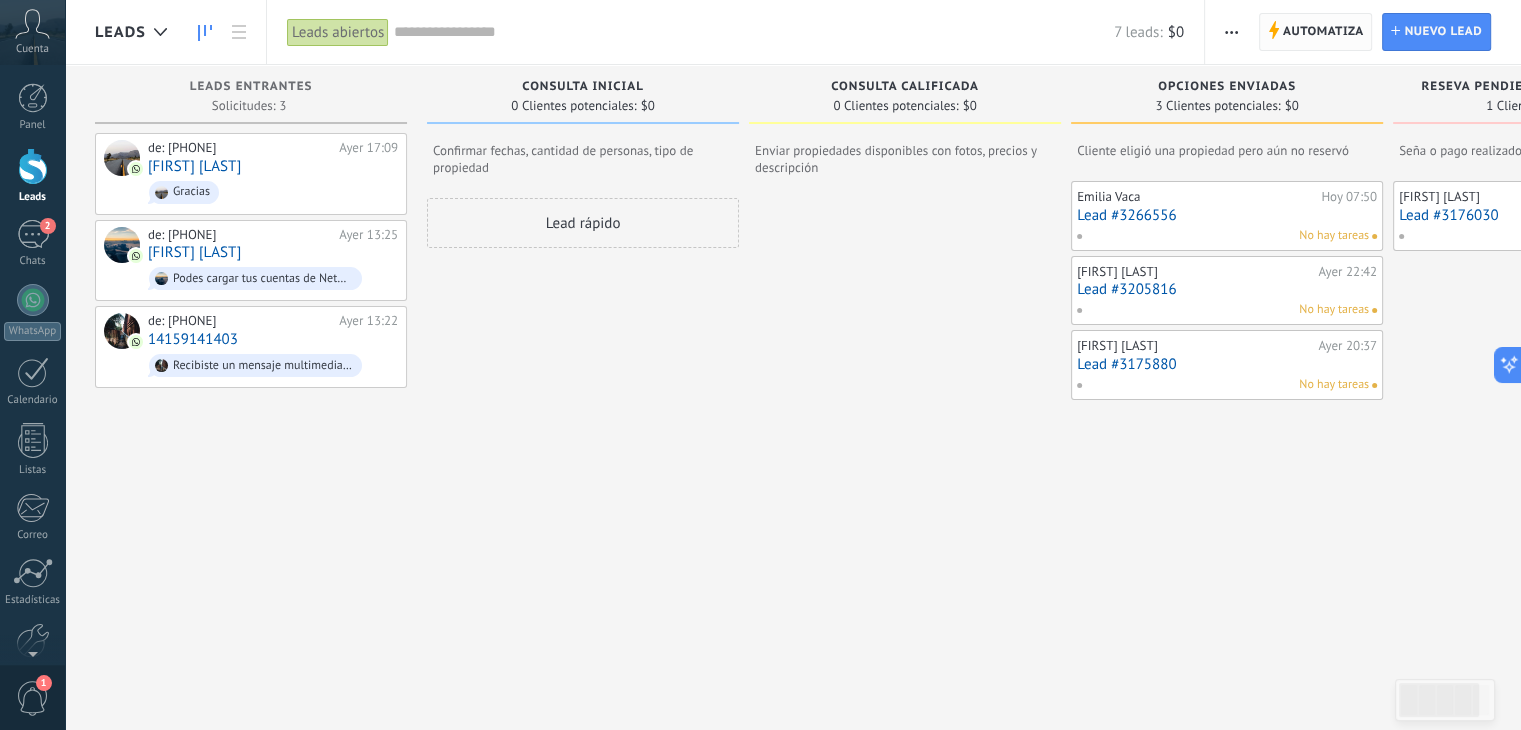click on "Automatiza" at bounding box center (1323, 32) 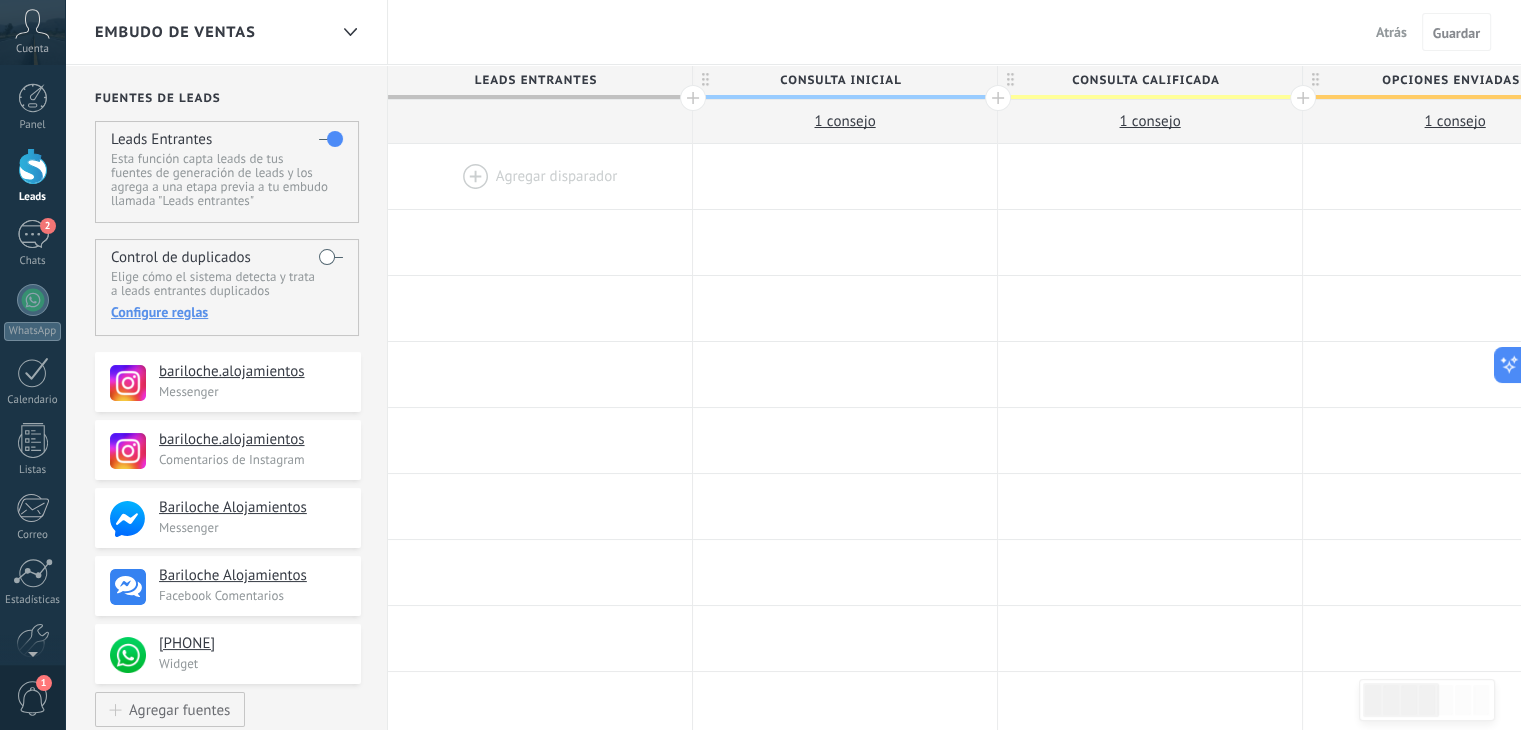 click on "1 сonsejo" at bounding box center [844, 121] 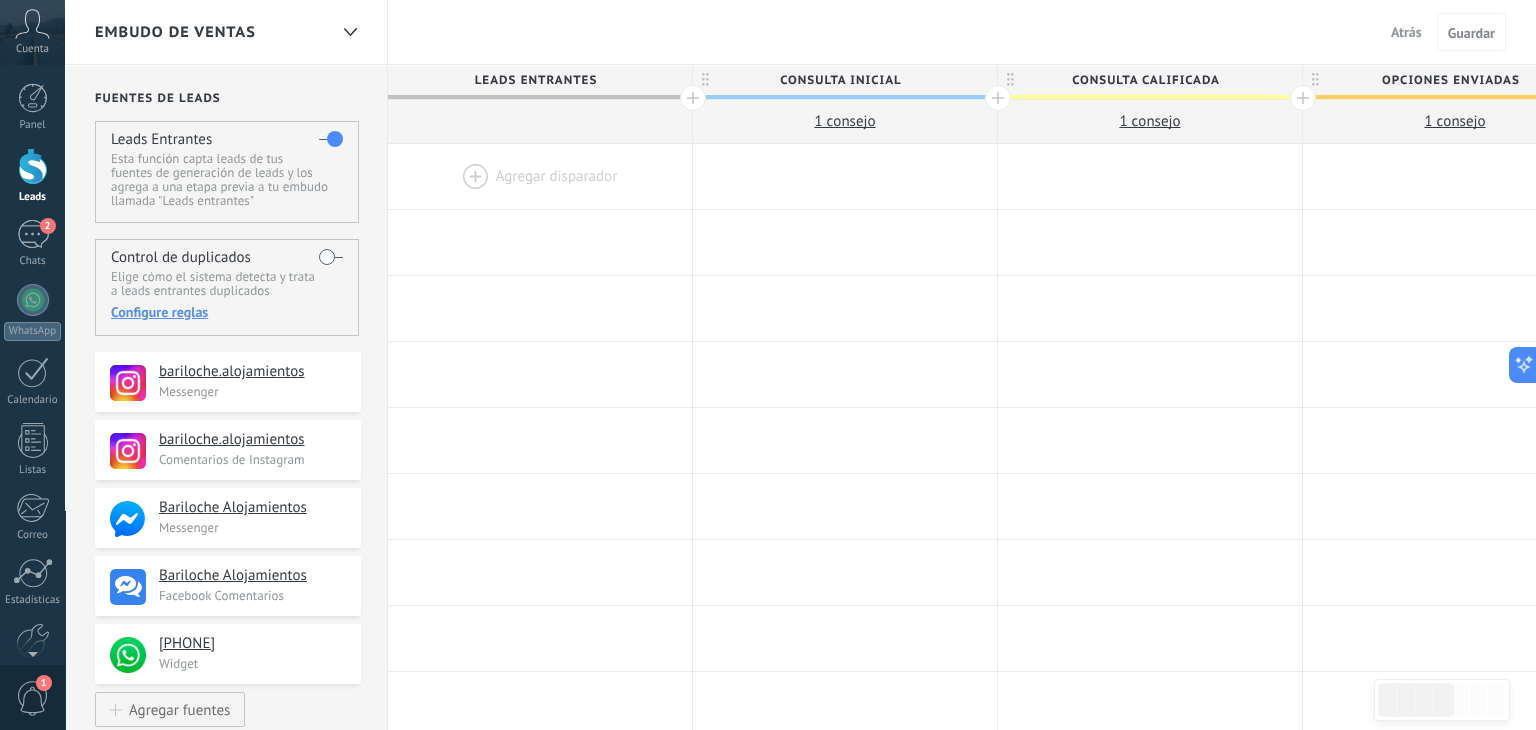 scroll, scrollTop: 19, scrollLeft: 0, axis: vertical 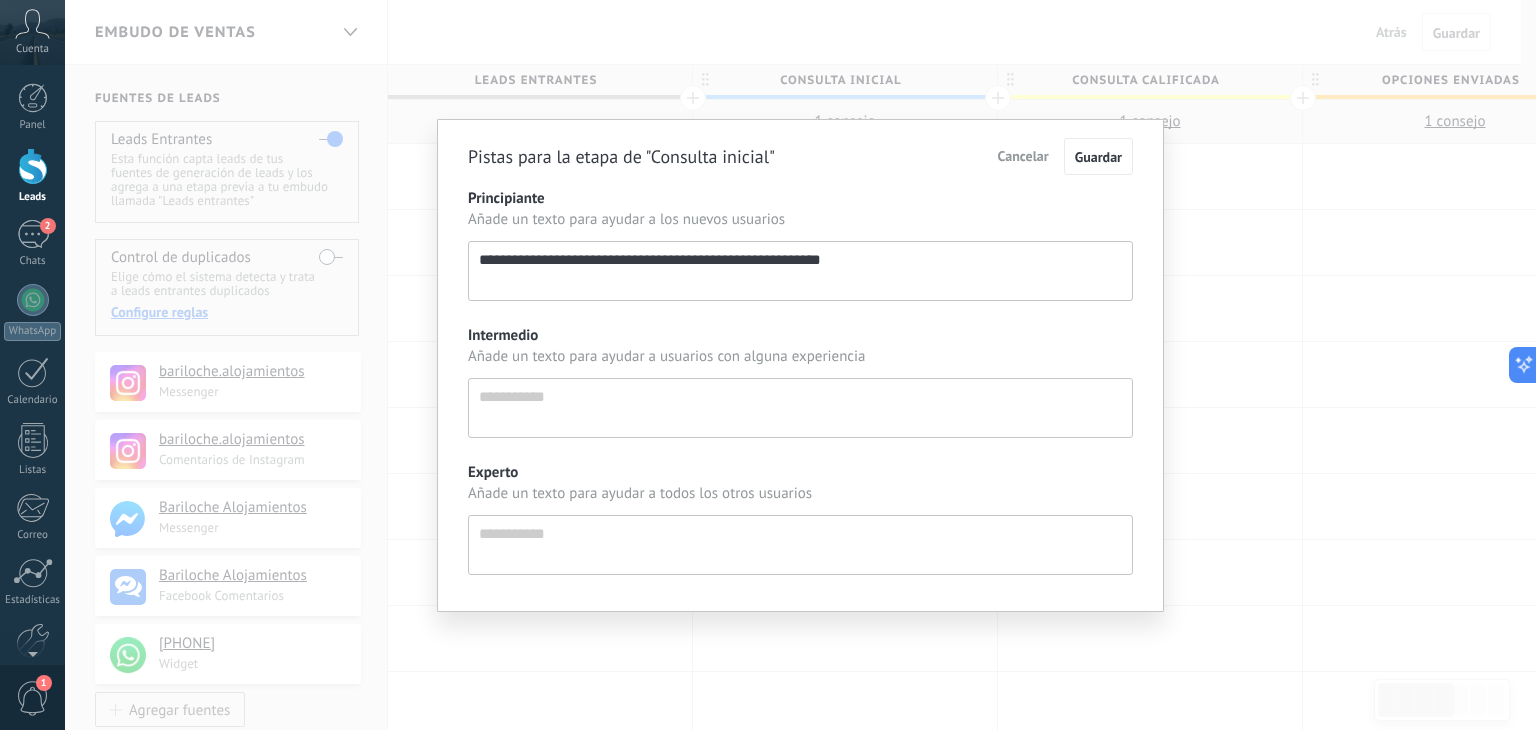 click on "Cancelar" at bounding box center [1023, 156] 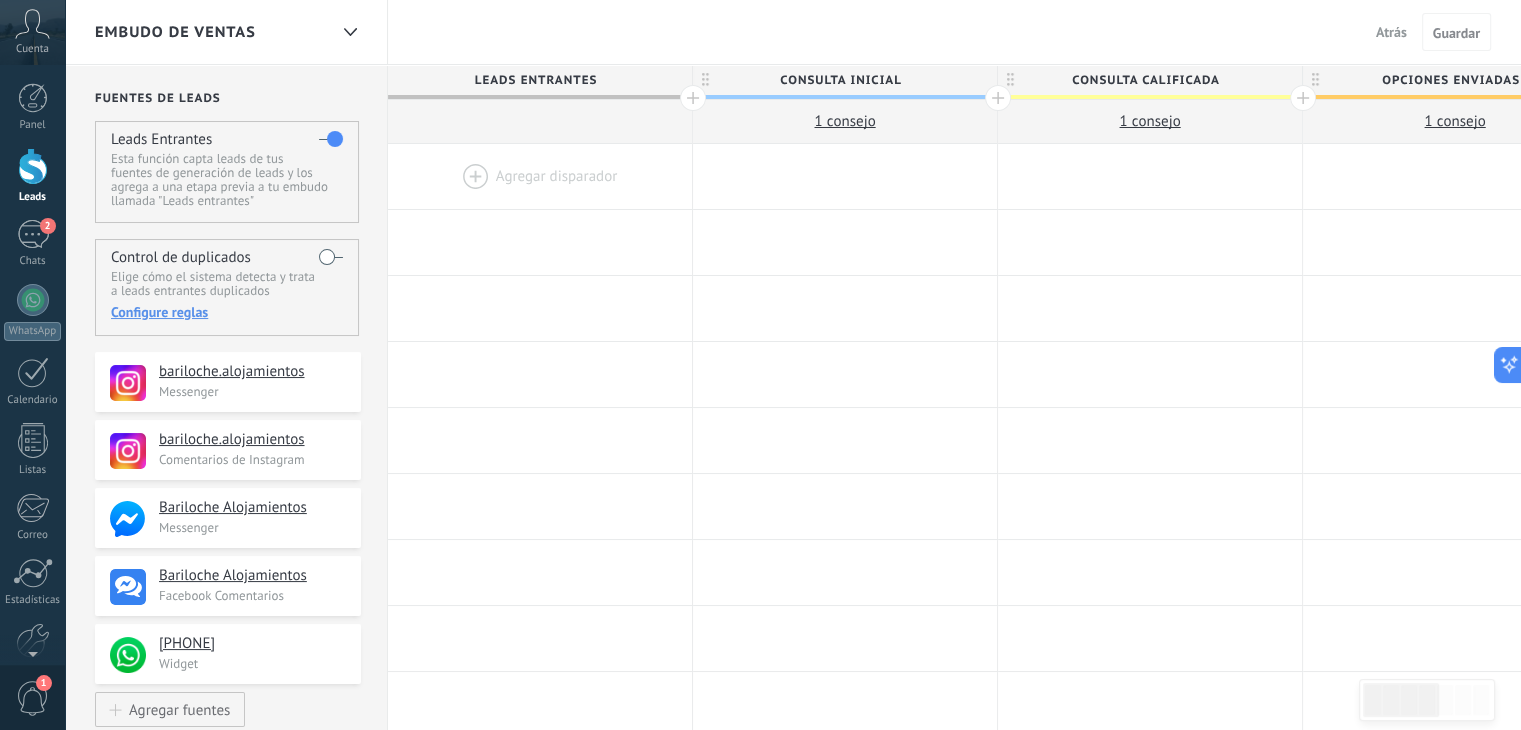 click on "Consulta inicial" at bounding box center [840, 80] 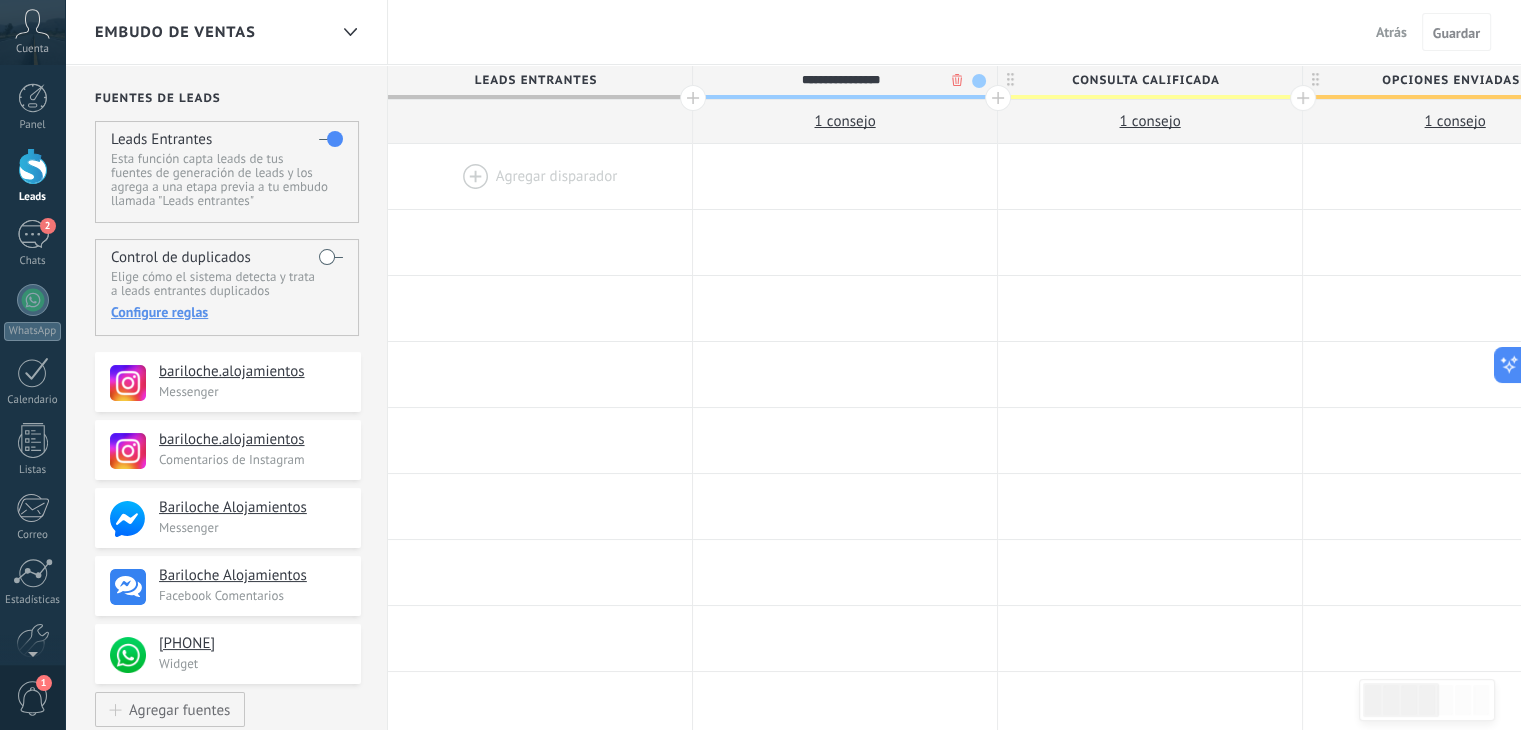 click on ".abccls-1,.abccls-2{fill-rule:evenodd}.abccls-2{fill:#fff} .abfcls-1{fill:none}.abfcls-2{fill:#fff} .abncls-1{isolation:isolate}.abncls-2{opacity:.06}.abncls-2,.abncls-3,.abncls-6{mix-blend-mode:multiply}.abncls-3{opacity:.15}.abncls-4,.abncls-8{fill:#fff}.abncls-5{fill:url(#abnlinear-gradient)}.abncls-6{opacity:.04}.abncls-7{fill:url(#abnlinear-gradient-2)}.abncls-8{fill-rule:evenodd} .abqst0{fill:#ffa200} .abwcls-1{fill:#252525} .cls-1{isolation:isolate} .acicls-1{fill:none} .aclcls-1{fill:#232323} .acnst0{display:none} .addcls-1,.addcls-2{fill:none;stroke-miterlimit:10}.addcls-1{stroke:#dfe0e5}.addcls-2{stroke:#a1a7ab} .adecls-1,.adecls-2{fill:none;stroke-miterlimit:10}.adecls-1{stroke:#dfe0e5}.adecls-2{stroke:#a1a7ab} .adqcls-1{fill:#8591a5;fill-rule:evenodd} .aeccls-1{fill:#5c9f37} .aeecls-1{fill:#f86161} .aejcls-1{fill:#8591a5;fill-rule:evenodd} .aekcls-1{fill-rule:evenodd} .aelcls-1{fill-rule:evenodd;fill:currentColor} .aemcls-1{fill-rule:evenodd;fill:currentColor} .aencls-2{fill:#f86161;opacity:.3}" at bounding box center [760, 365] 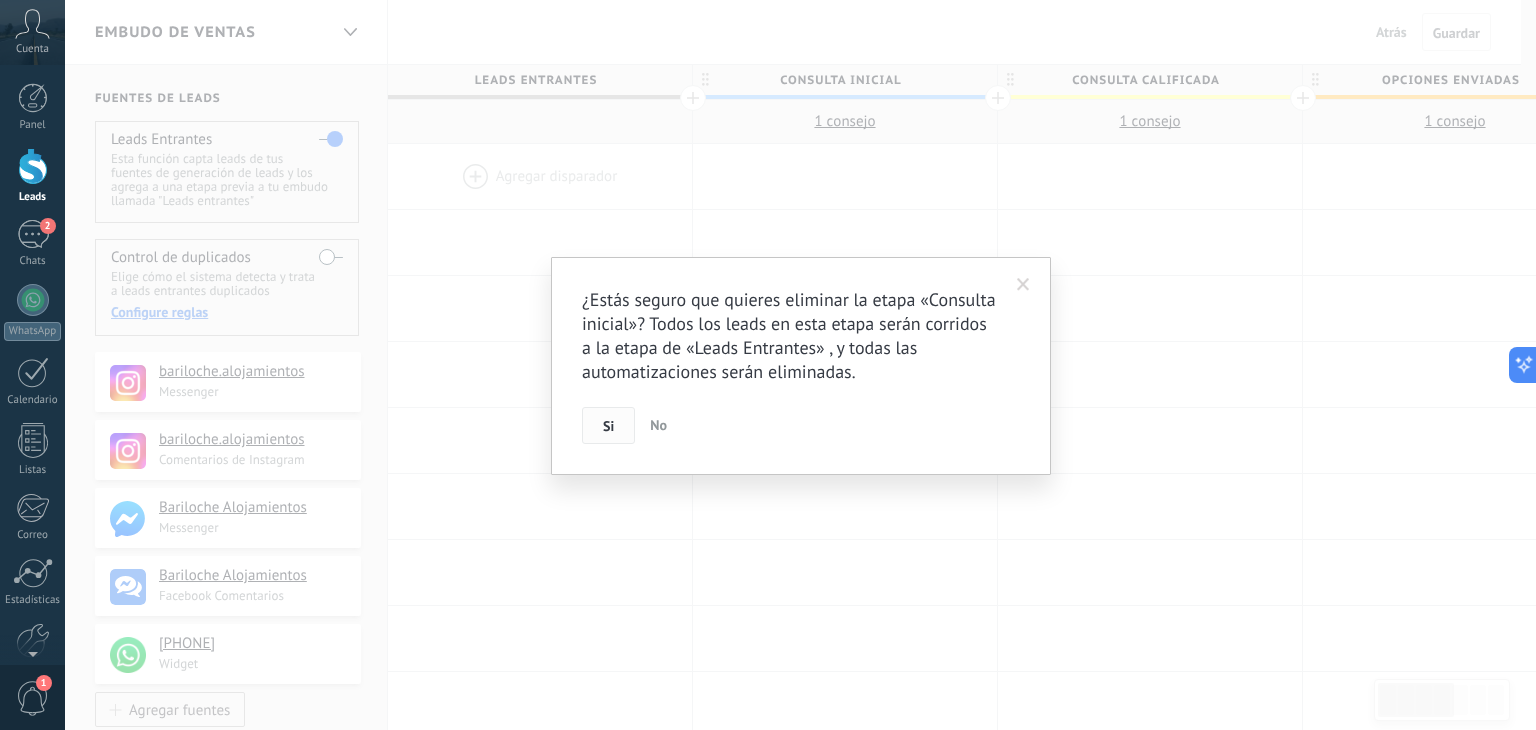 click on "Si" at bounding box center [608, 426] 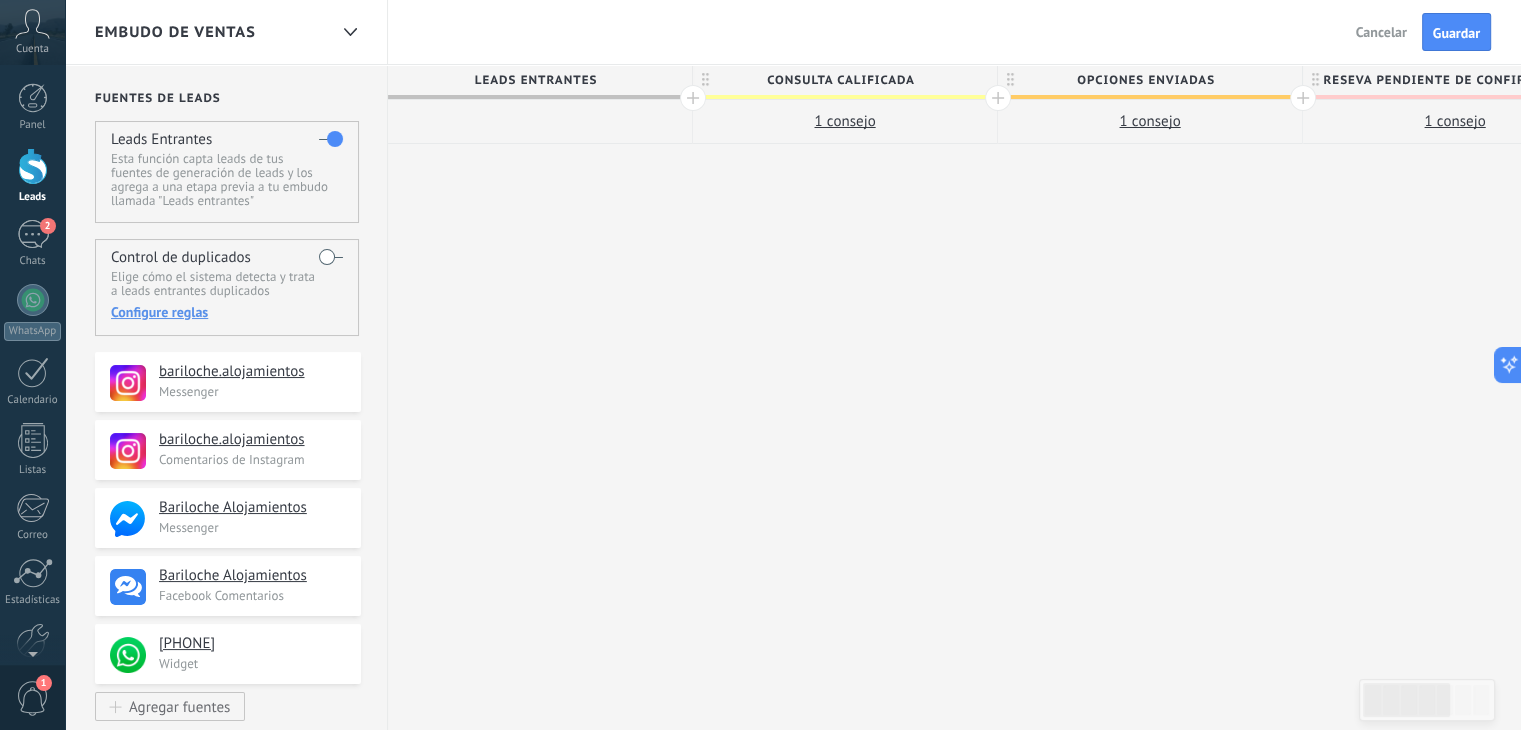 click on "1 сonsejo" at bounding box center (844, 121) 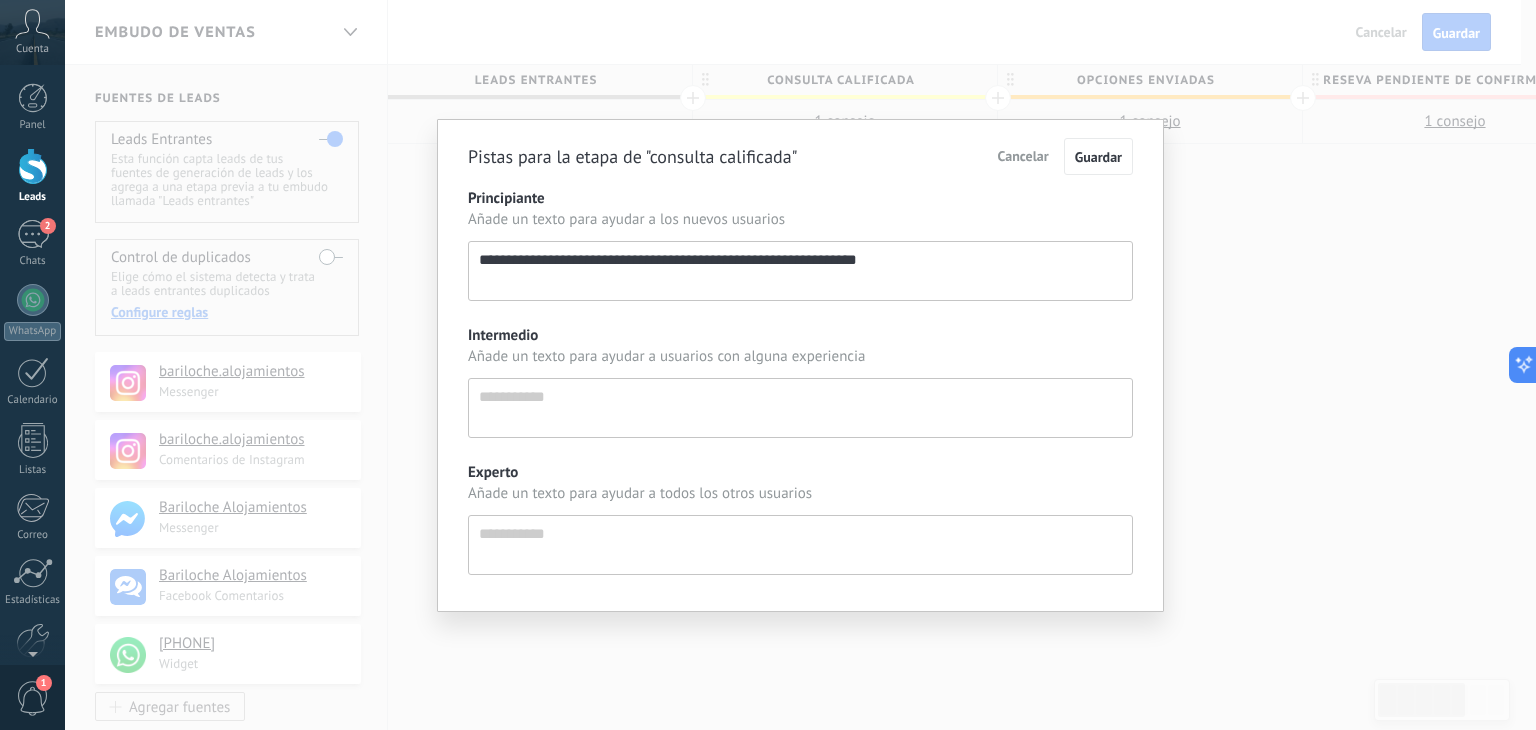 scroll, scrollTop: 19, scrollLeft: 0, axis: vertical 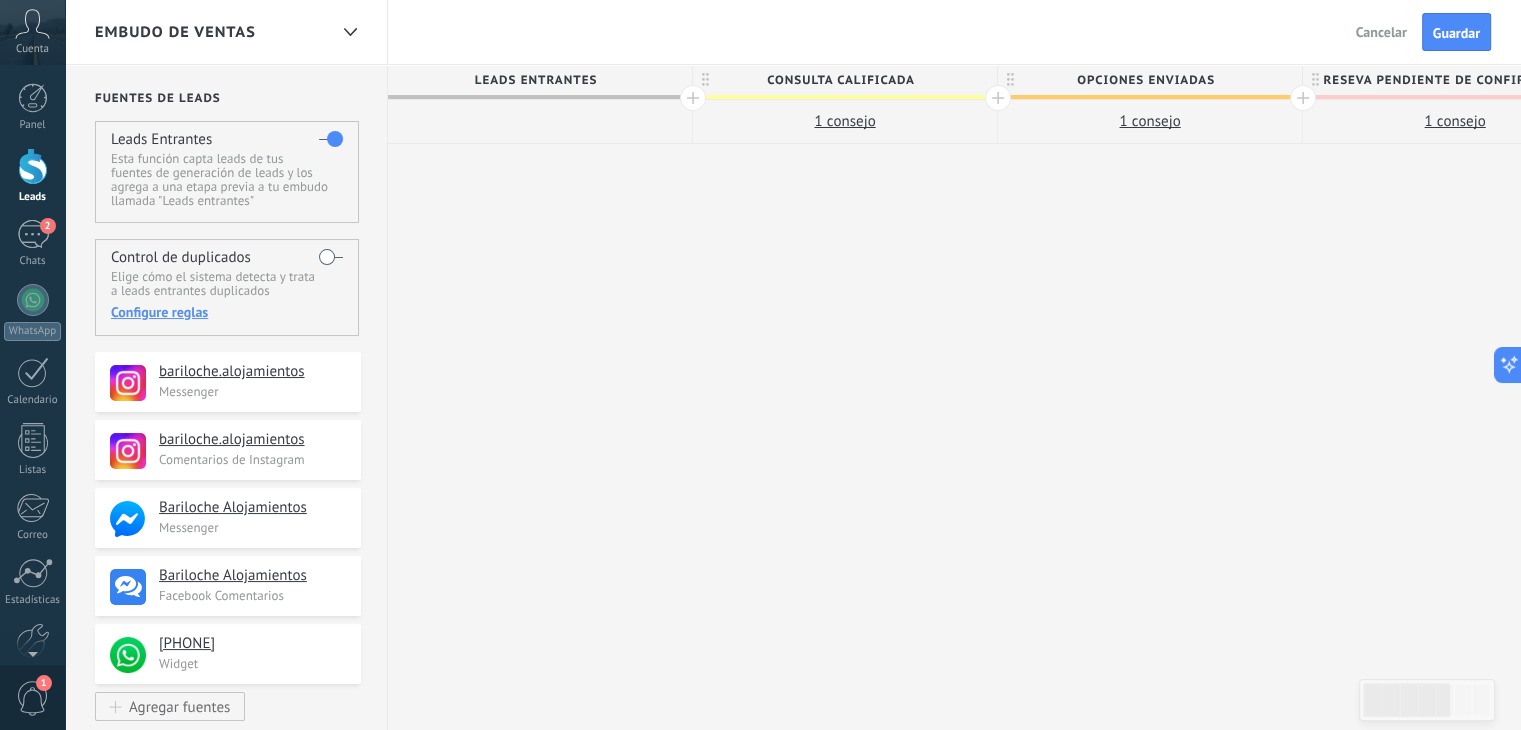click on "1 сonsejo" at bounding box center (1149, 121) 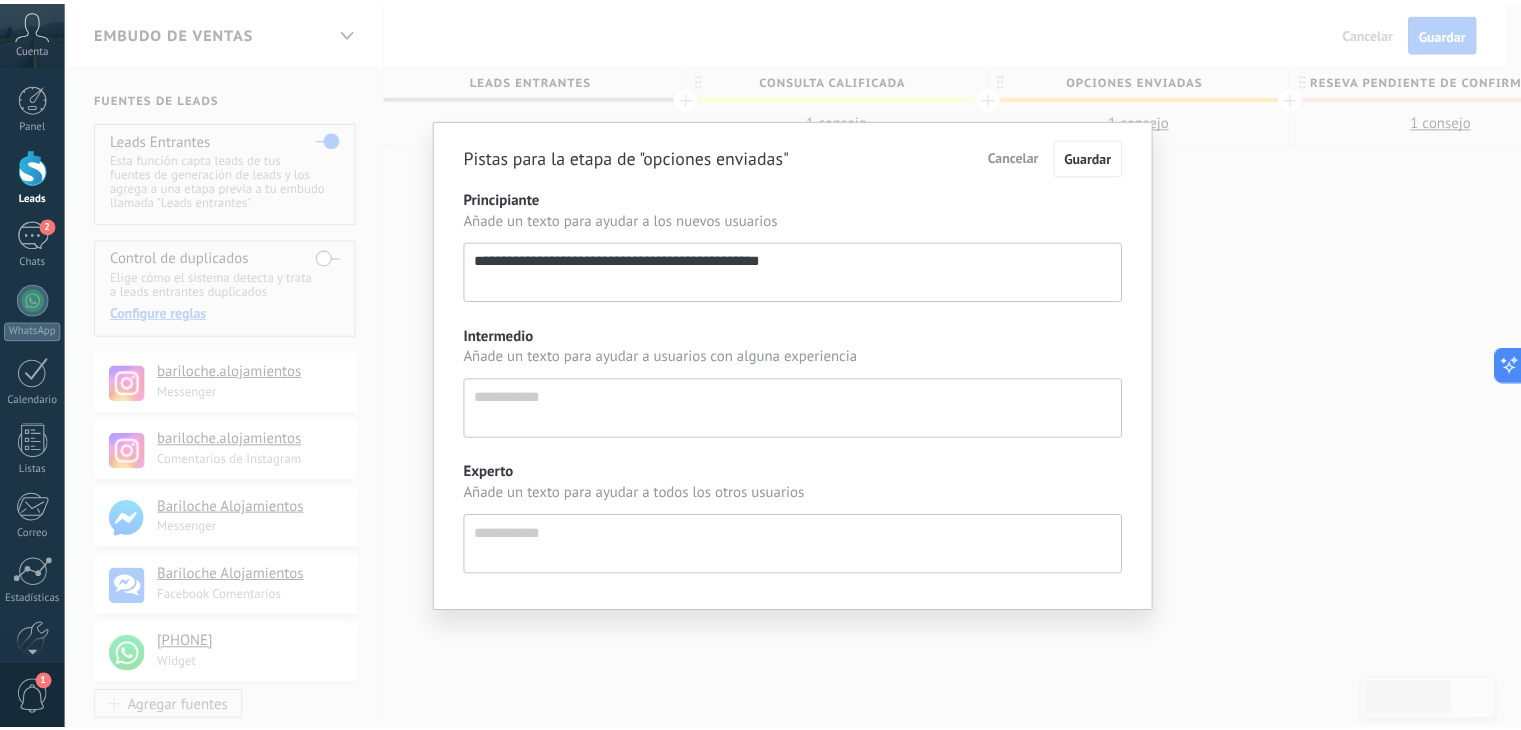 scroll, scrollTop: 19, scrollLeft: 0, axis: vertical 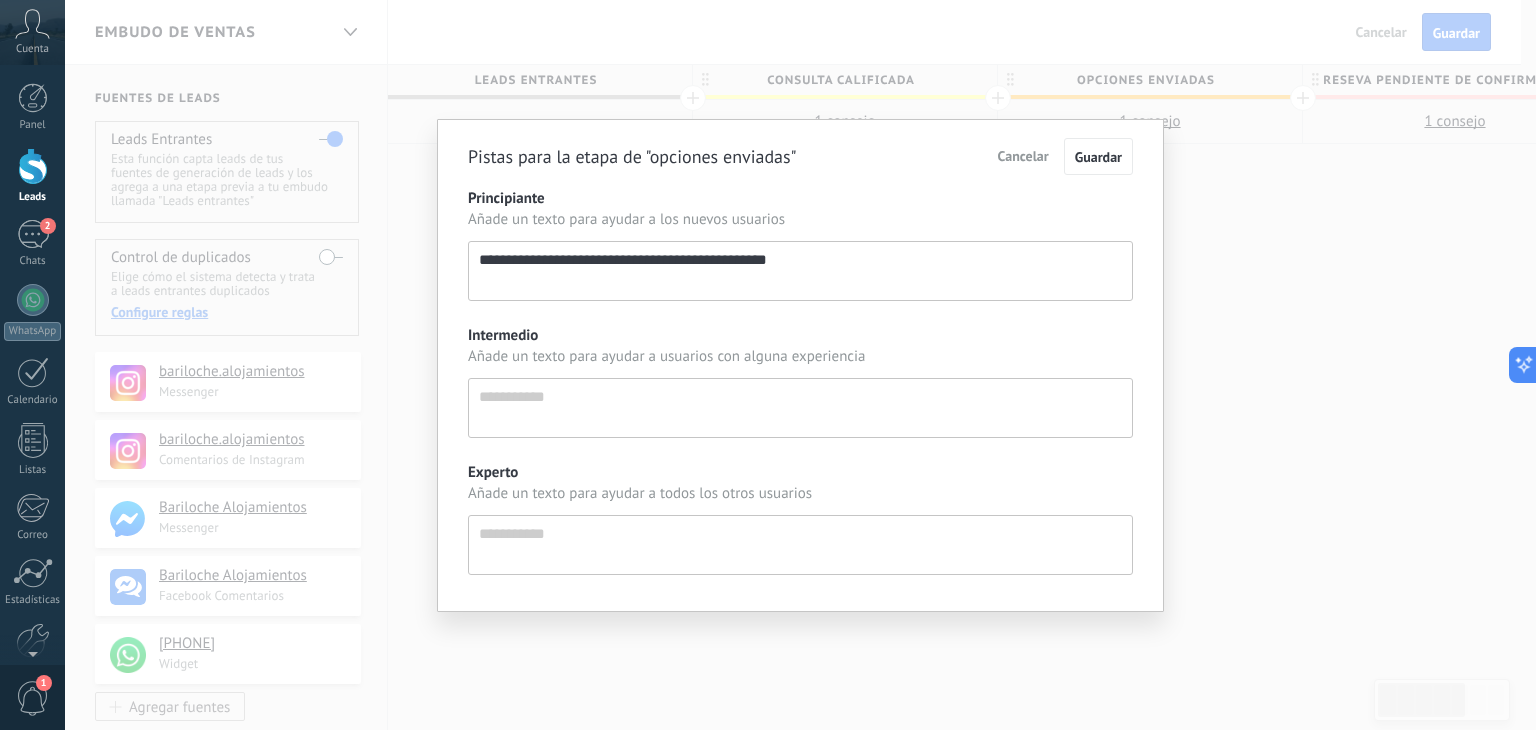 click on "**********" at bounding box center [800, 365] 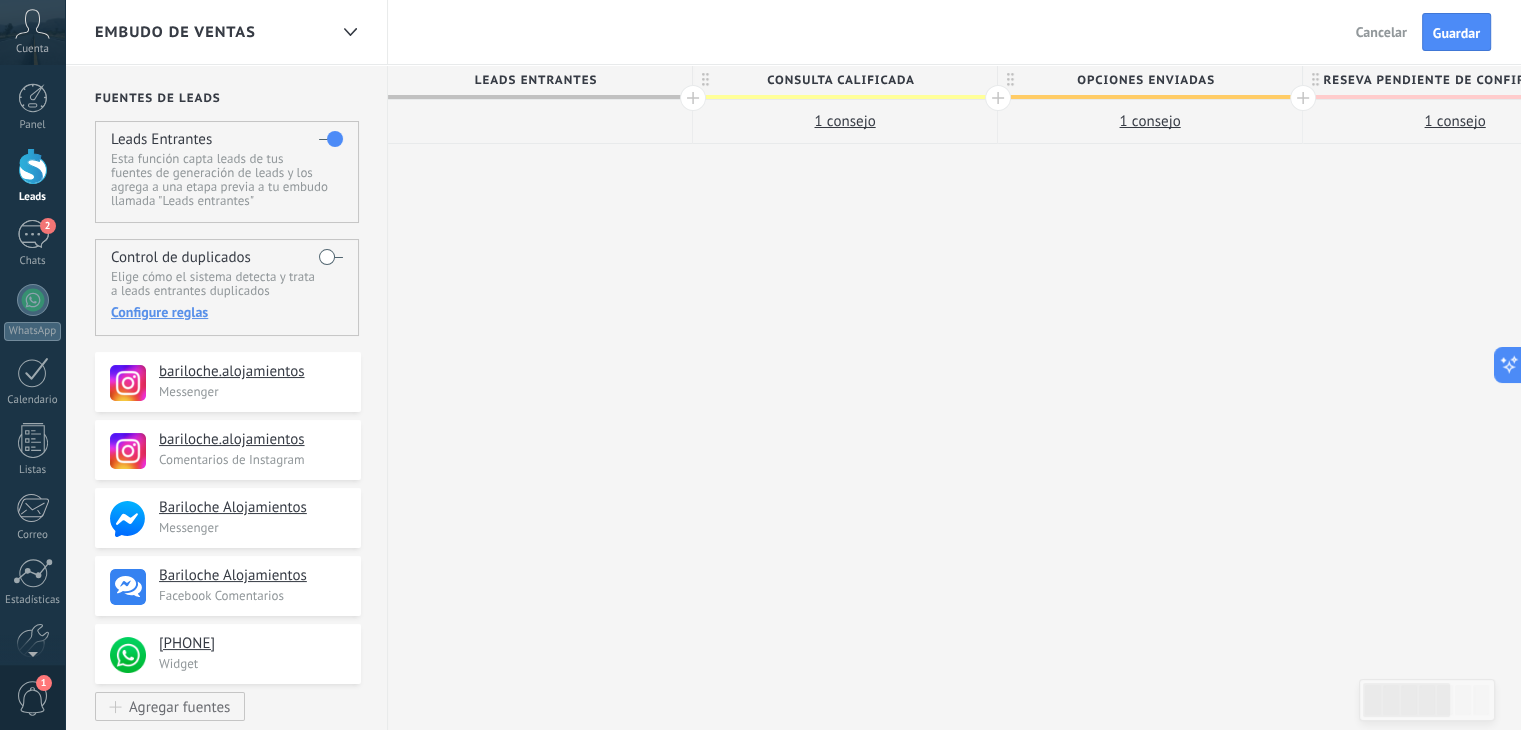 click on "1 сonsejo" at bounding box center (1454, 121) 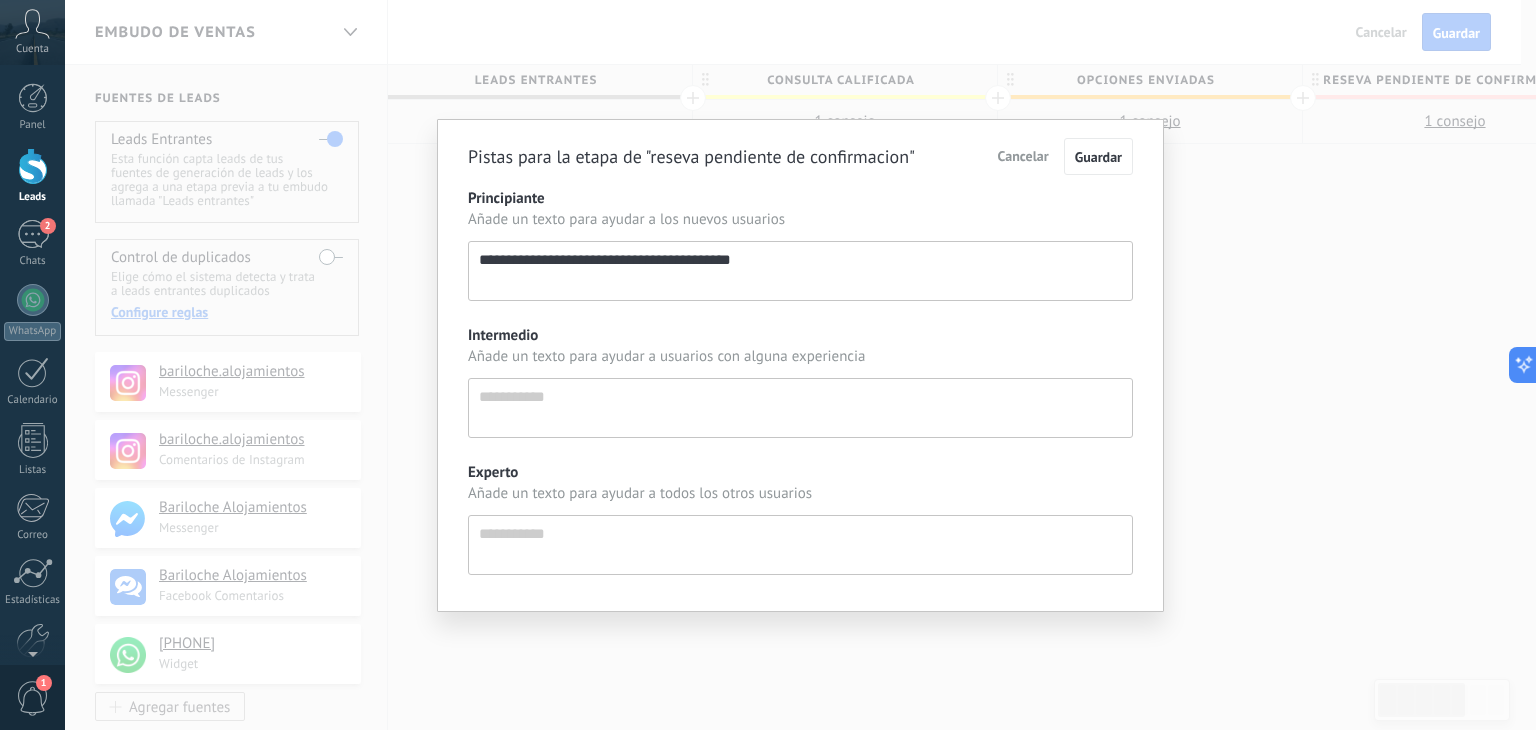 click on "**********" at bounding box center (800, 365) 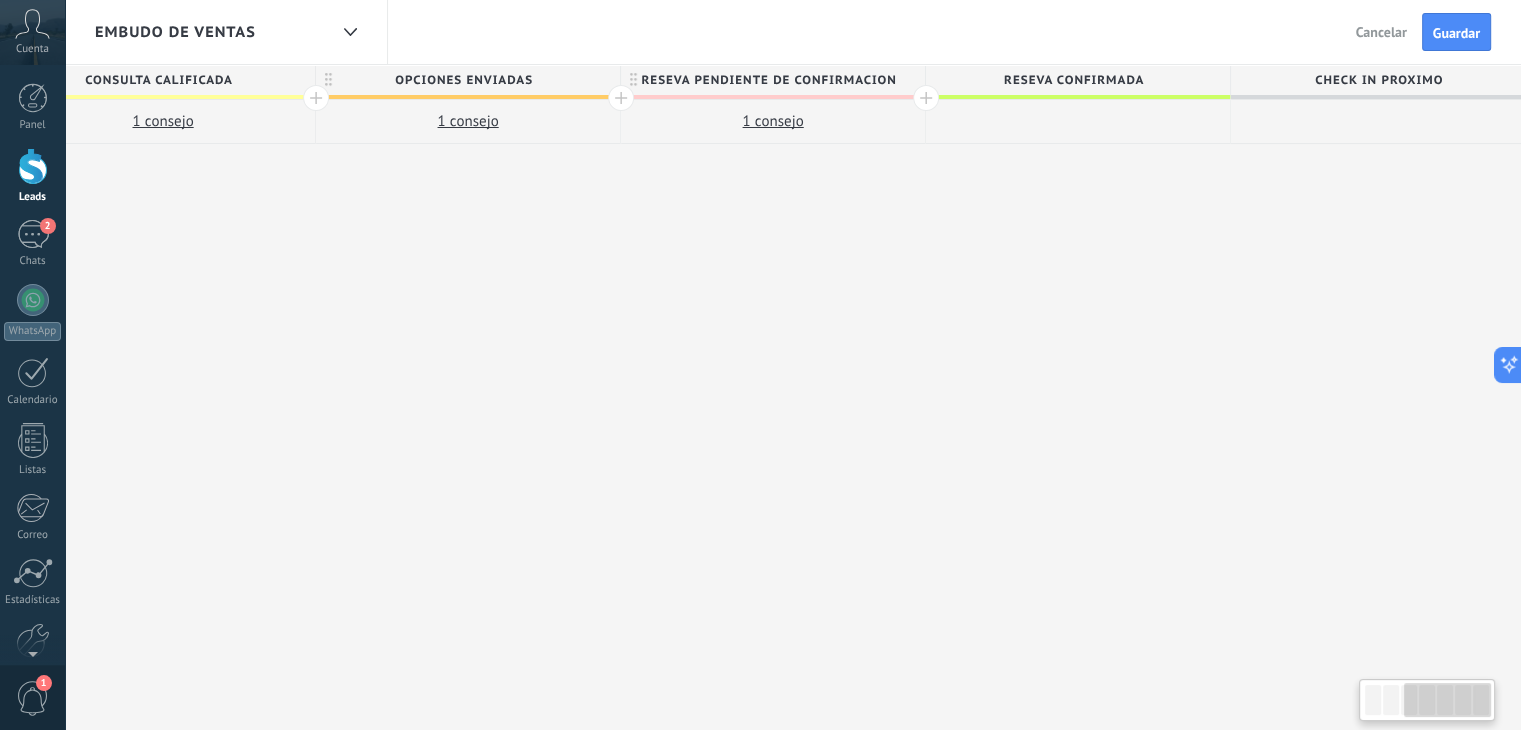 scroll, scrollTop: 0, scrollLeft: 696, axis: horizontal 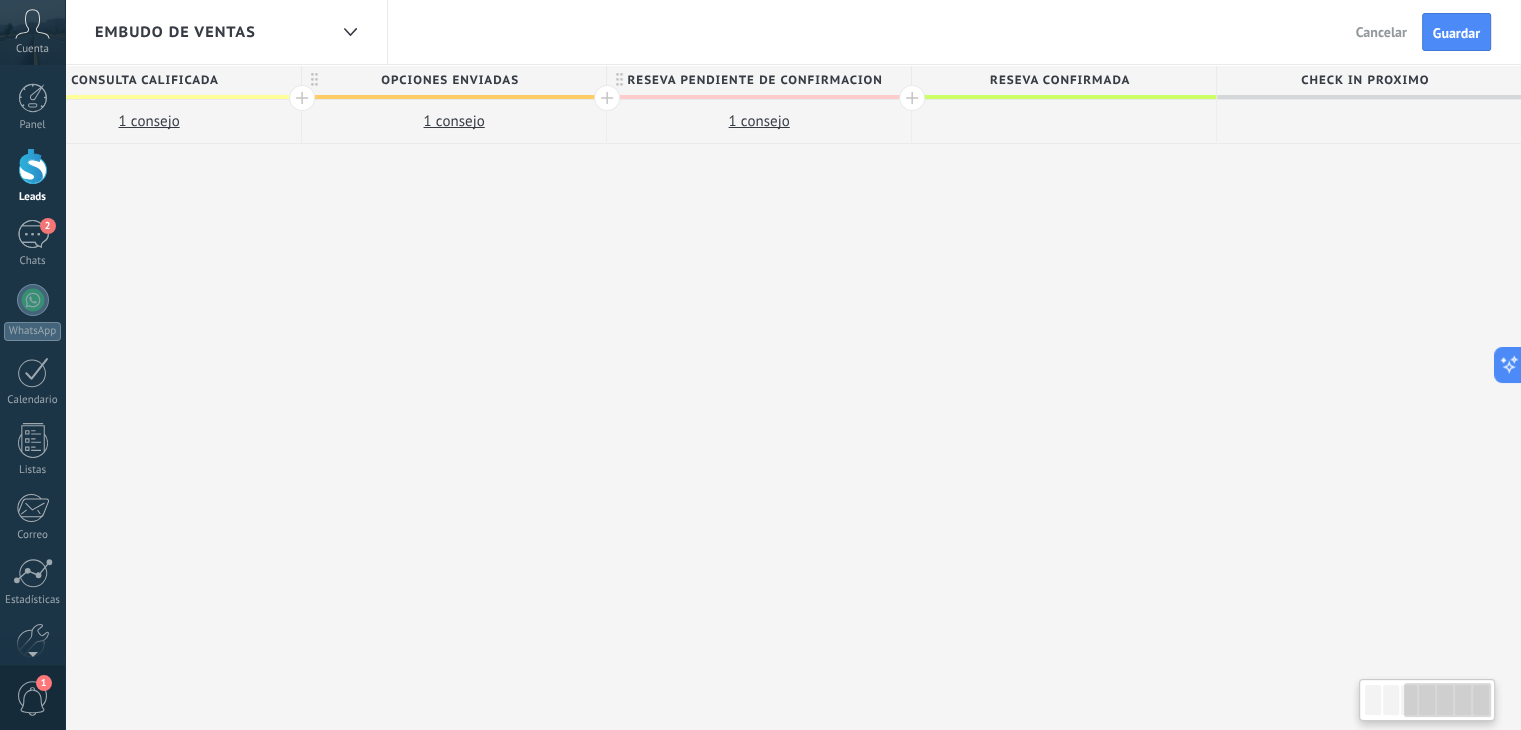 drag, startPoint x: 1388, startPoint y: 233, endPoint x: 567, endPoint y: 349, distance: 829.1544 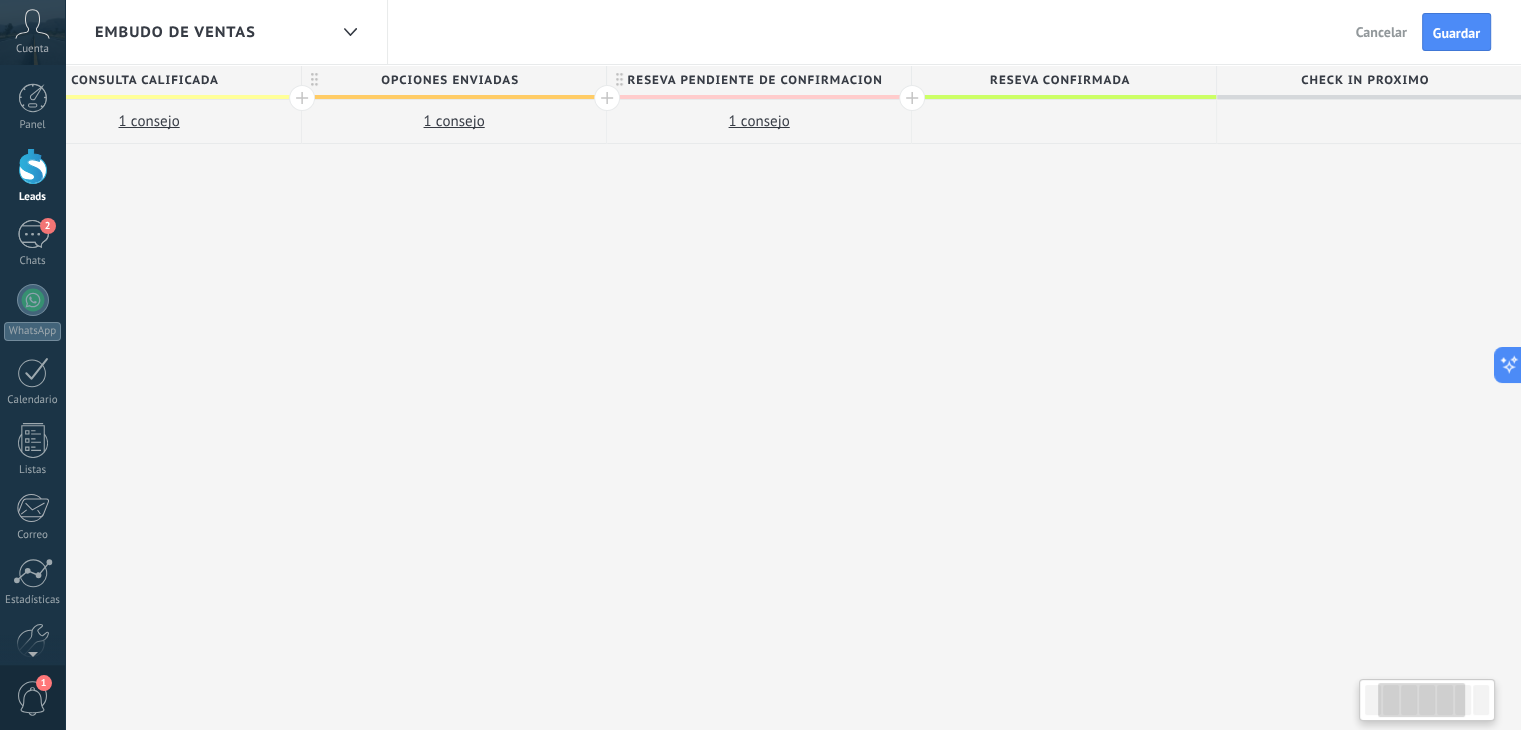scroll, scrollTop: 0, scrollLeft: 37, axis: horizontal 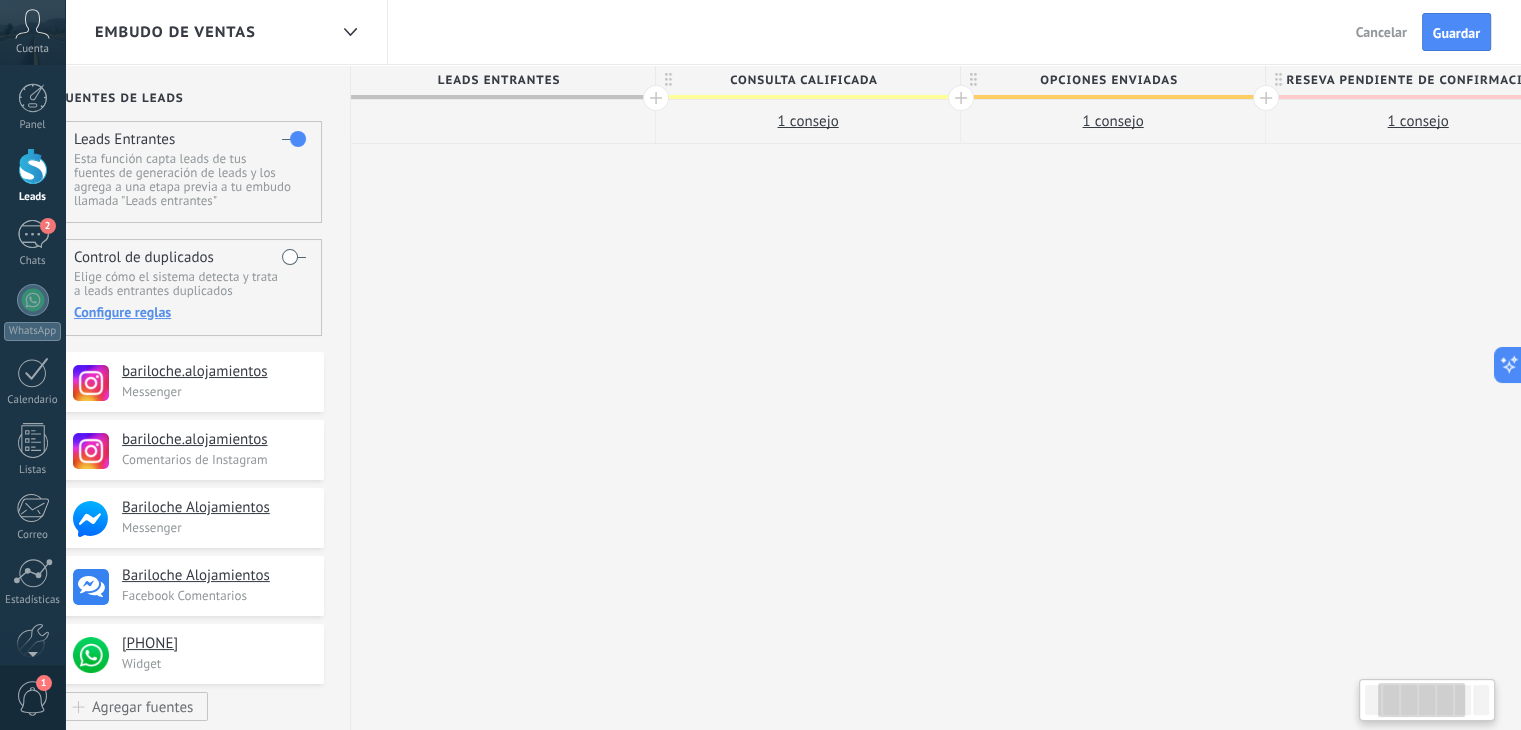 drag, startPoint x: 606, startPoint y: 276, endPoint x: 1414, endPoint y: 319, distance: 809.1434 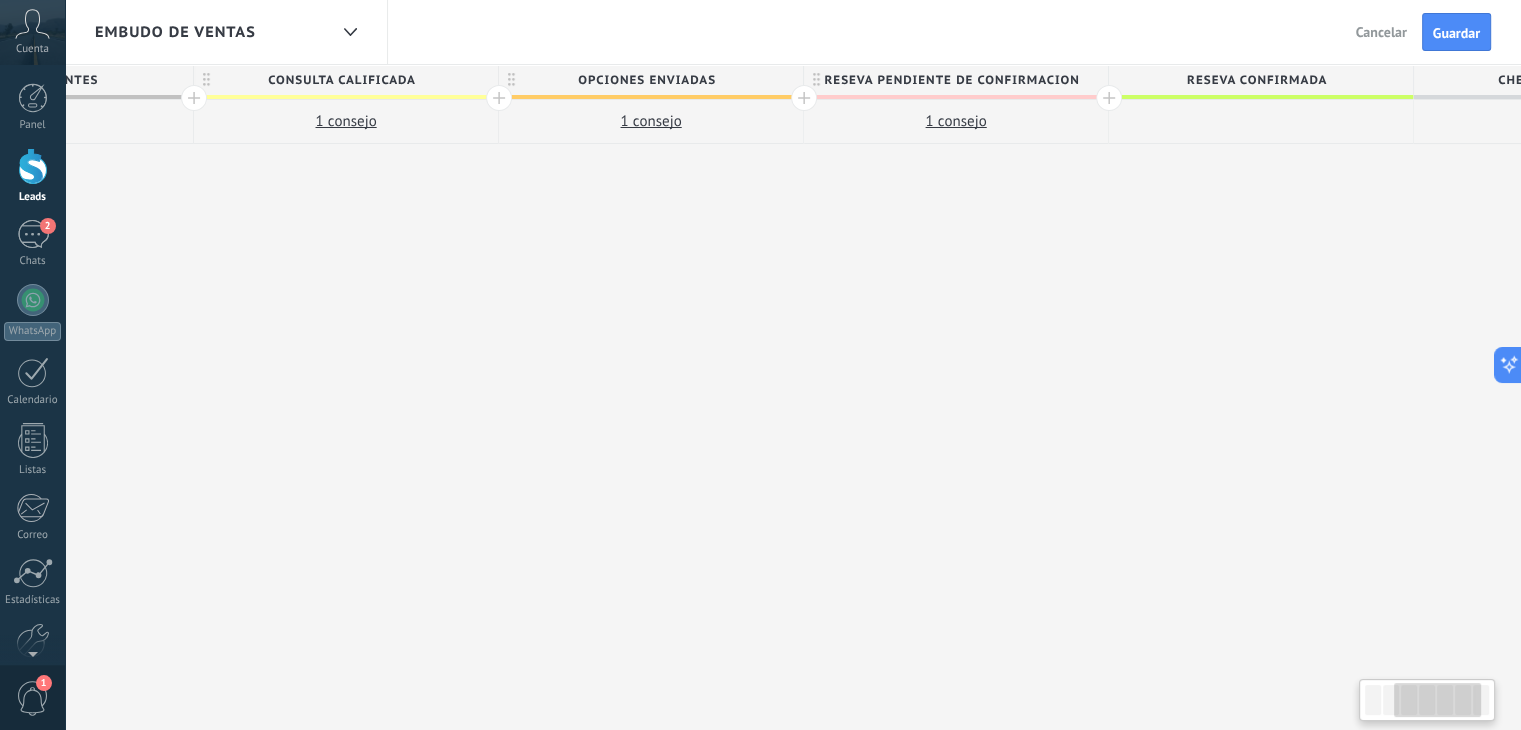 drag, startPoint x: 1294, startPoint y: 306, endPoint x: 703, endPoint y: 319, distance: 591.14294 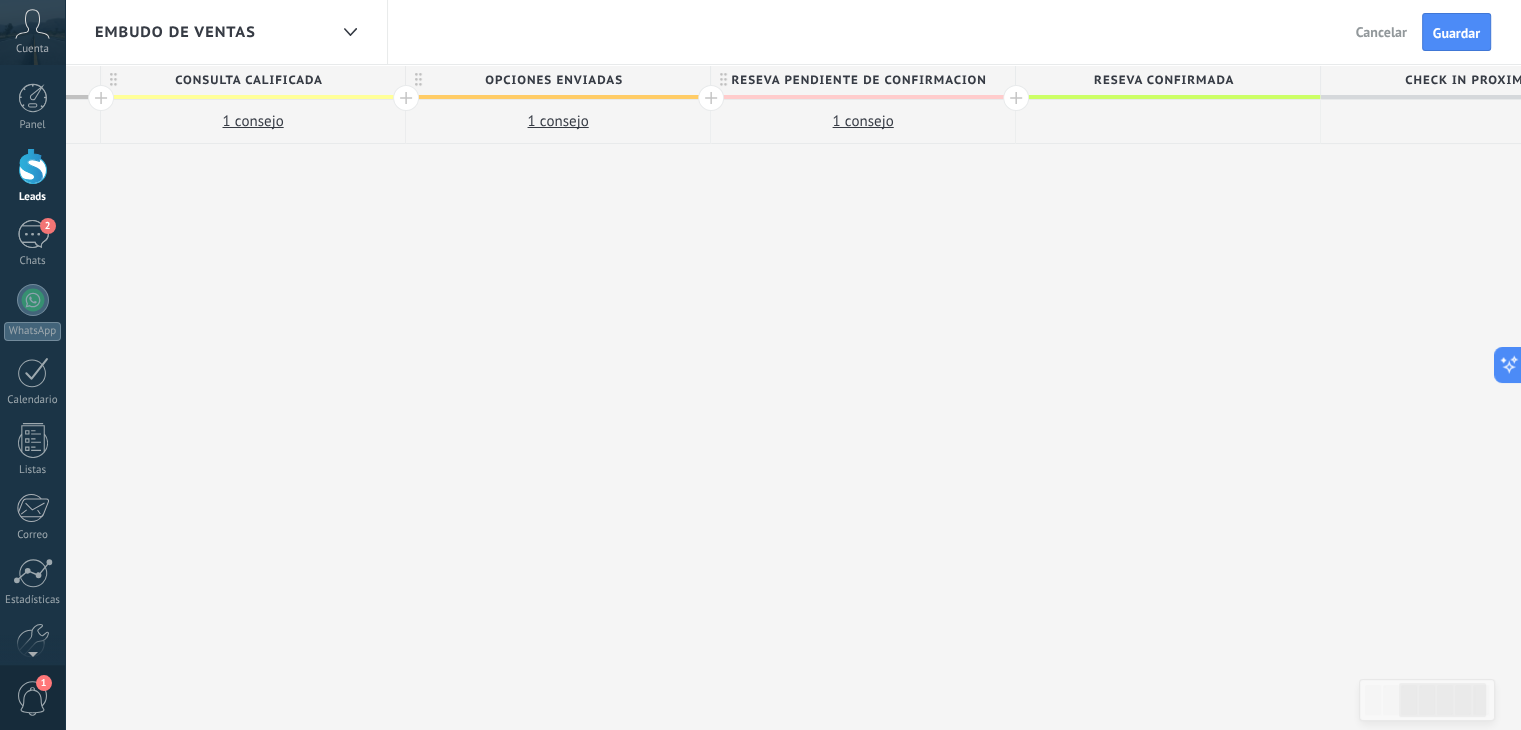 scroll, scrollTop: 0, scrollLeft: 696, axis: horizontal 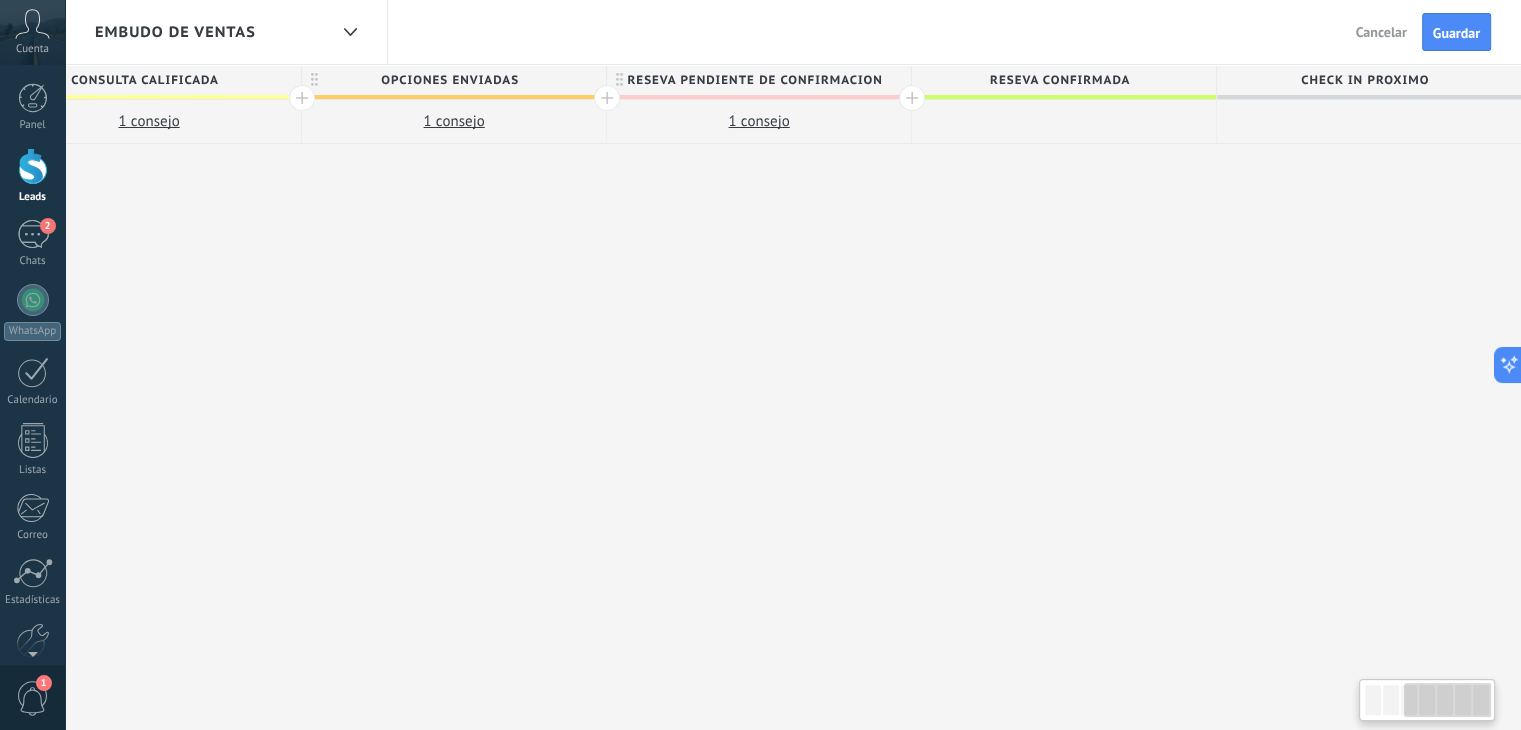 drag, startPoint x: 1173, startPoint y: 292, endPoint x: 968, endPoint y: 311, distance: 205.8786 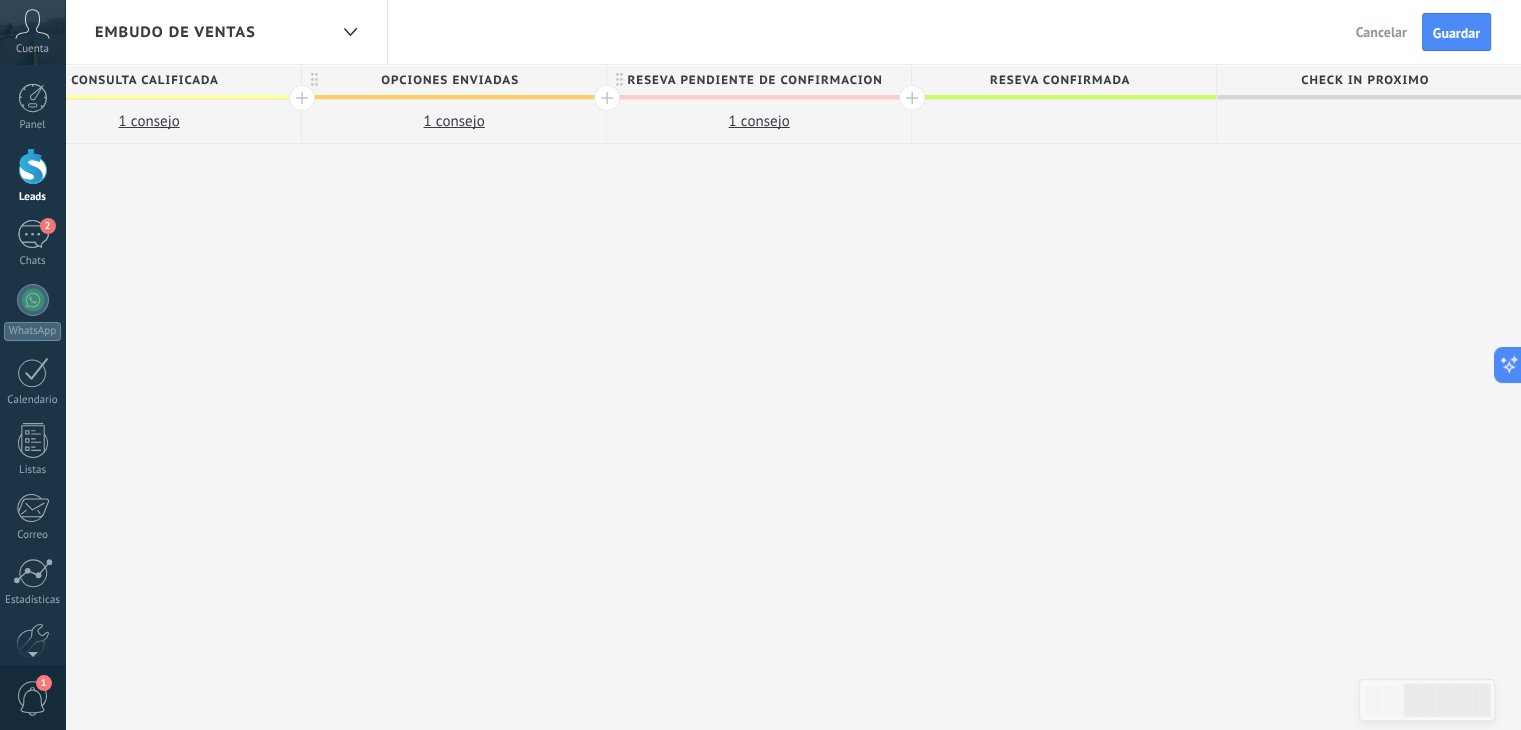 click at bounding box center (912, 98) 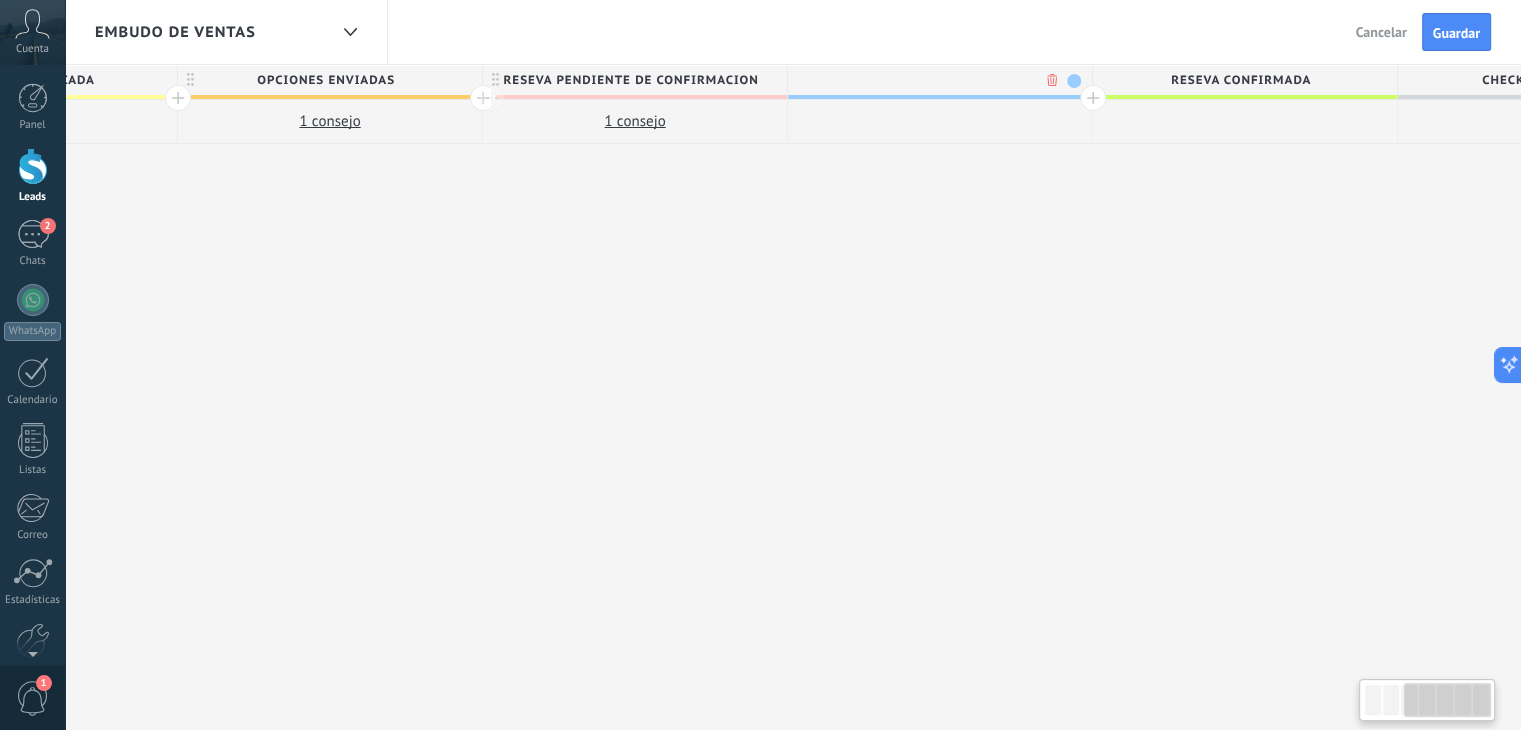 scroll, scrollTop: 0, scrollLeft: 844, axis: horizontal 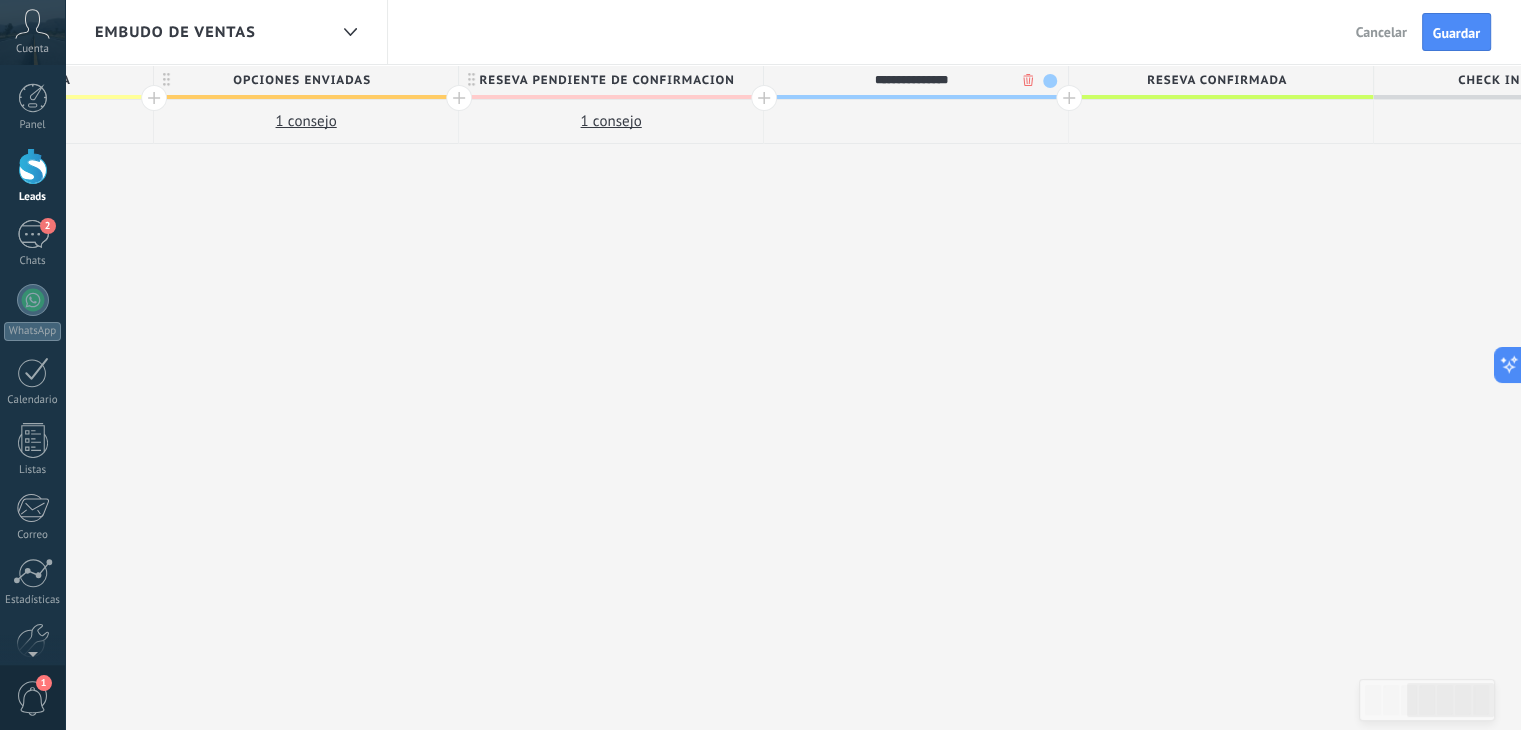 type on "**********" 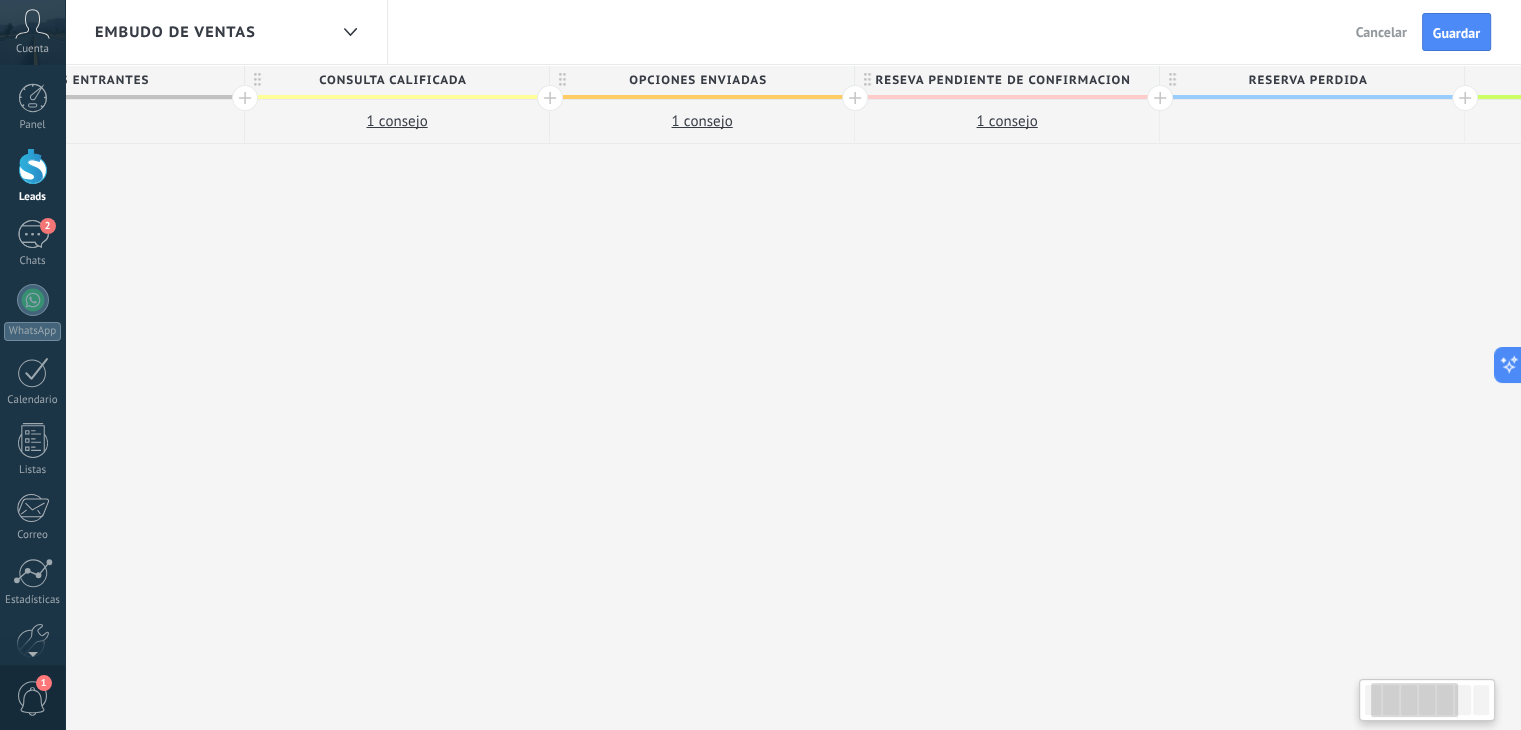 drag, startPoint x: 457, startPoint y: 302, endPoint x: 1159, endPoint y: 289, distance: 702.12036 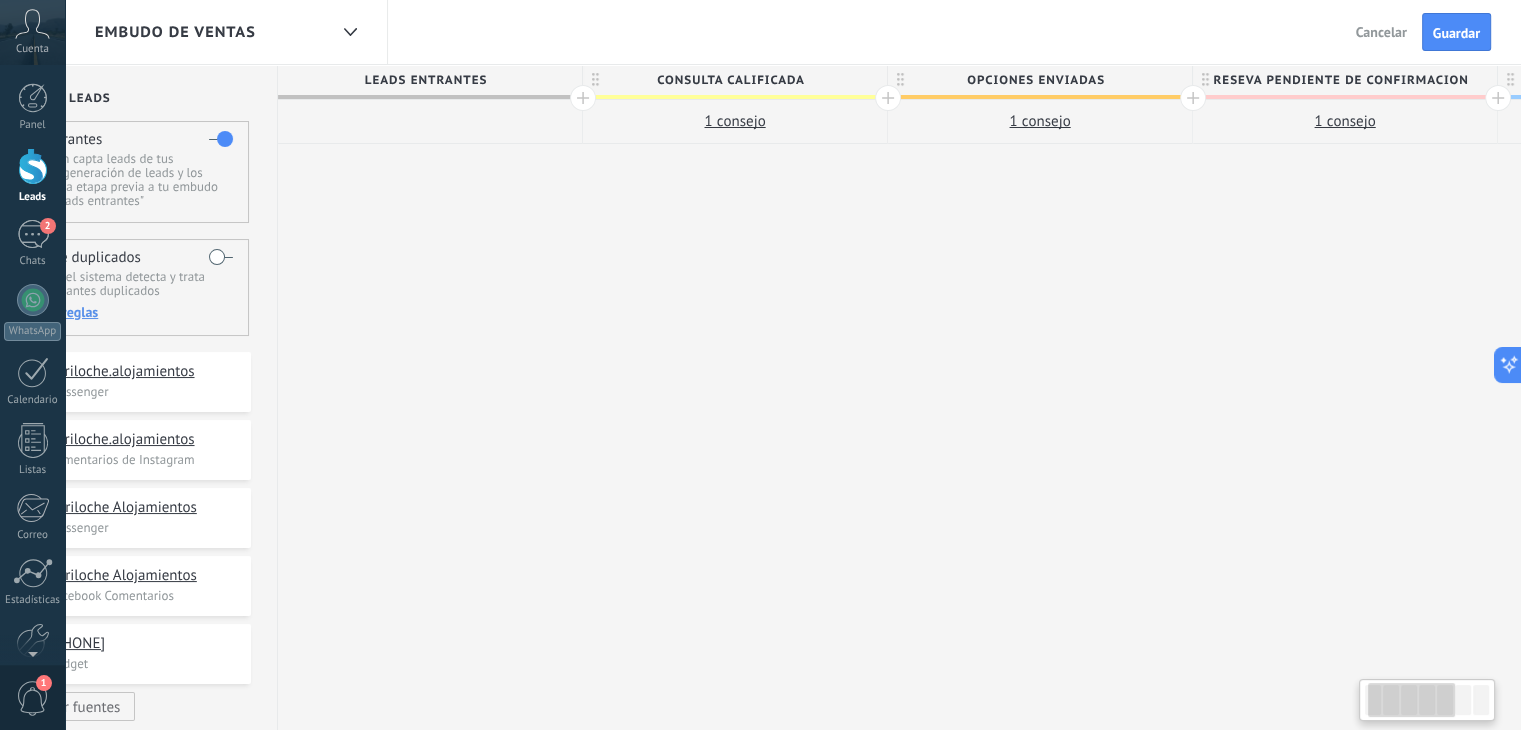 scroll, scrollTop: 0, scrollLeft: 30, axis: horizontal 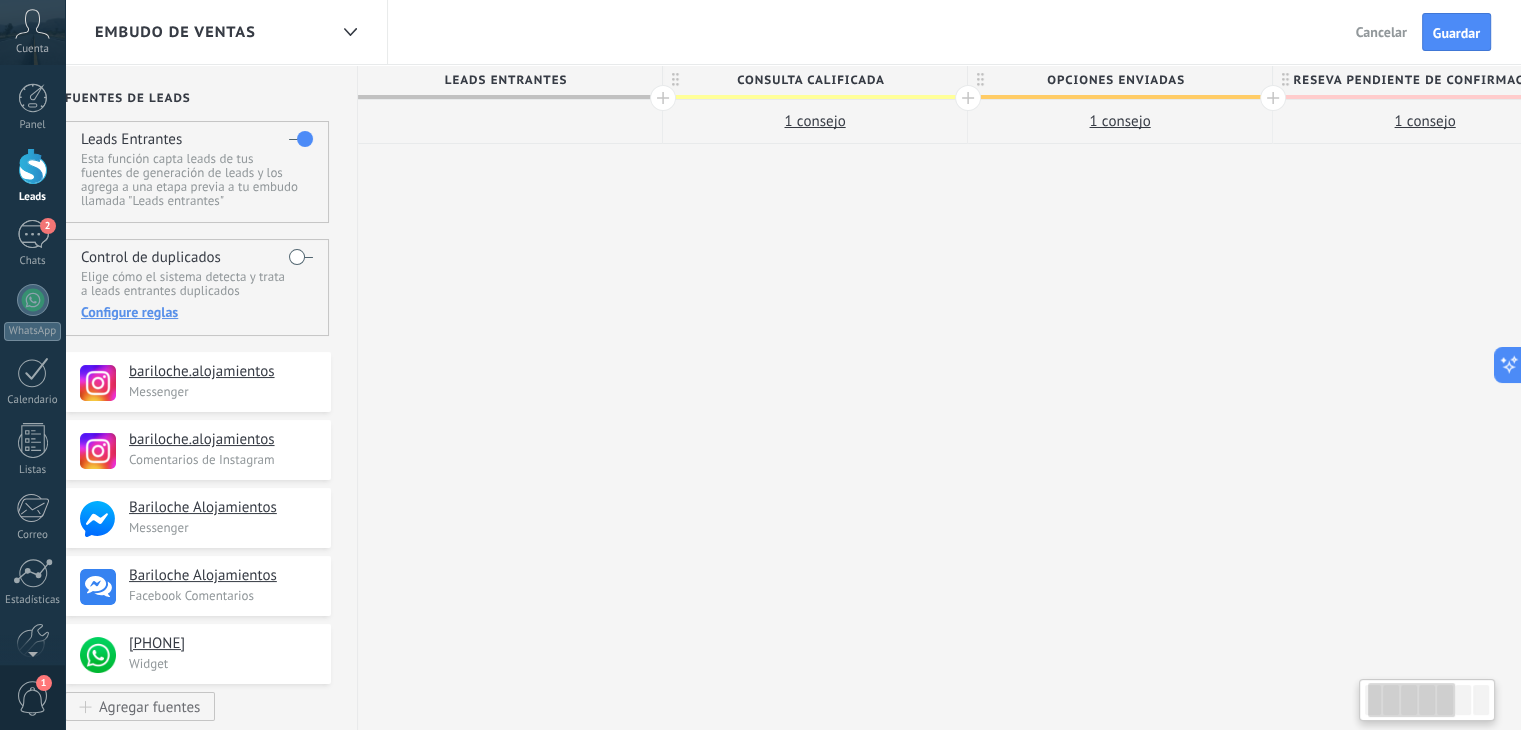 drag, startPoint x: 579, startPoint y: 312, endPoint x: 758, endPoint y: 281, distance: 181.66452 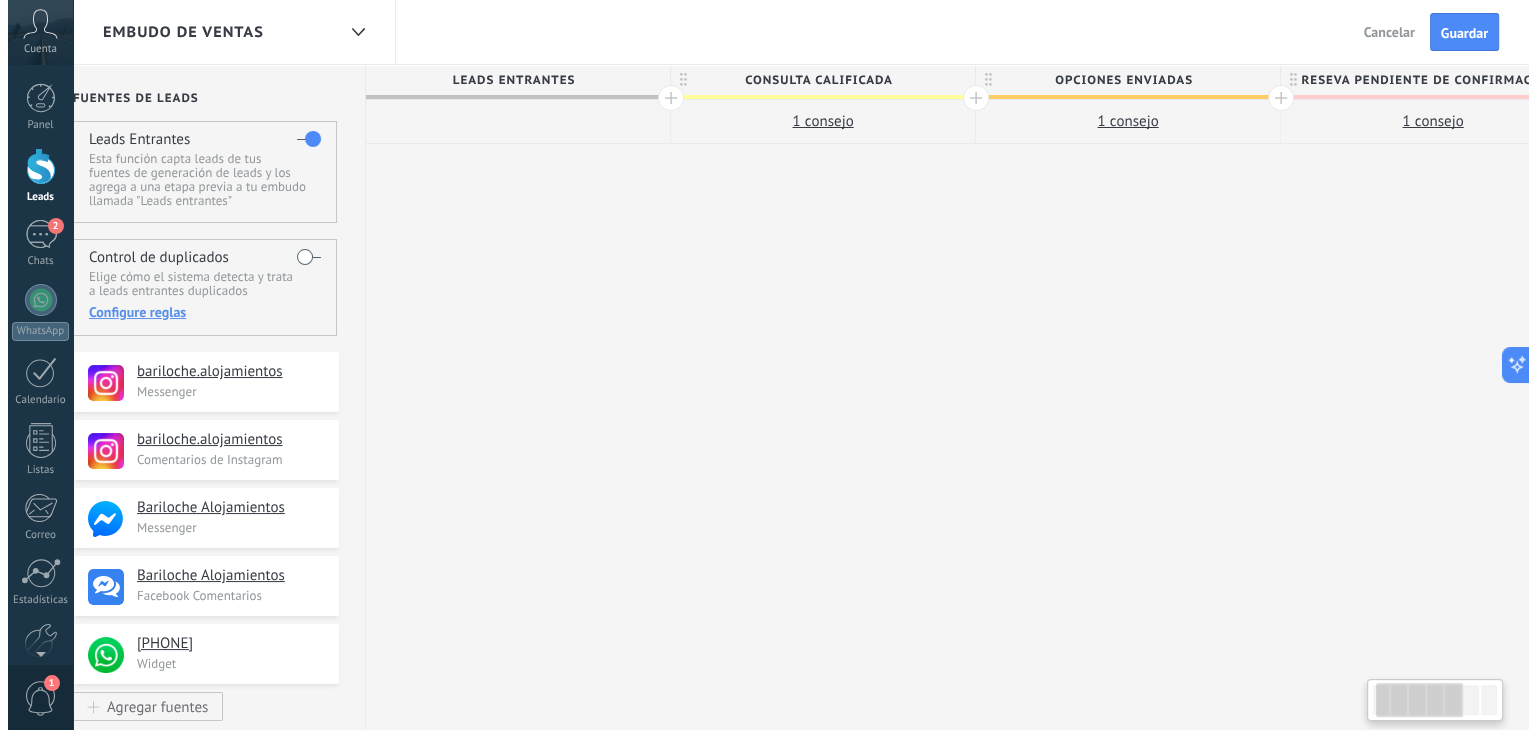 scroll, scrollTop: 0, scrollLeft: 0, axis: both 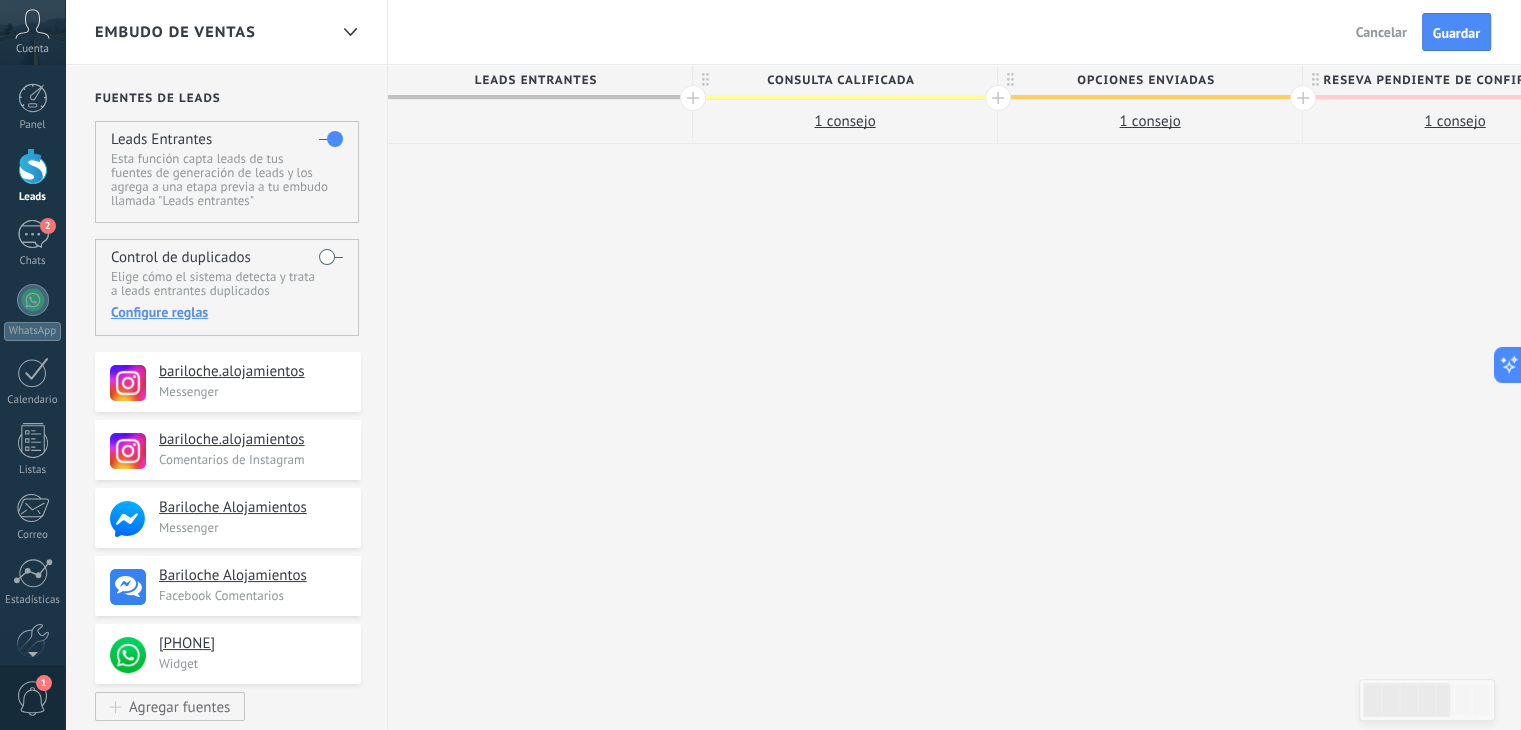 click at bounding box center [33, 166] 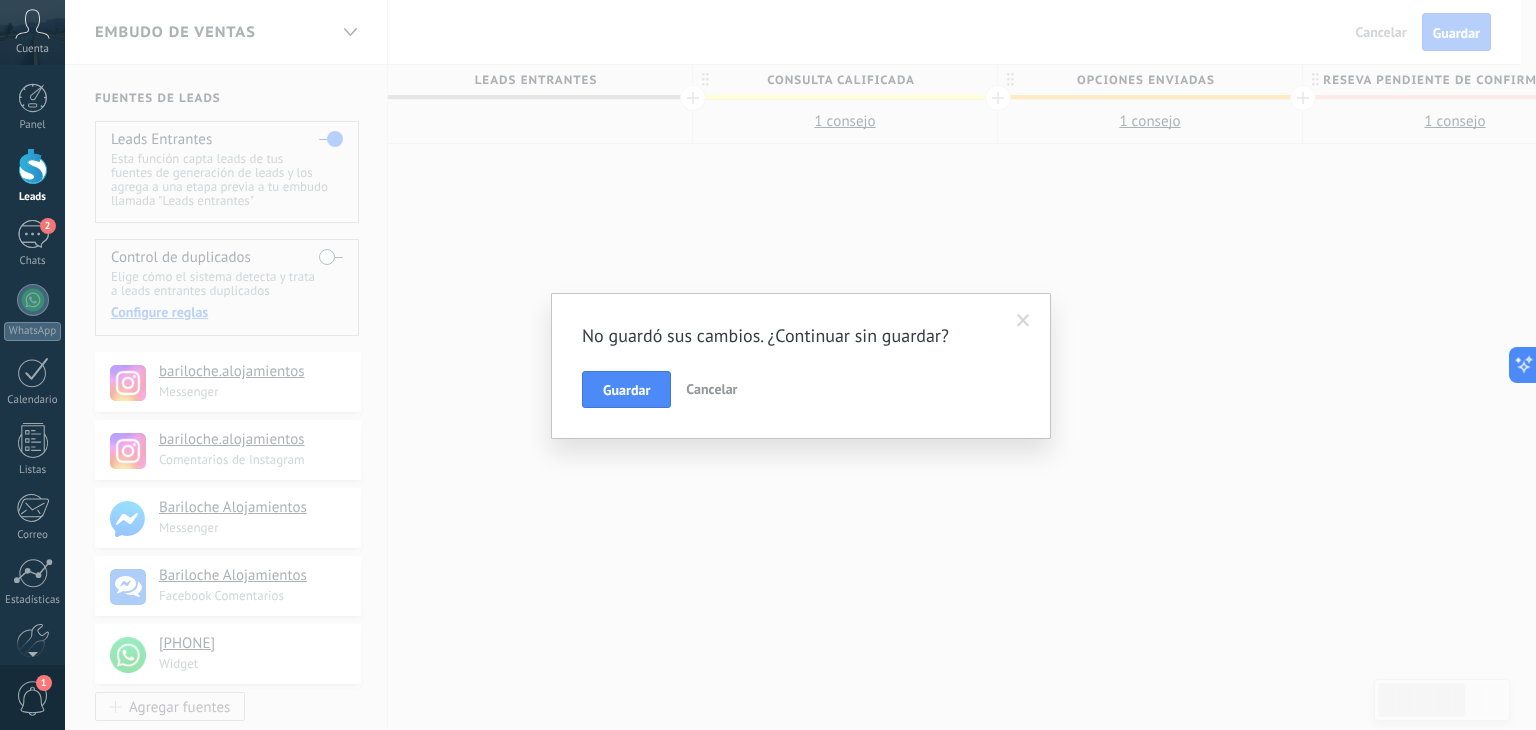 click on "No guardó sus cambios. ¿Continuar sin guardar? Guardar Cancelar" at bounding box center (800, 365) 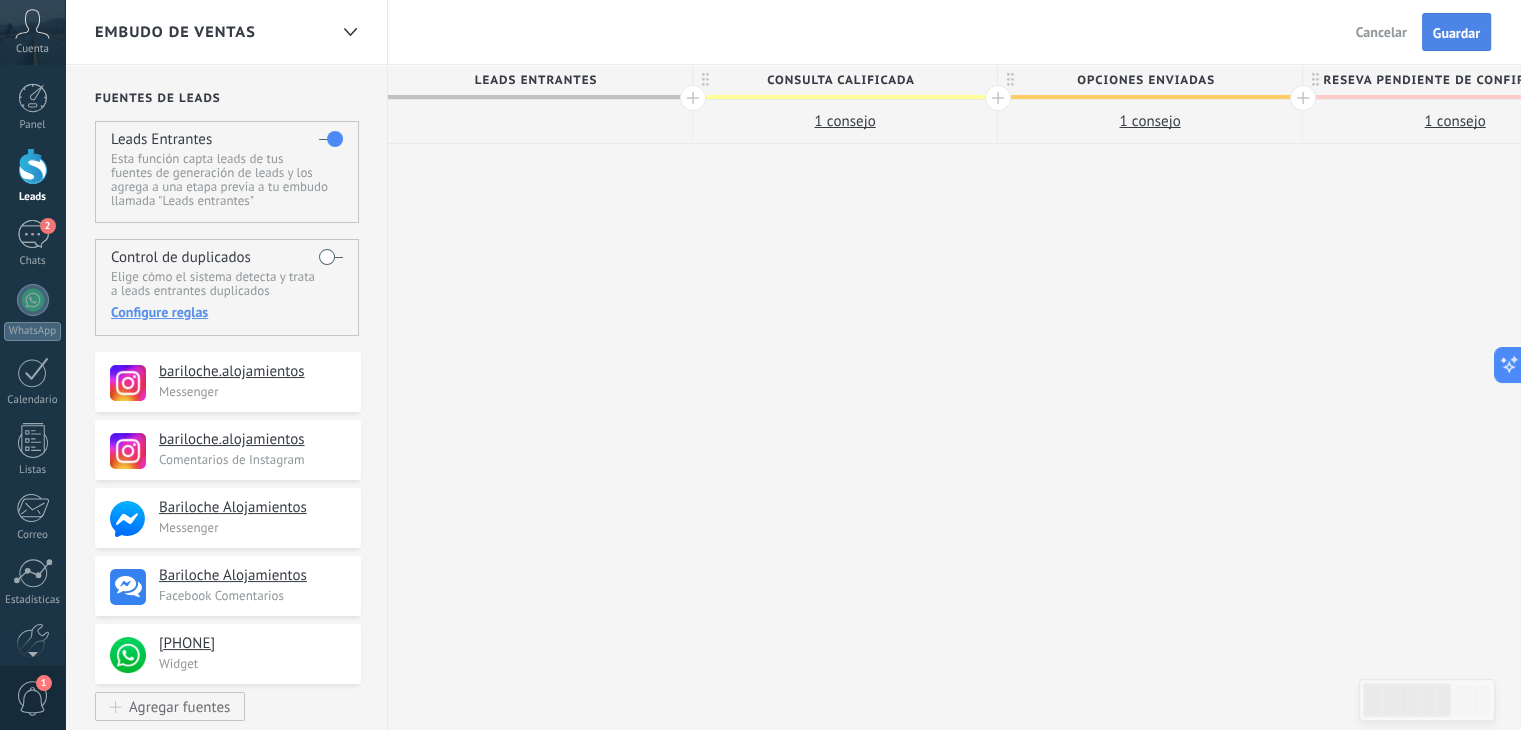 click on "Guardar" at bounding box center [1456, 33] 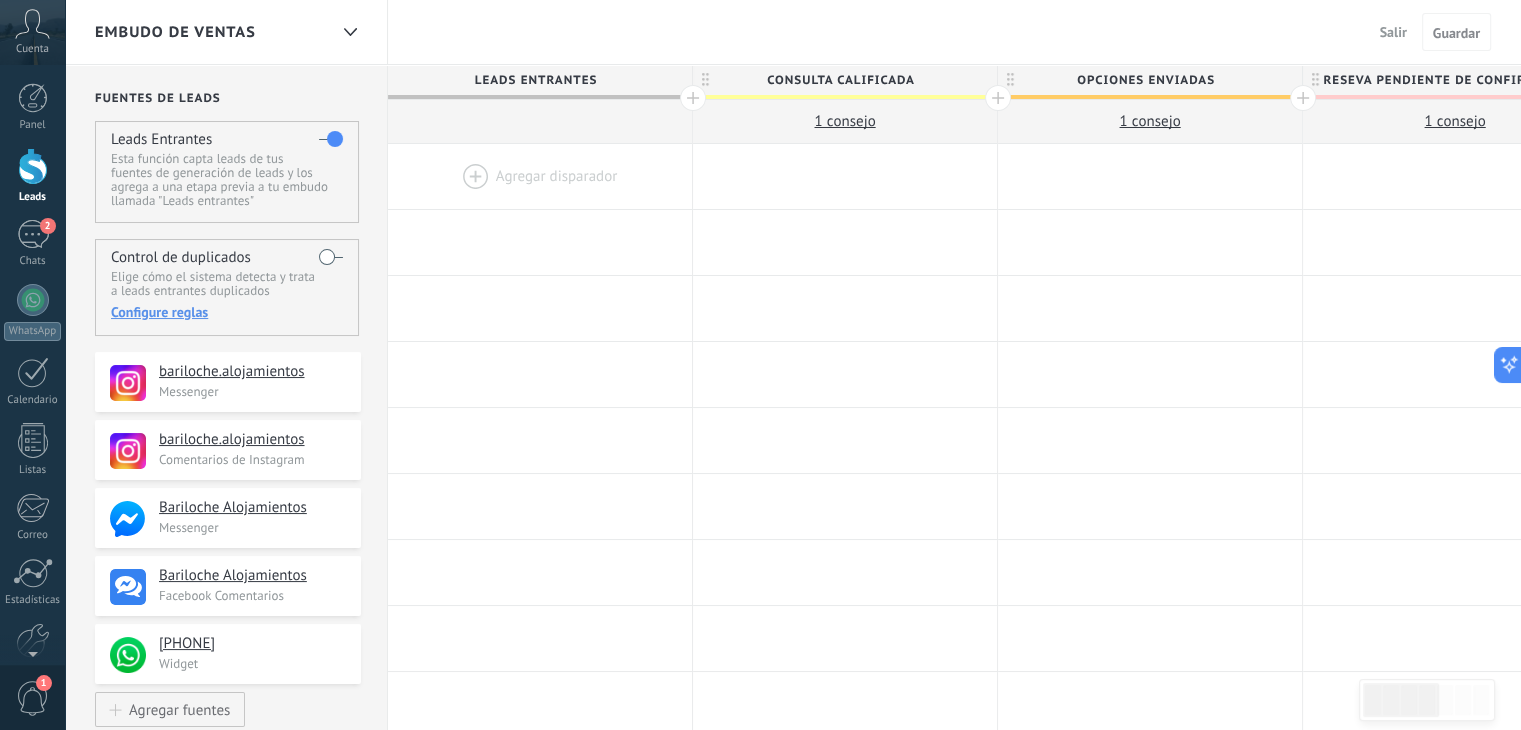 click at bounding box center [33, 166] 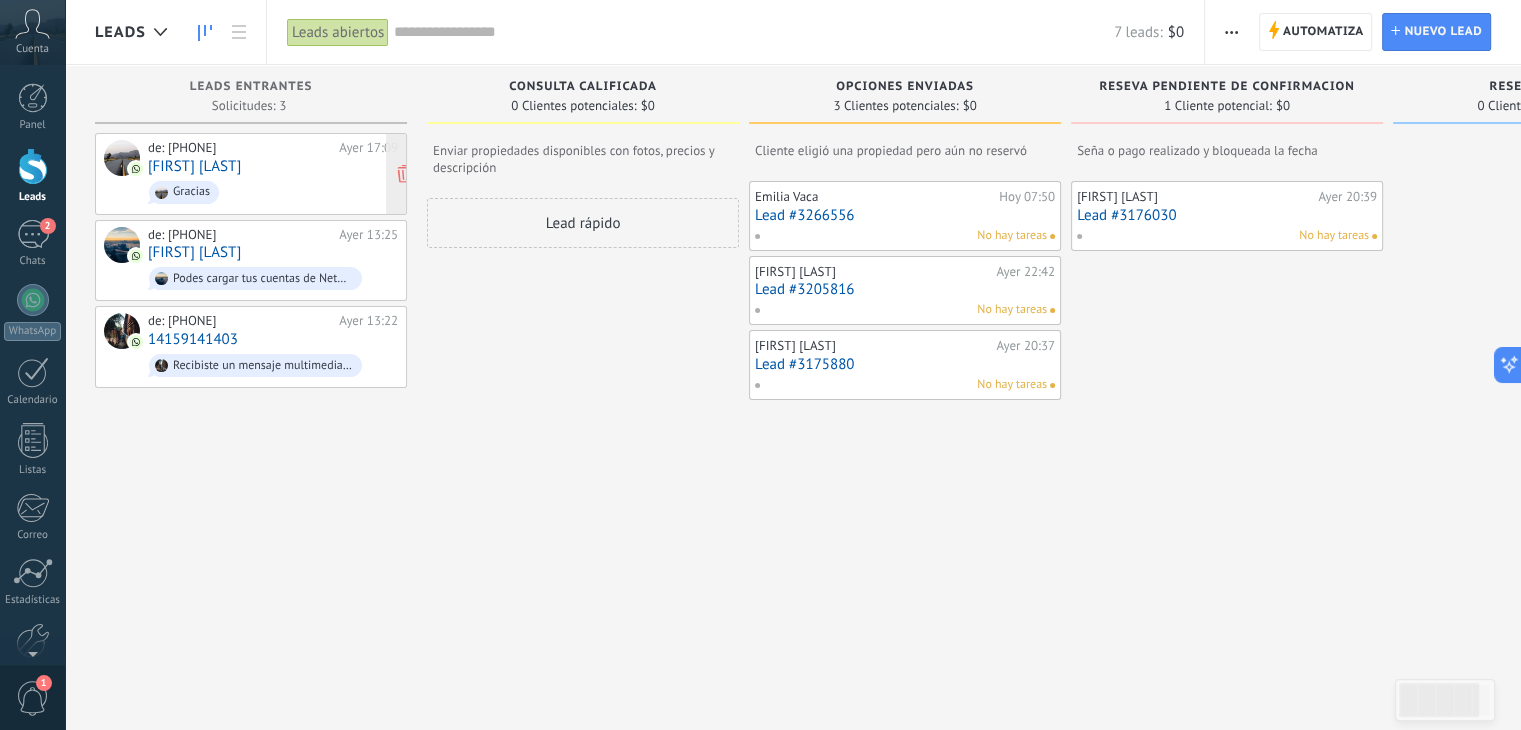 click on "[FIRST] [LAST]" at bounding box center [194, 166] 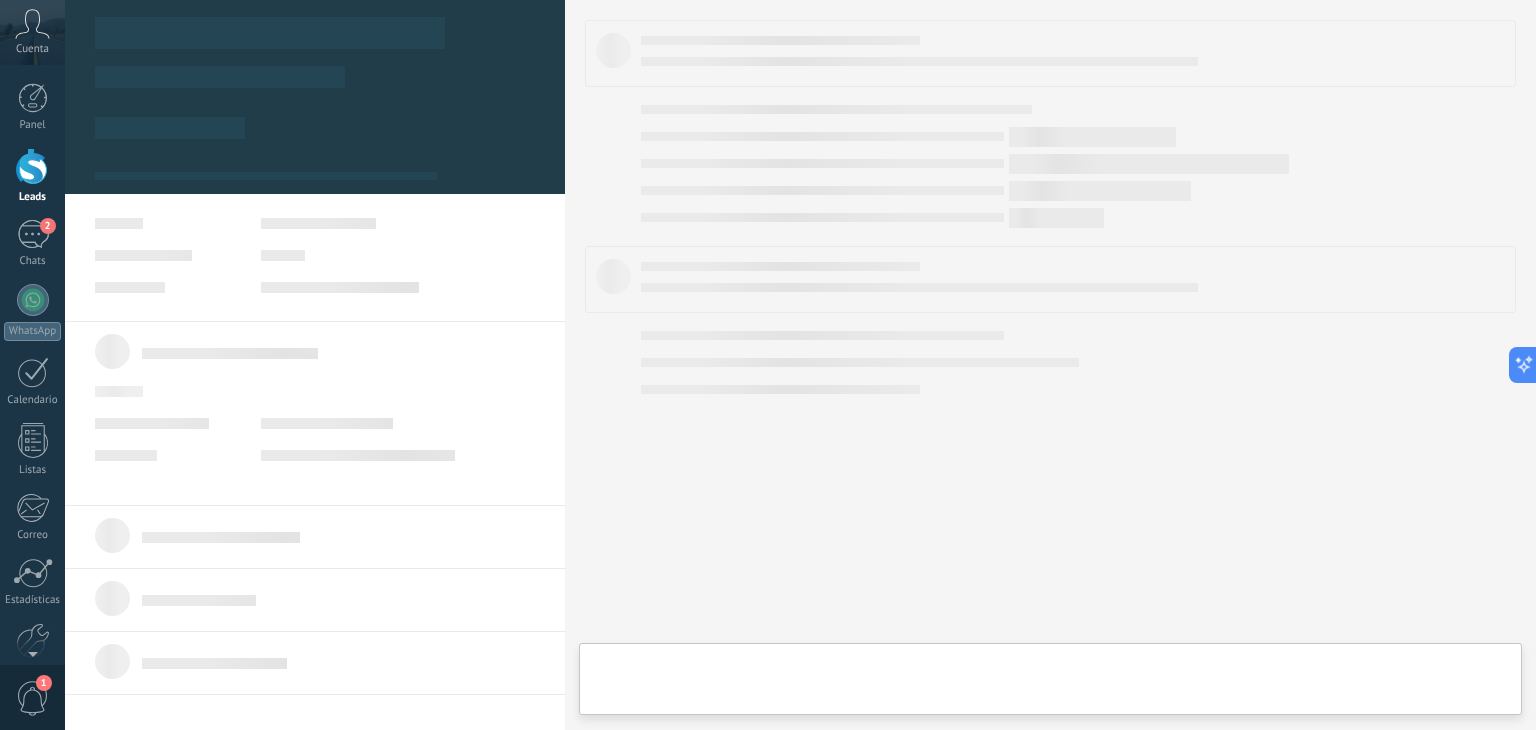 type on "**********" 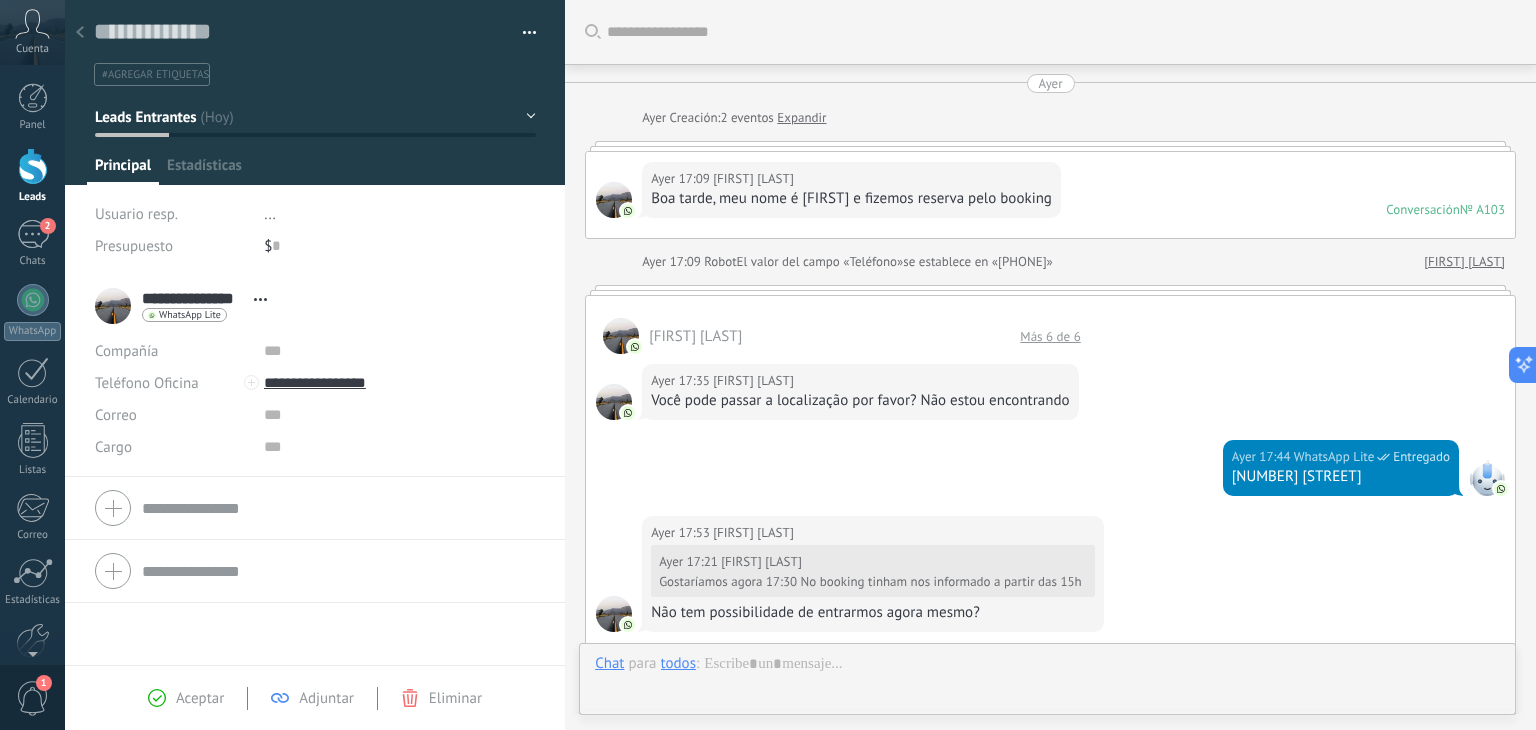 scroll, scrollTop: 29, scrollLeft: 0, axis: vertical 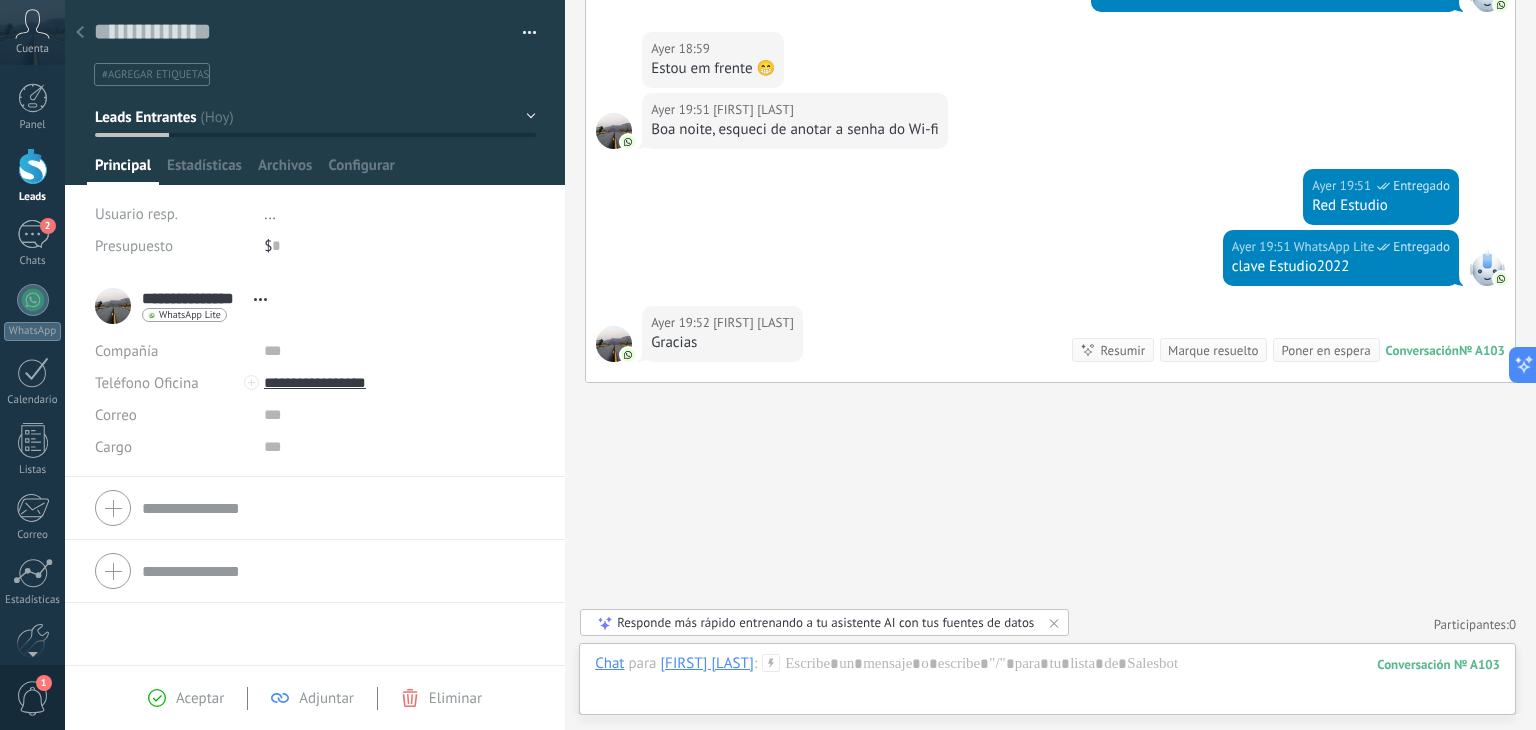 click on "Leads Entrantes" at bounding box center [315, 117] 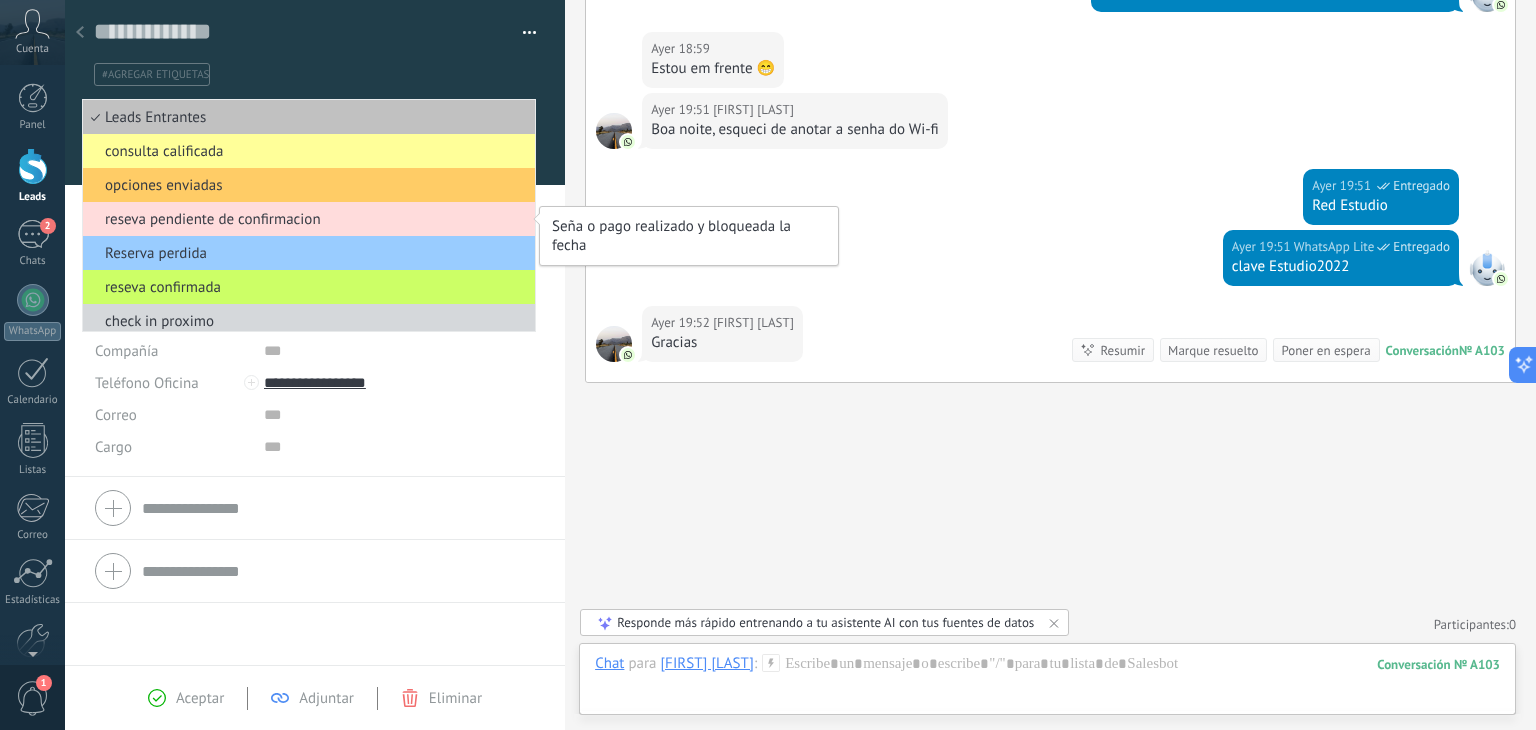 click on "reseva pendiente de confirmacion" at bounding box center (306, 219) 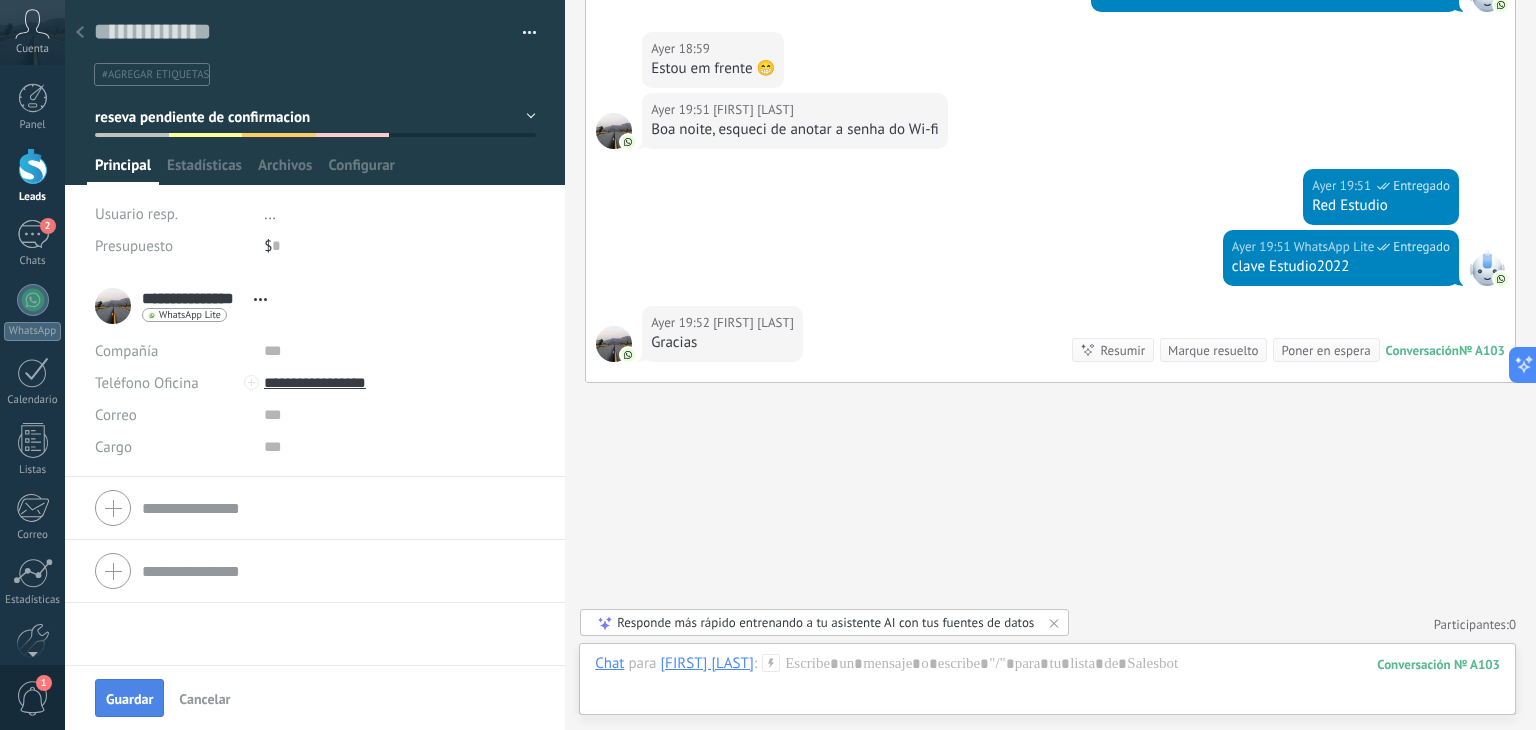 click on "Guardar" at bounding box center (129, 699) 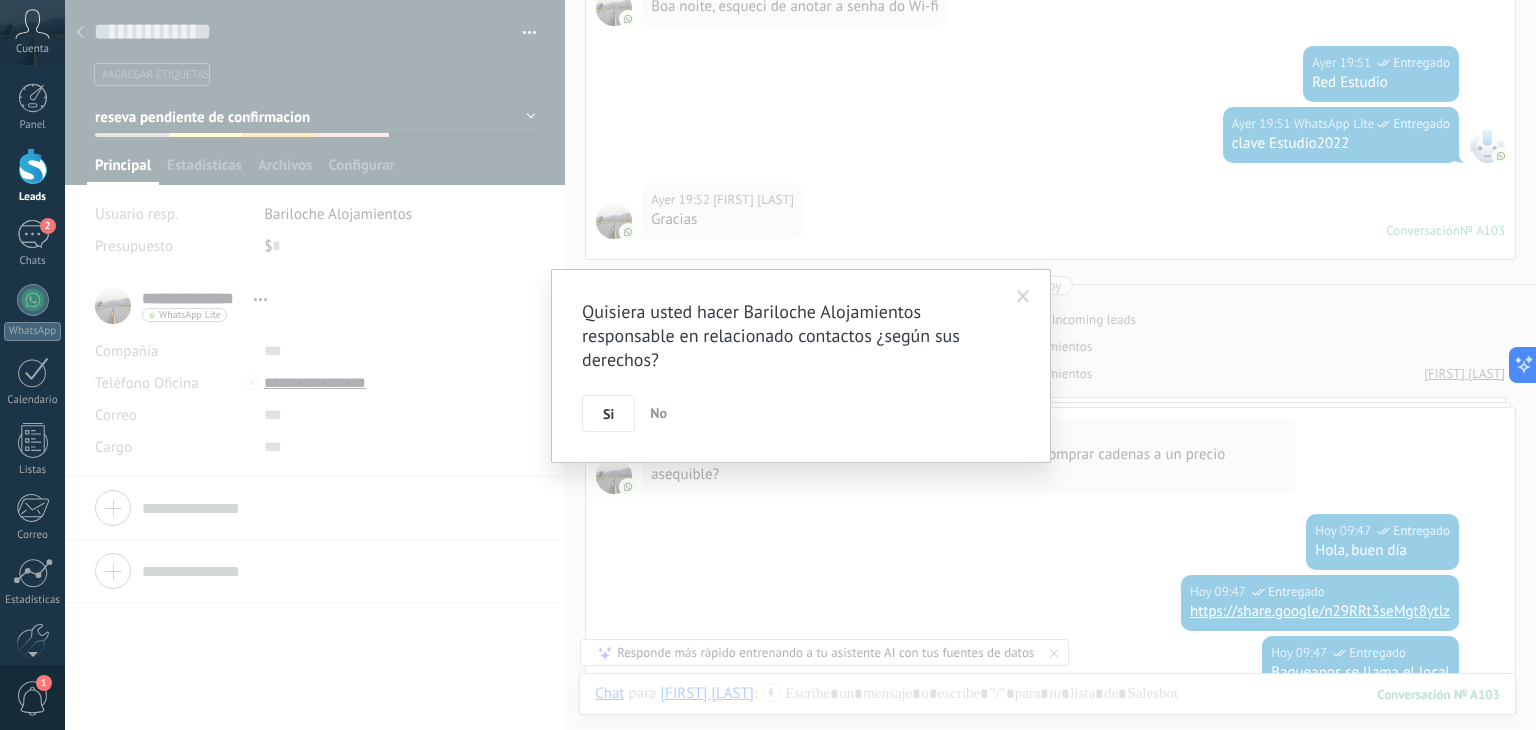 scroll, scrollTop: 1484, scrollLeft: 0, axis: vertical 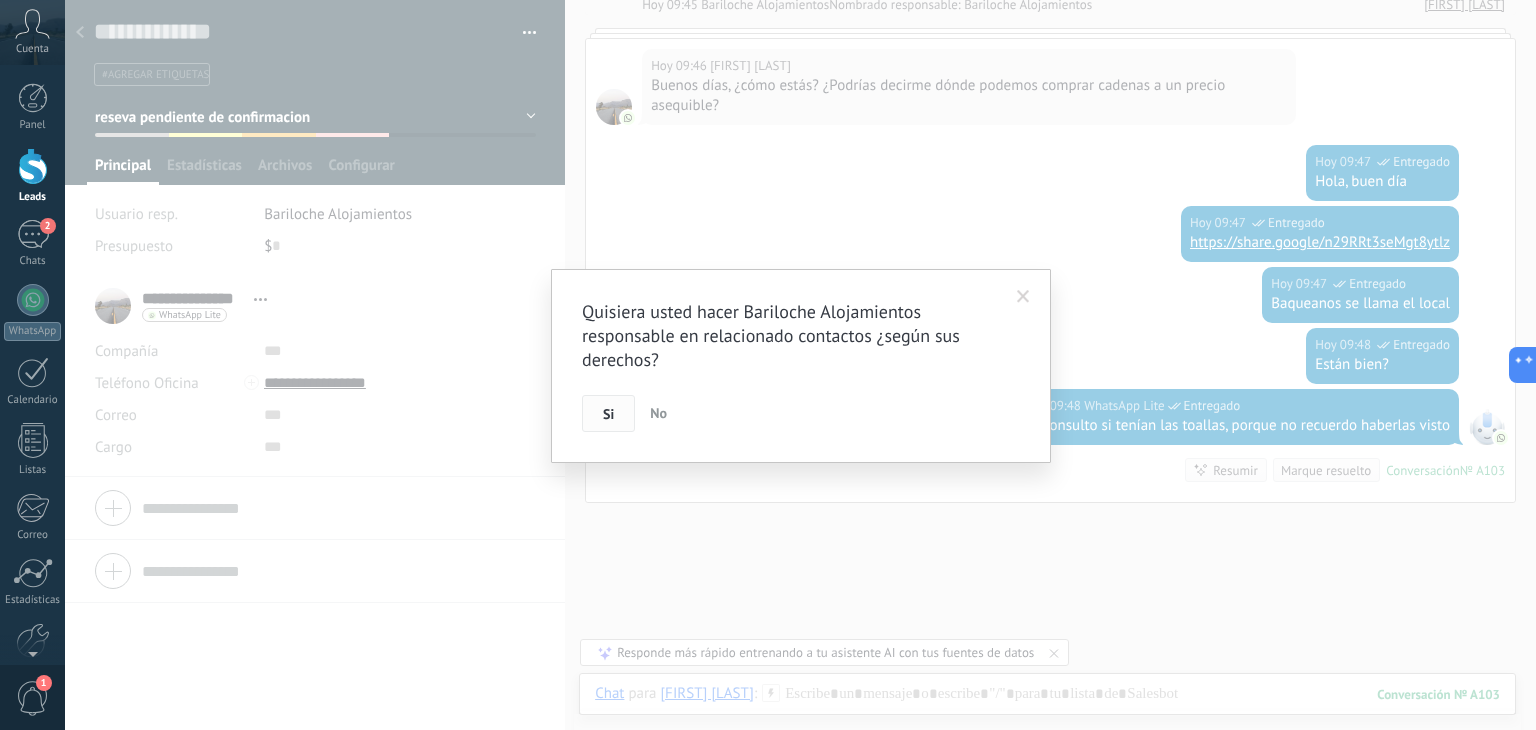 click on "Si" at bounding box center [608, 414] 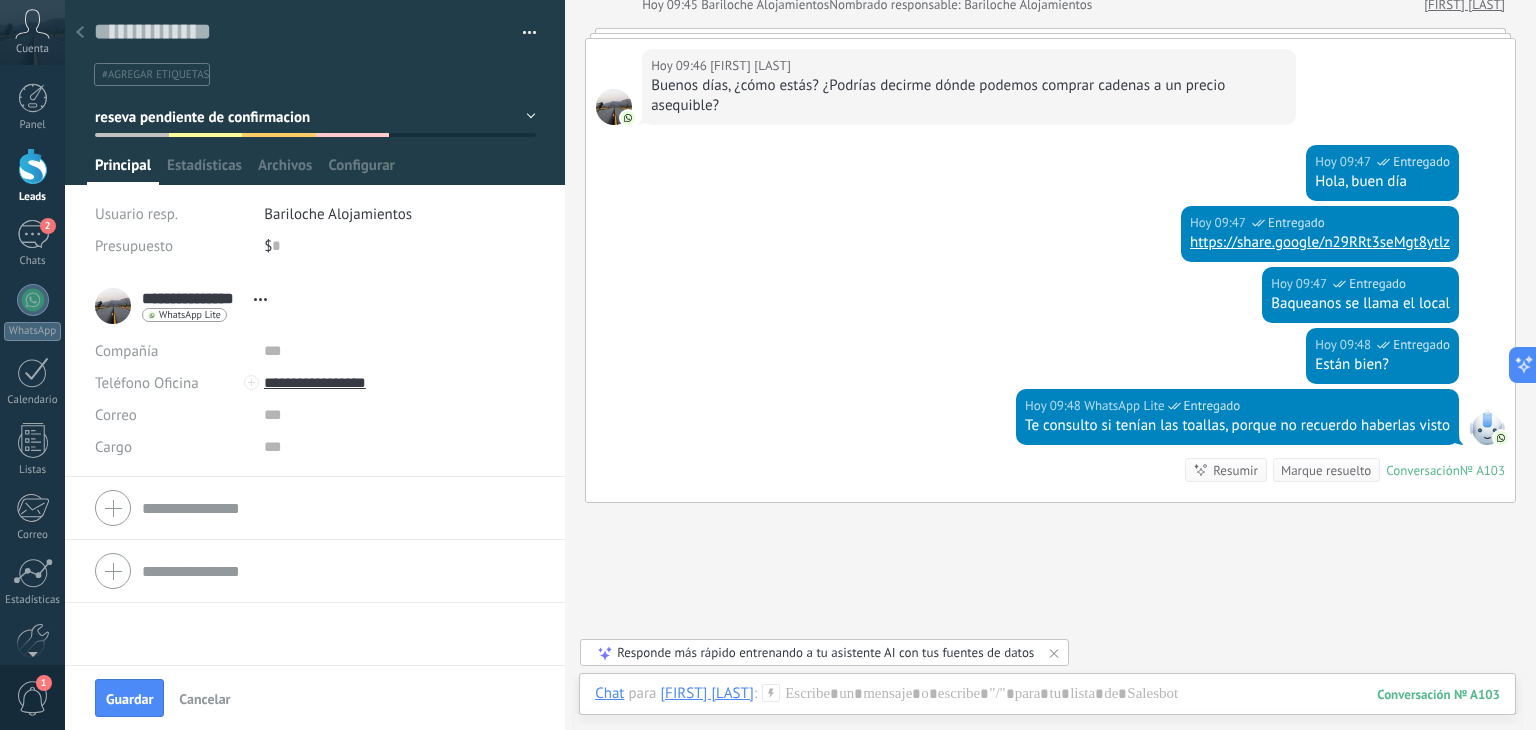 click on "reseva pendiente de confirmacion" at bounding box center [315, 117] 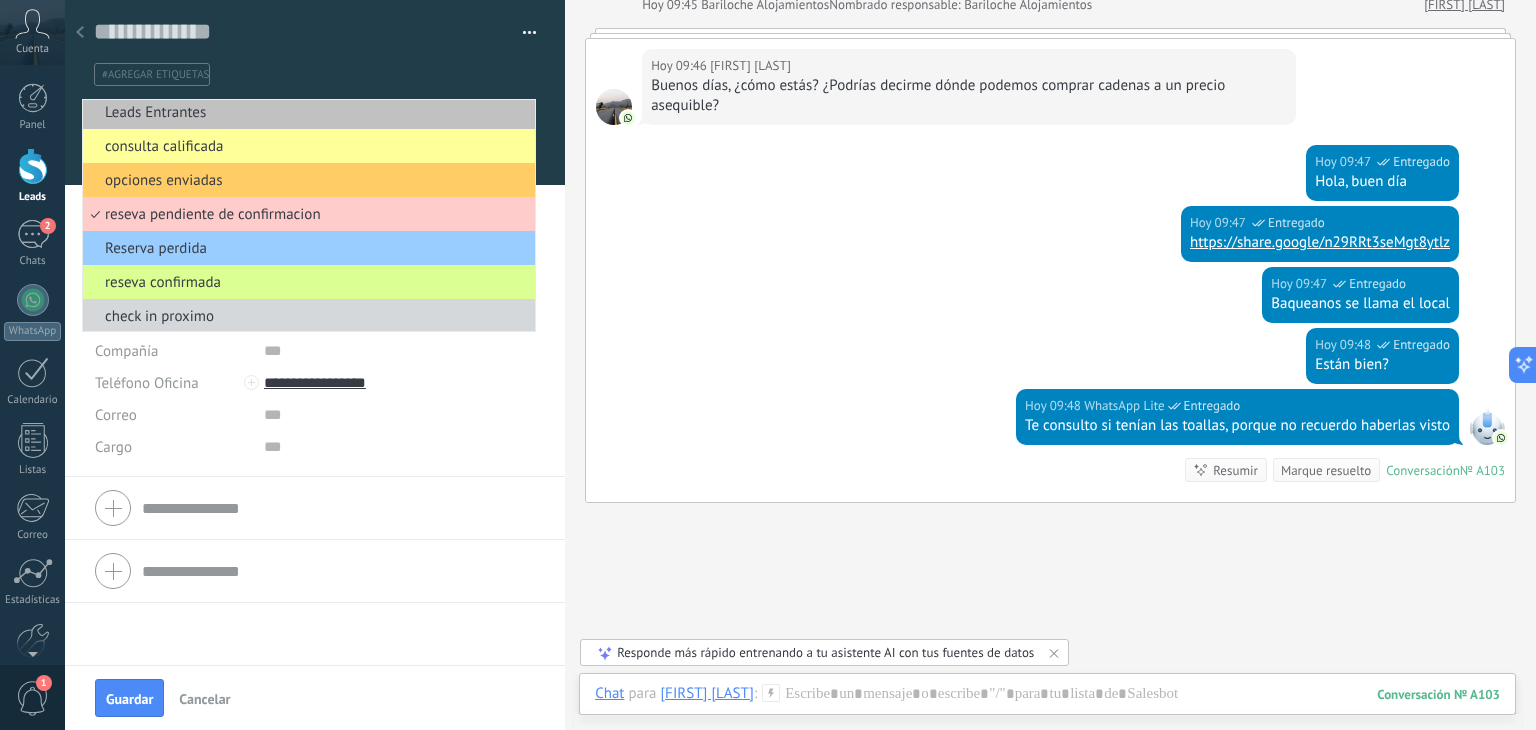 click on "reseva confirmada" at bounding box center (306, 282) 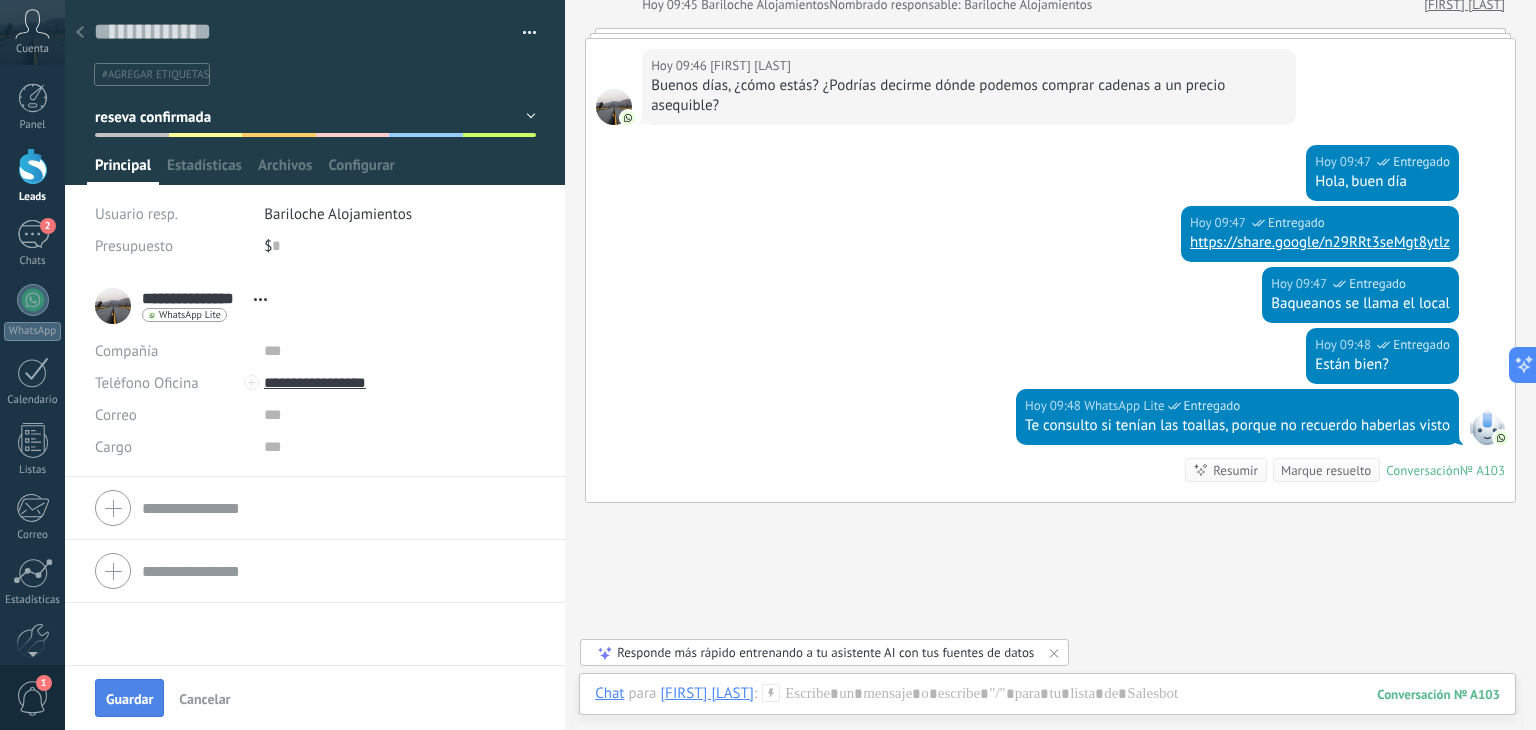click on "Guardar" at bounding box center (129, 699) 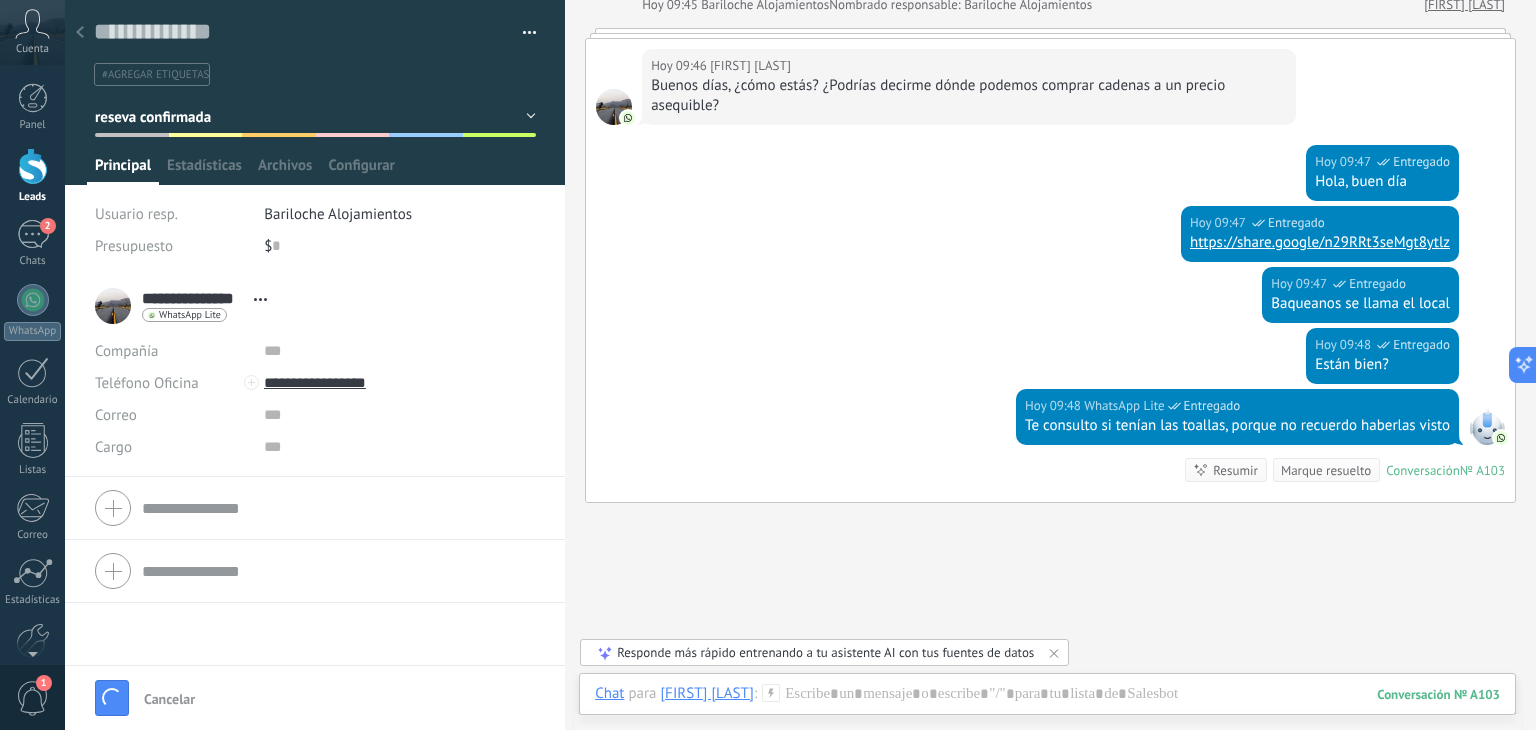 scroll, scrollTop: 1602, scrollLeft: 0, axis: vertical 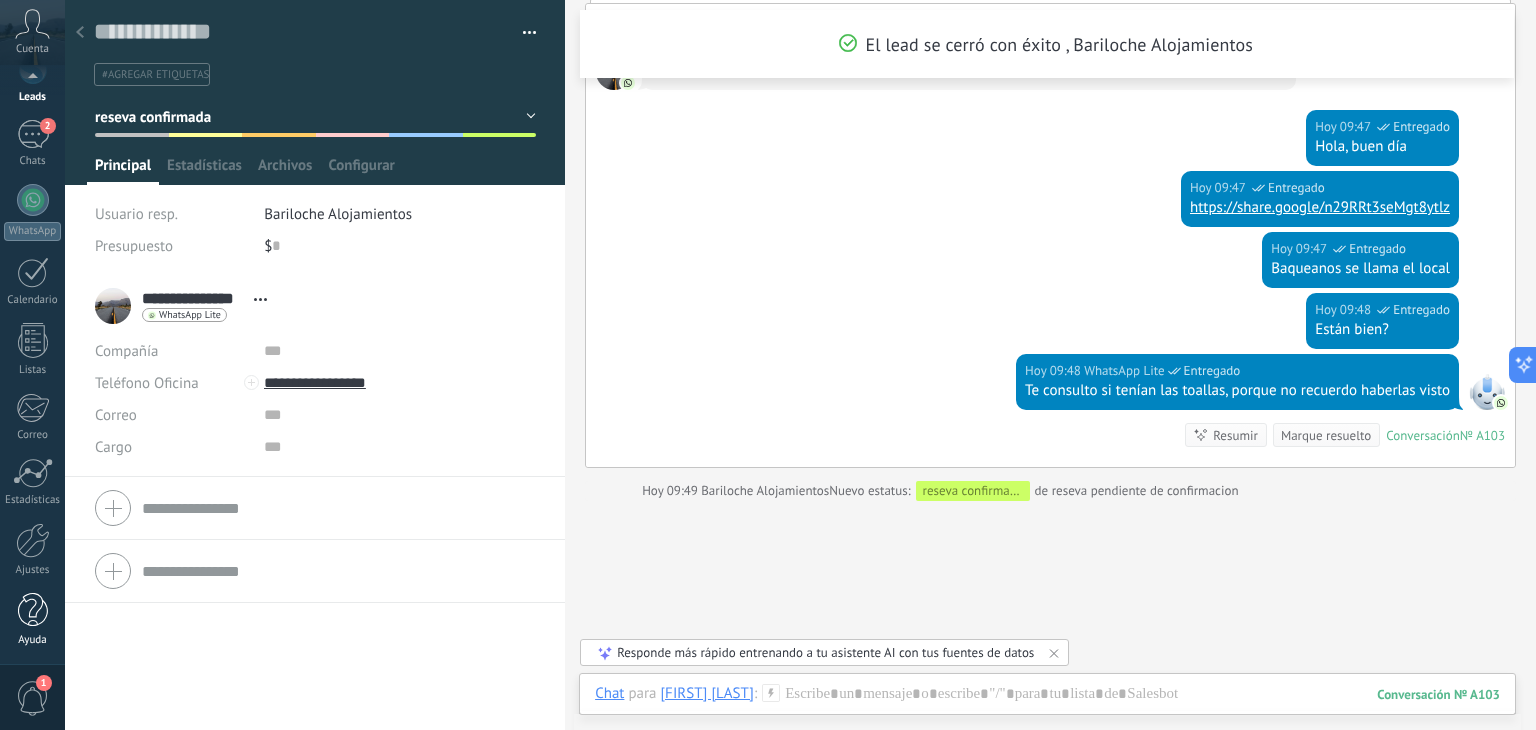 click at bounding box center (33, 610) 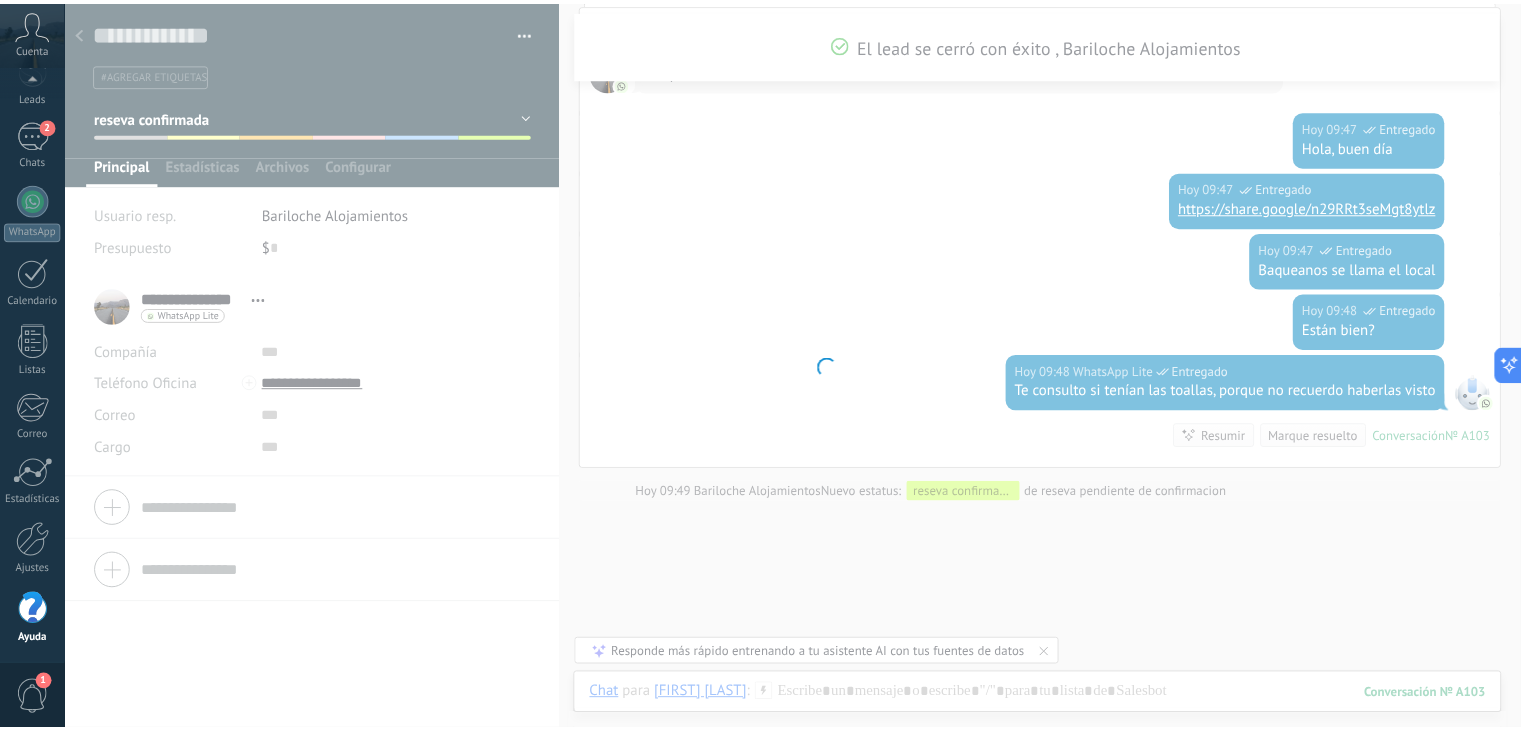scroll, scrollTop: 101, scrollLeft: 0, axis: vertical 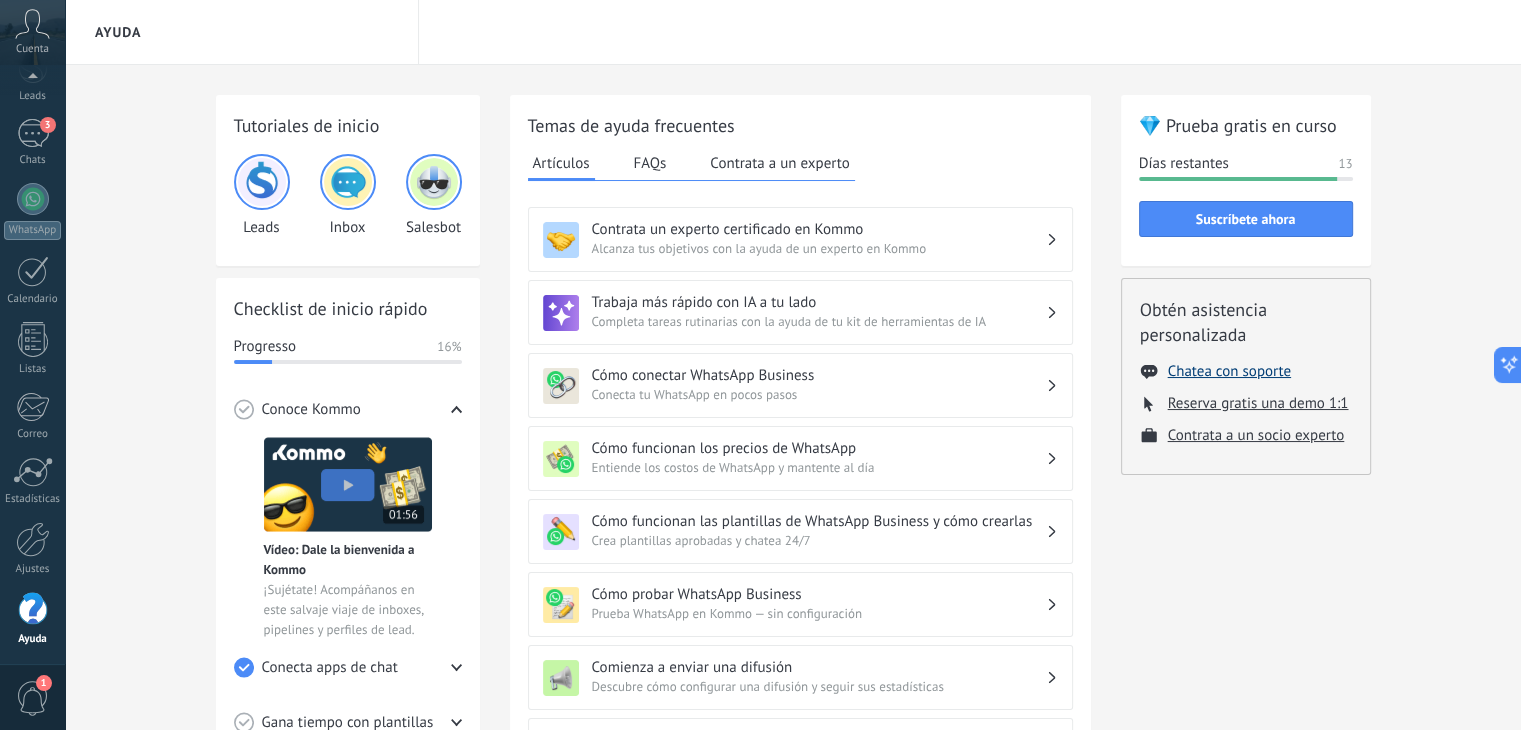click on "Chatea con soporte" at bounding box center [1229, 371] 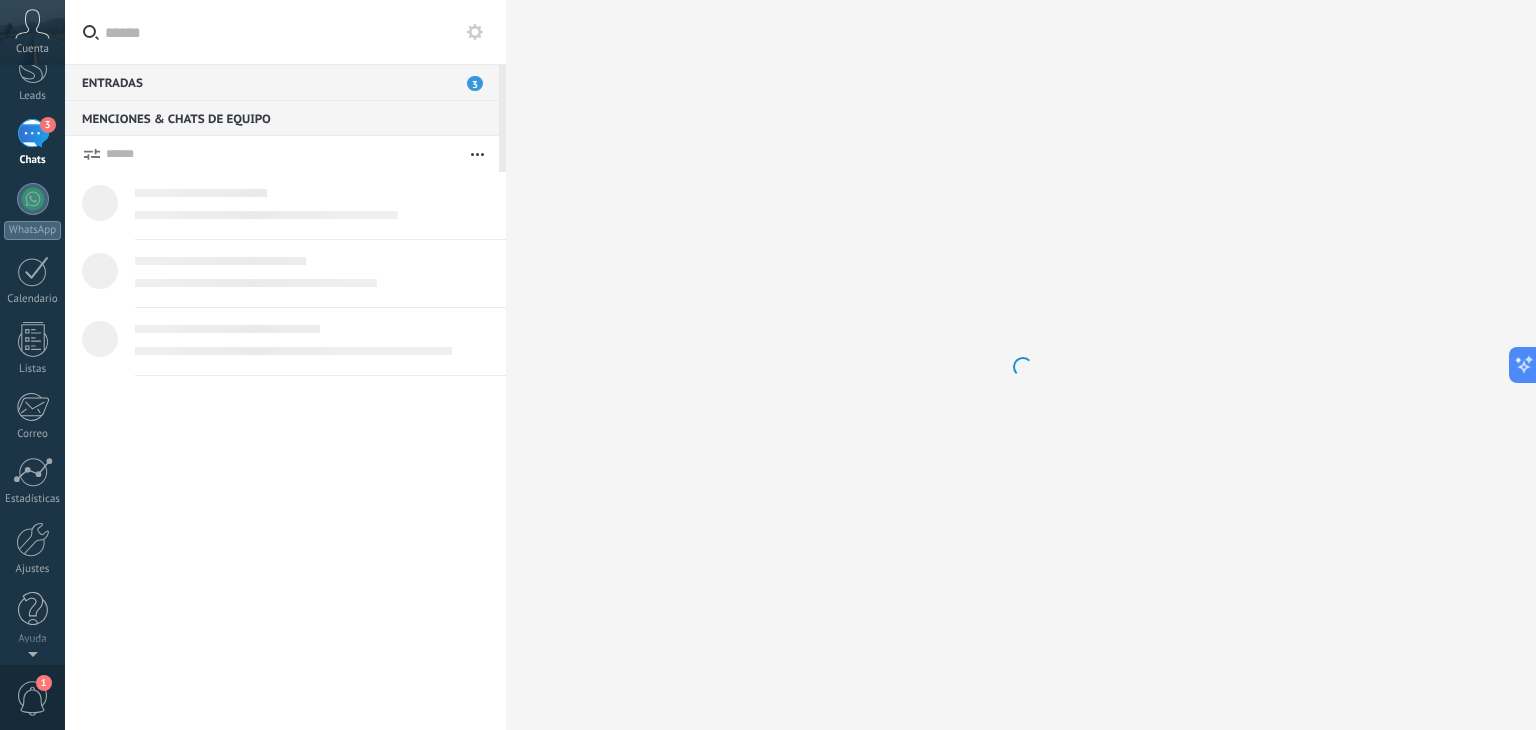scroll, scrollTop: 0, scrollLeft: 0, axis: both 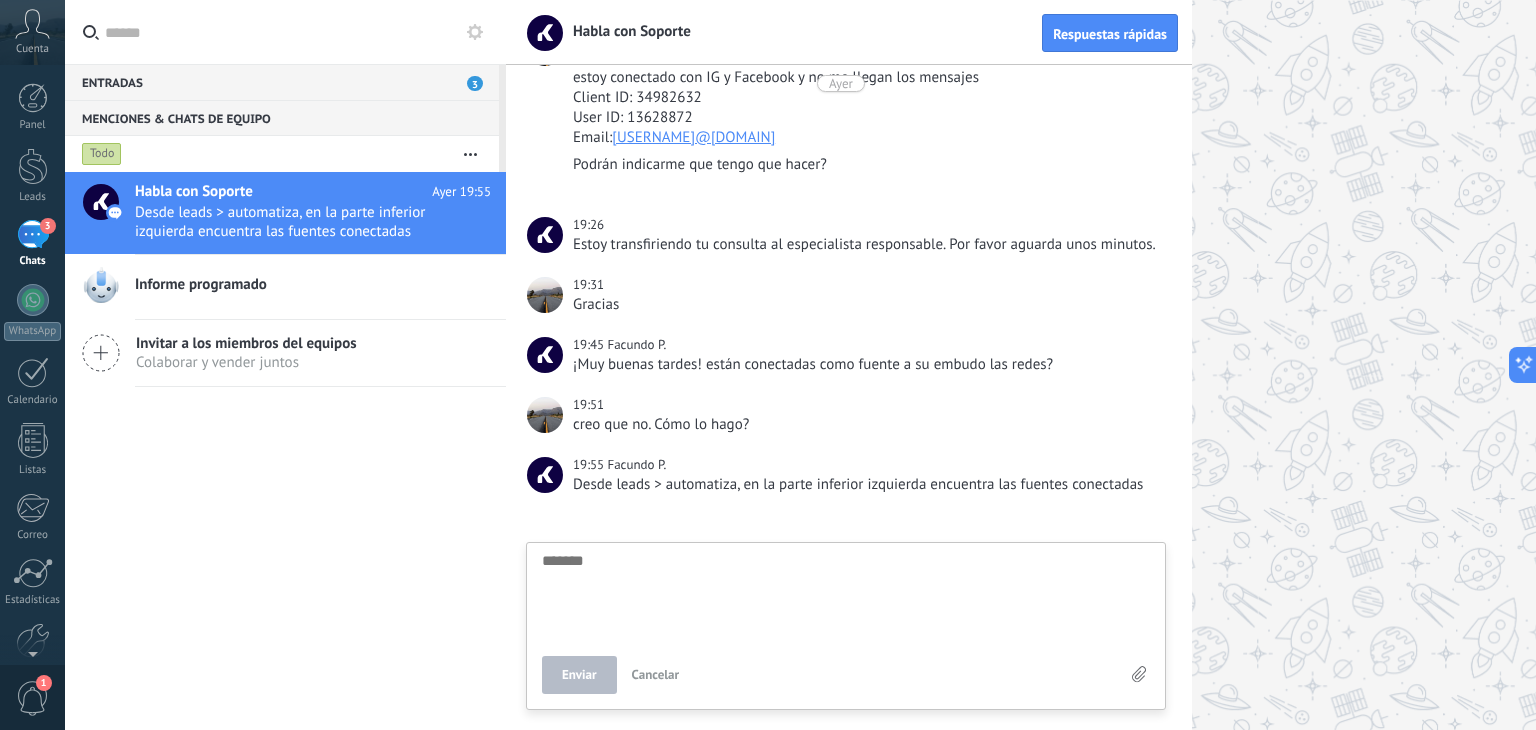 click at bounding box center (846, 594) 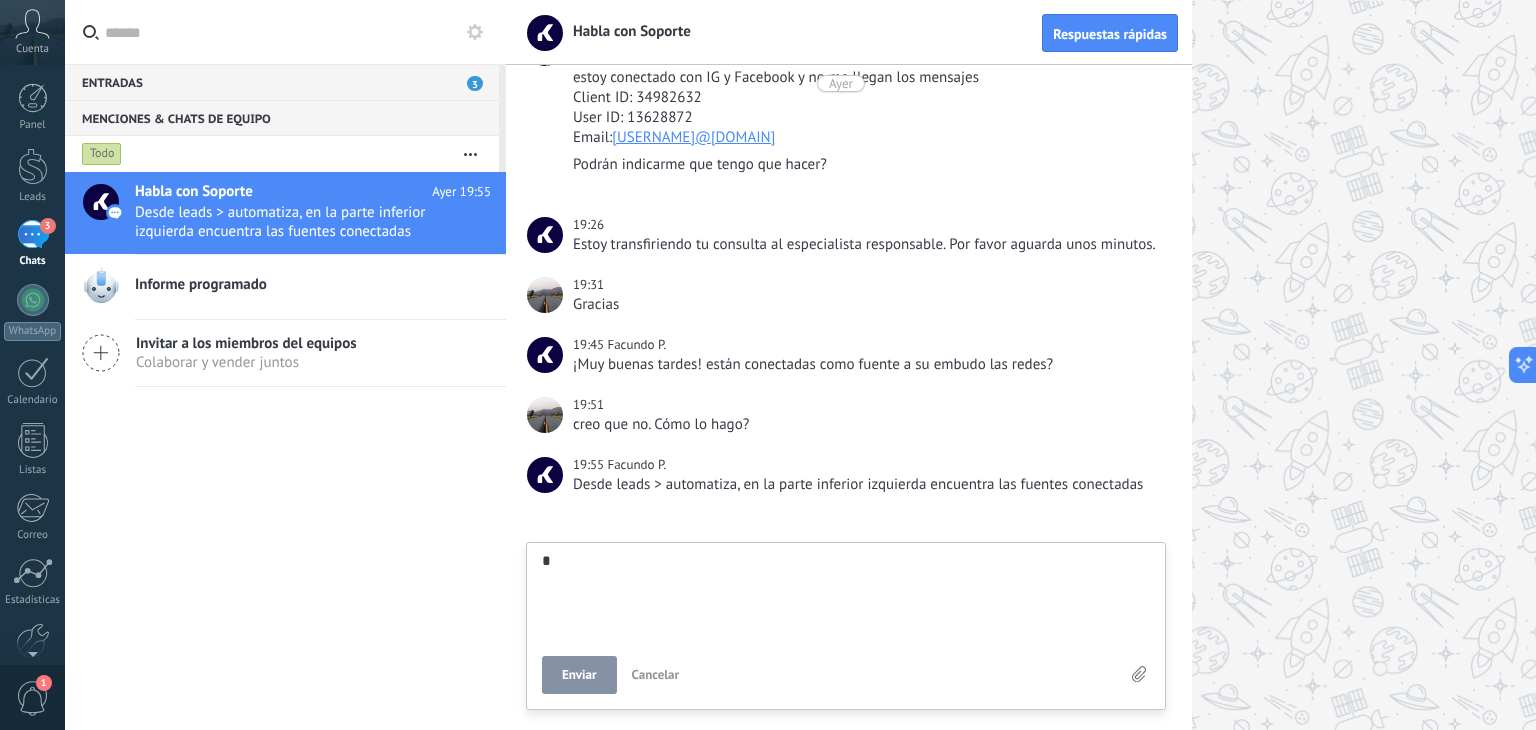 type on "**" 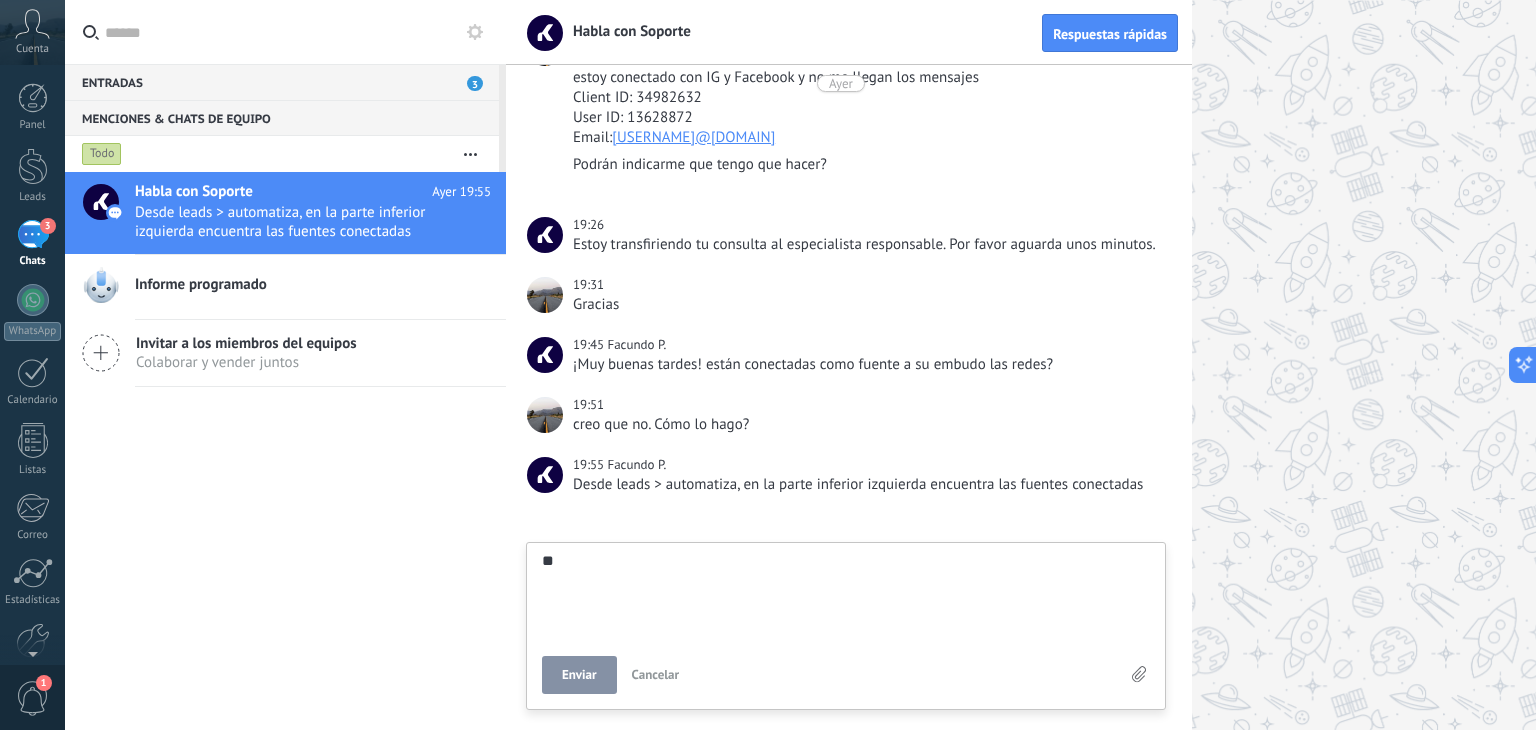 type on "***" 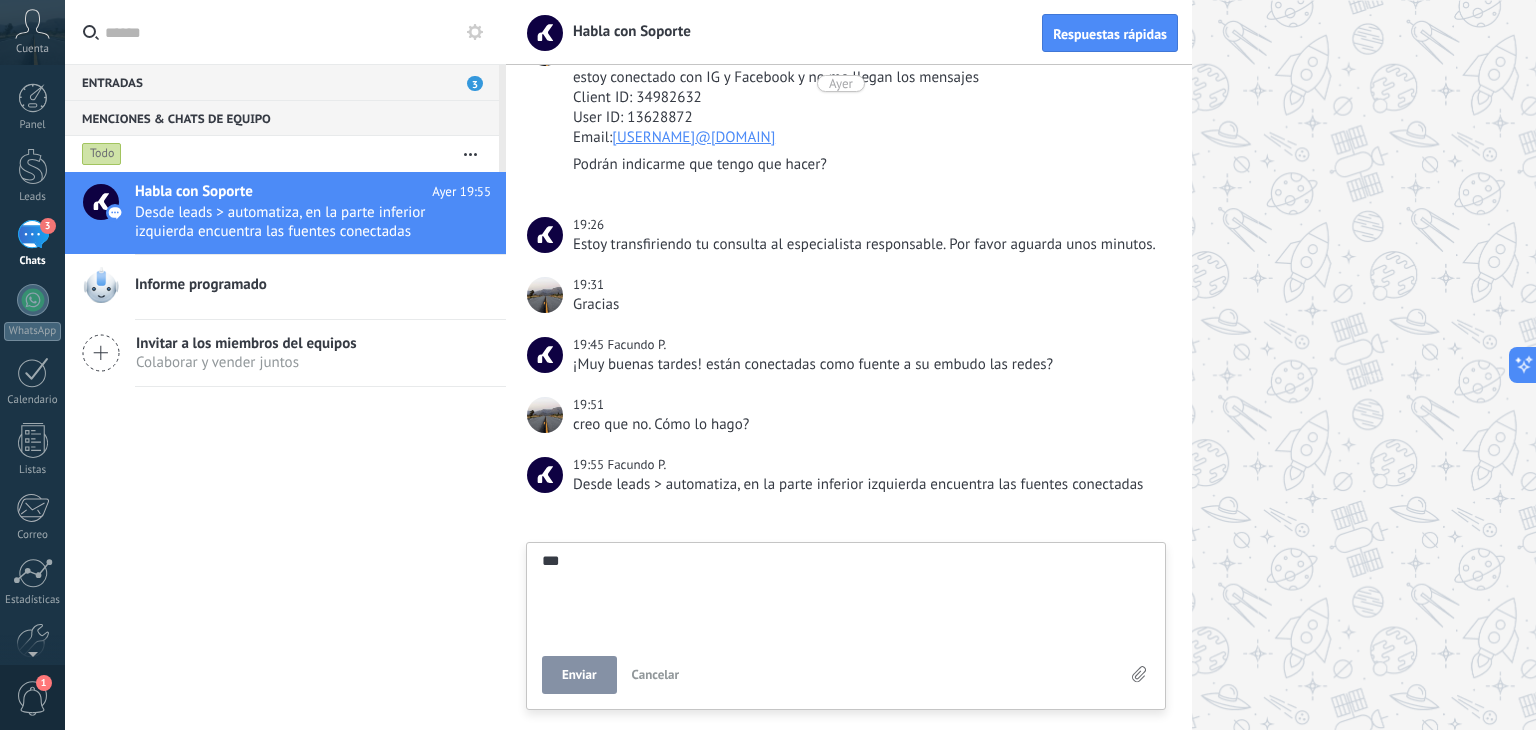 type on "****" 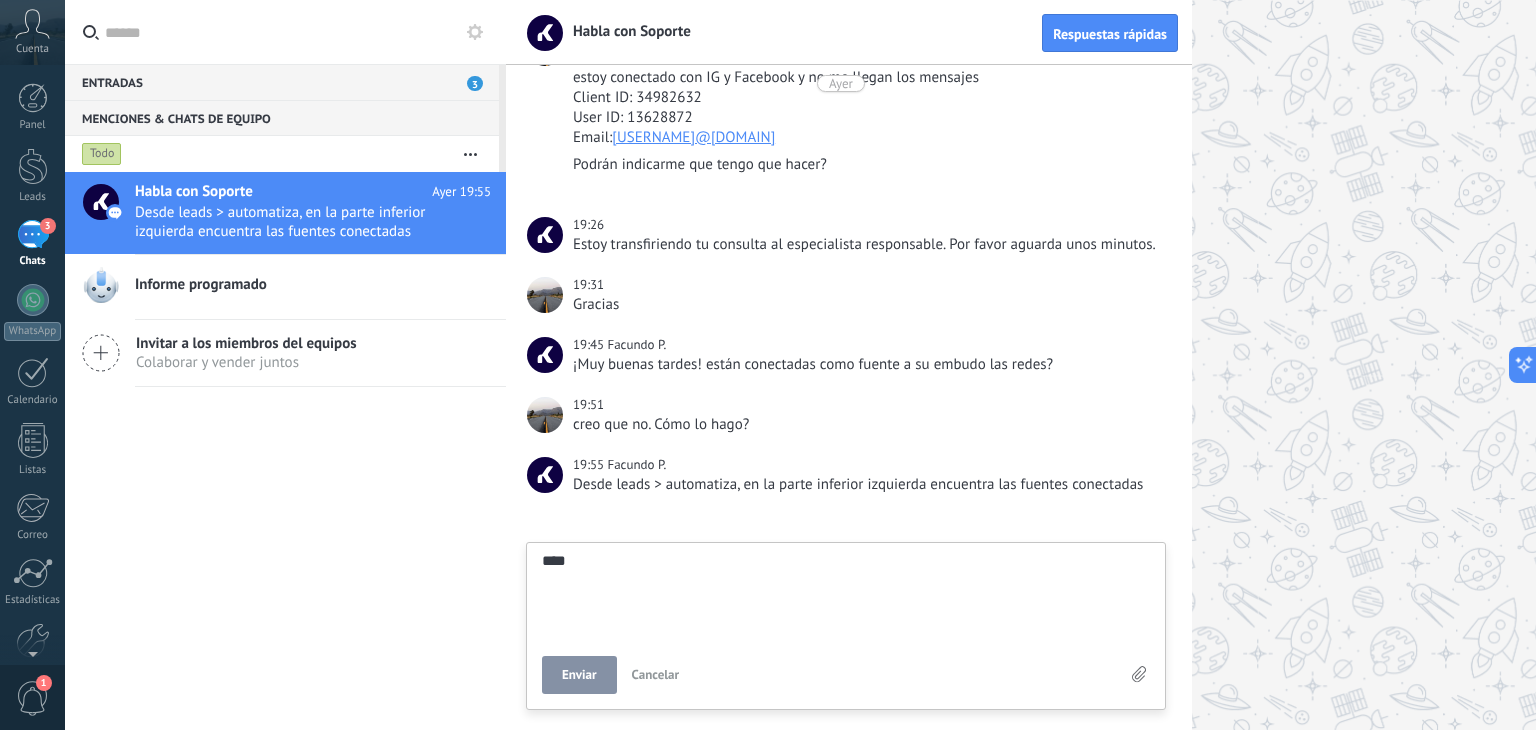 type on "*****" 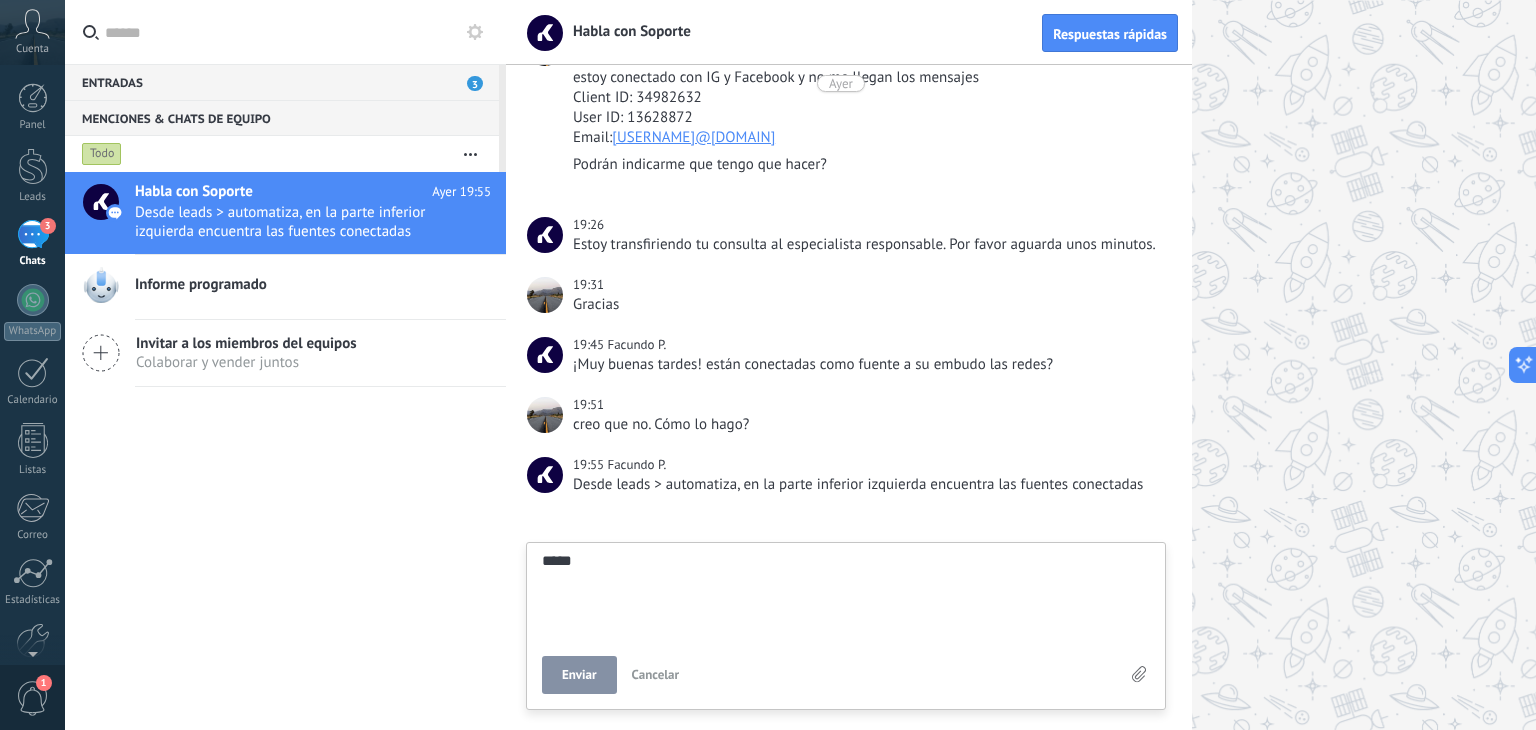 type on "******" 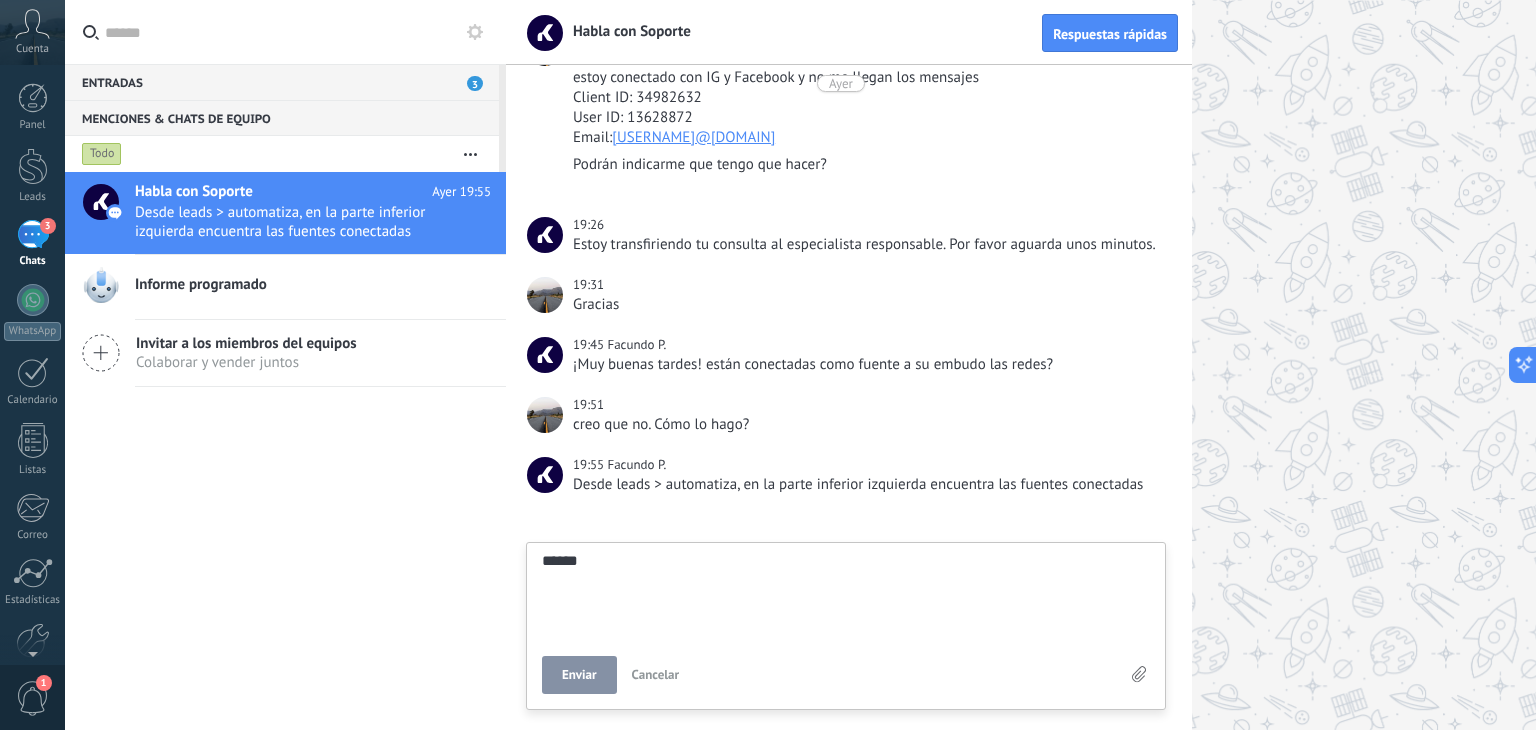 type on "*******" 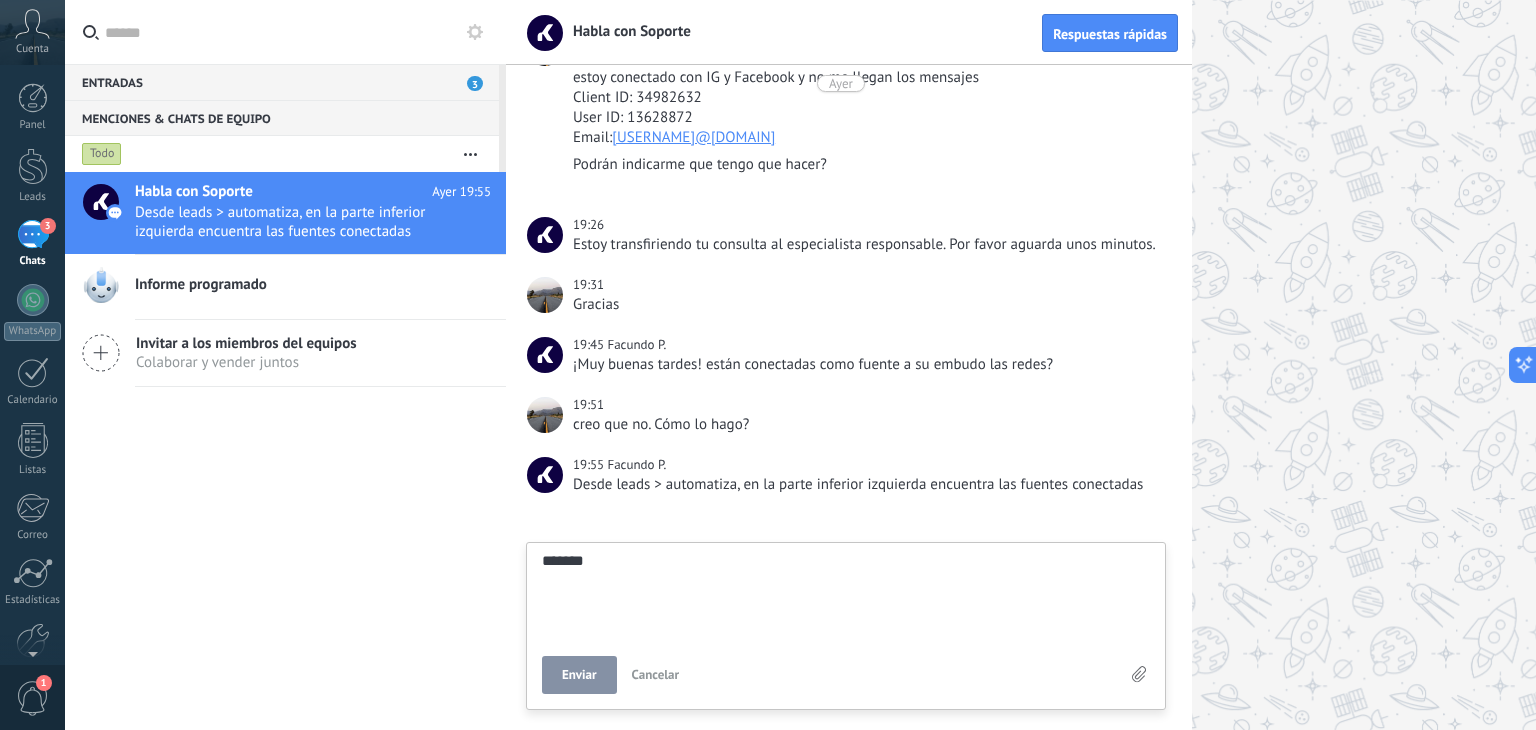 type on "*******" 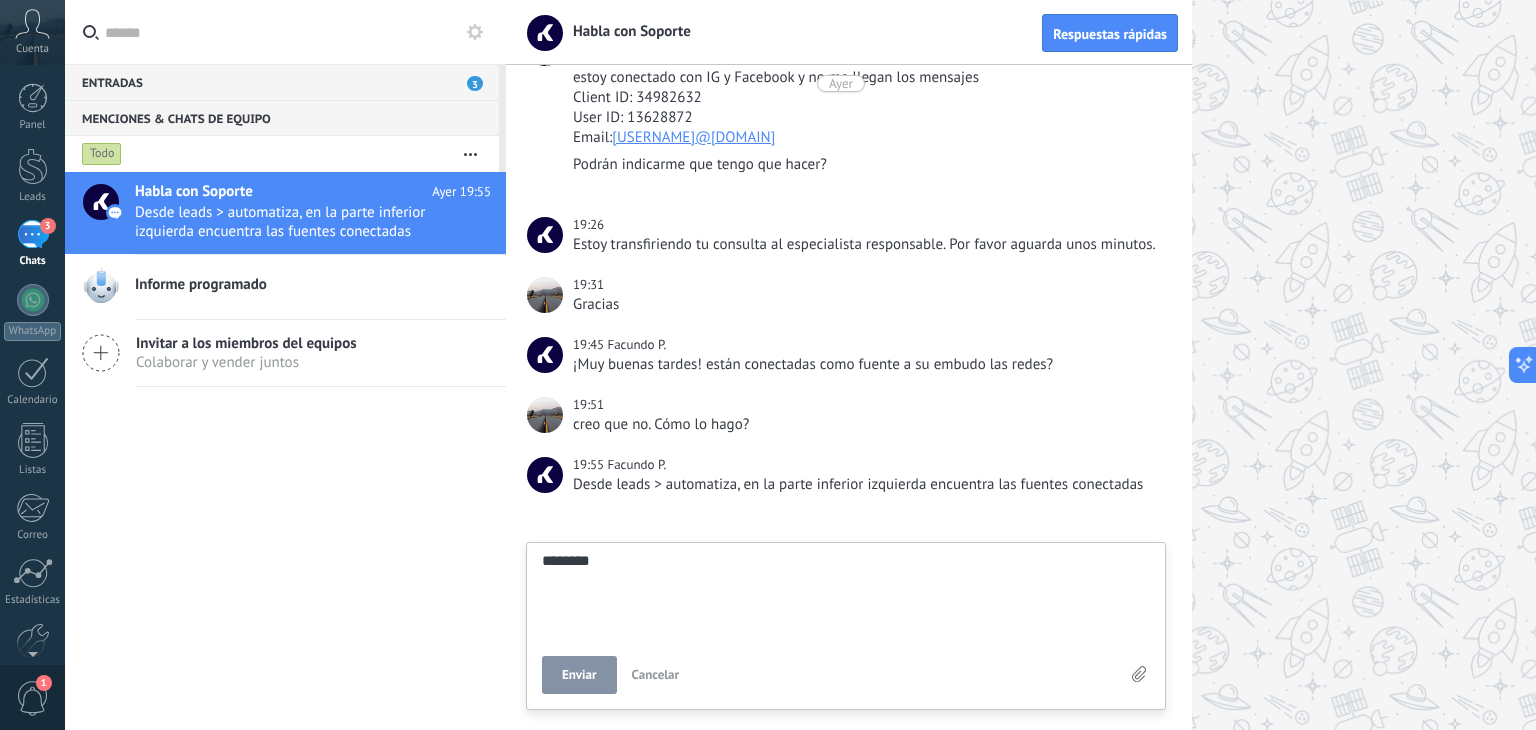 type on "*********" 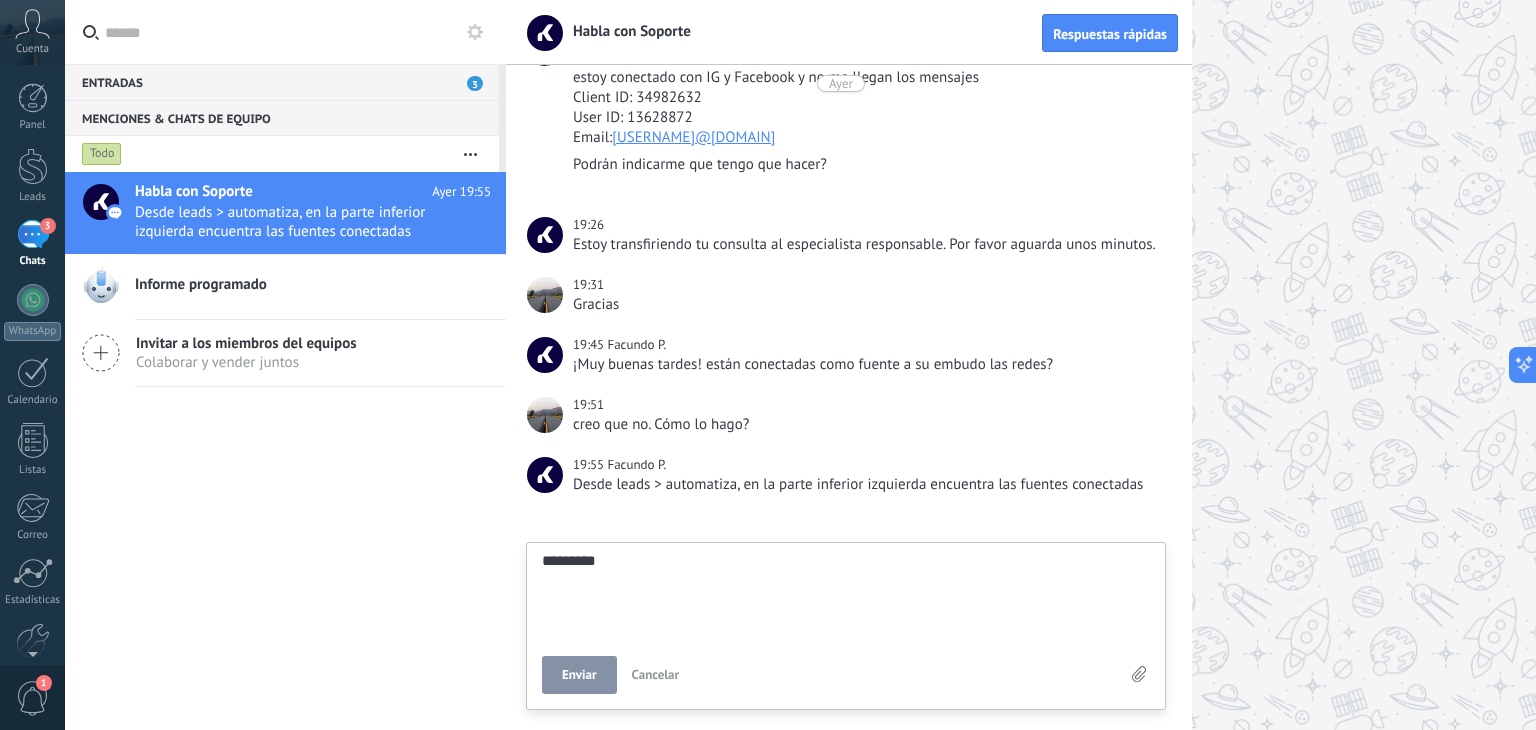 type on "**********" 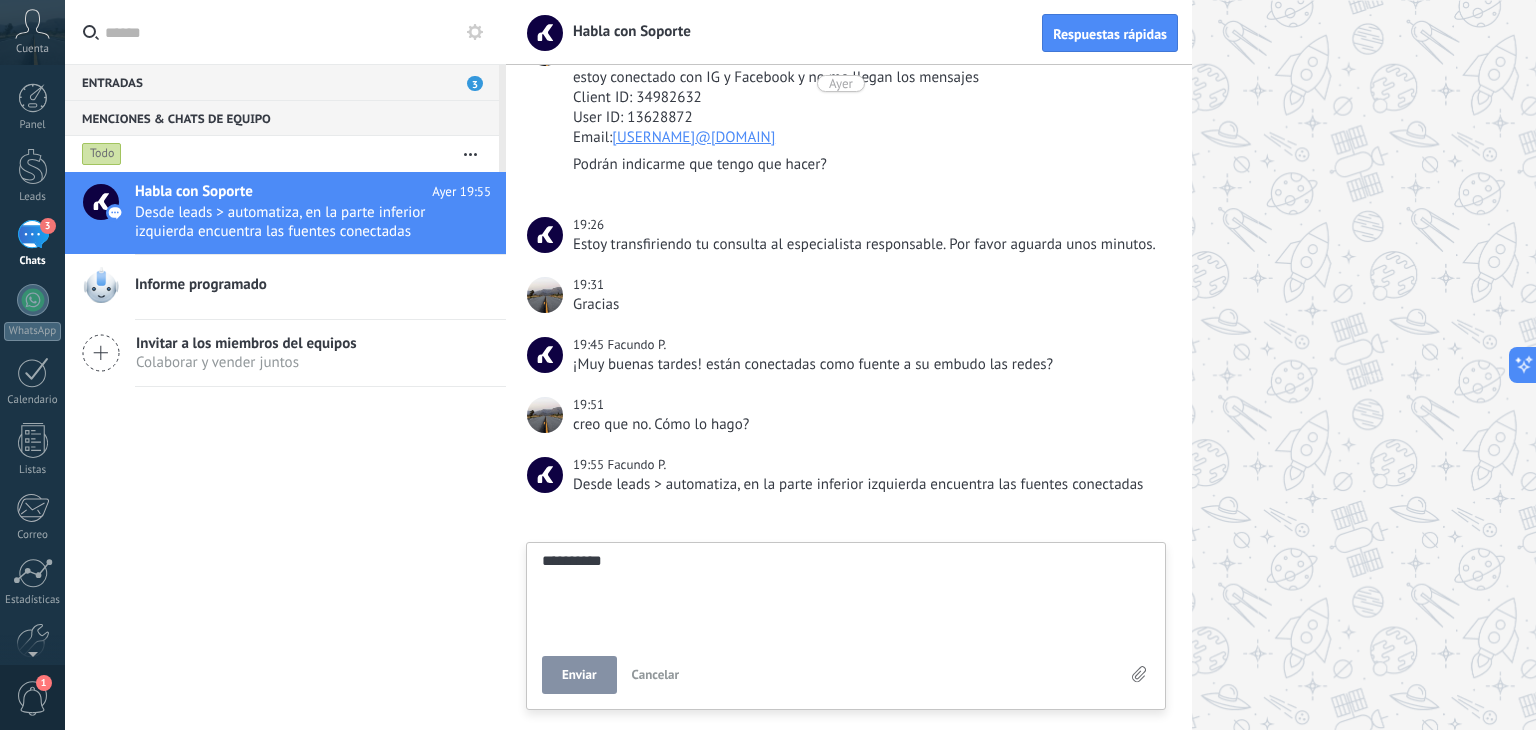 type on "**********" 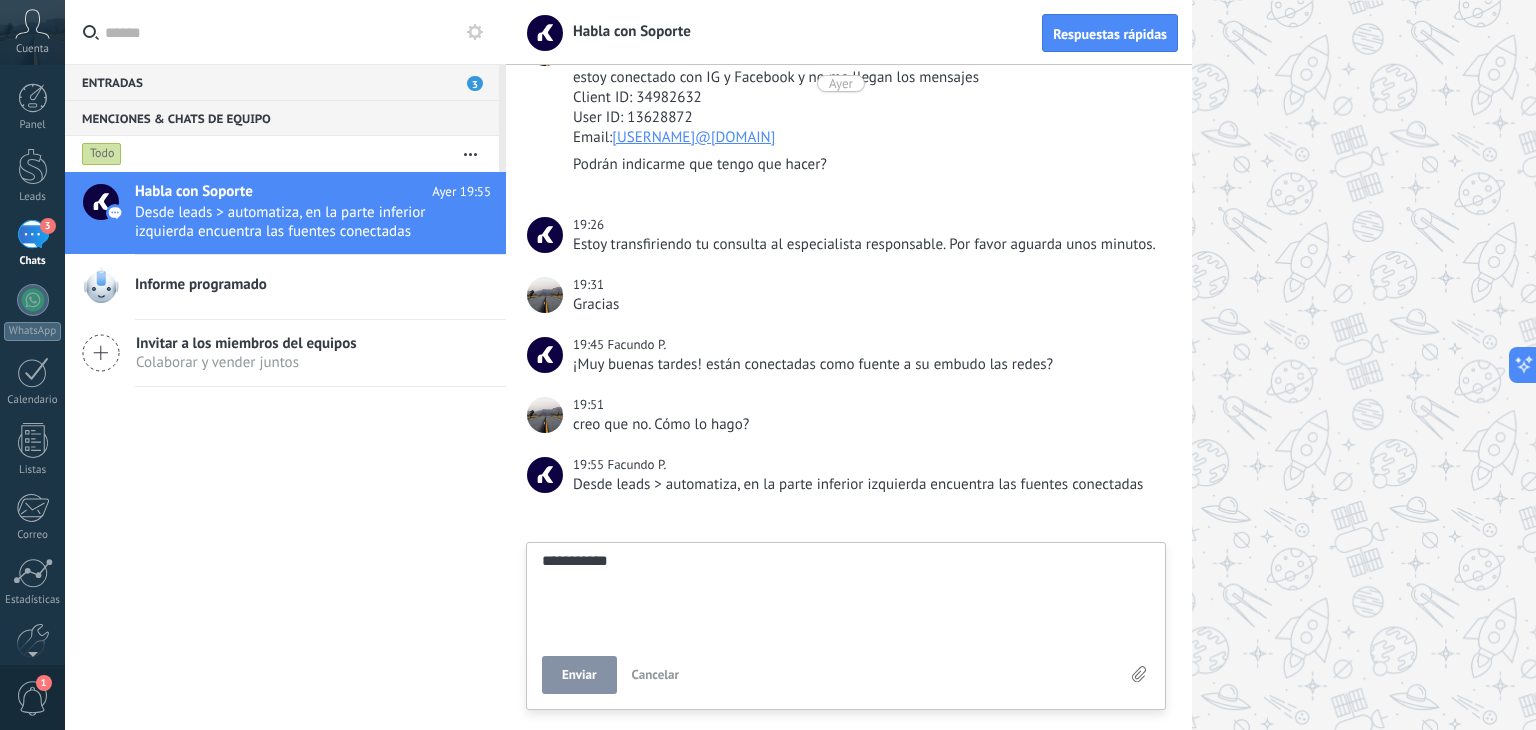 type on "**********" 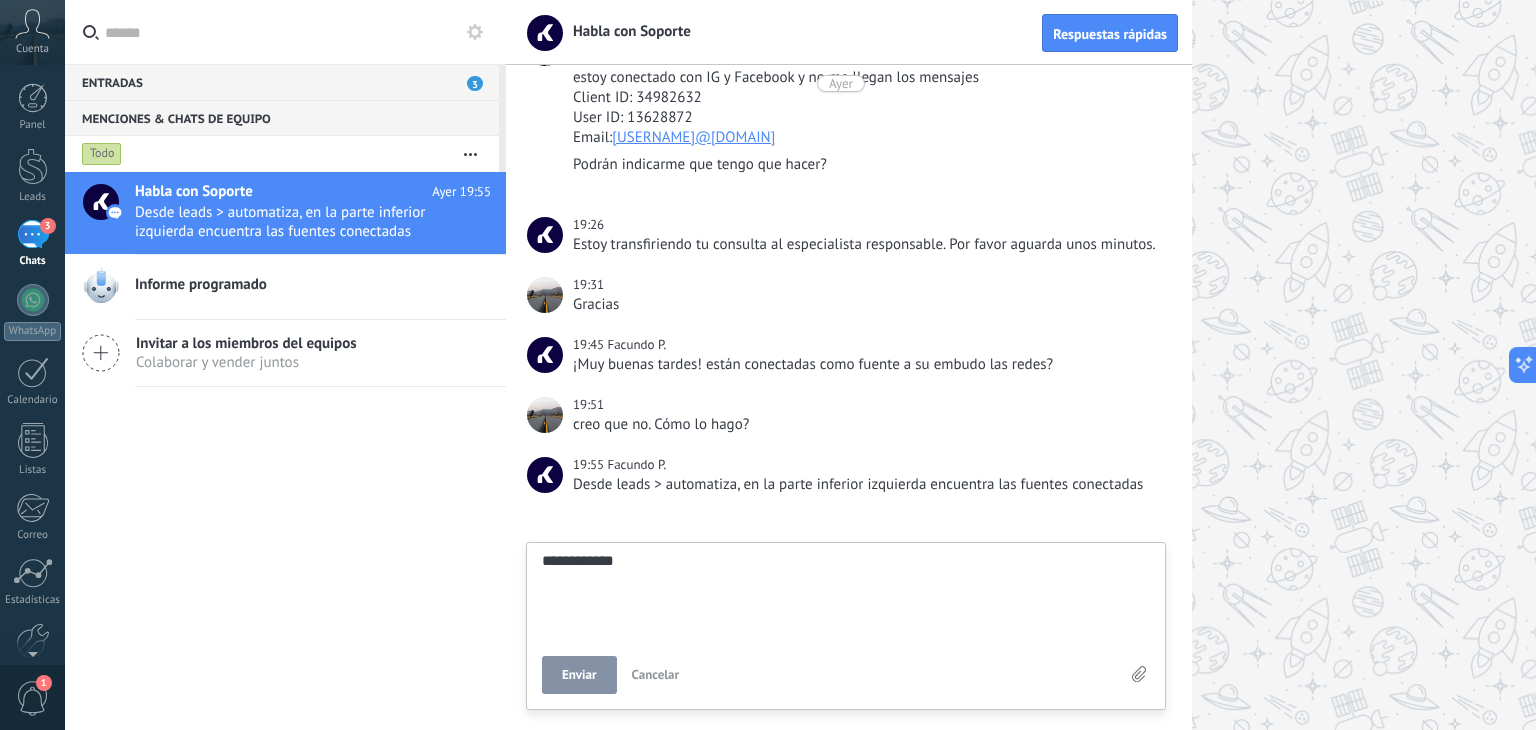 type on "**********" 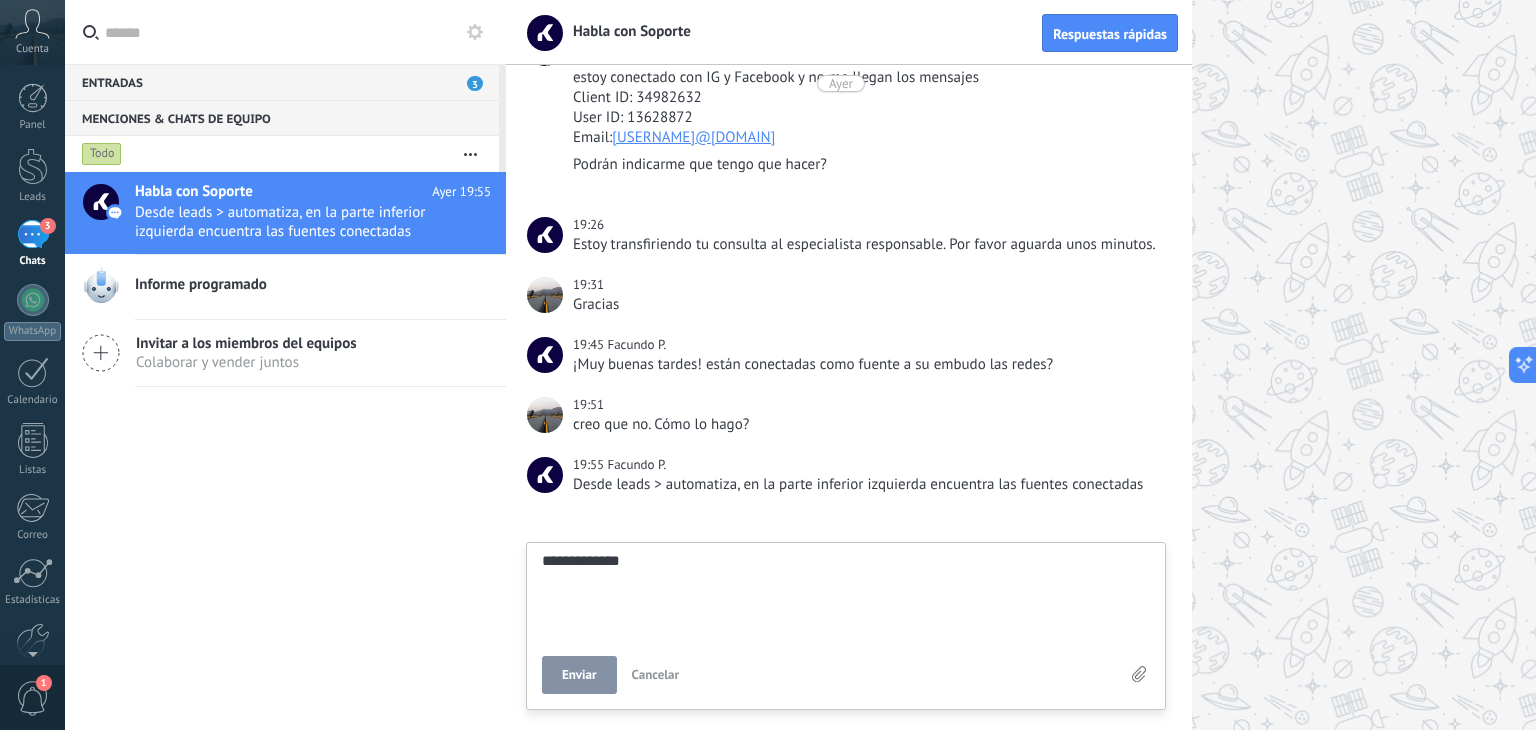 type on "**********" 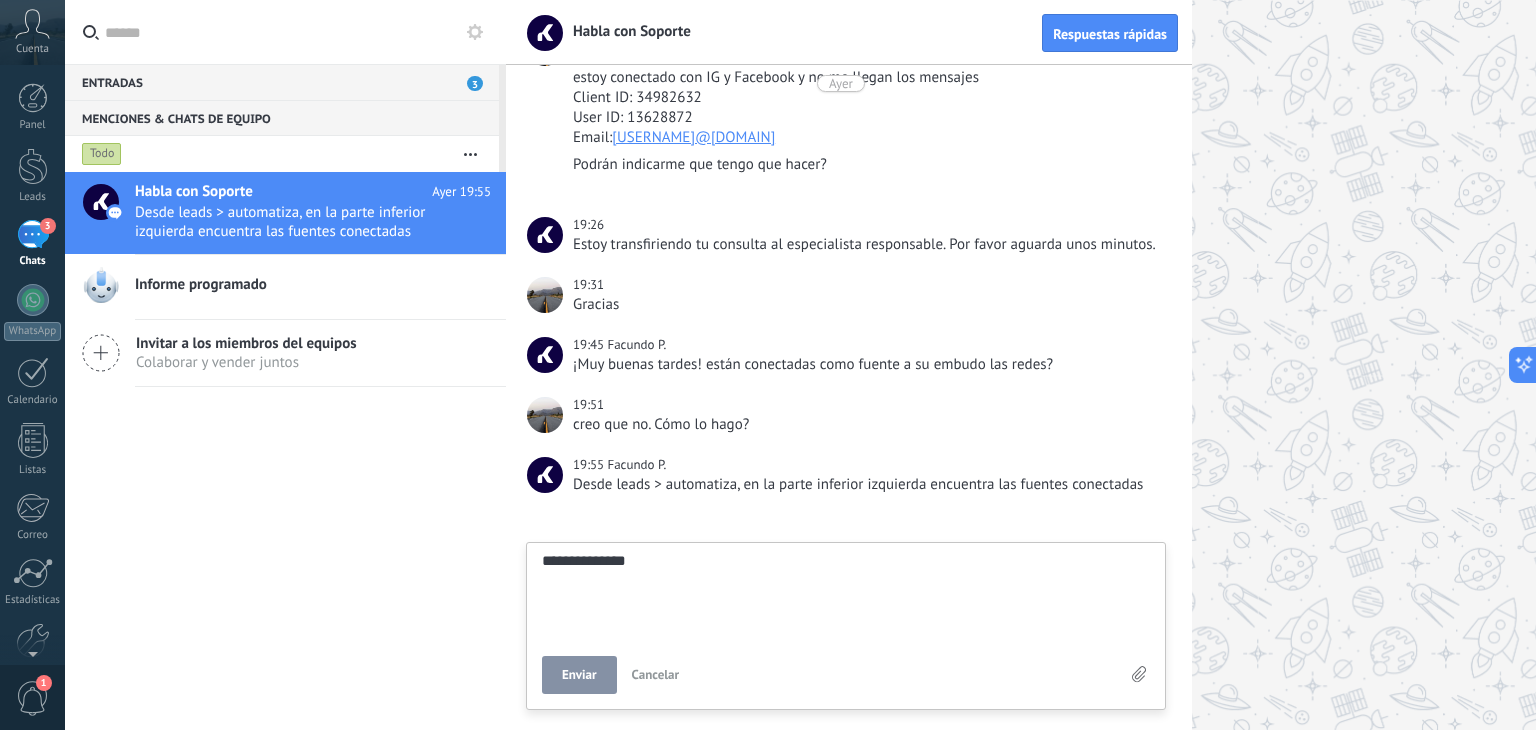 type on "**********" 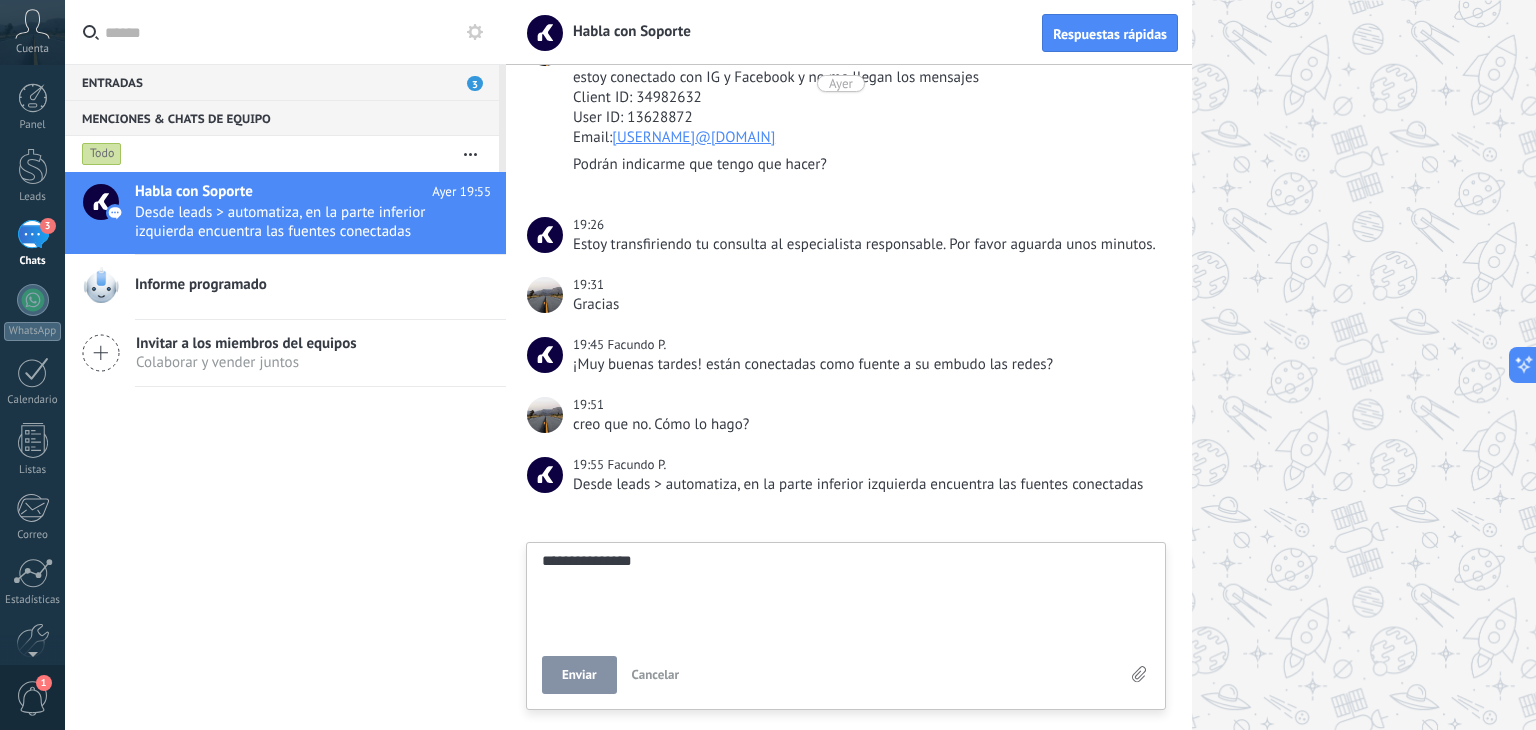 type on "**********" 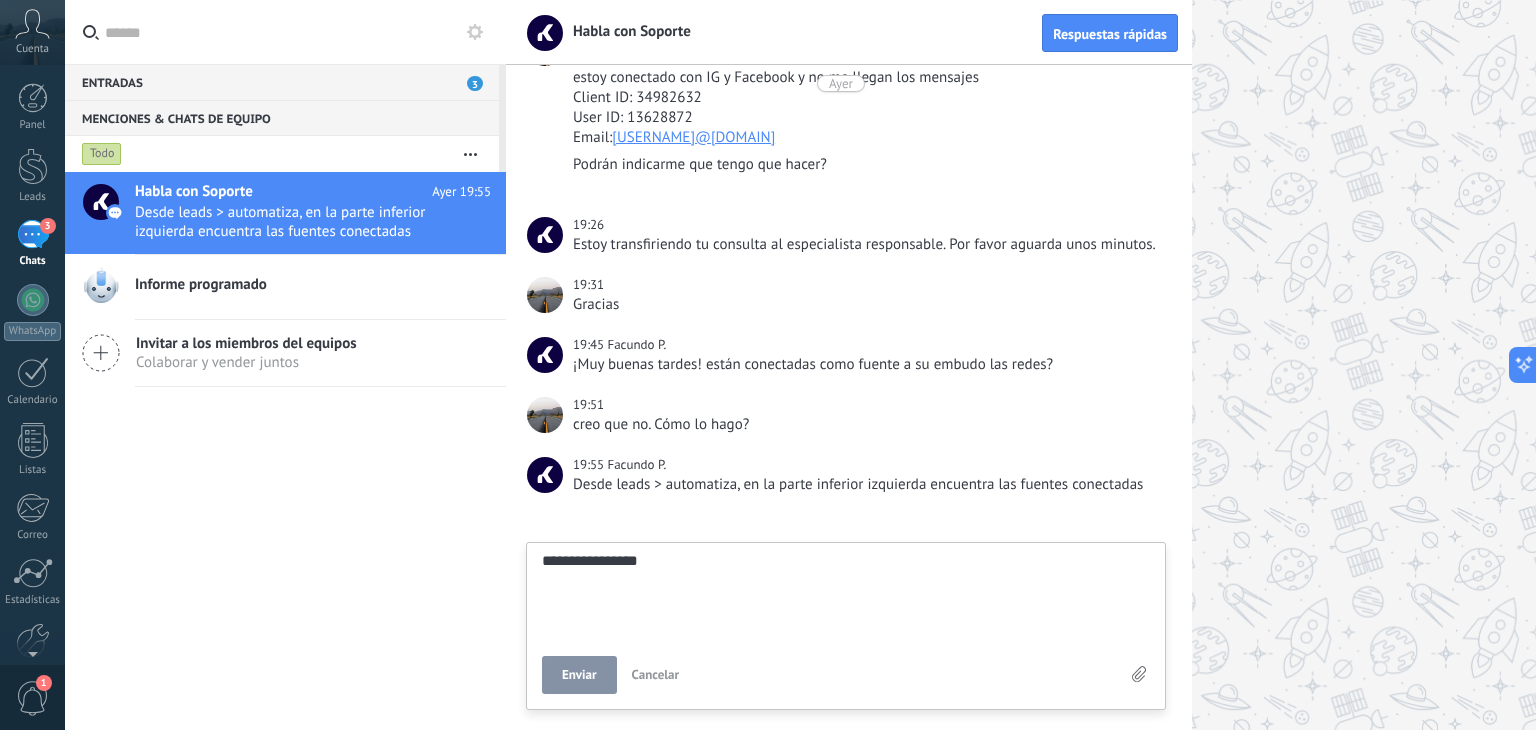 type on "**********" 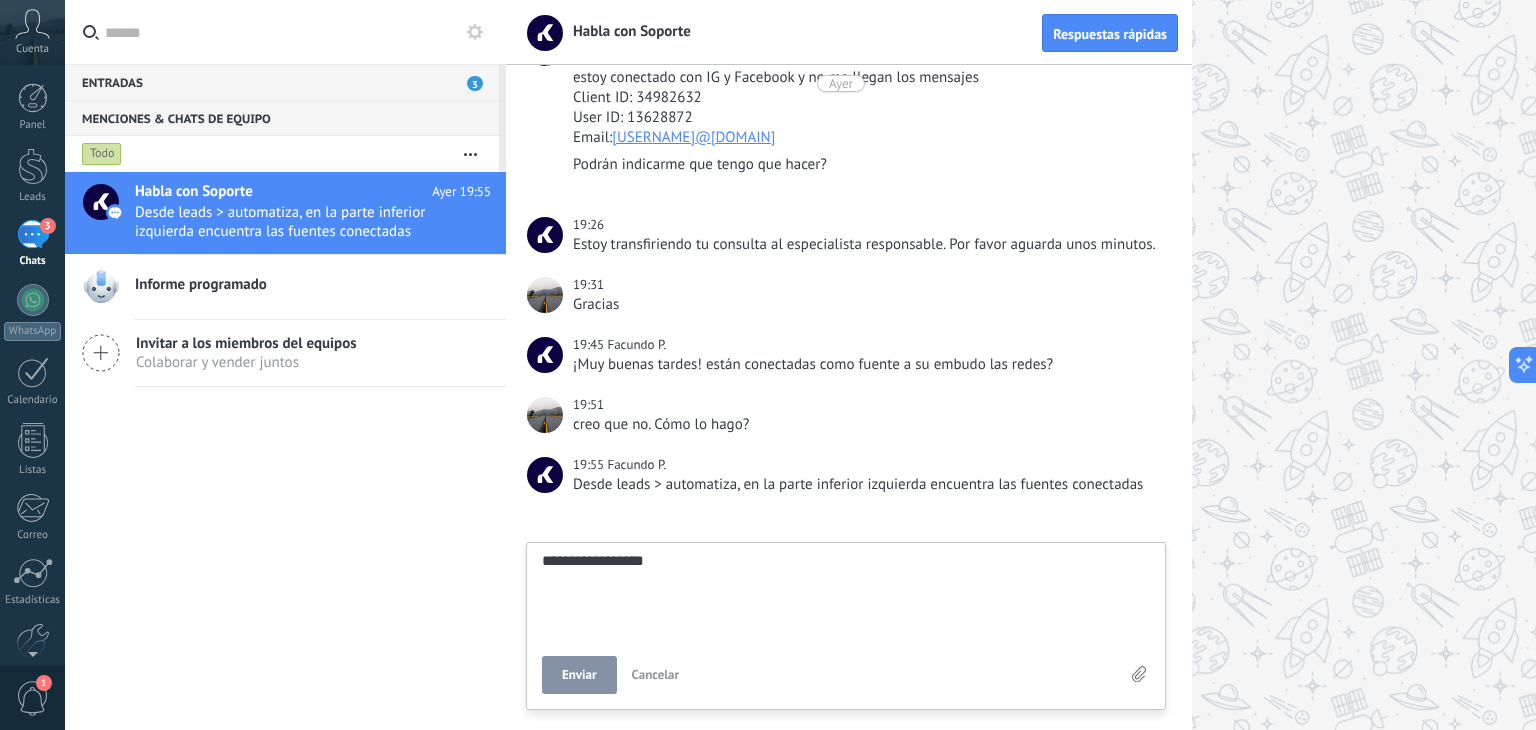 type on "**********" 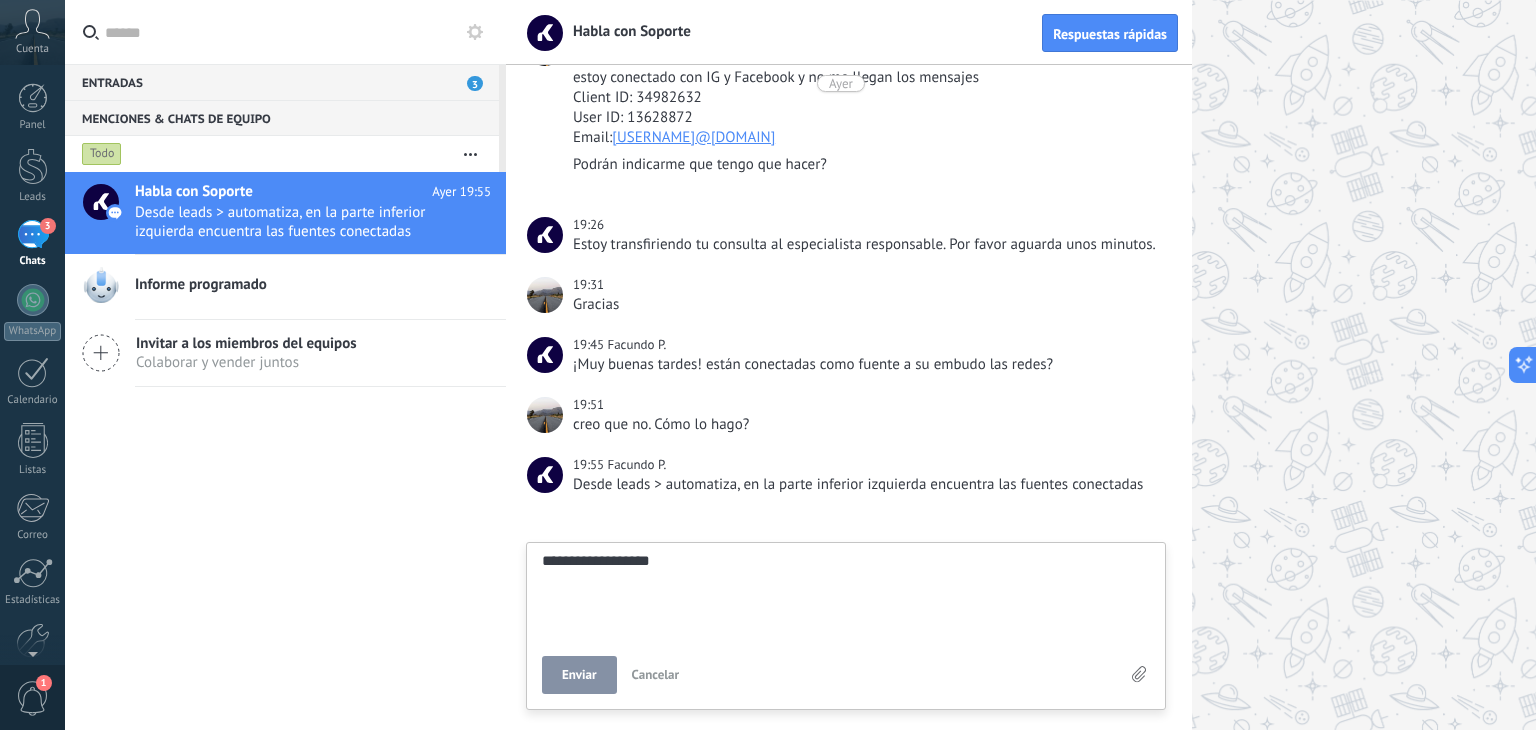 type on "**********" 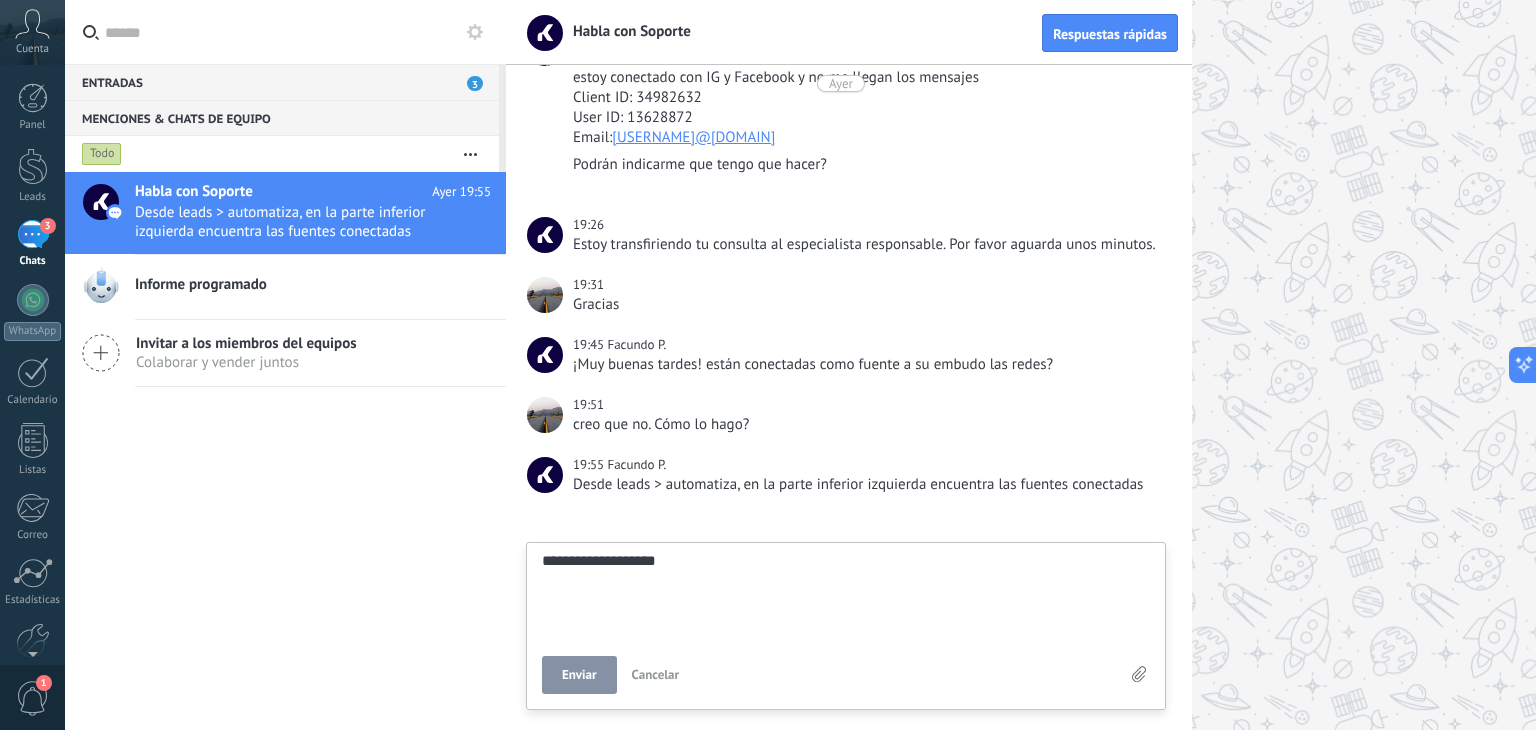 type on "**********" 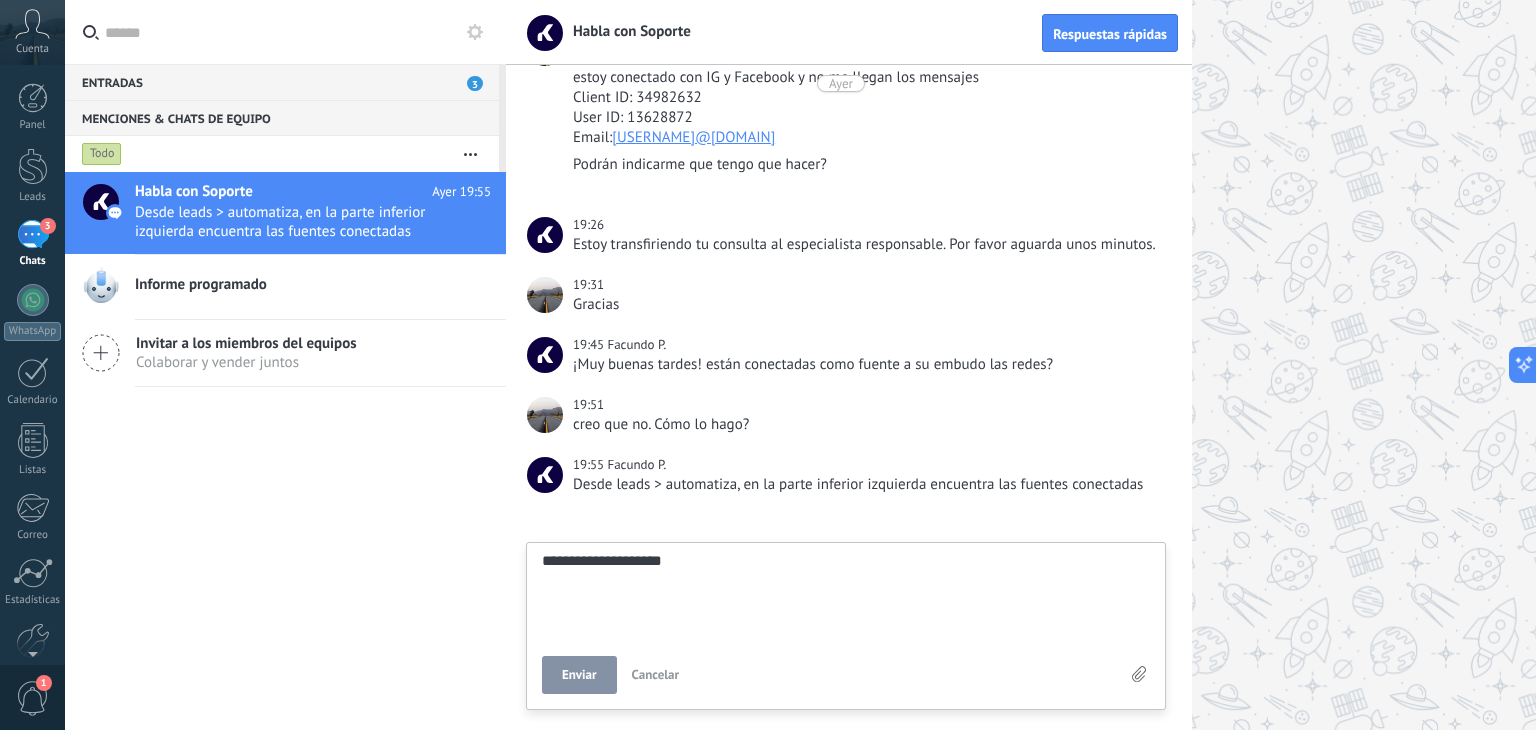 type on "**********" 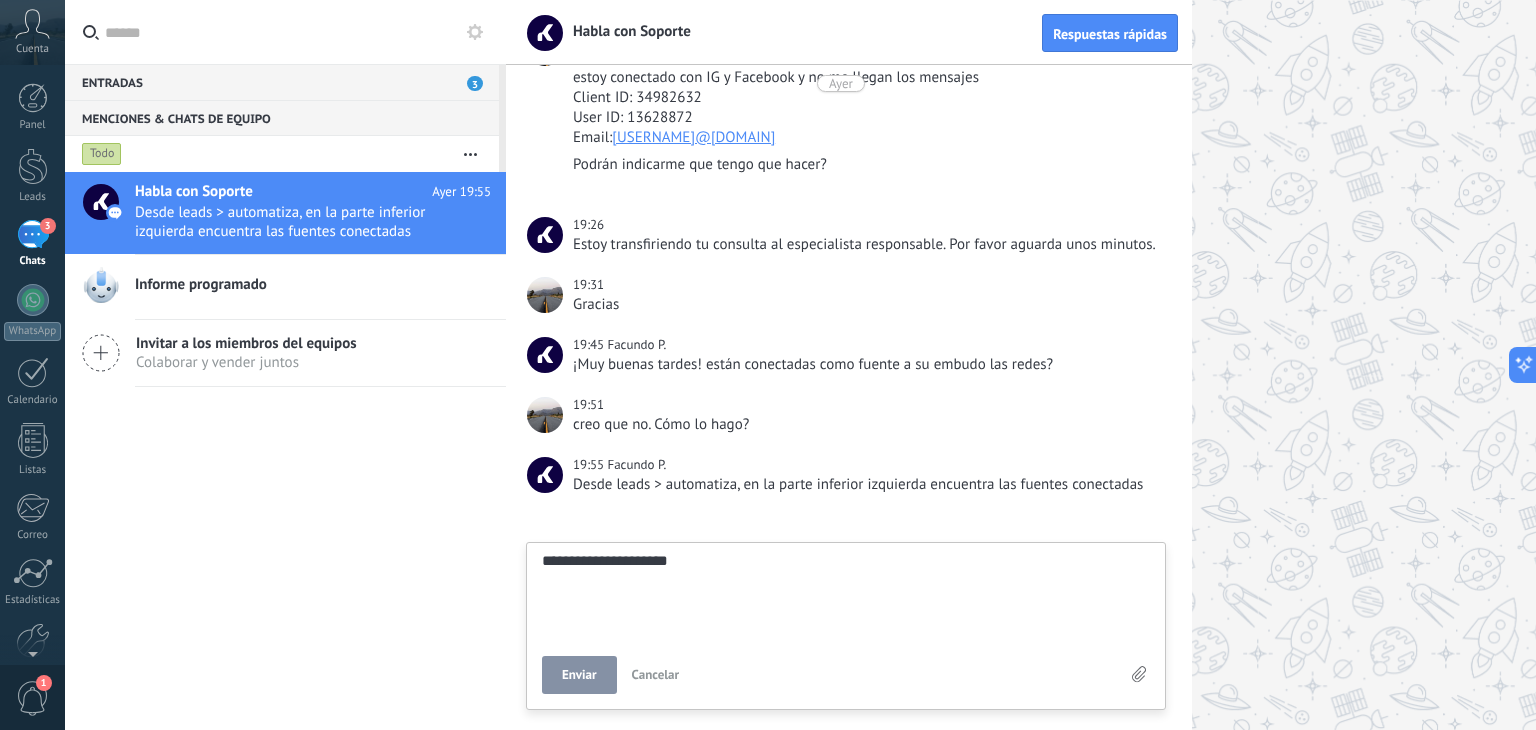 scroll, scrollTop: 38, scrollLeft: 0, axis: vertical 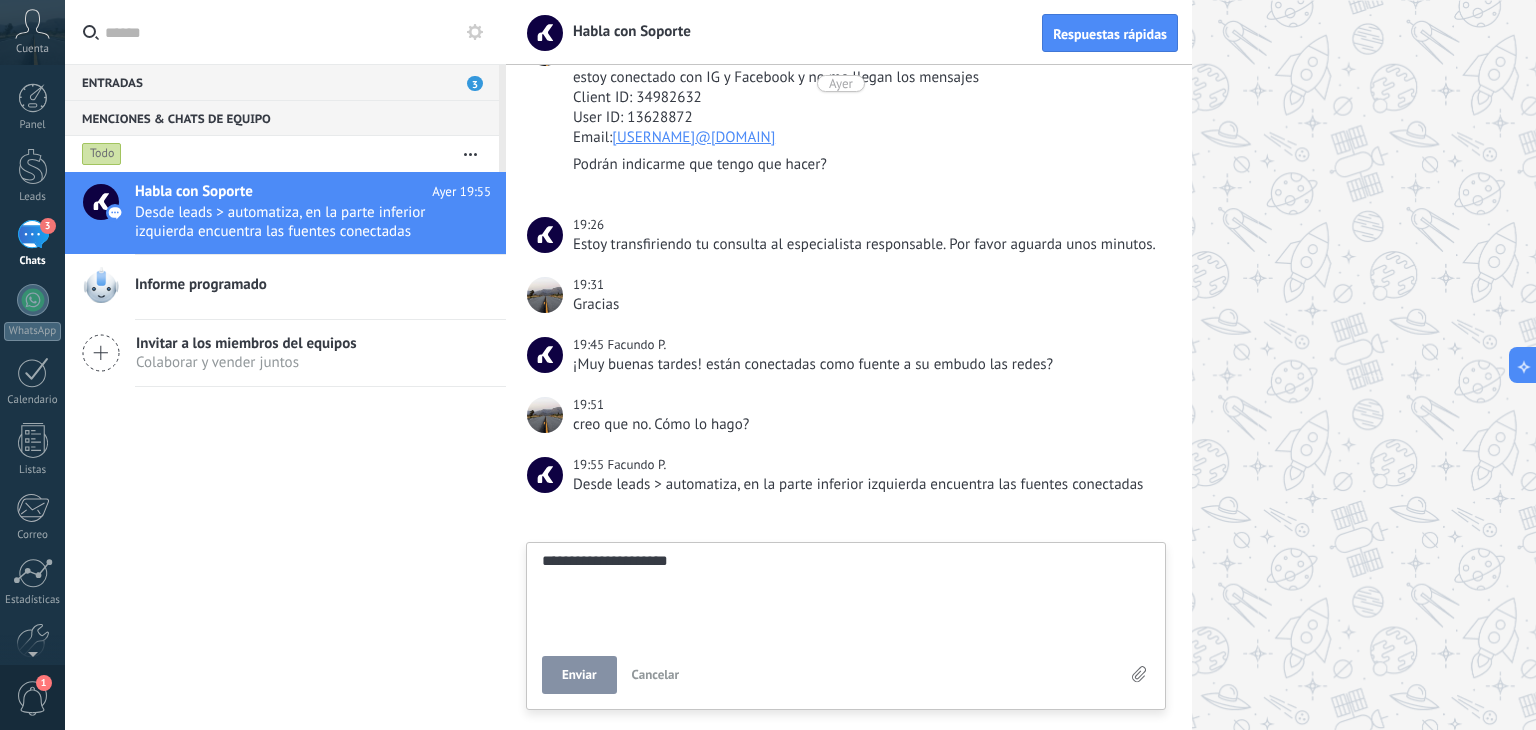 click on "Enviar" at bounding box center [579, 675] 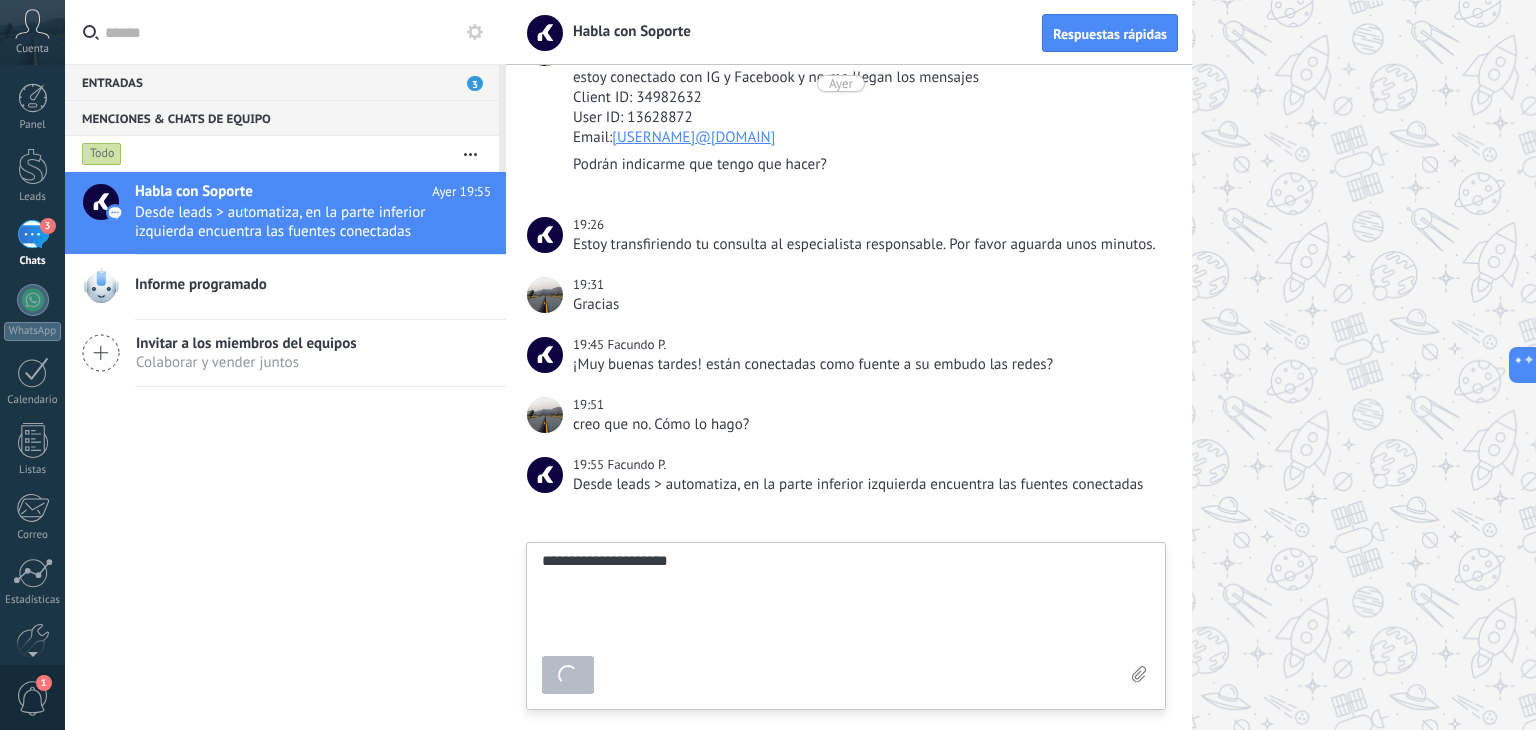 type on "*******" 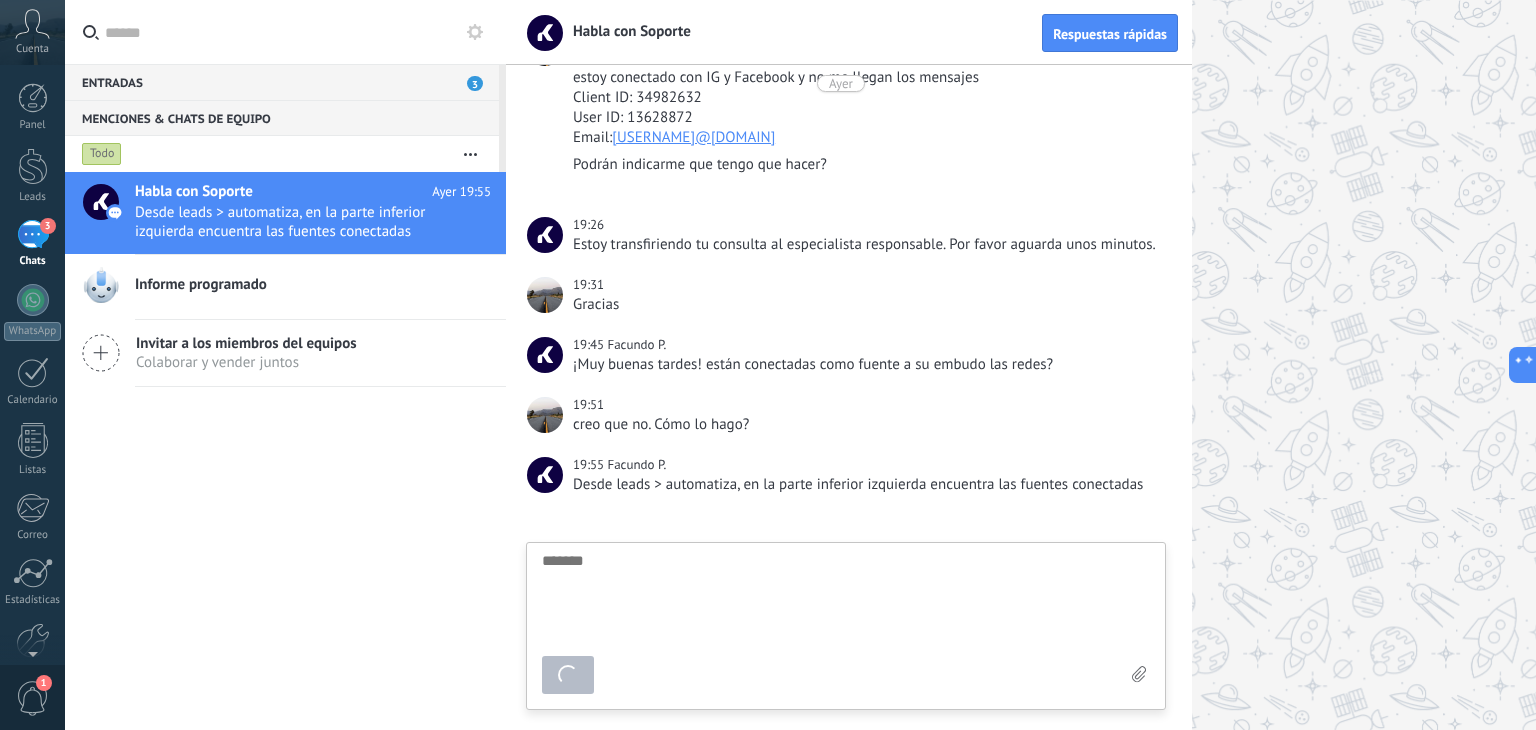 scroll, scrollTop: 205, scrollLeft: 0, axis: vertical 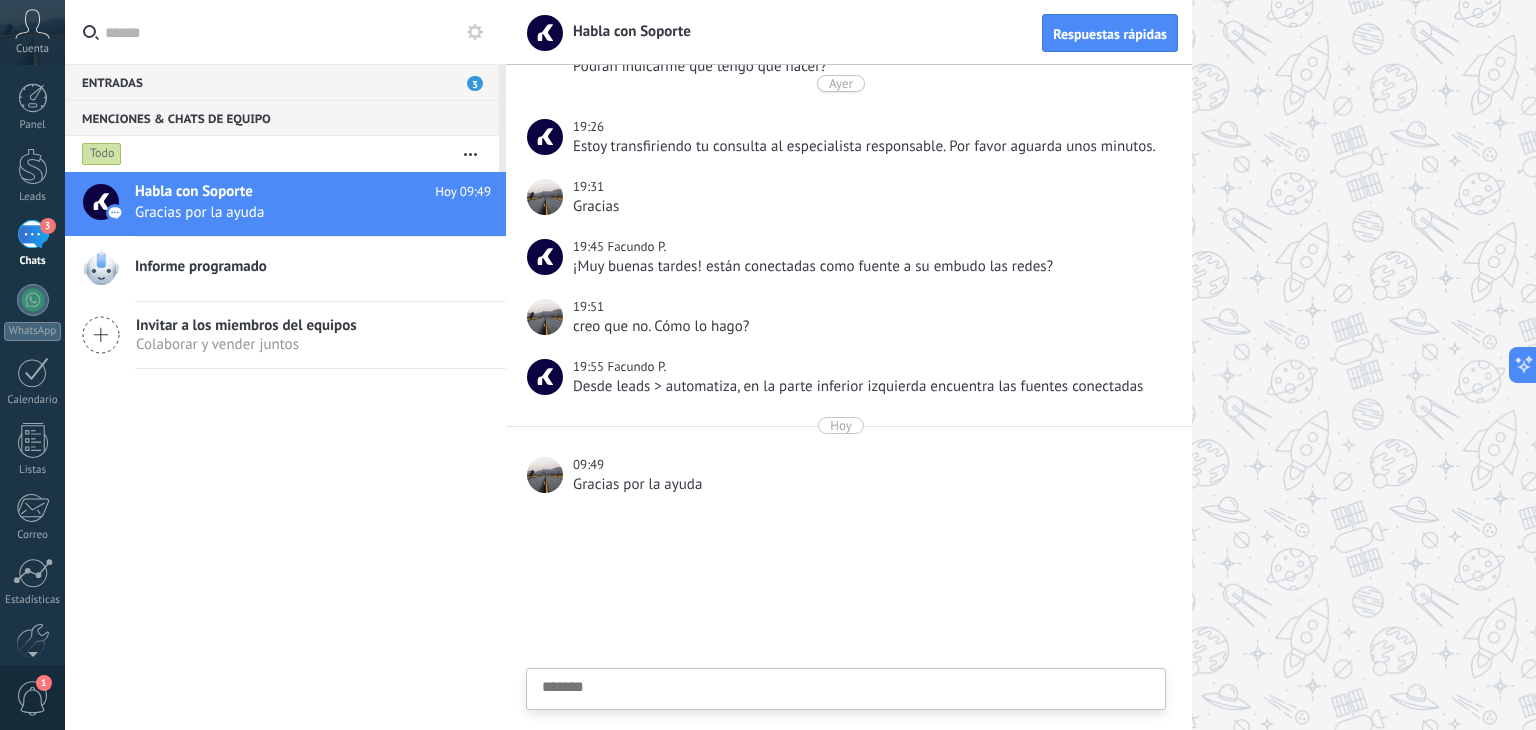 click at bounding box center (846, 720) 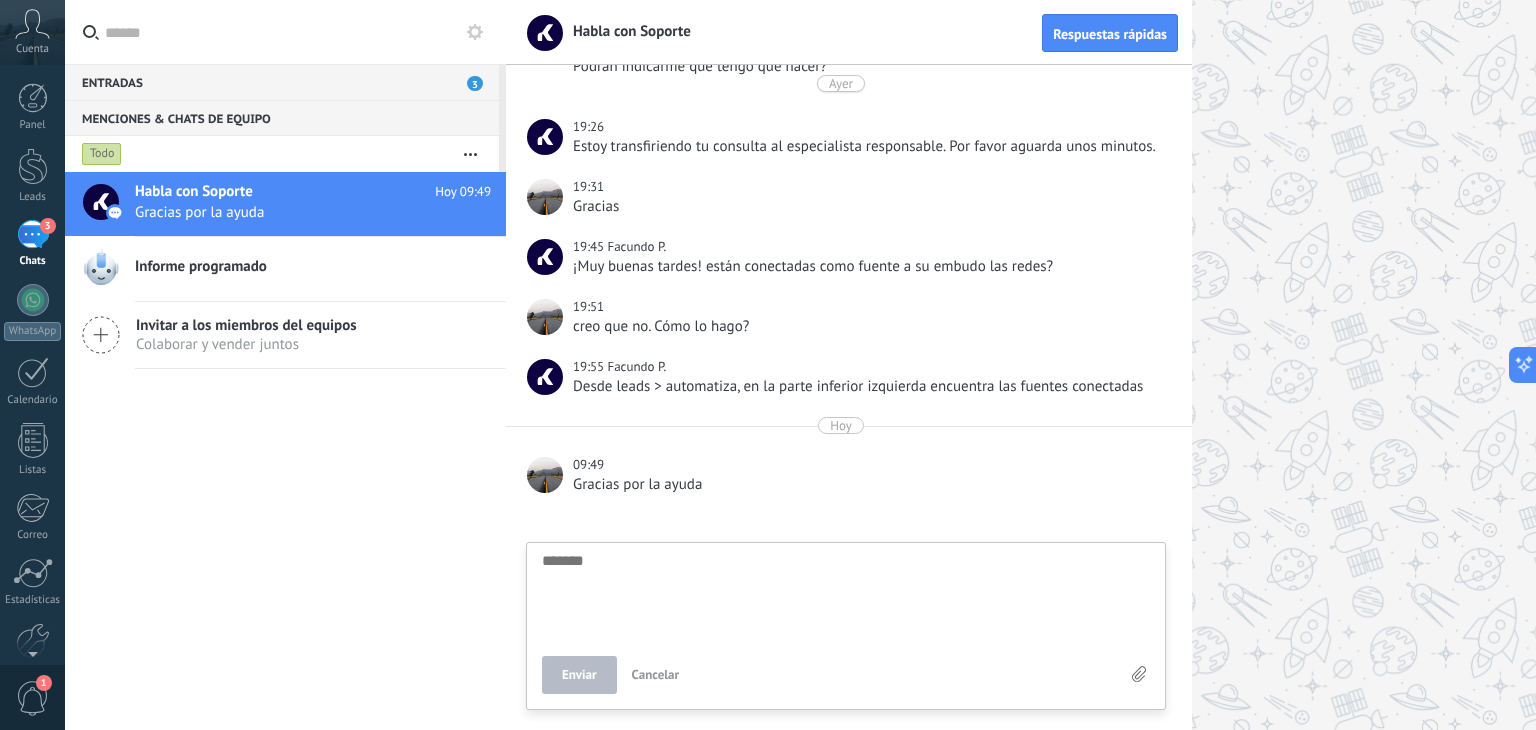 scroll, scrollTop: 19, scrollLeft: 0, axis: vertical 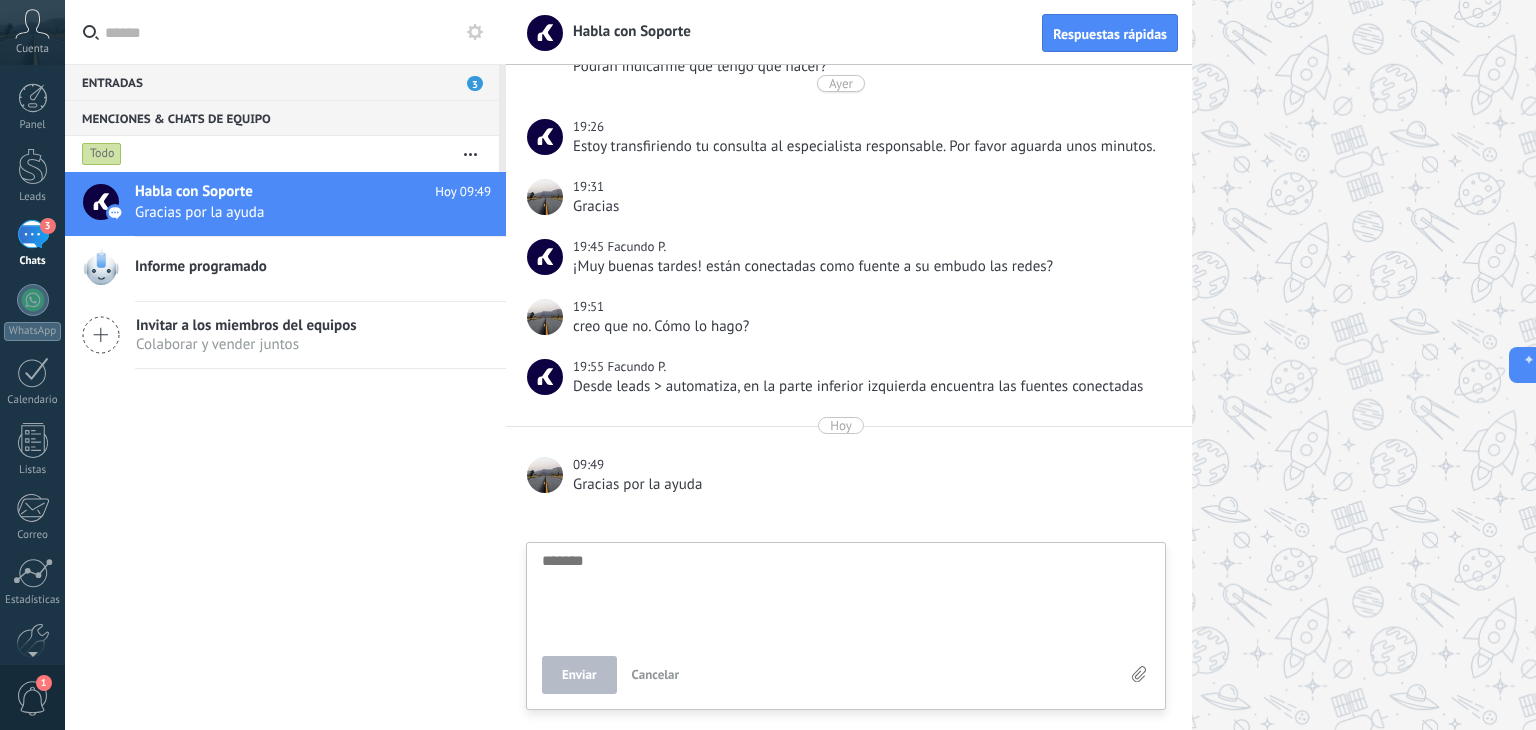 type on "*" 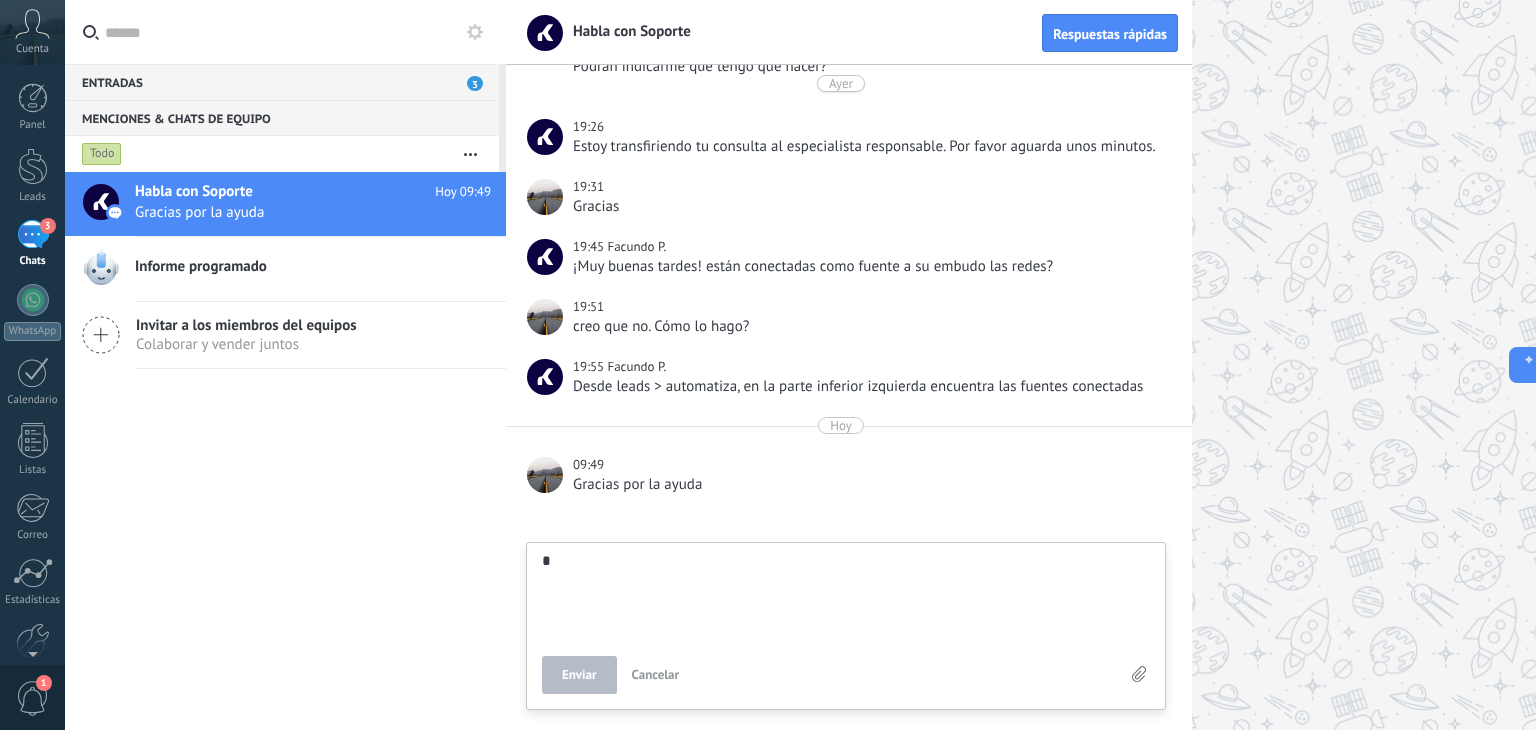 type on "**" 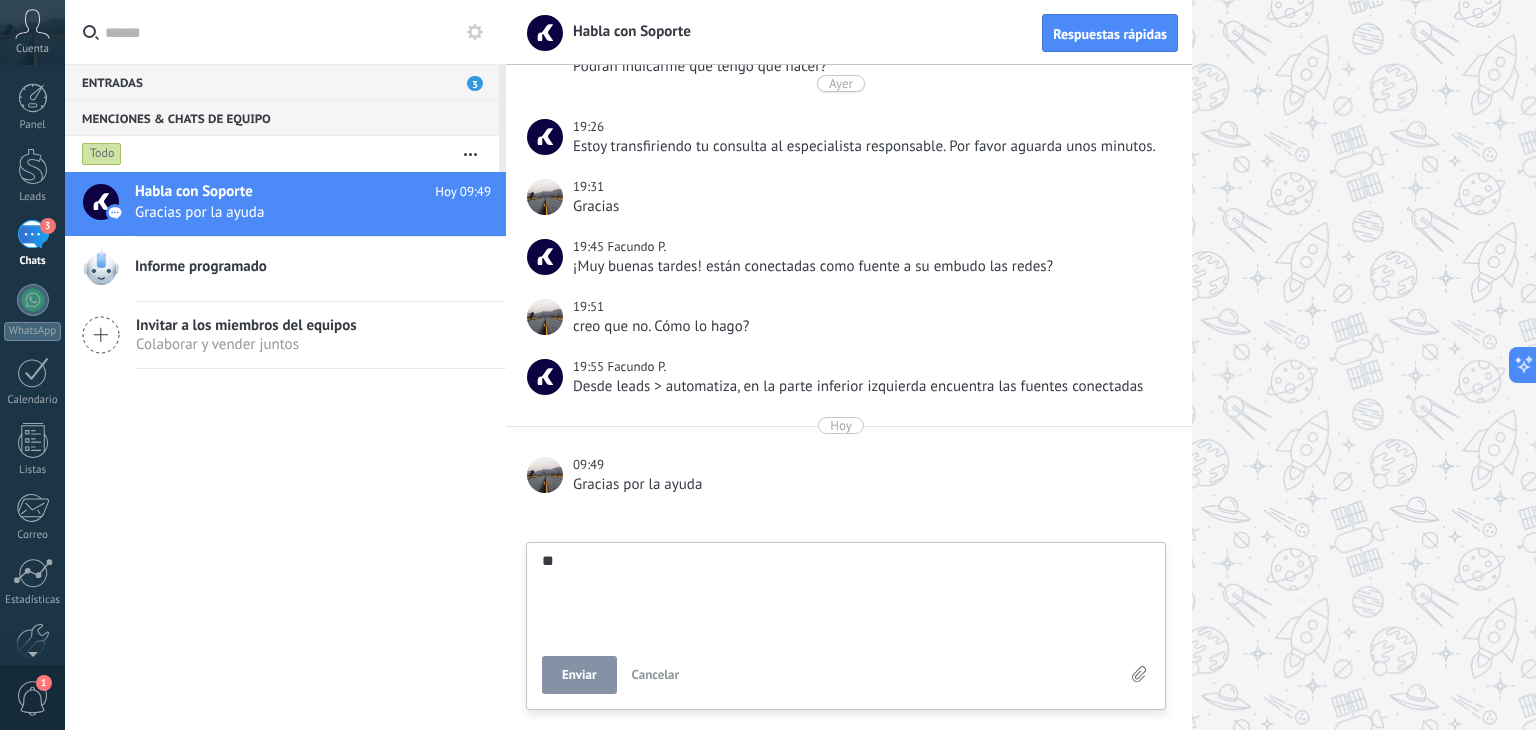 type on "***" 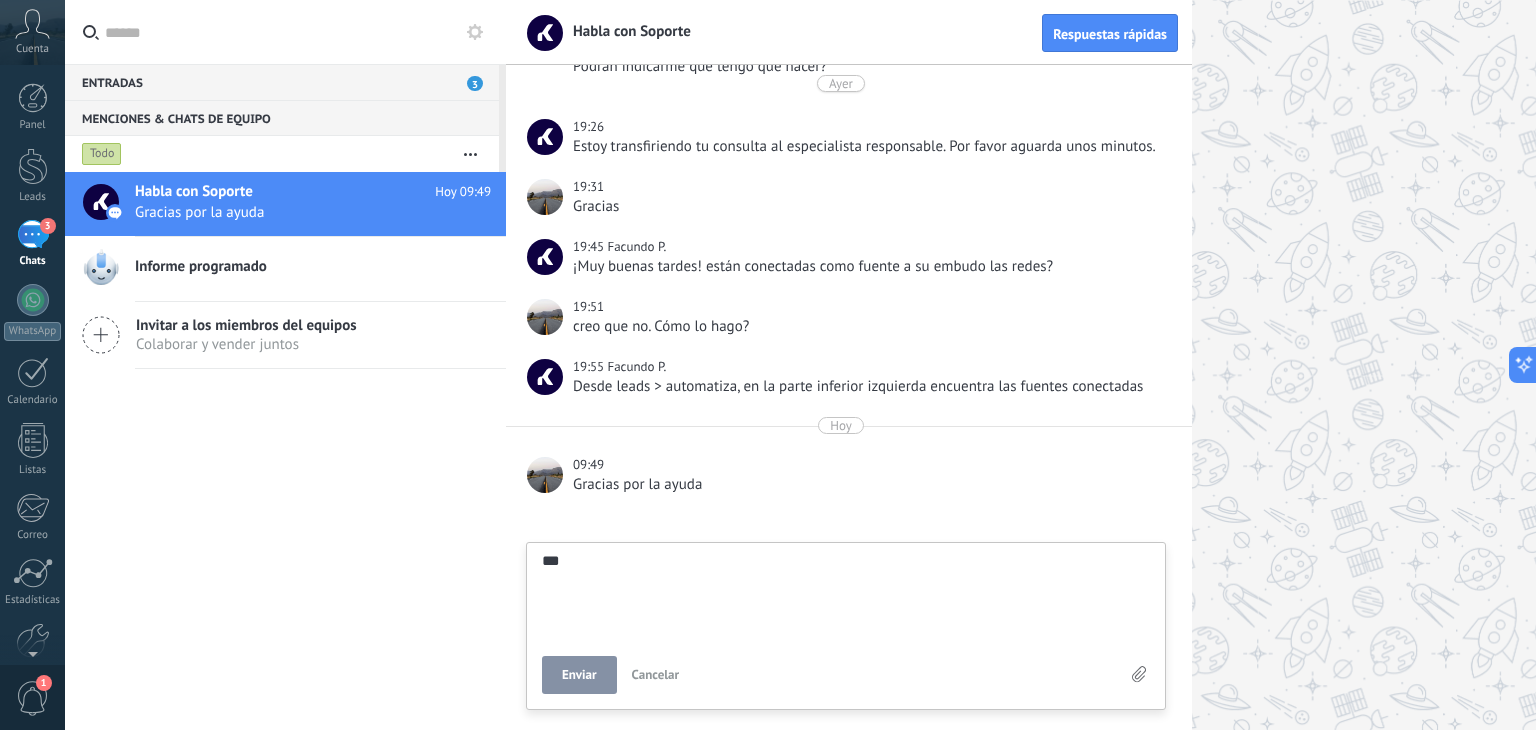 type on "****" 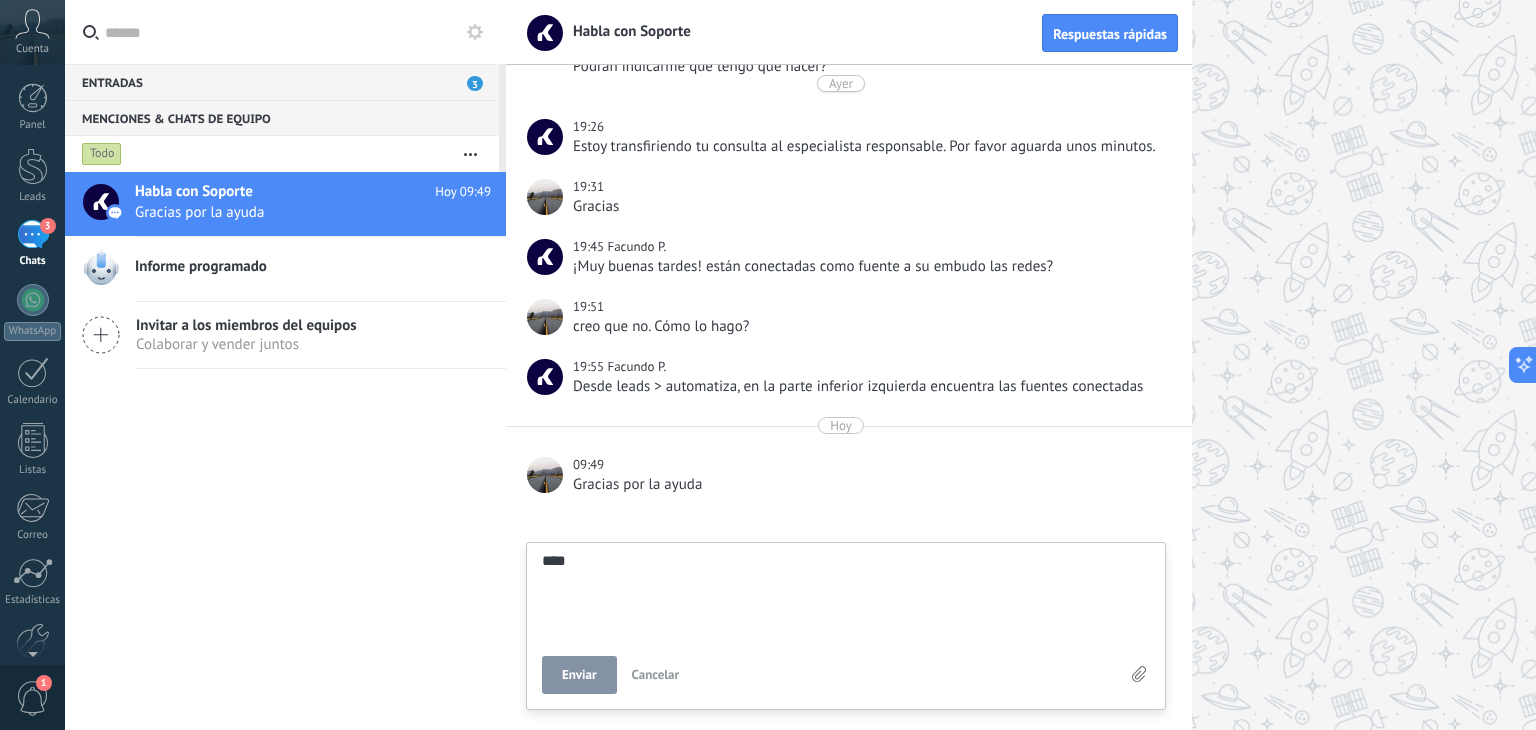type on "*****" 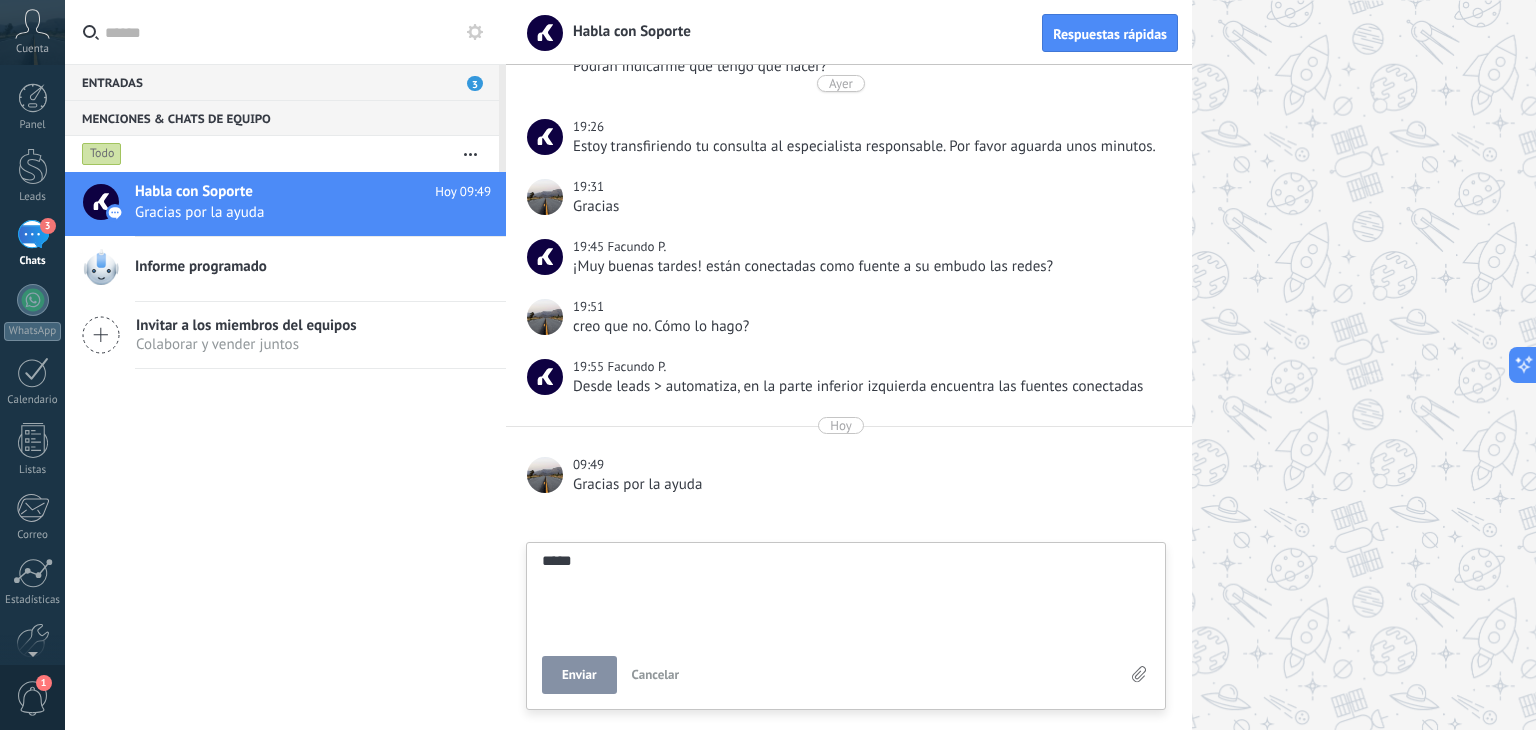 scroll, scrollTop: 19, scrollLeft: 0, axis: vertical 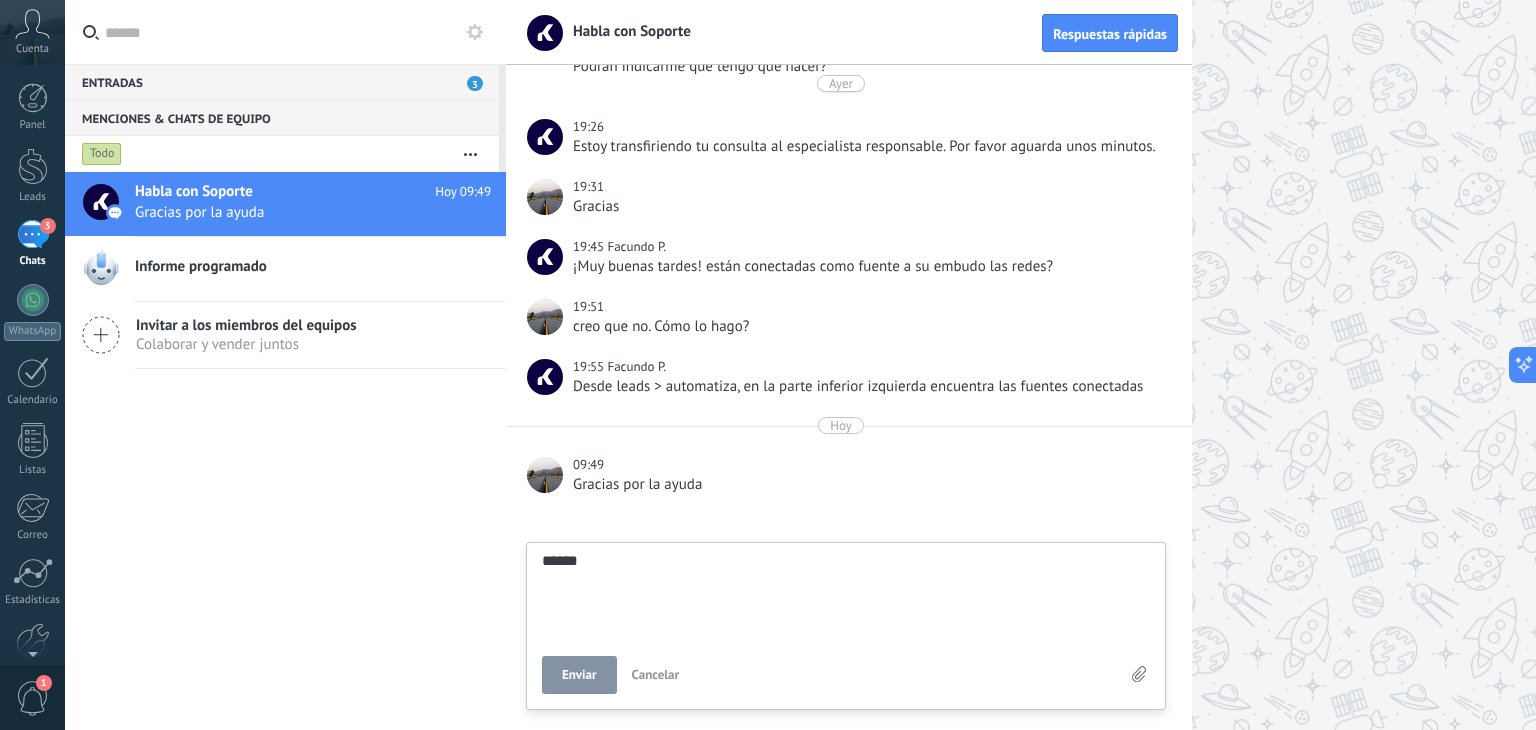 type on "******" 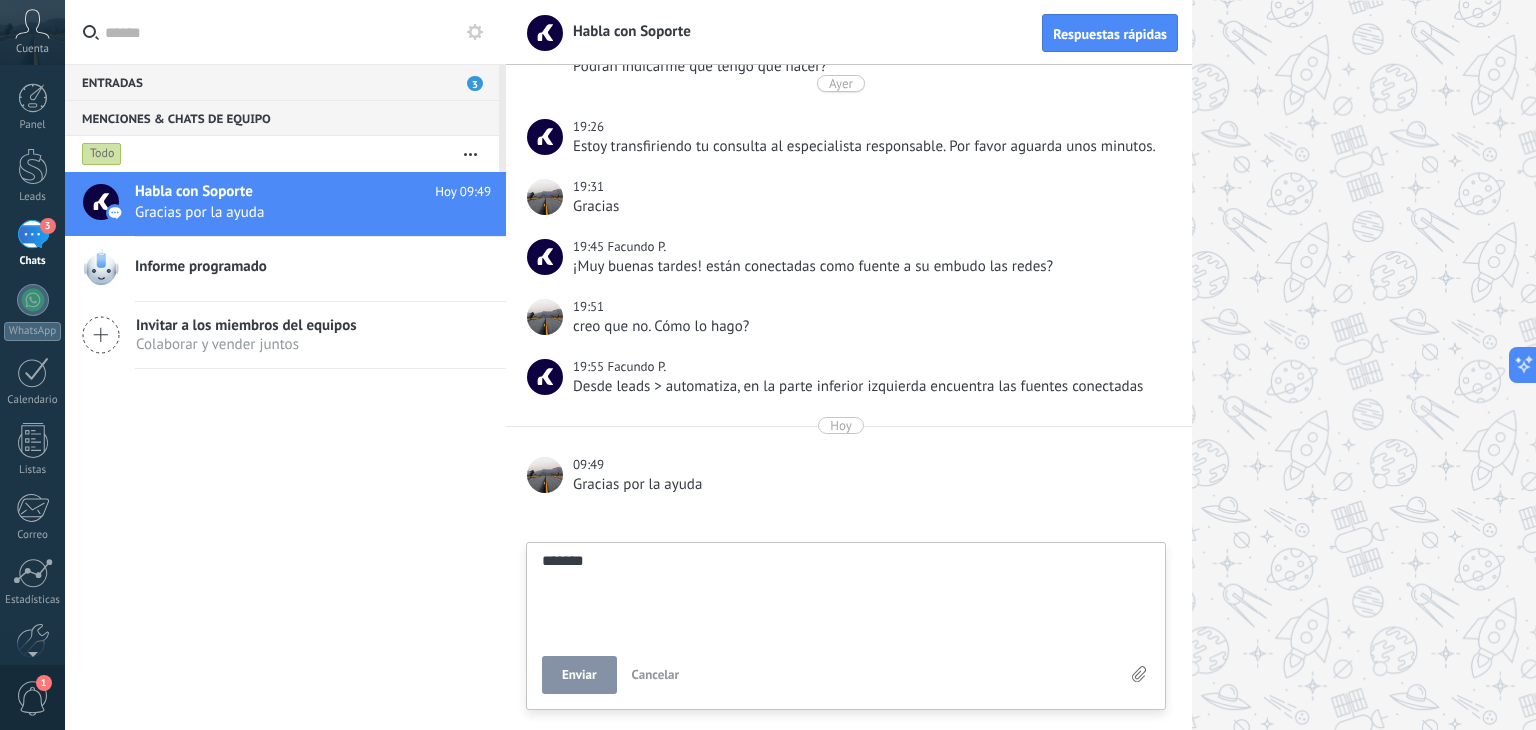 type on "********" 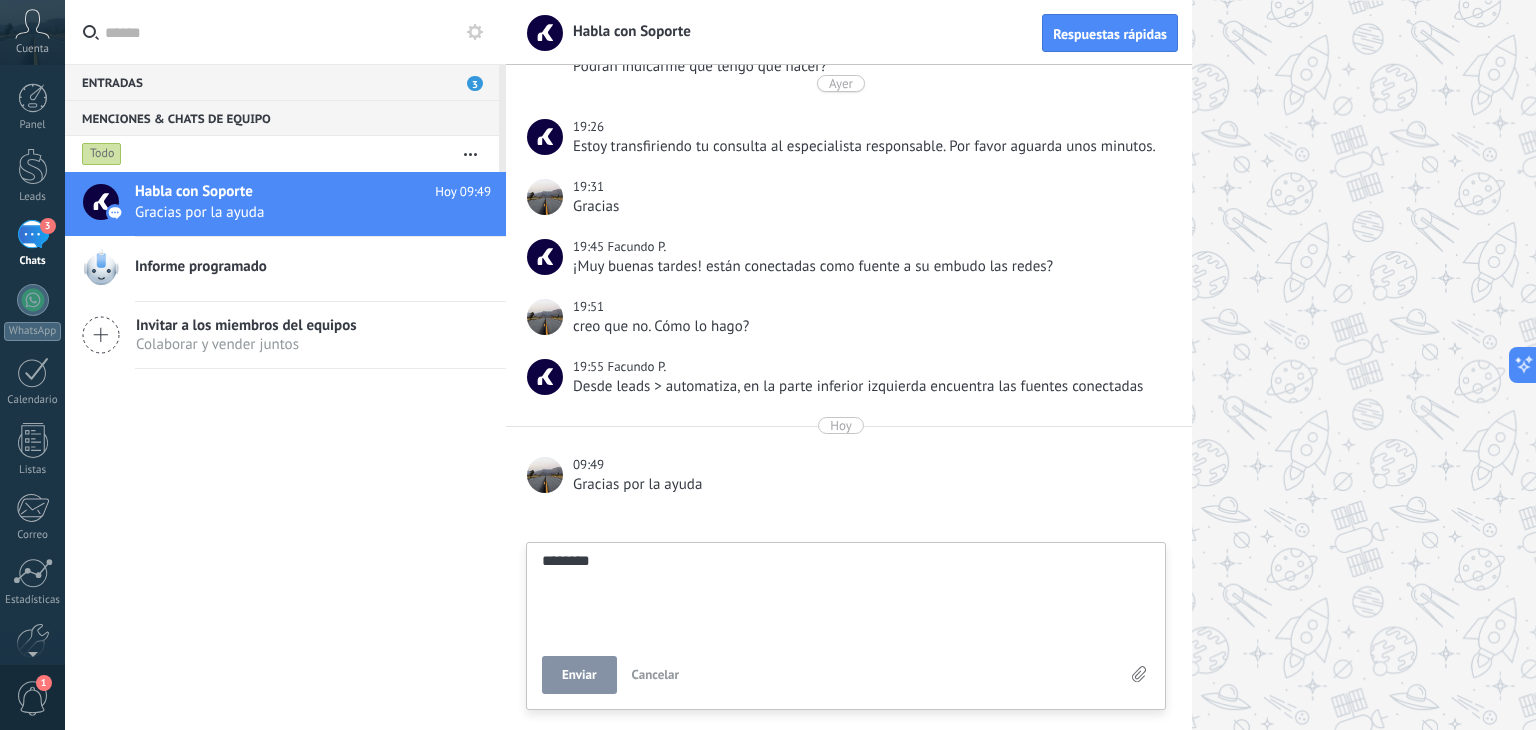 type on "*********" 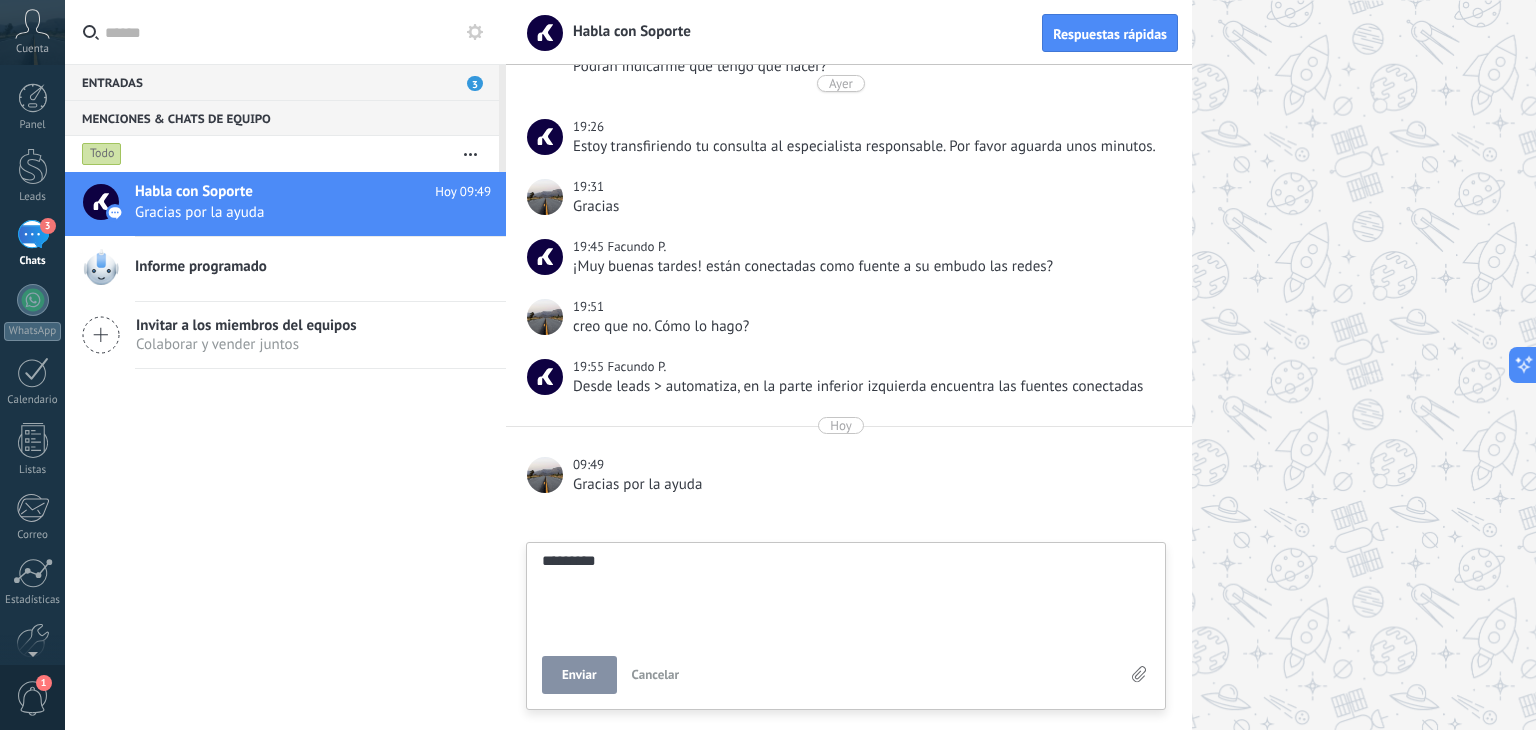 scroll, scrollTop: 19, scrollLeft: 0, axis: vertical 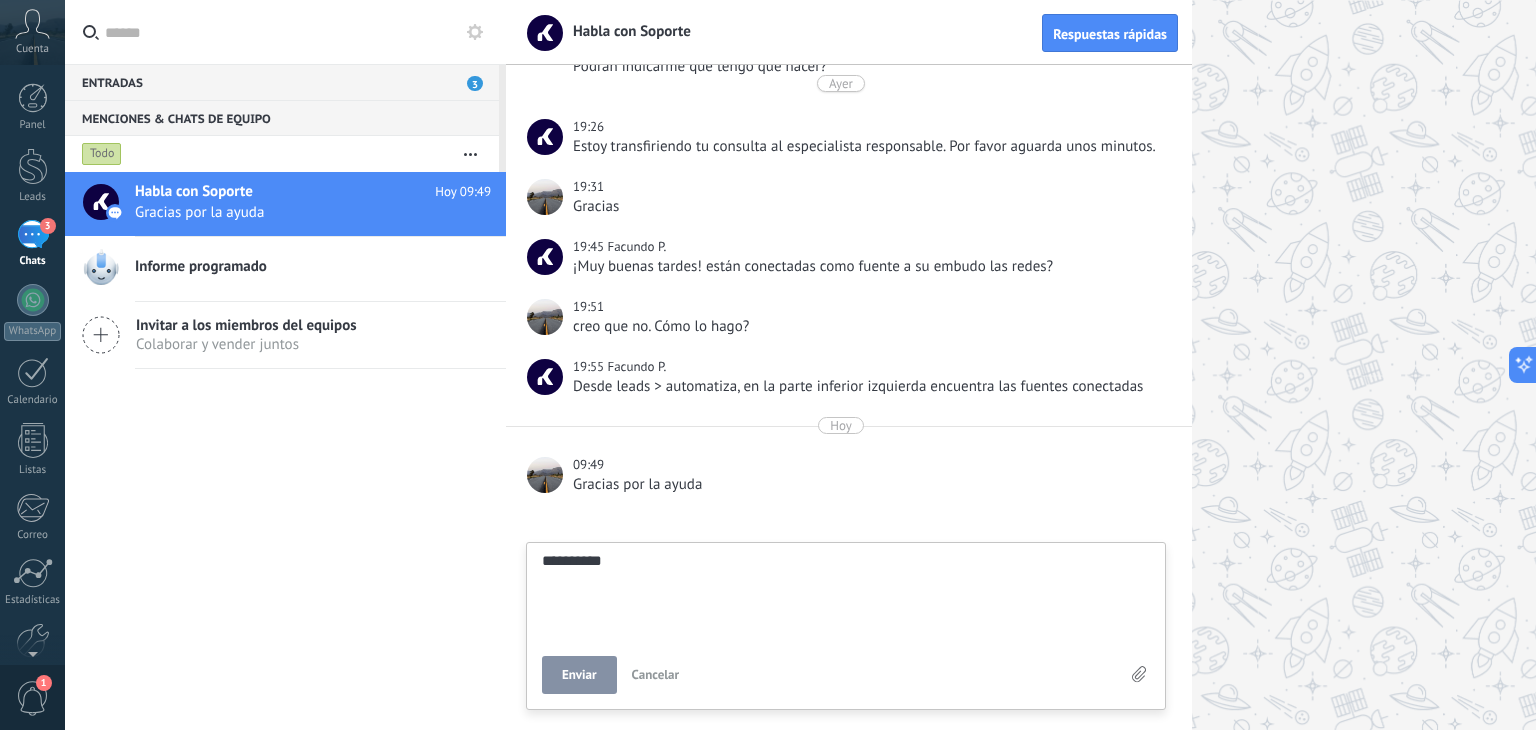 type on "**********" 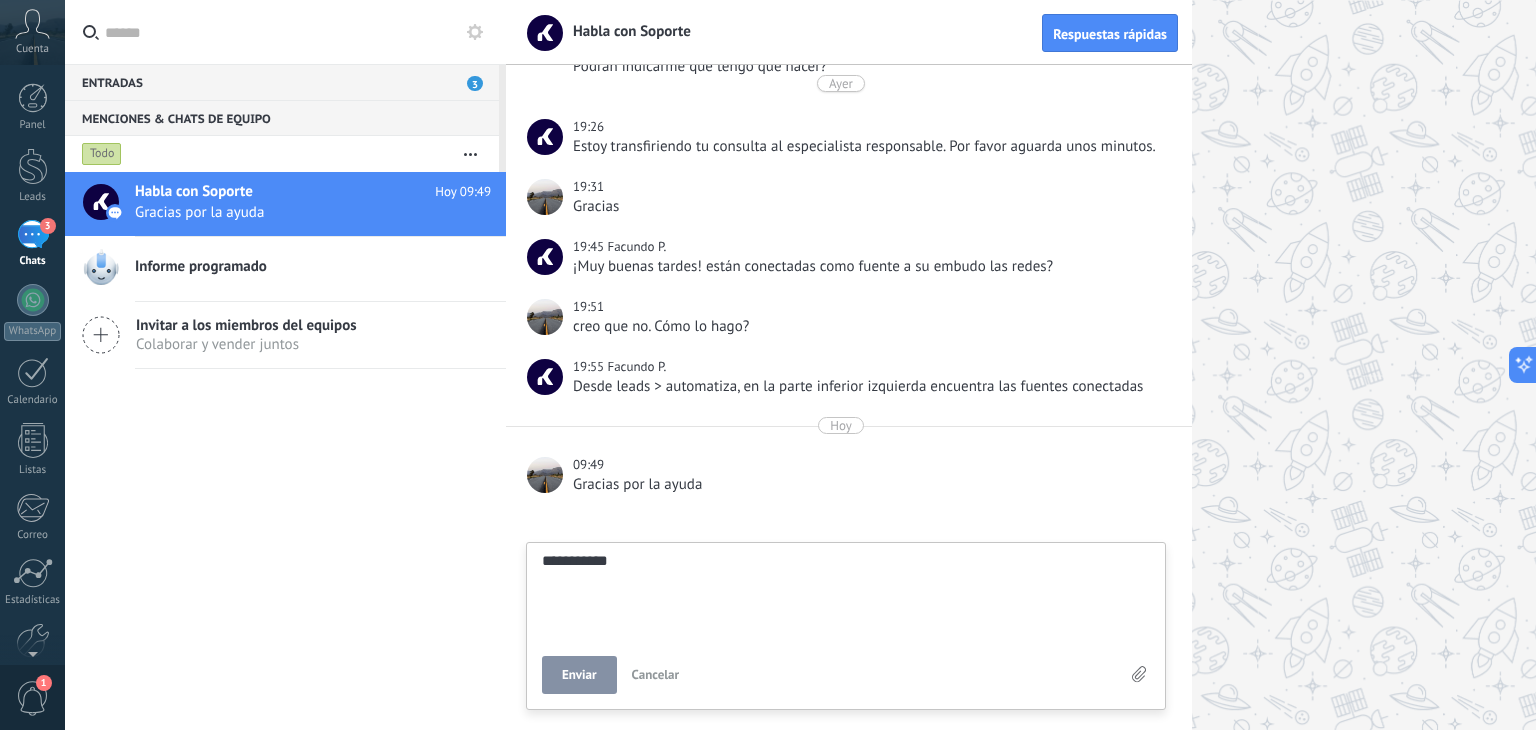 type on "**********" 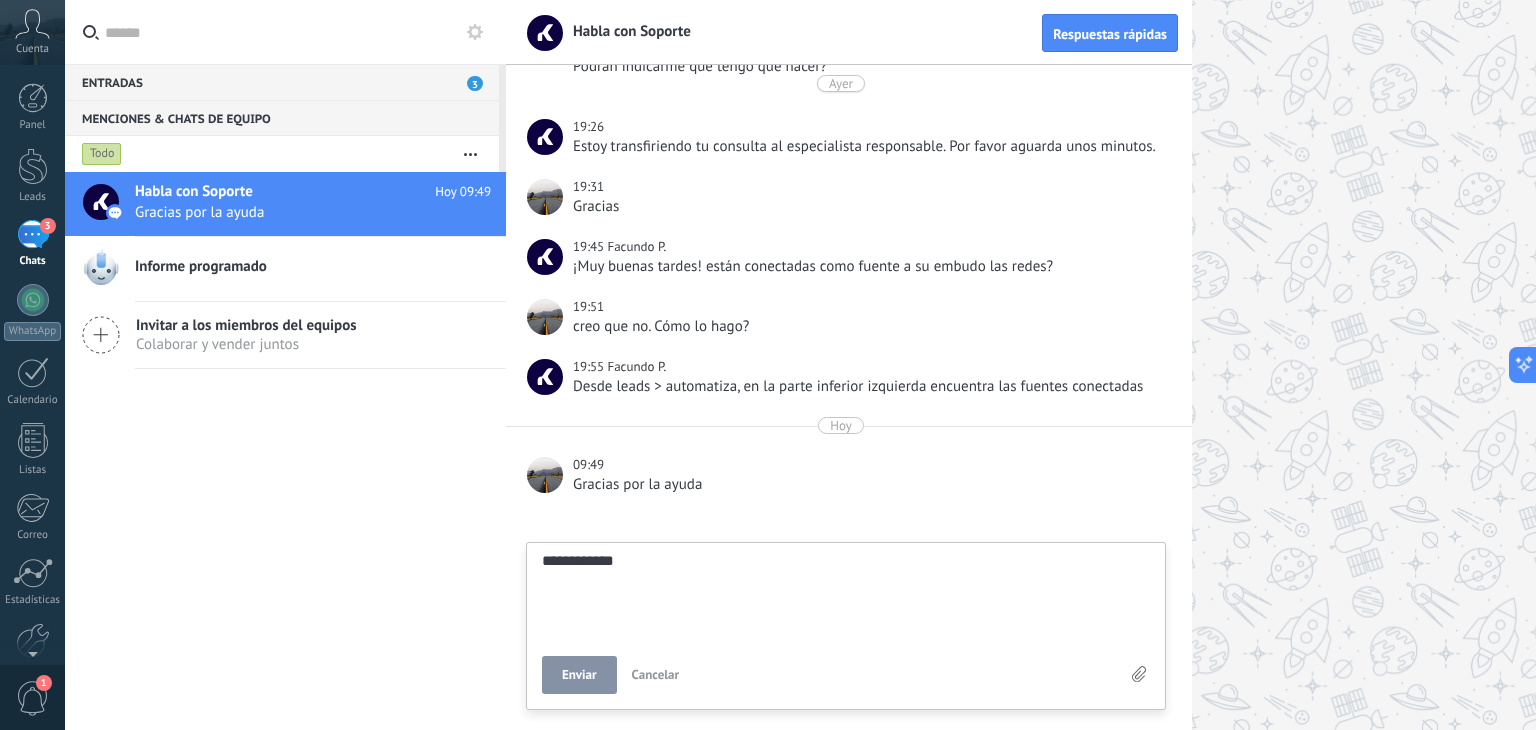 type on "**********" 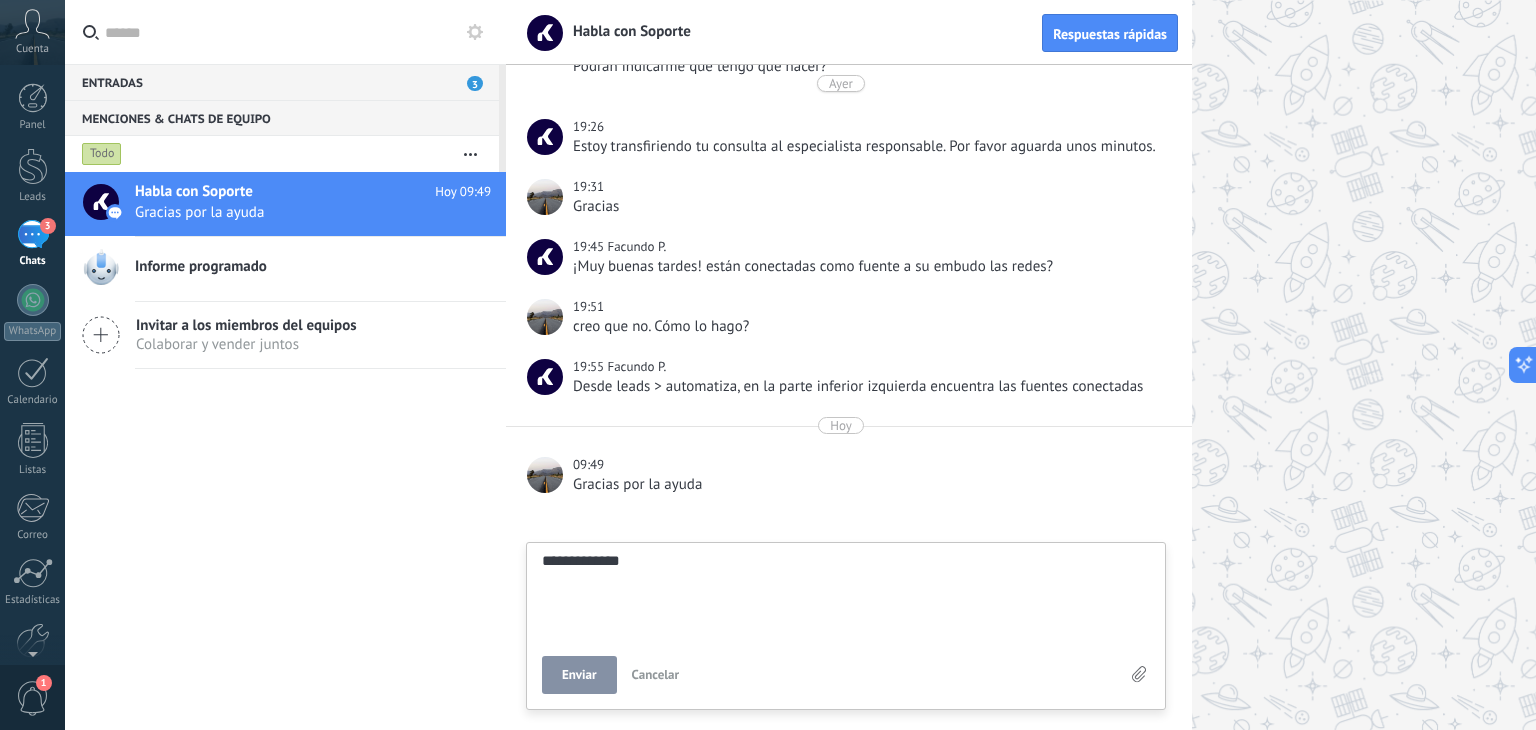 type on "**********" 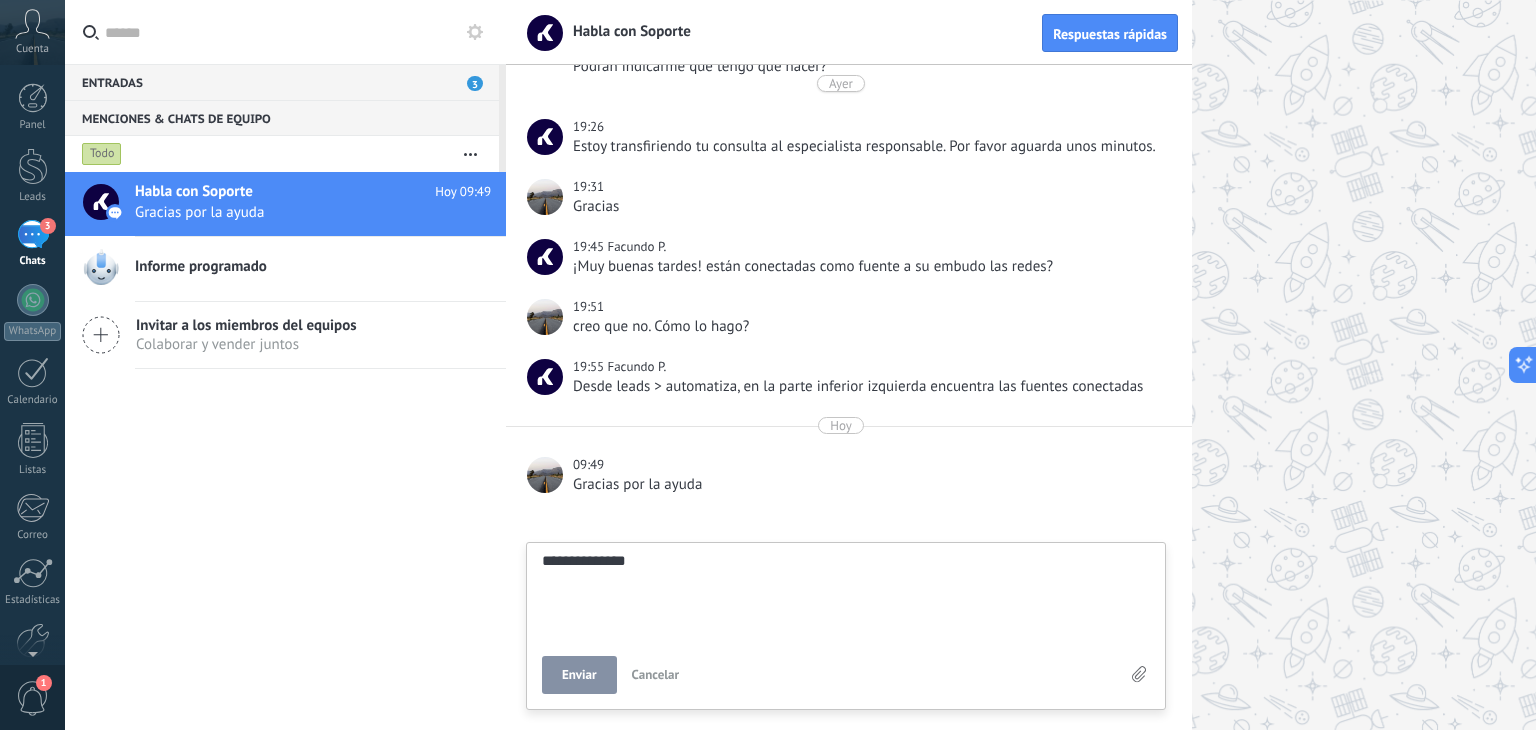 type on "**********" 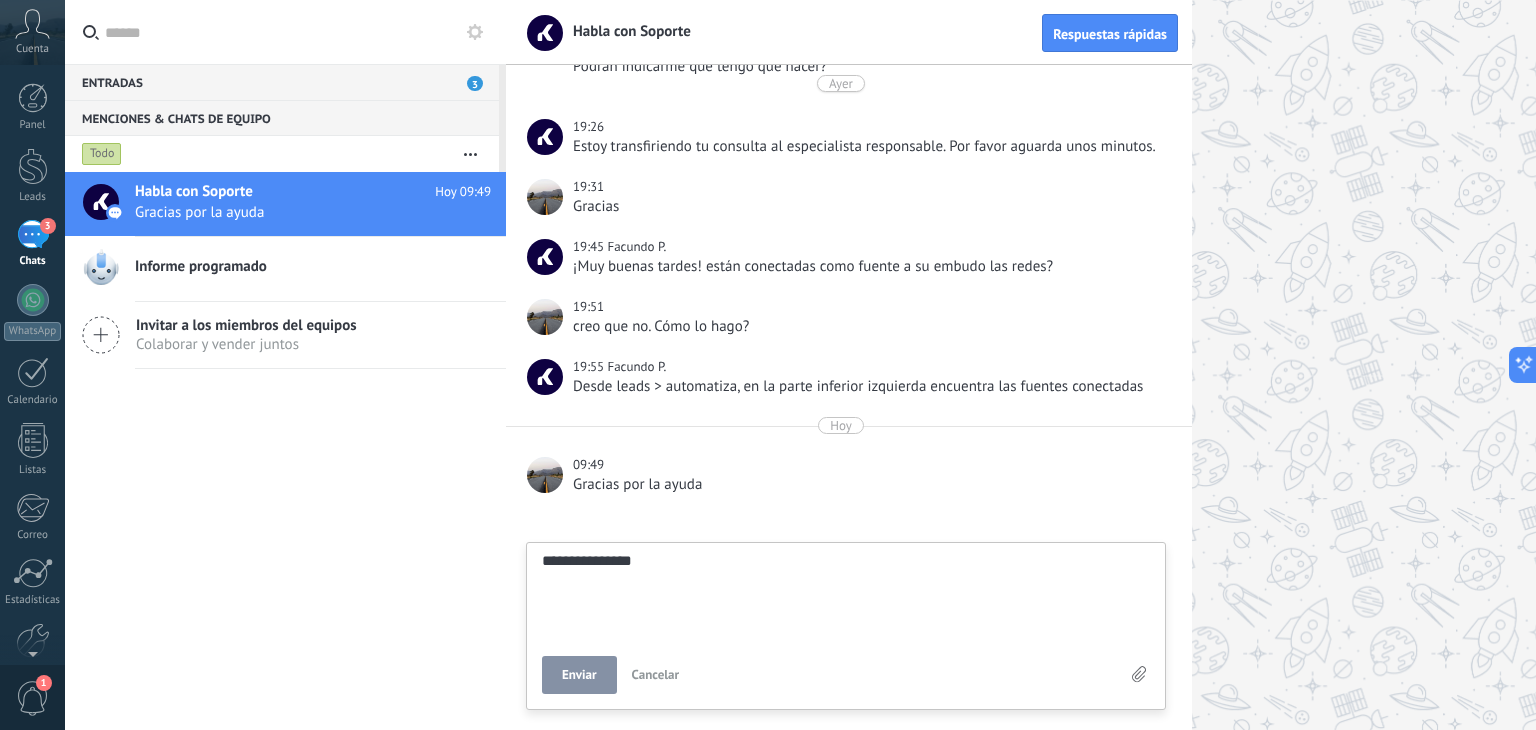 type on "**********" 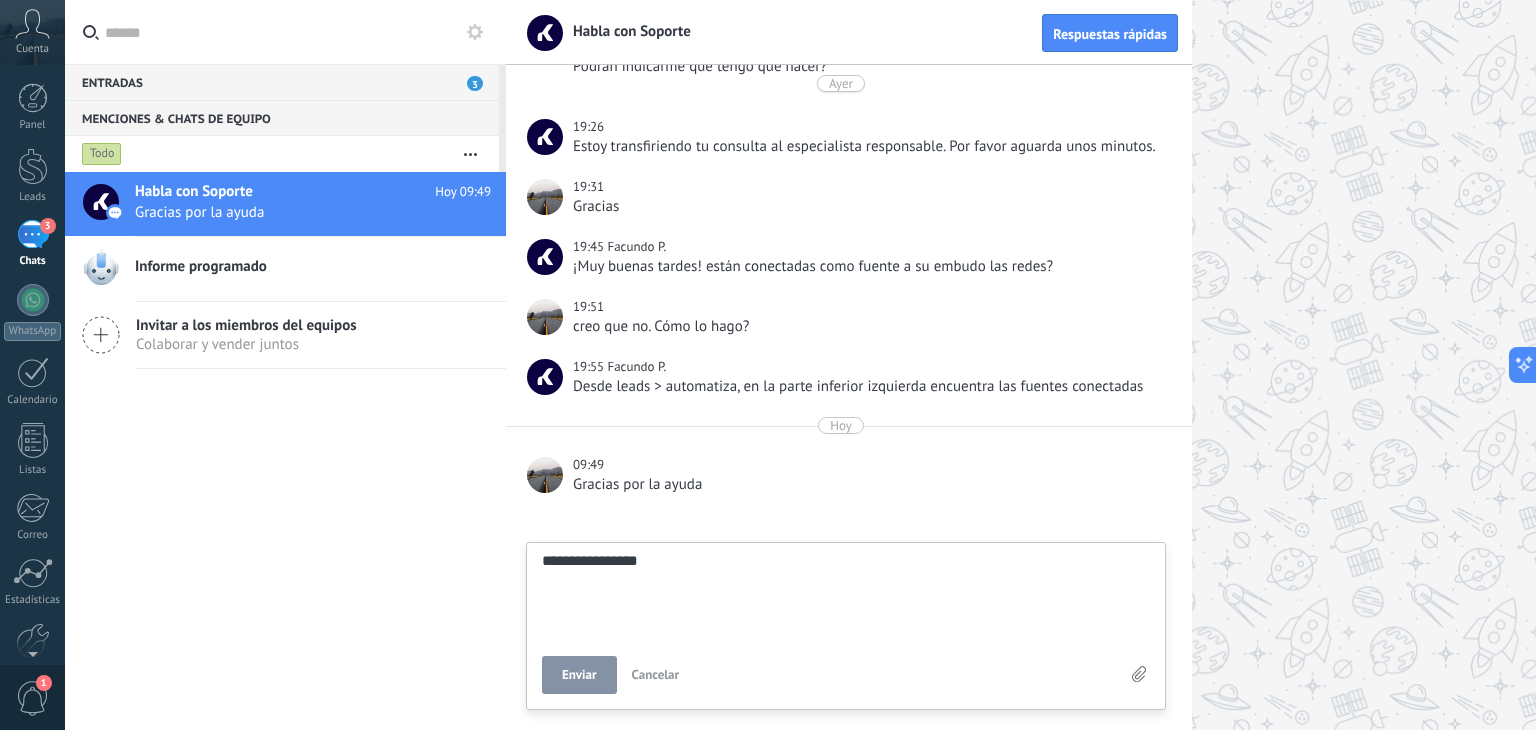 type on "**********" 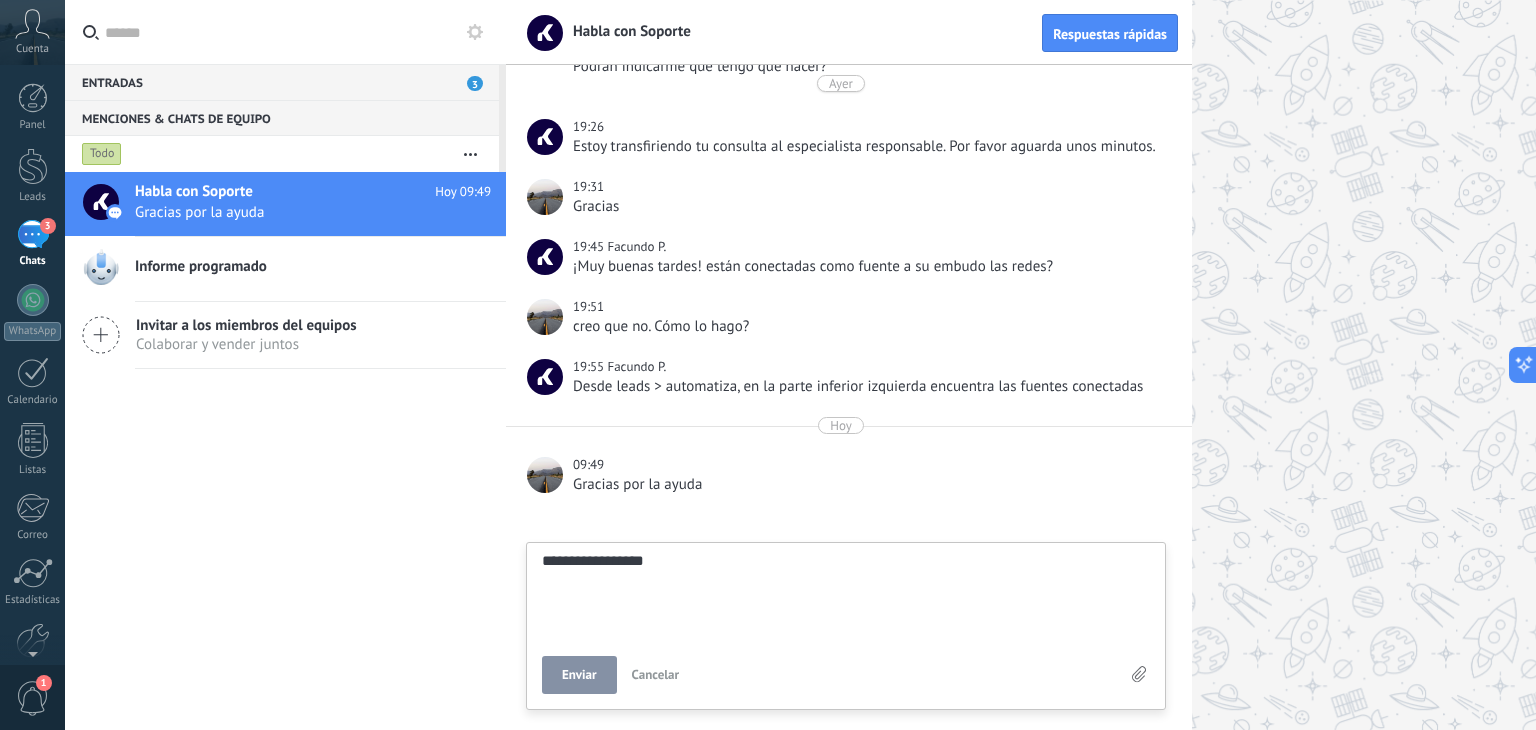 type on "**********" 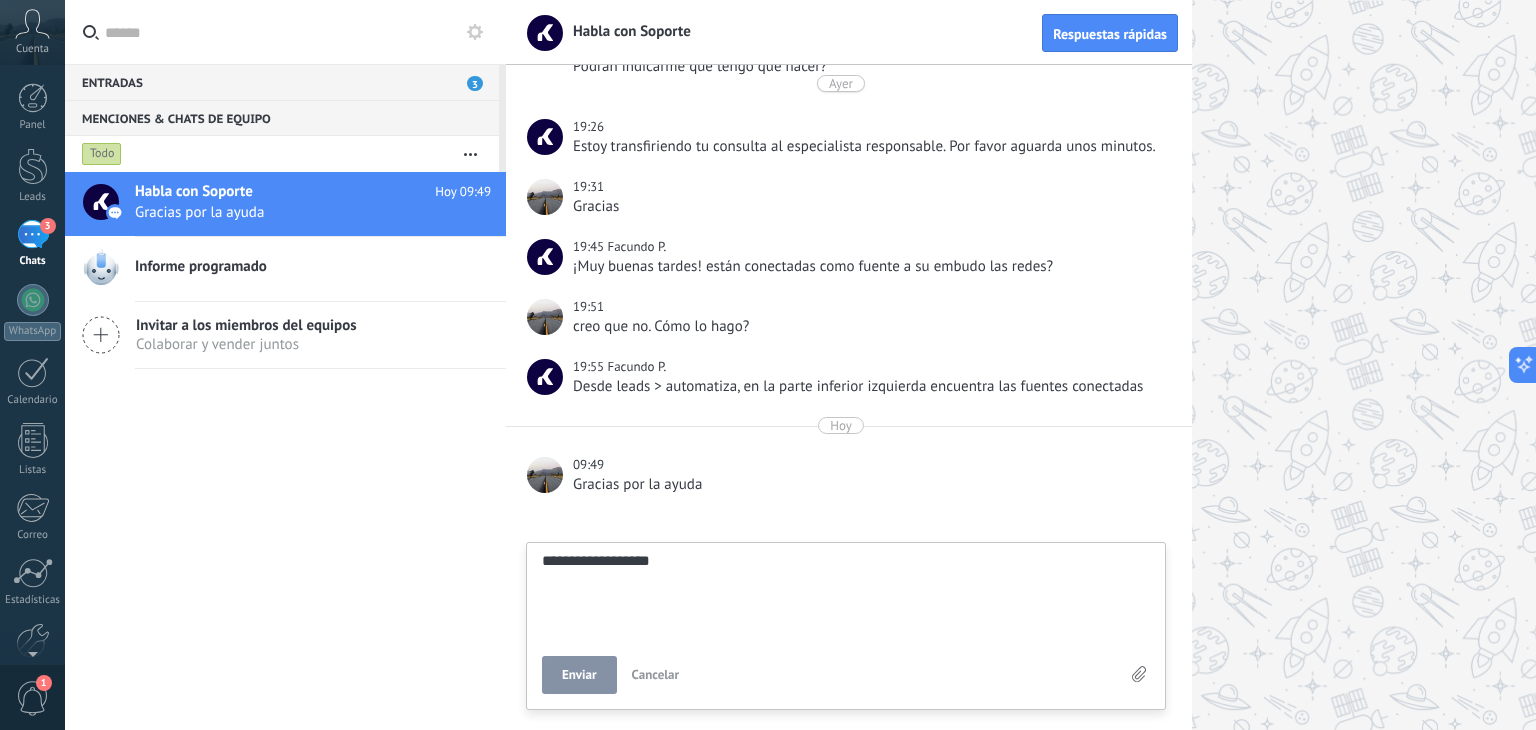 type on "**********" 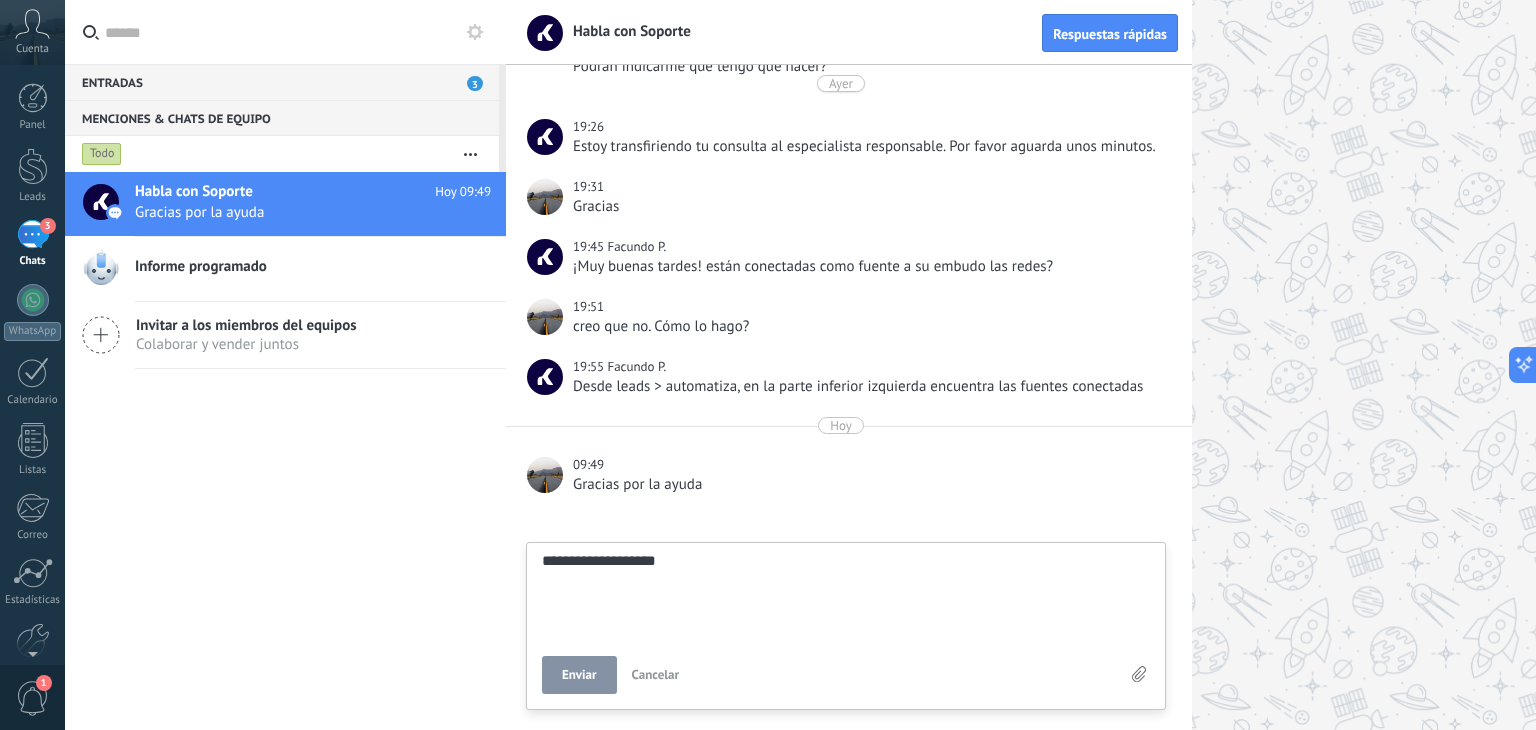 type on "**********" 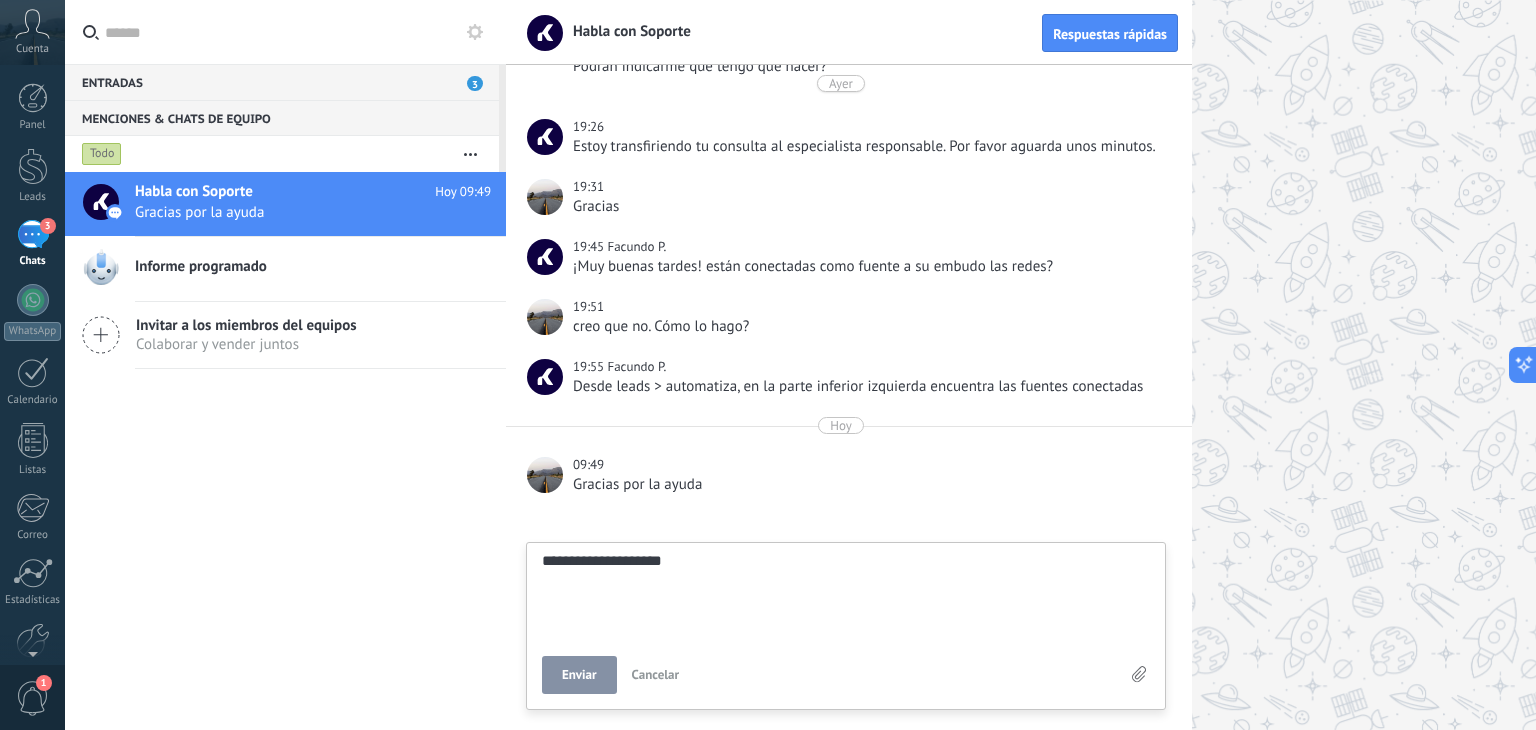 type on "**********" 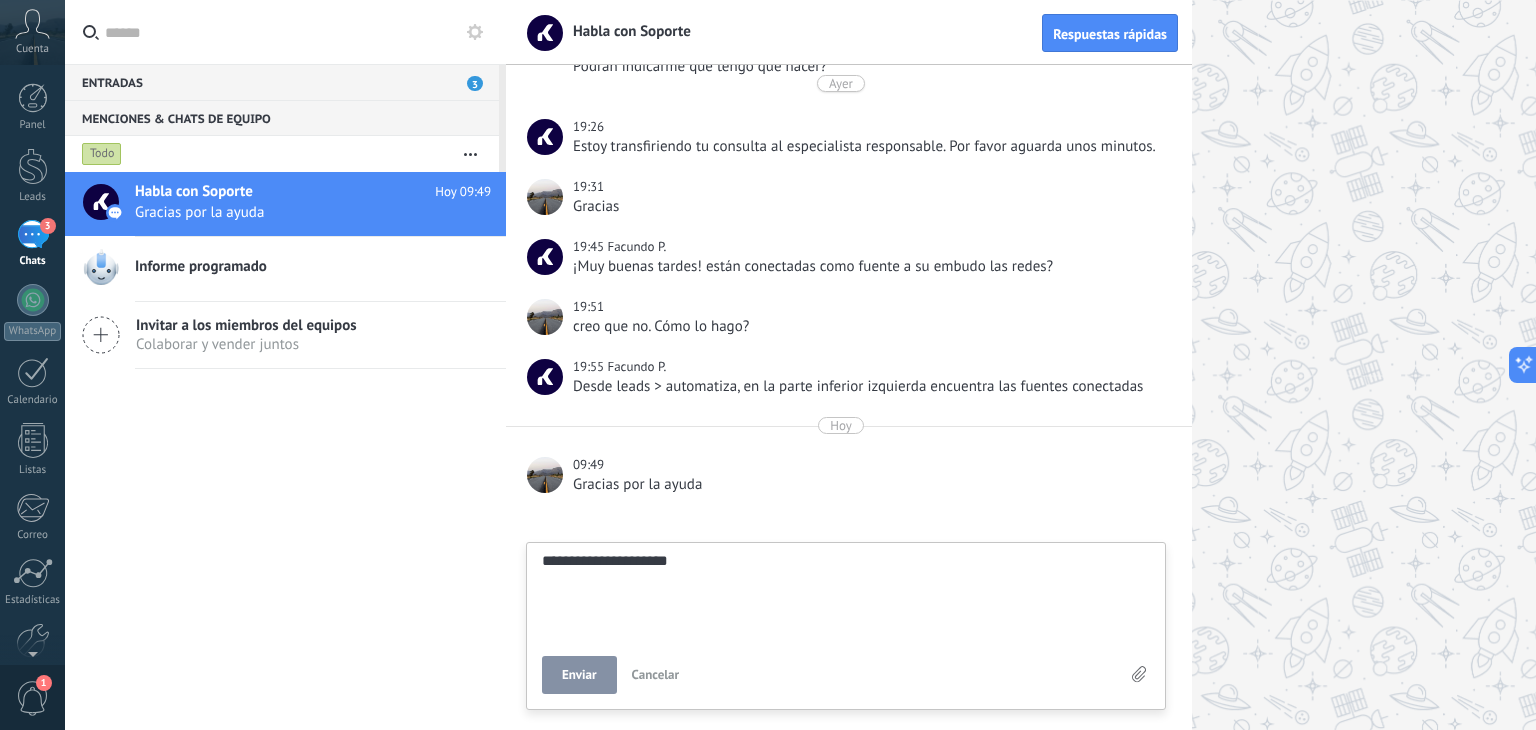 type on "**********" 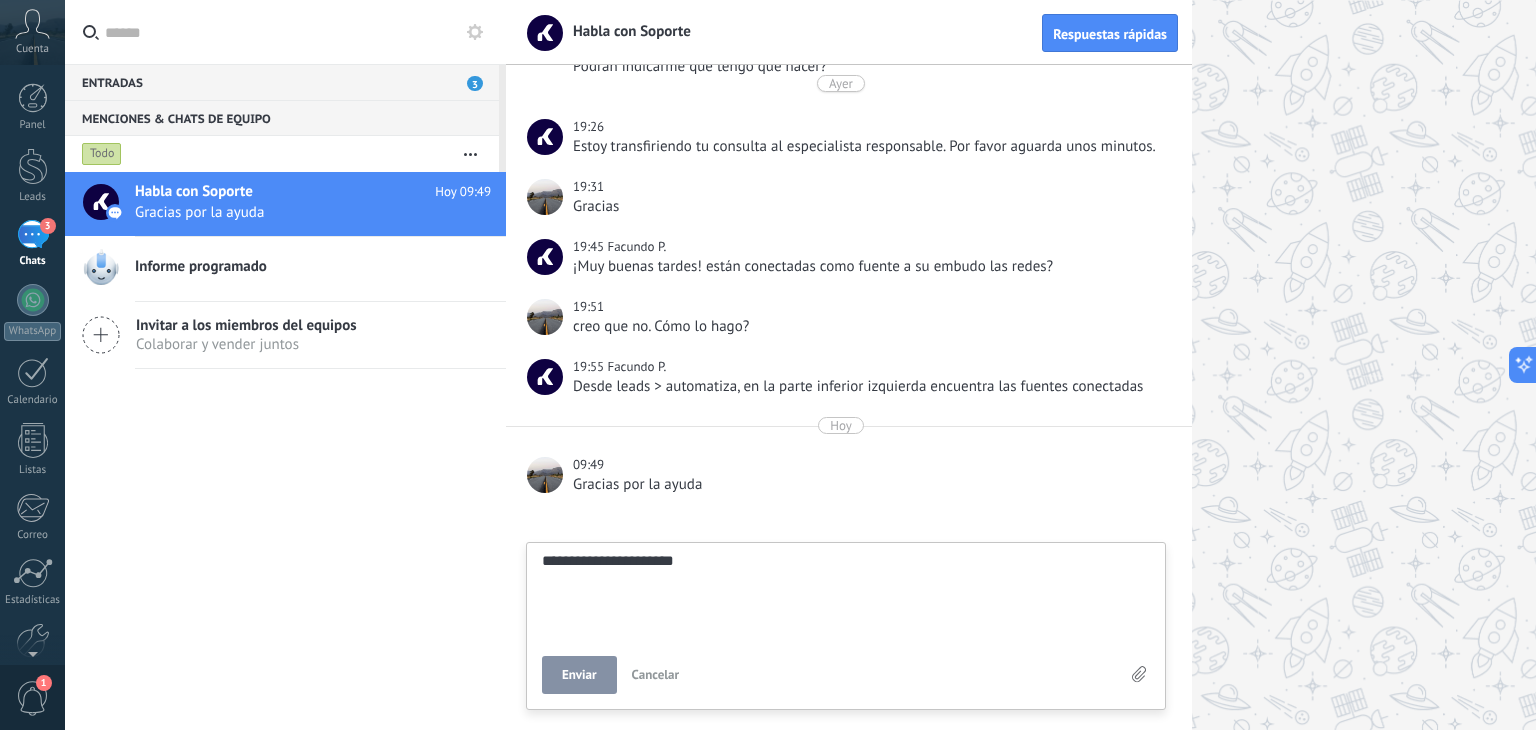 type on "**********" 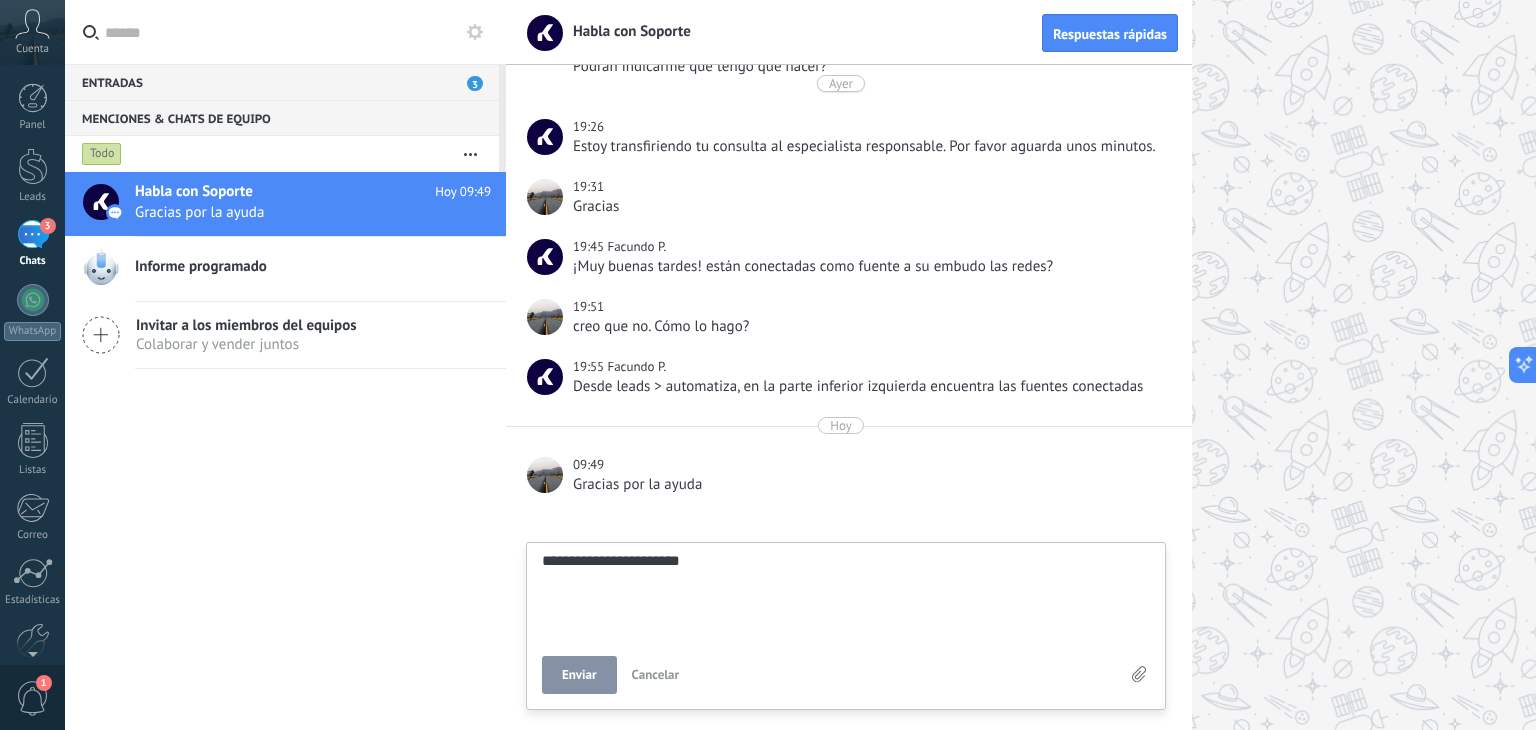 type on "**********" 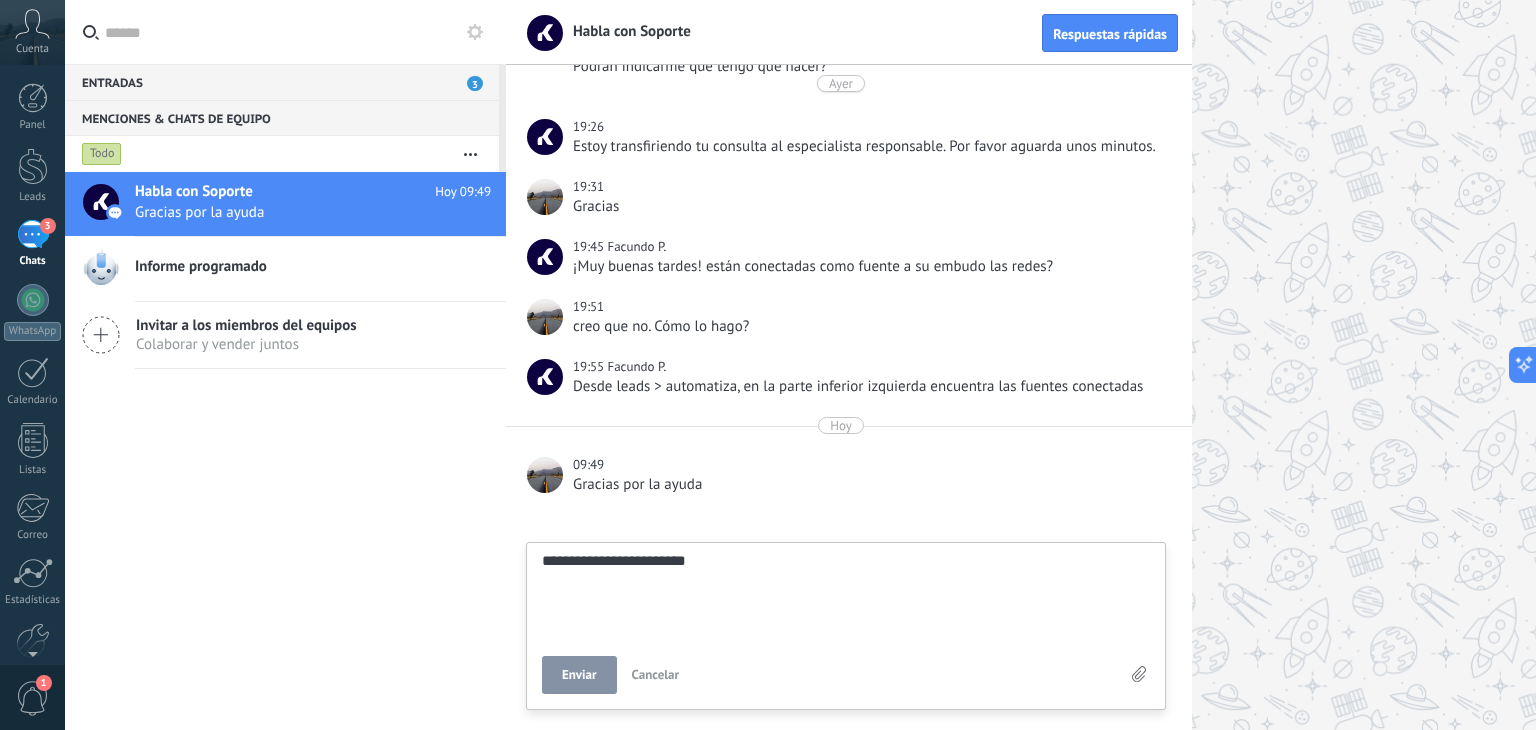 type on "**********" 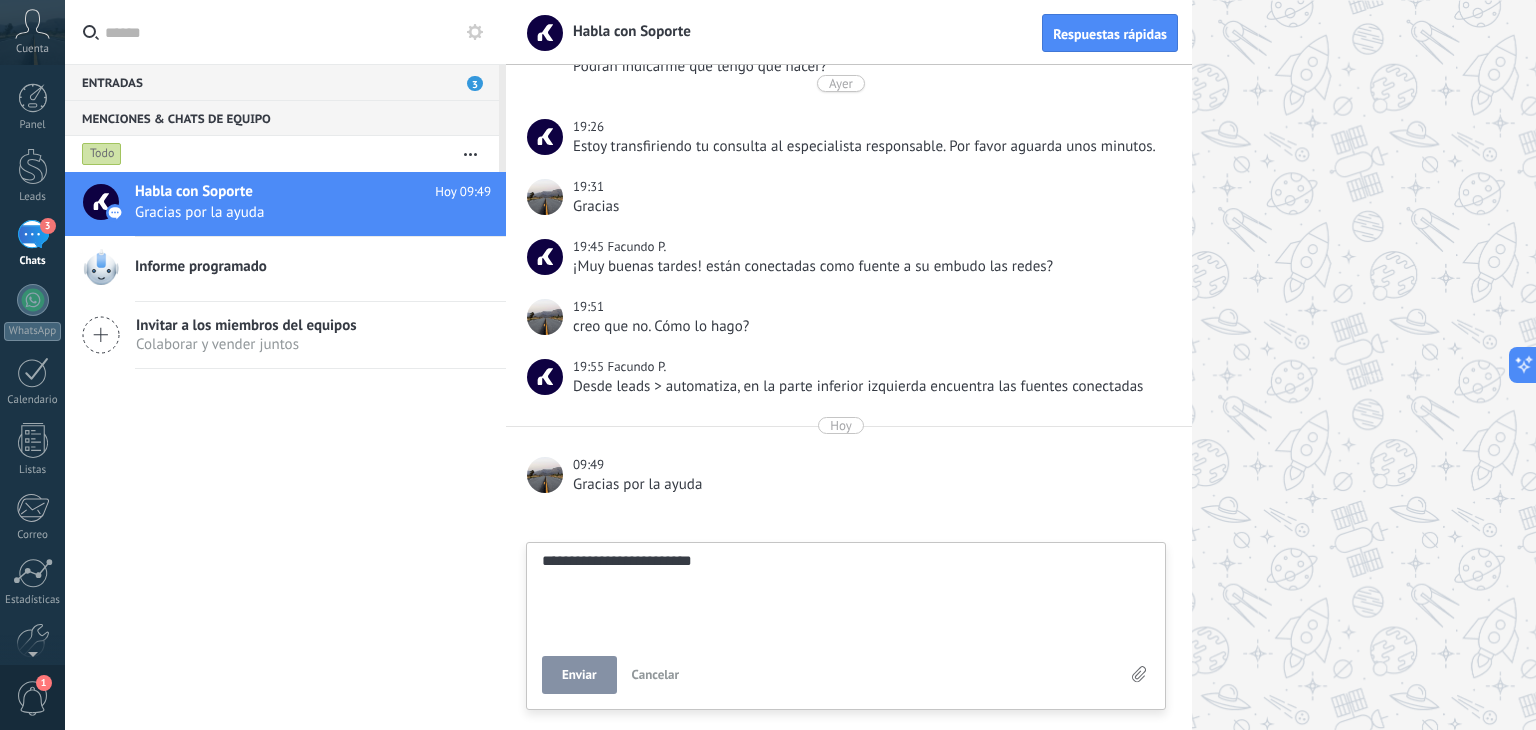type on "**********" 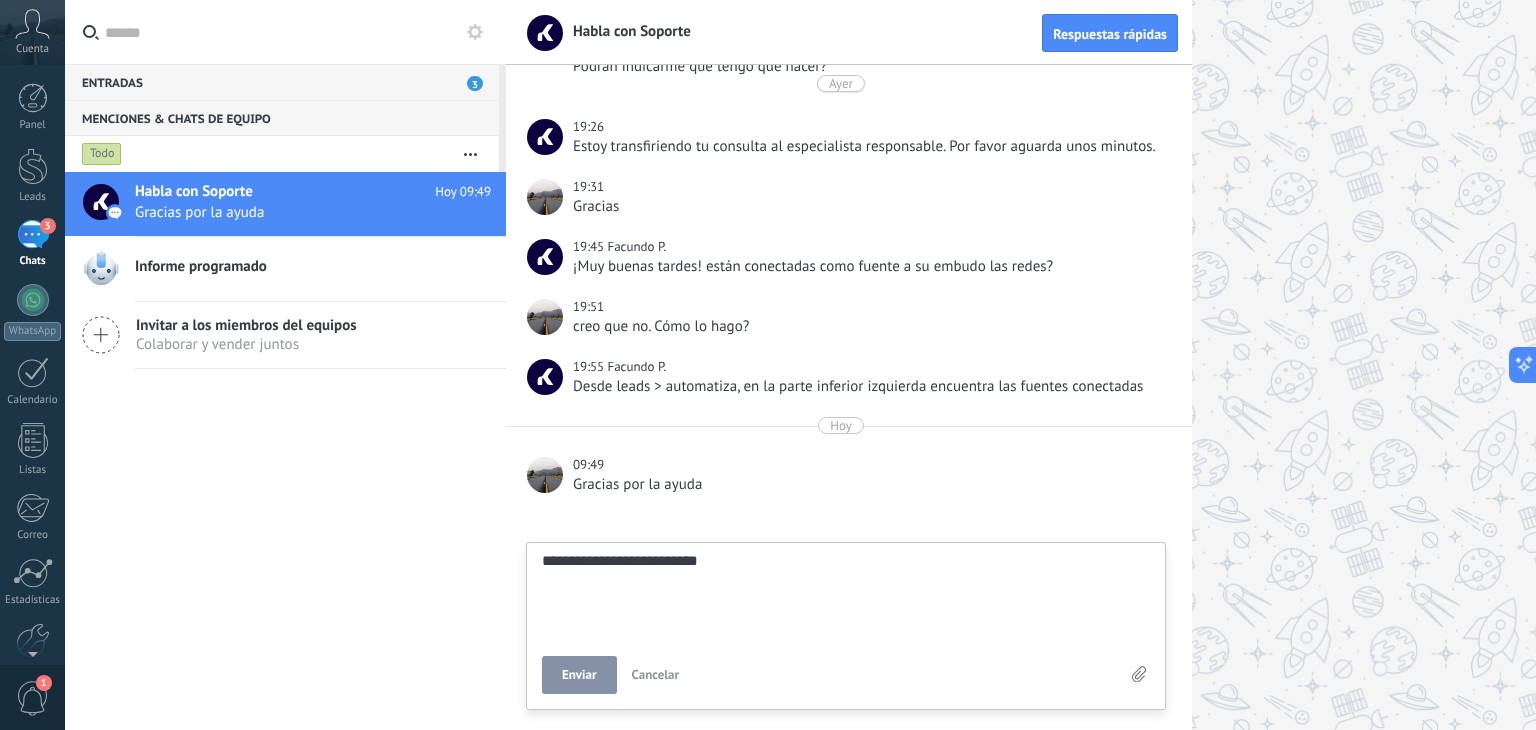 type on "**********" 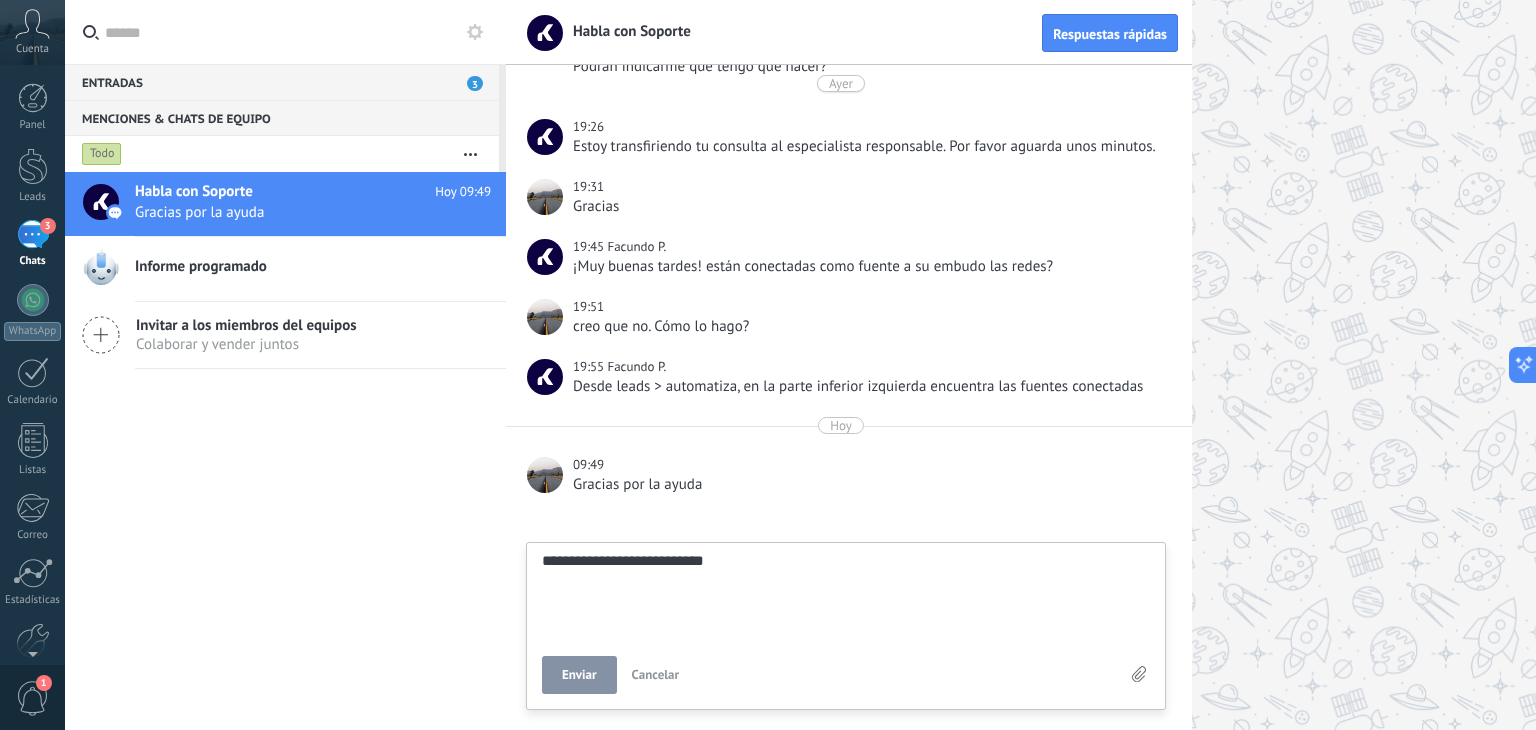 type on "**********" 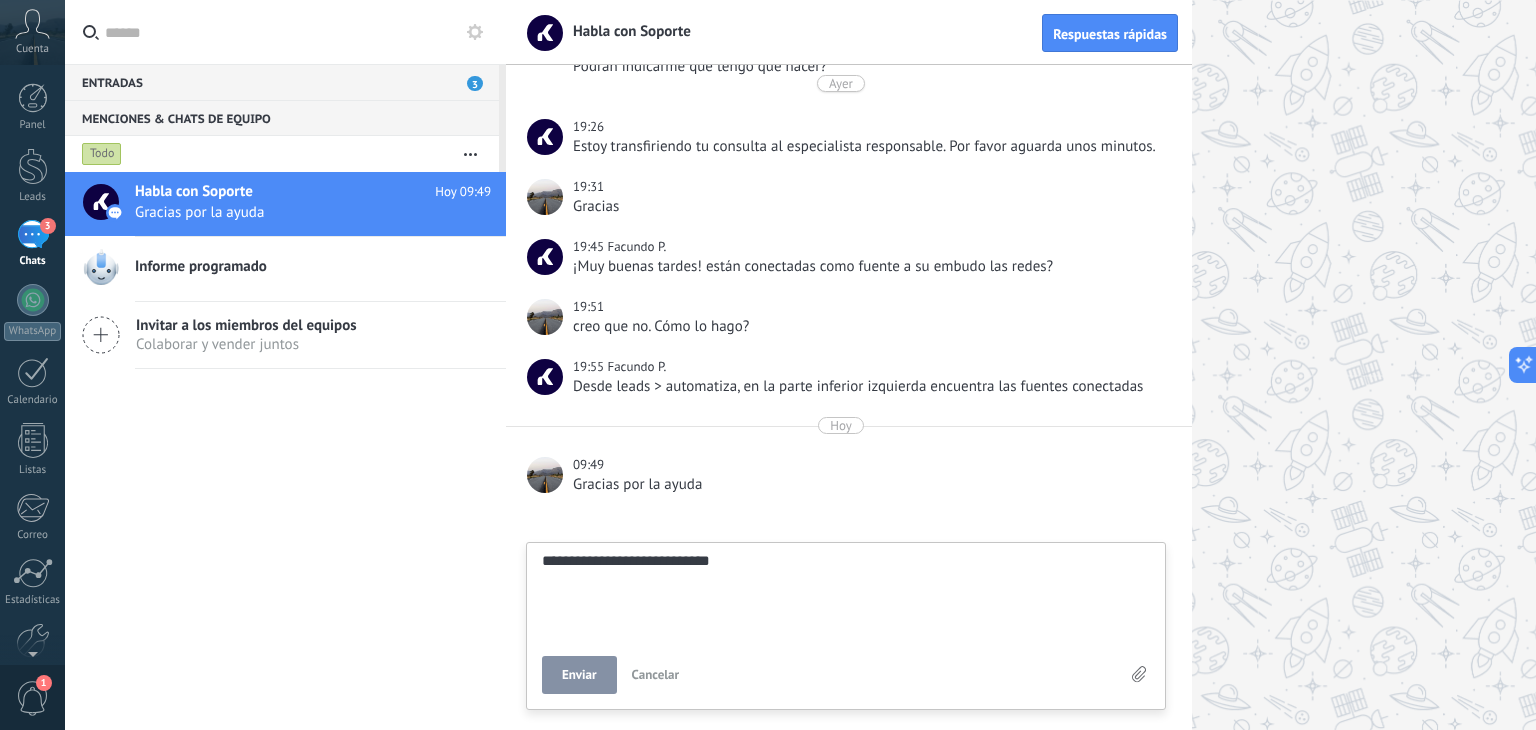 type on "**********" 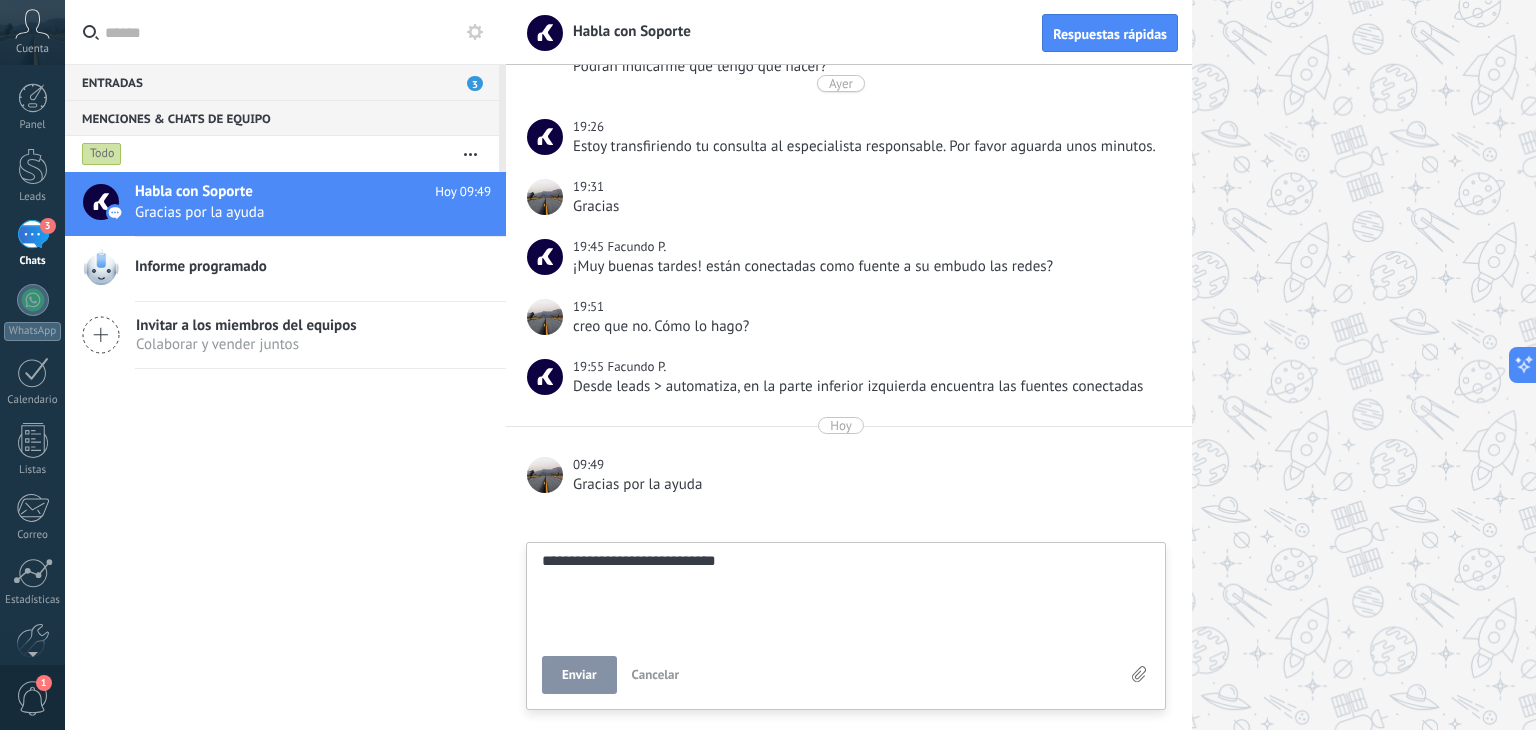 type on "**********" 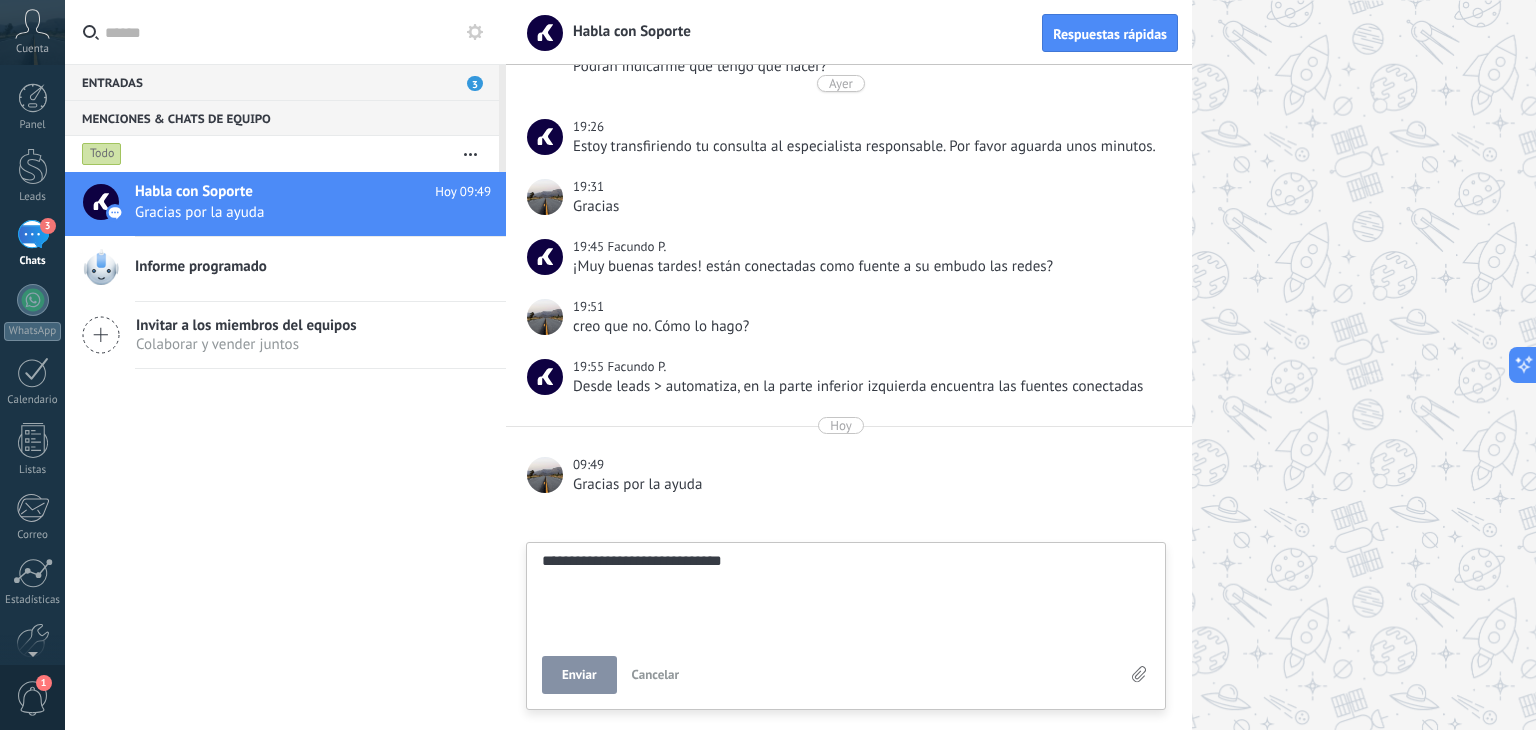 type on "**********" 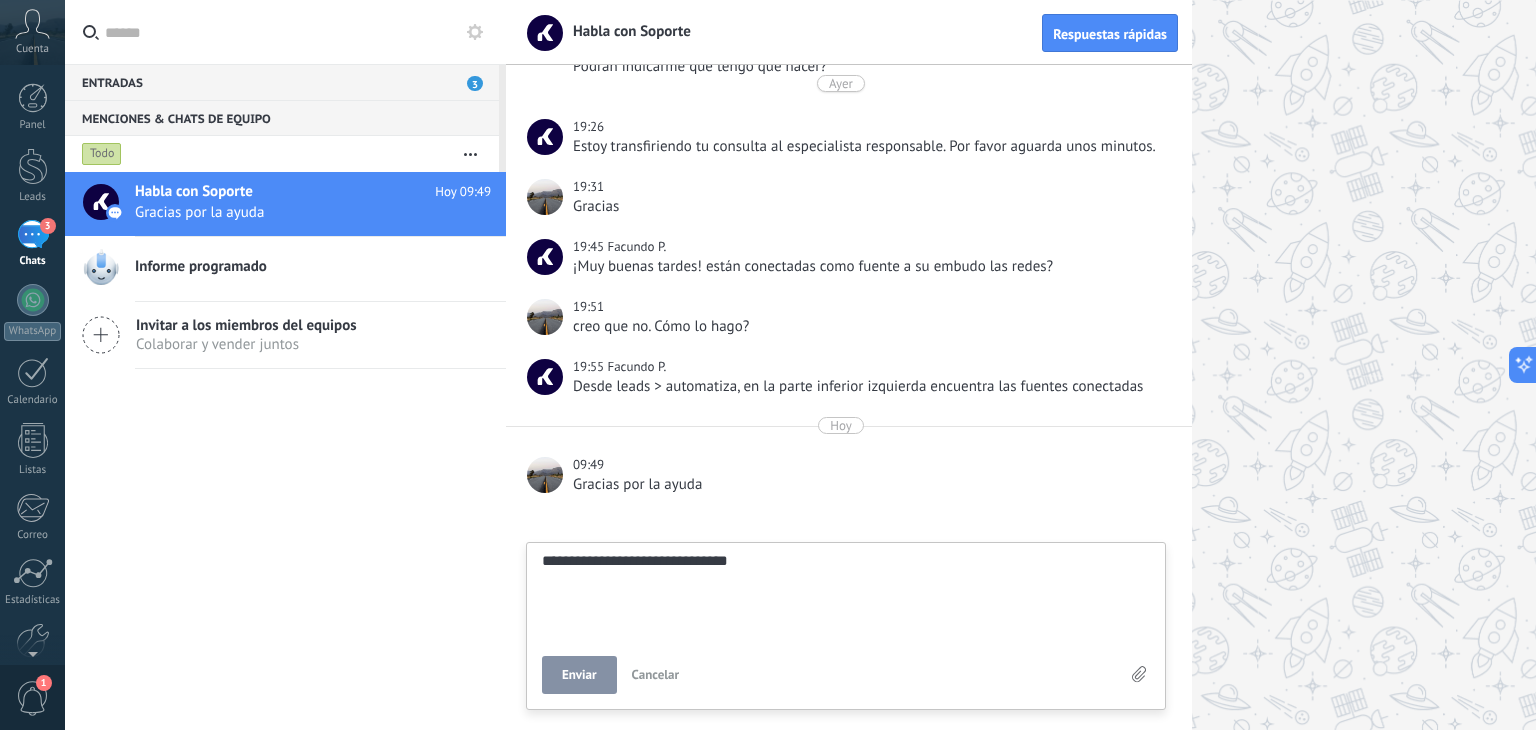 scroll, scrollTop: 19, scrollLeft: 0, axis: vertical 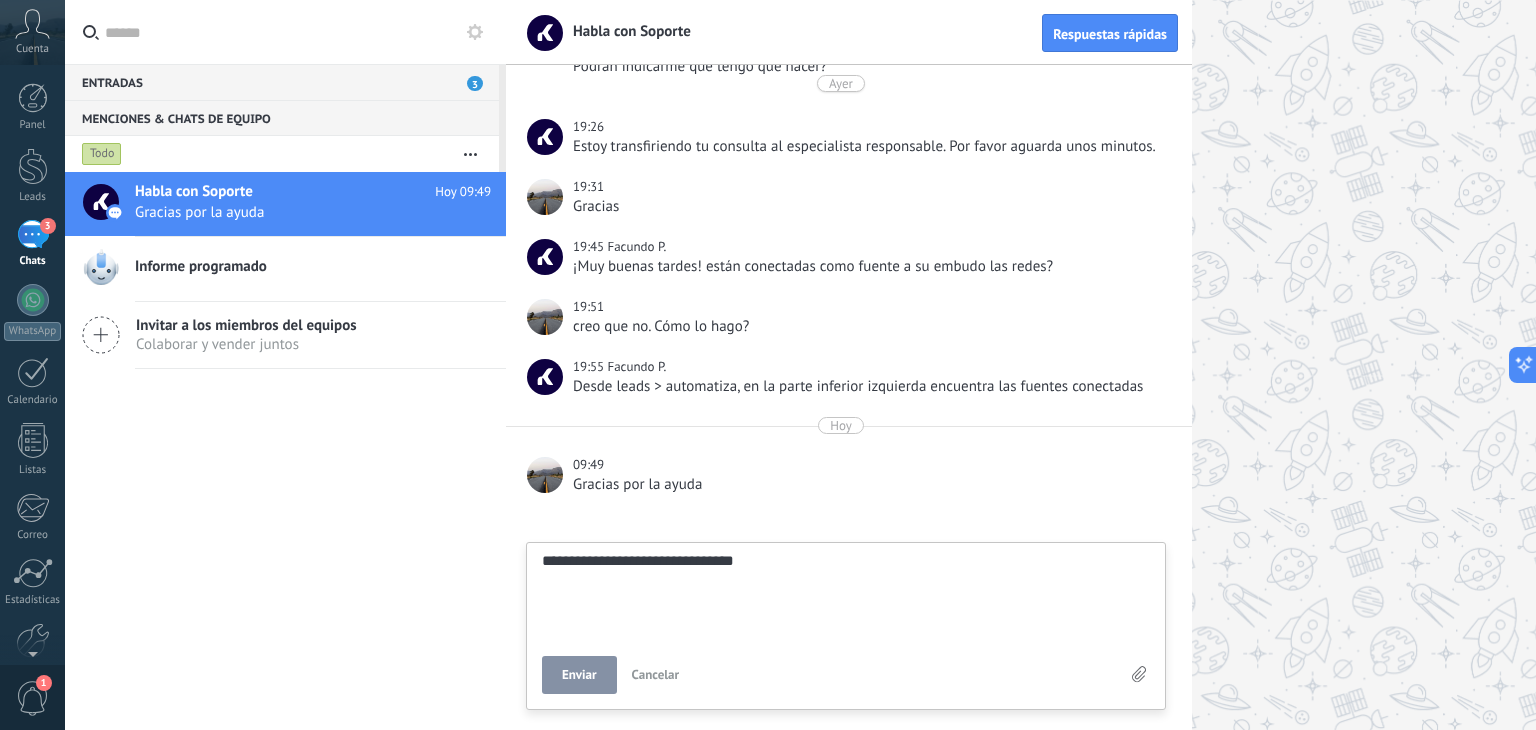 type on "**********" 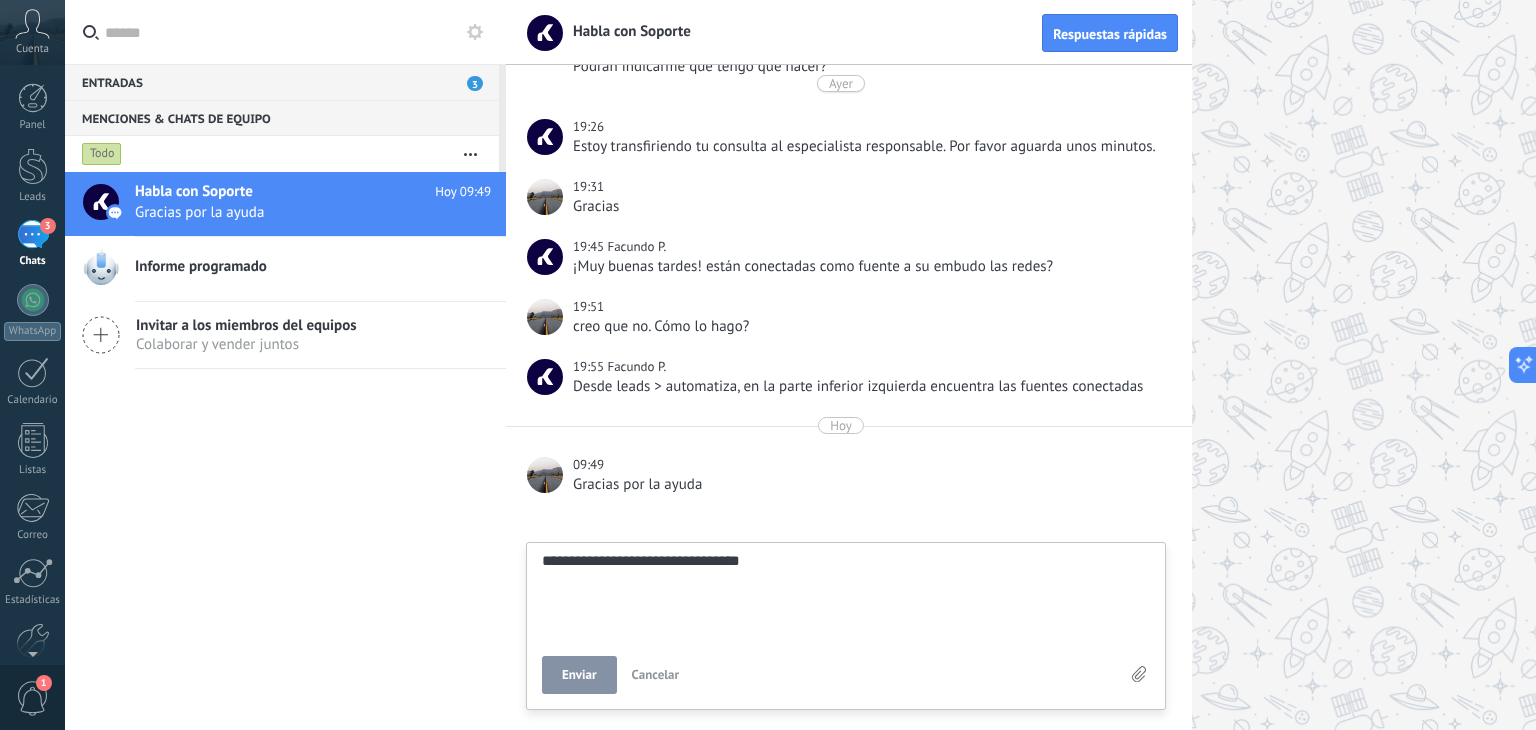 type on "**********" 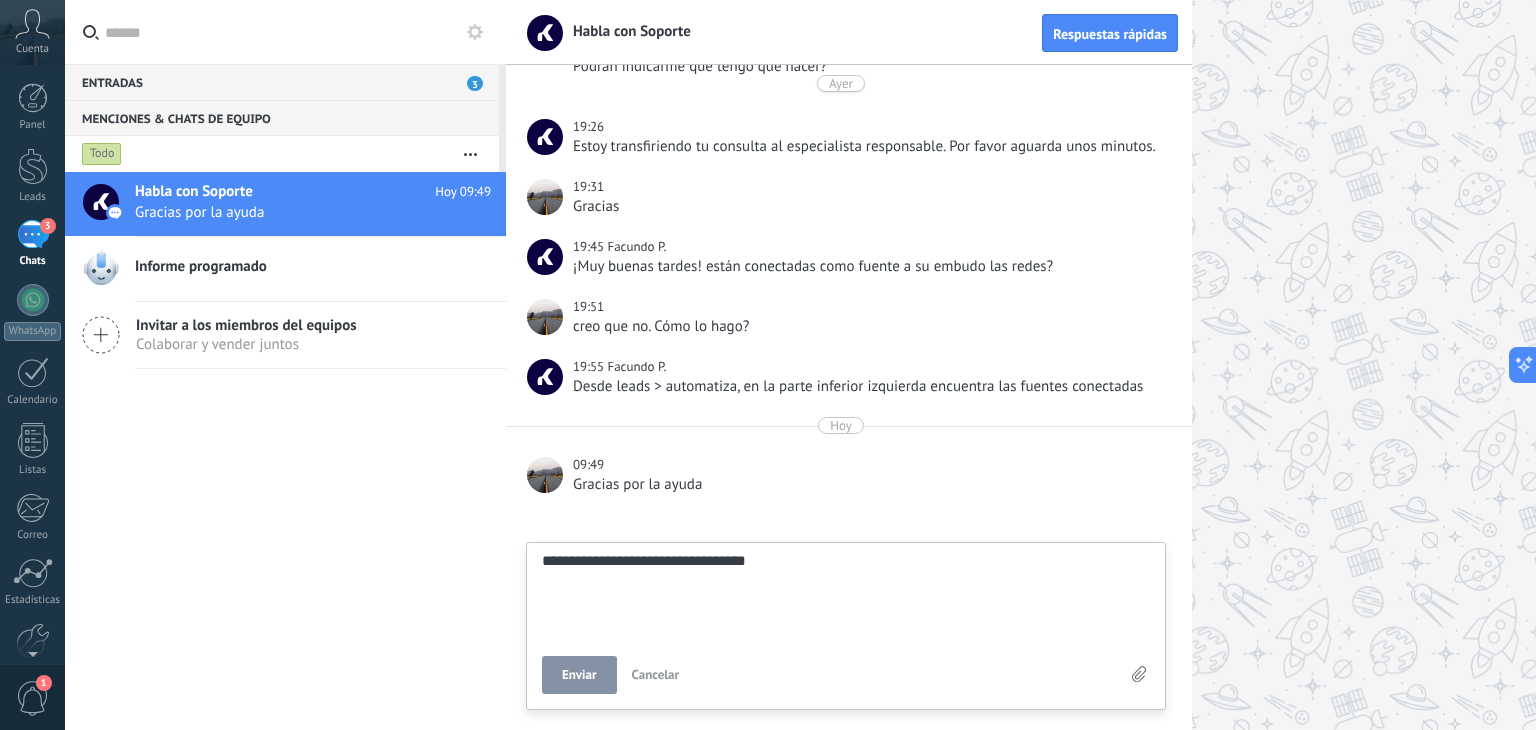 type on "**********" 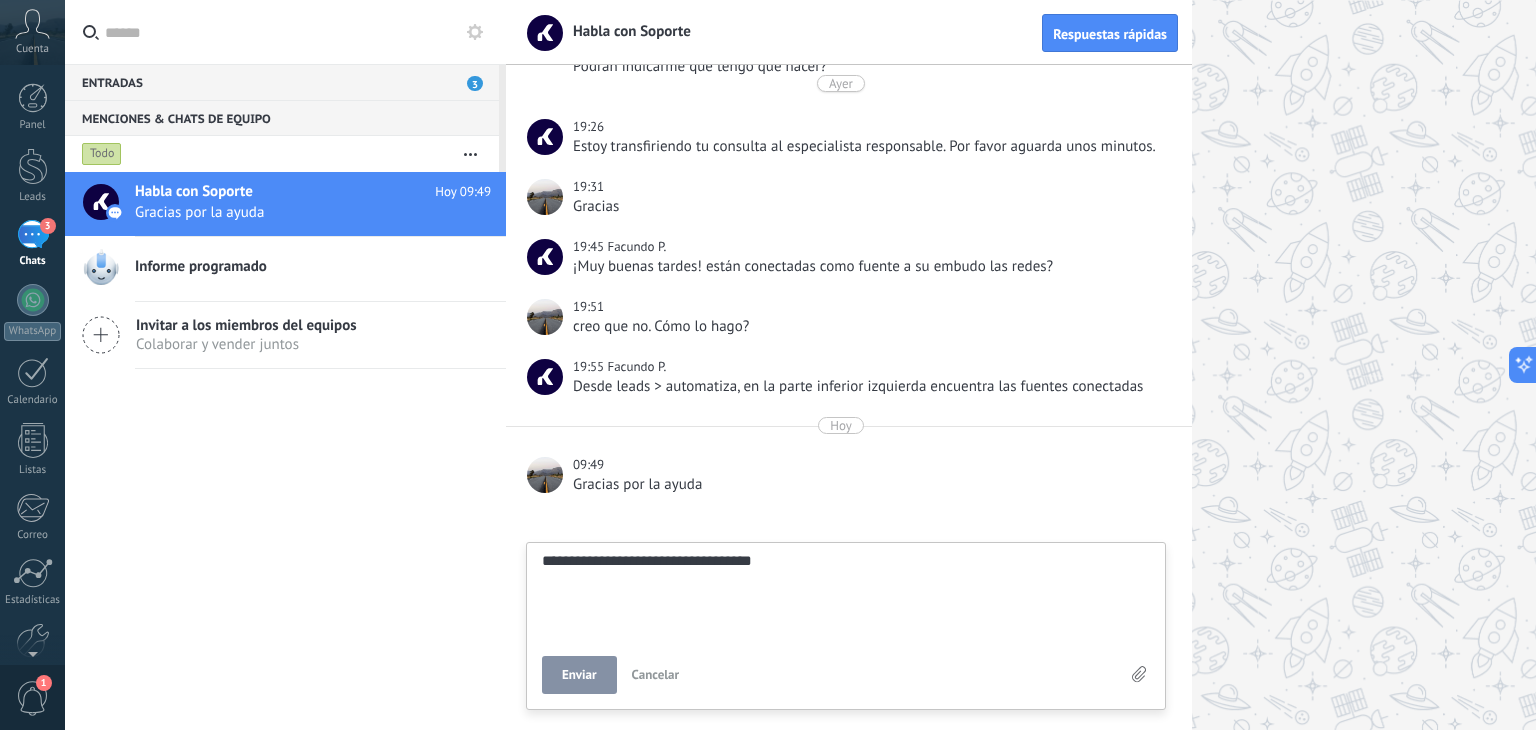 type on "**********" 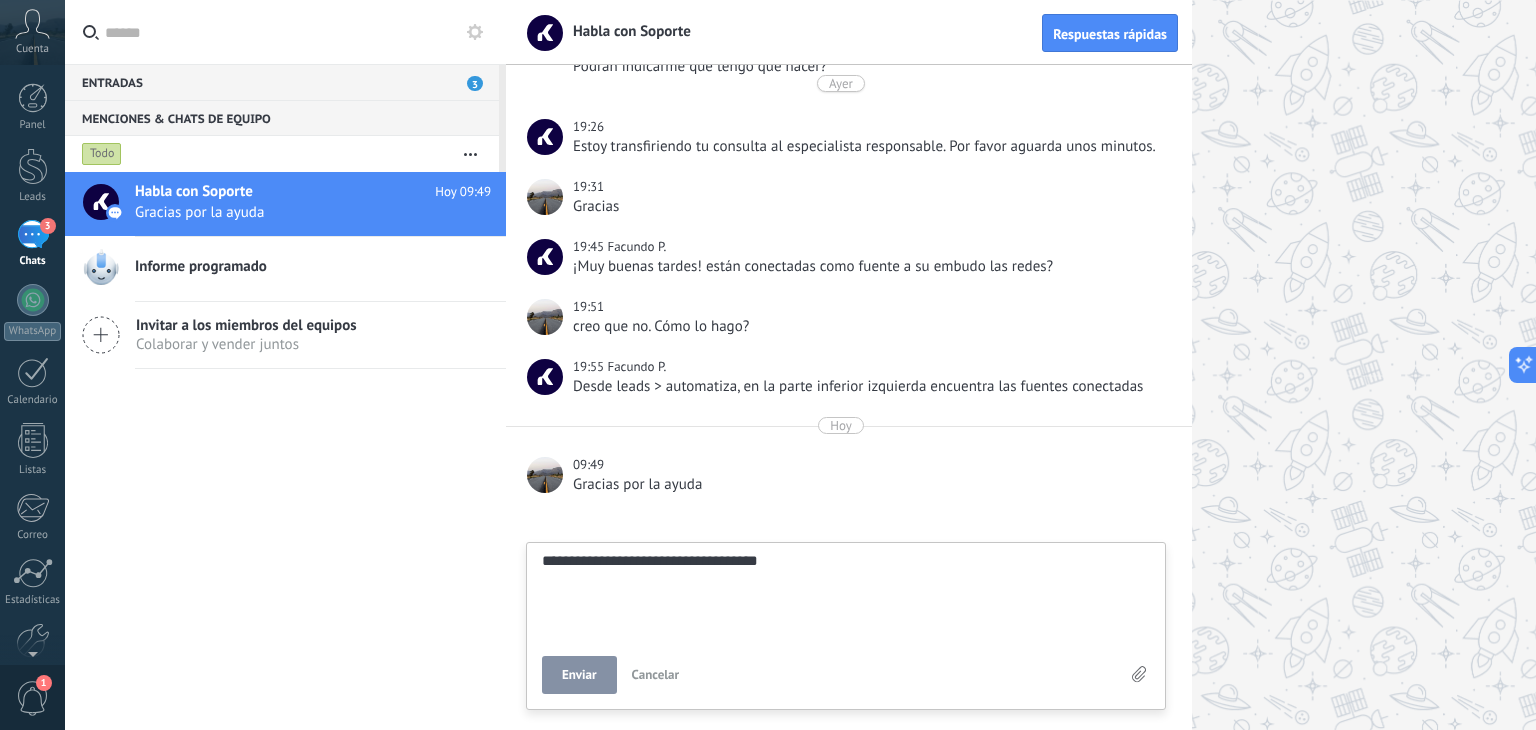 type on "**********" 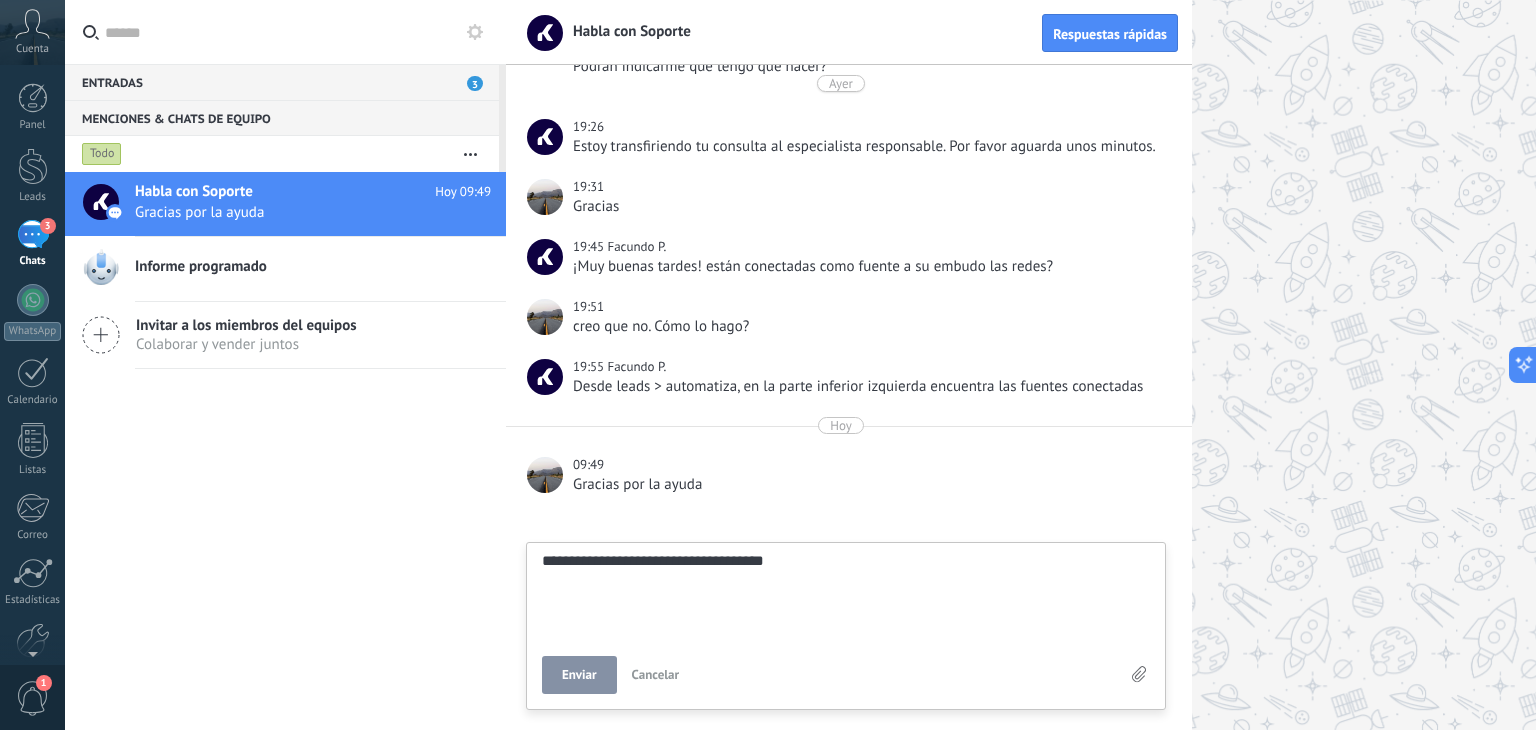 type on "**********" 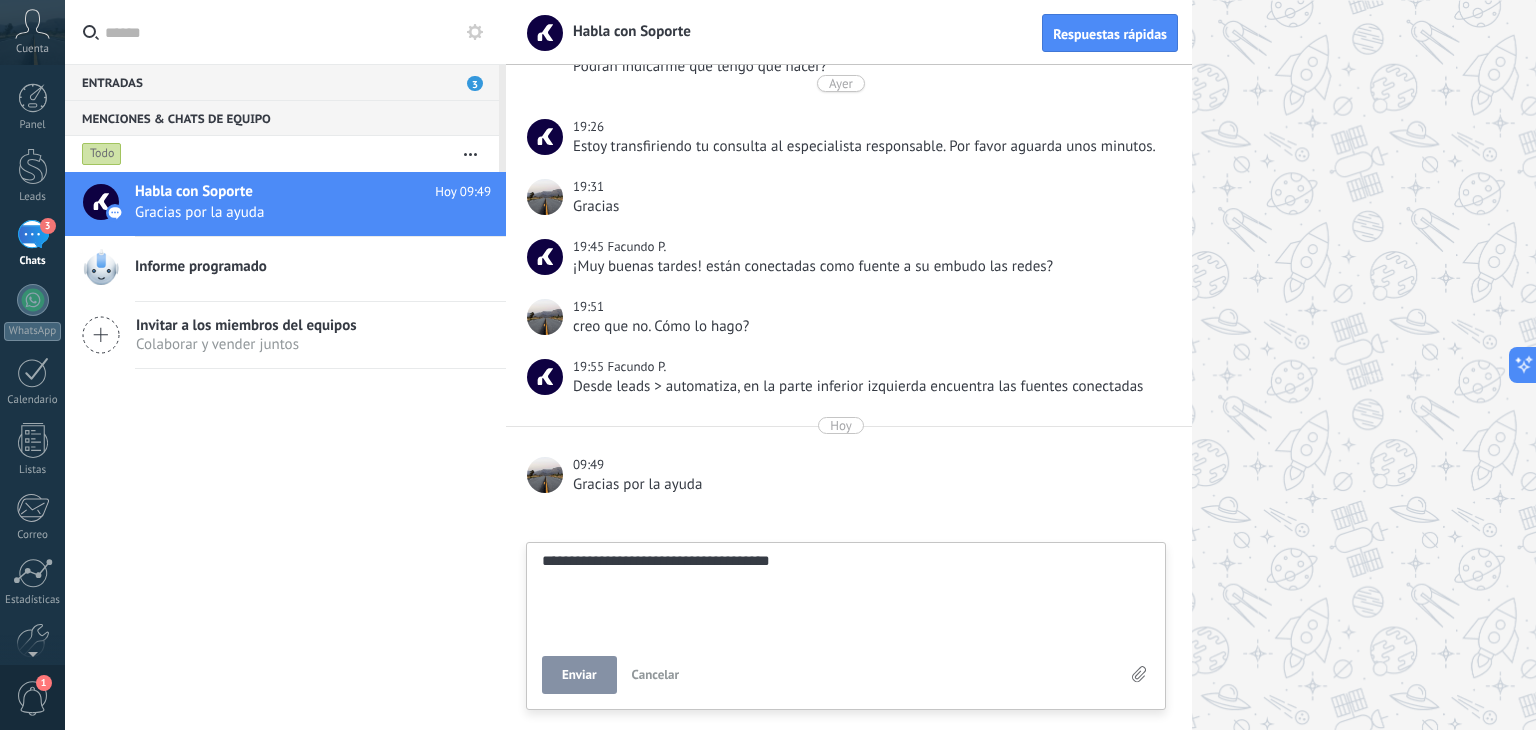 type on "**********" 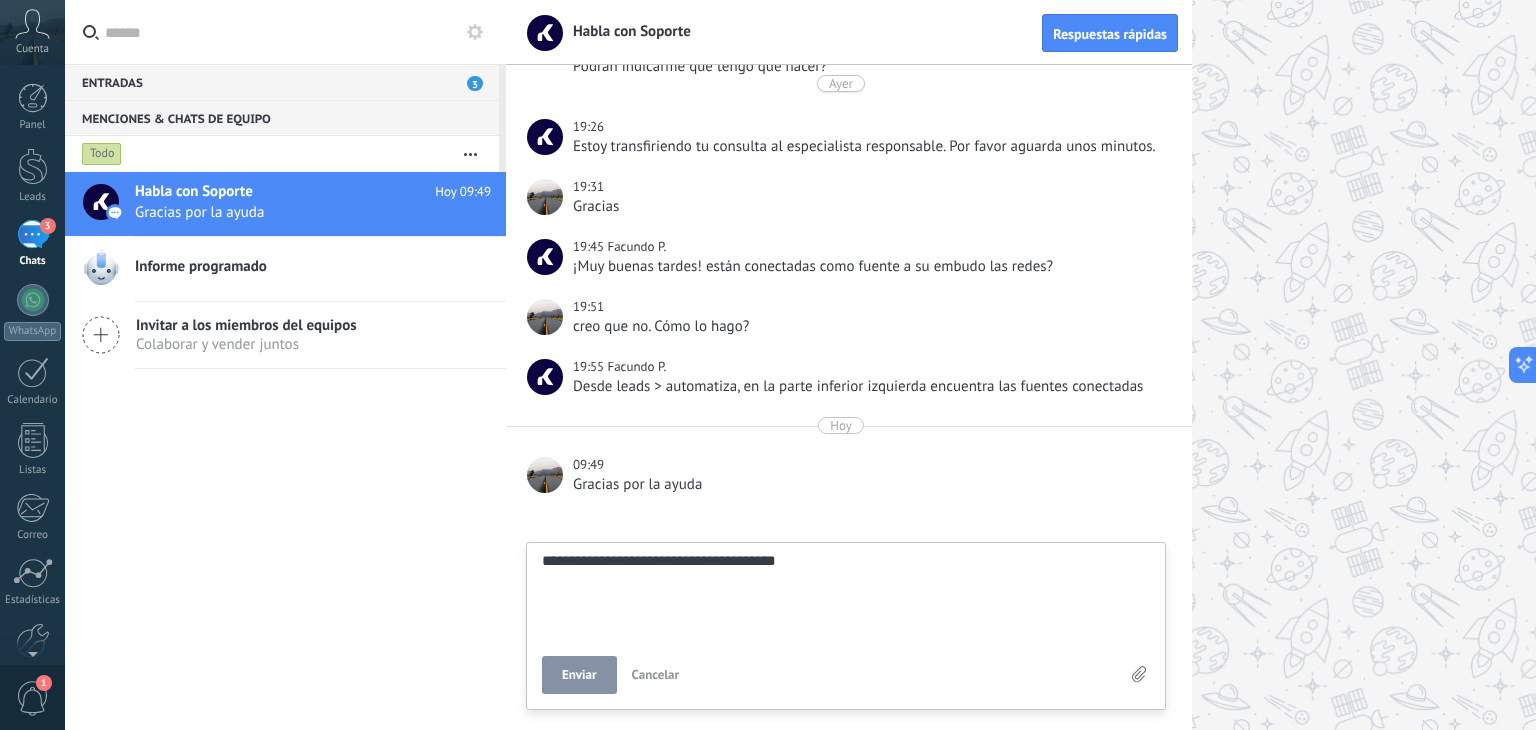type on "**********" 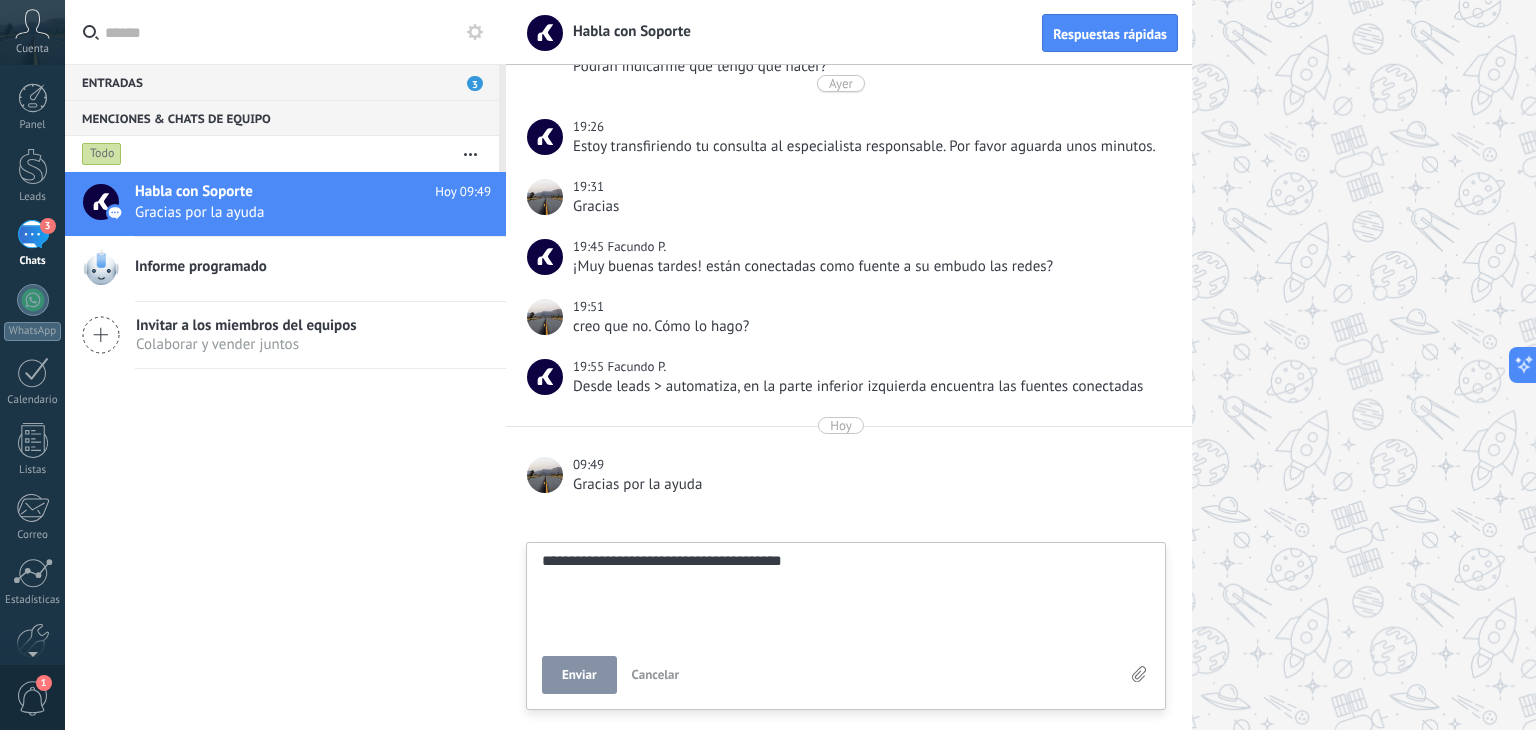 type on "**********" 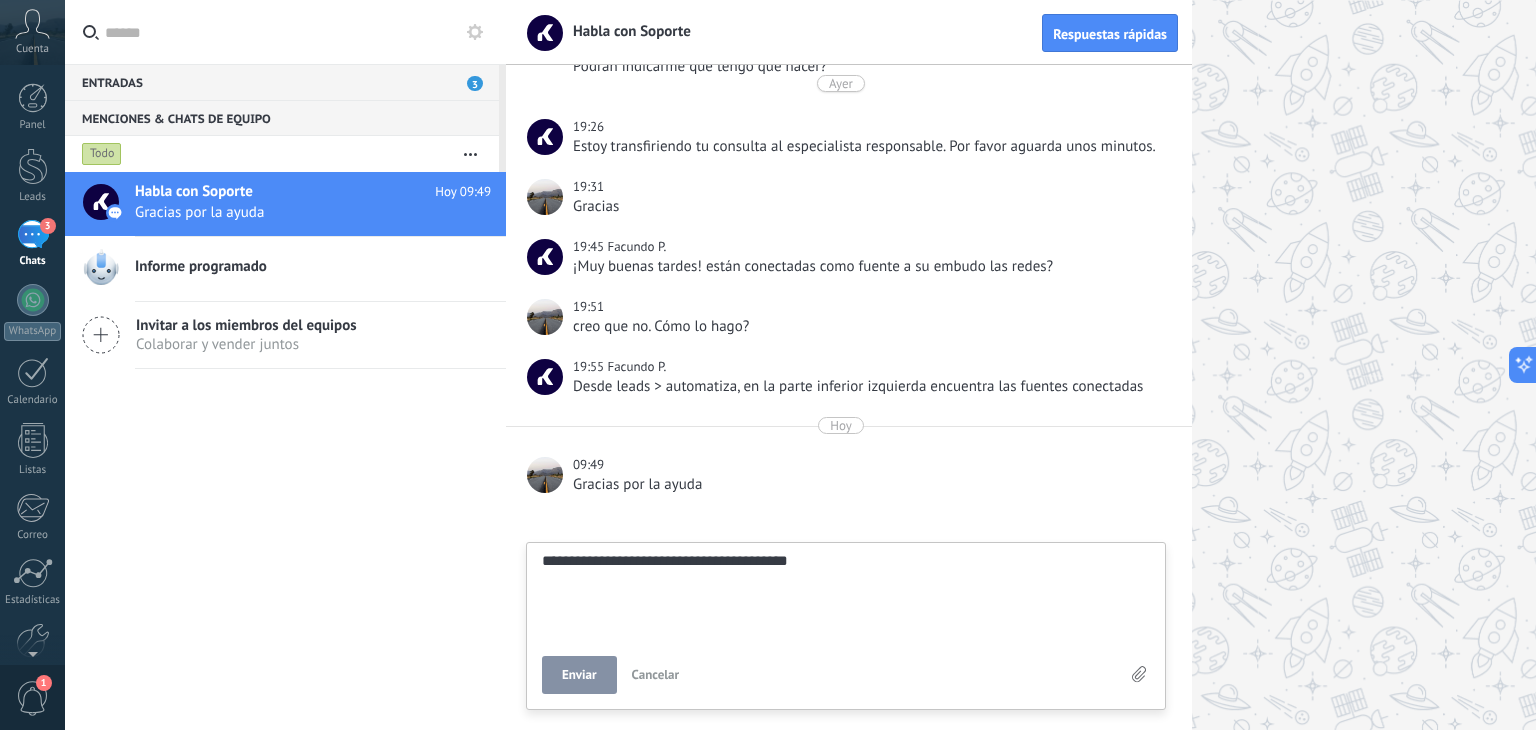 type on "**********" 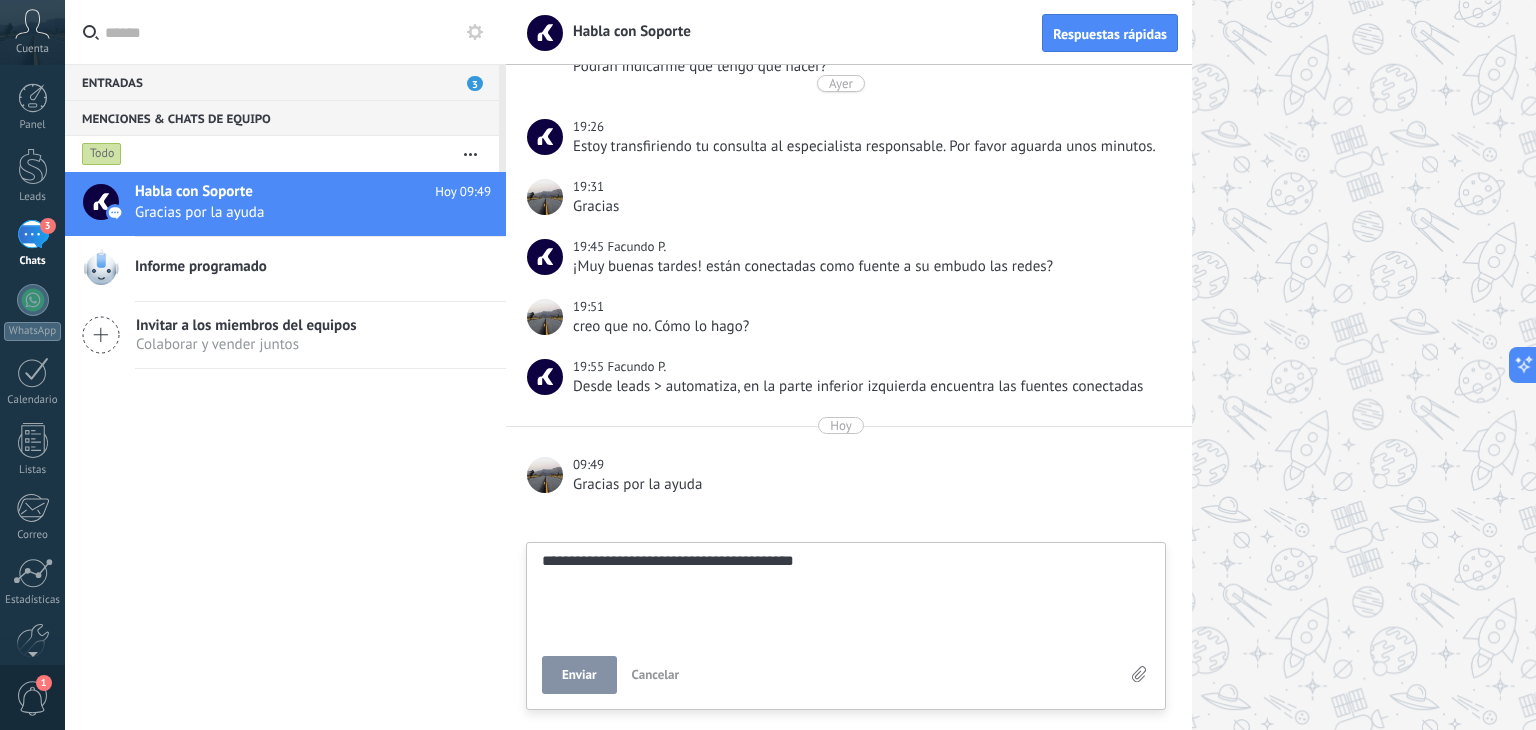 type on "**********" 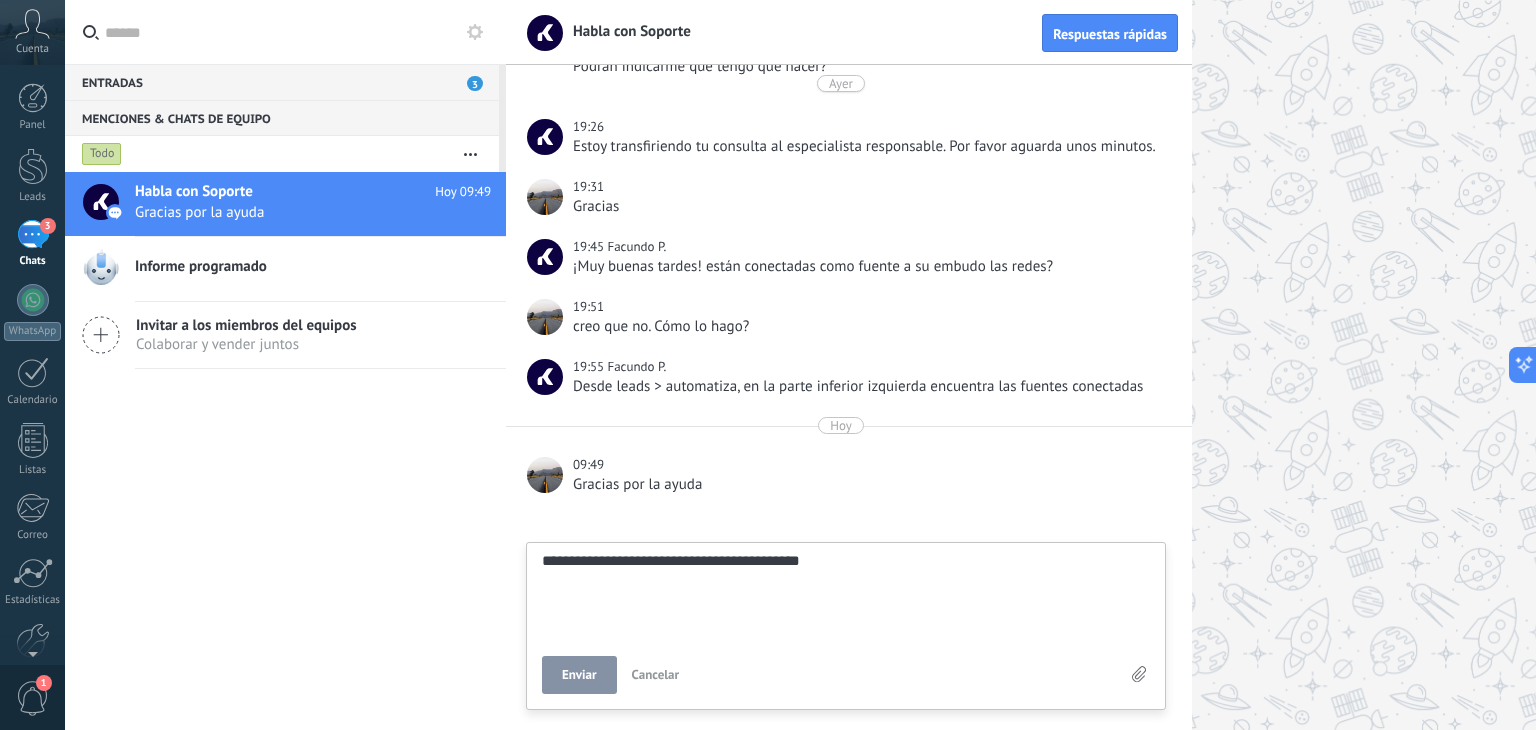type on "**********" 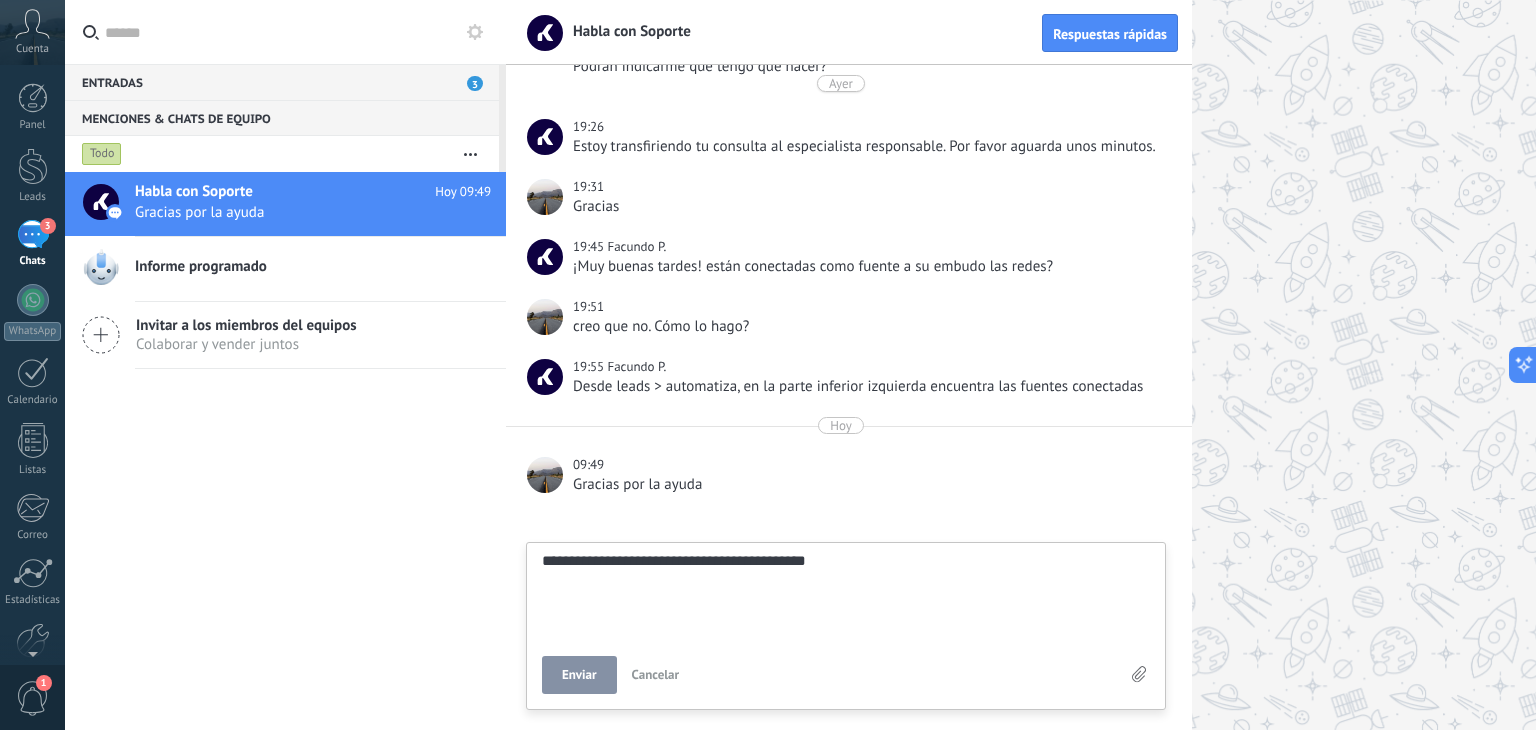 type on "**********" 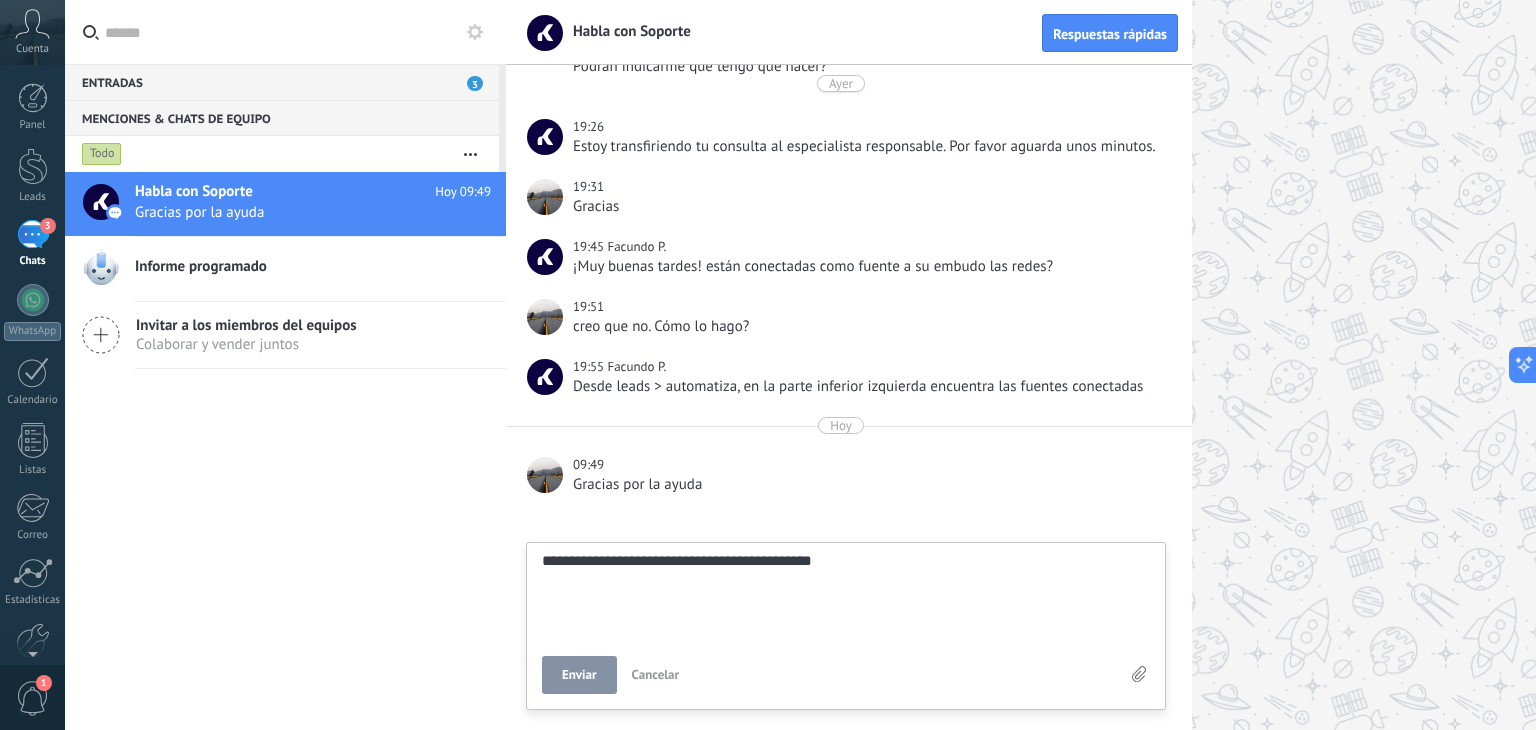 type on "**********" 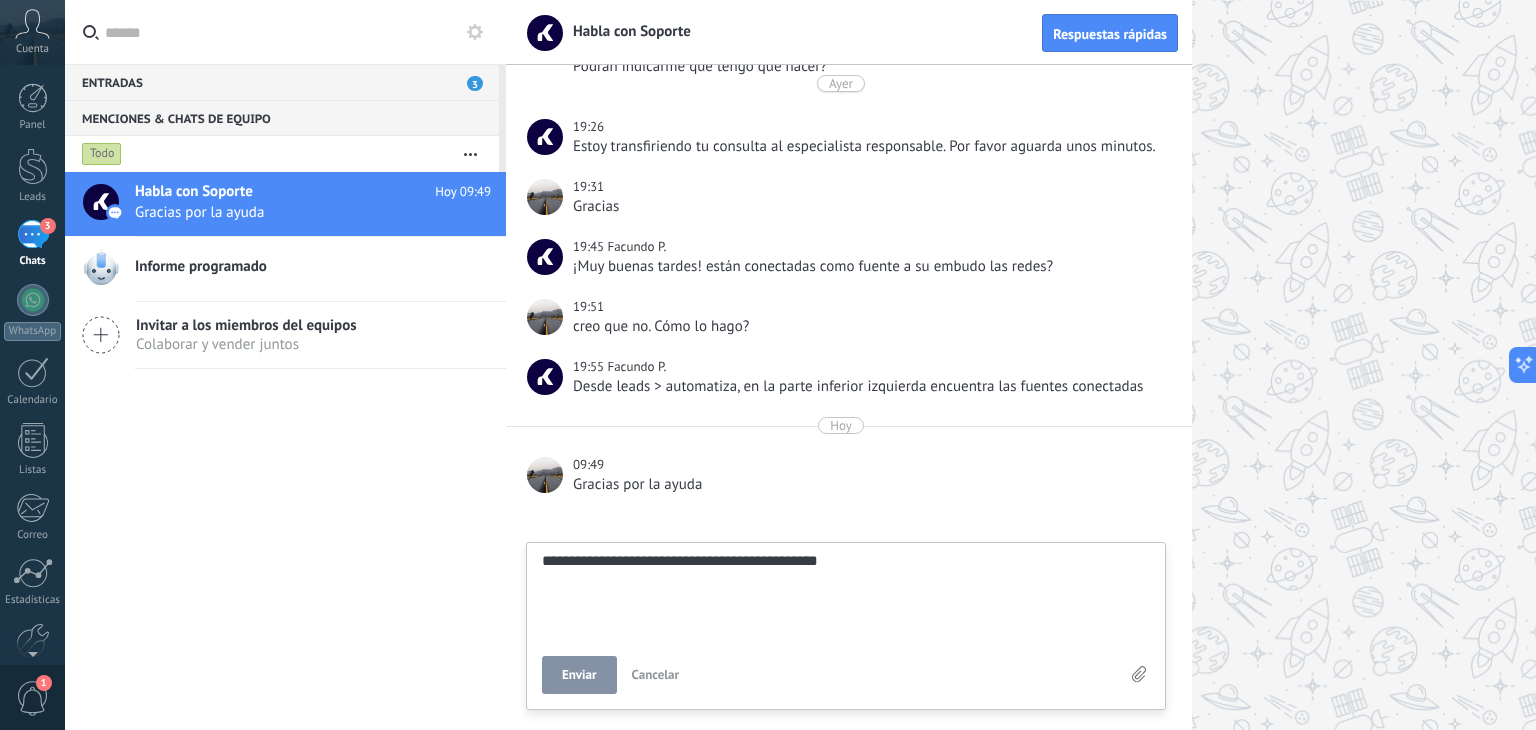 type on "**********" 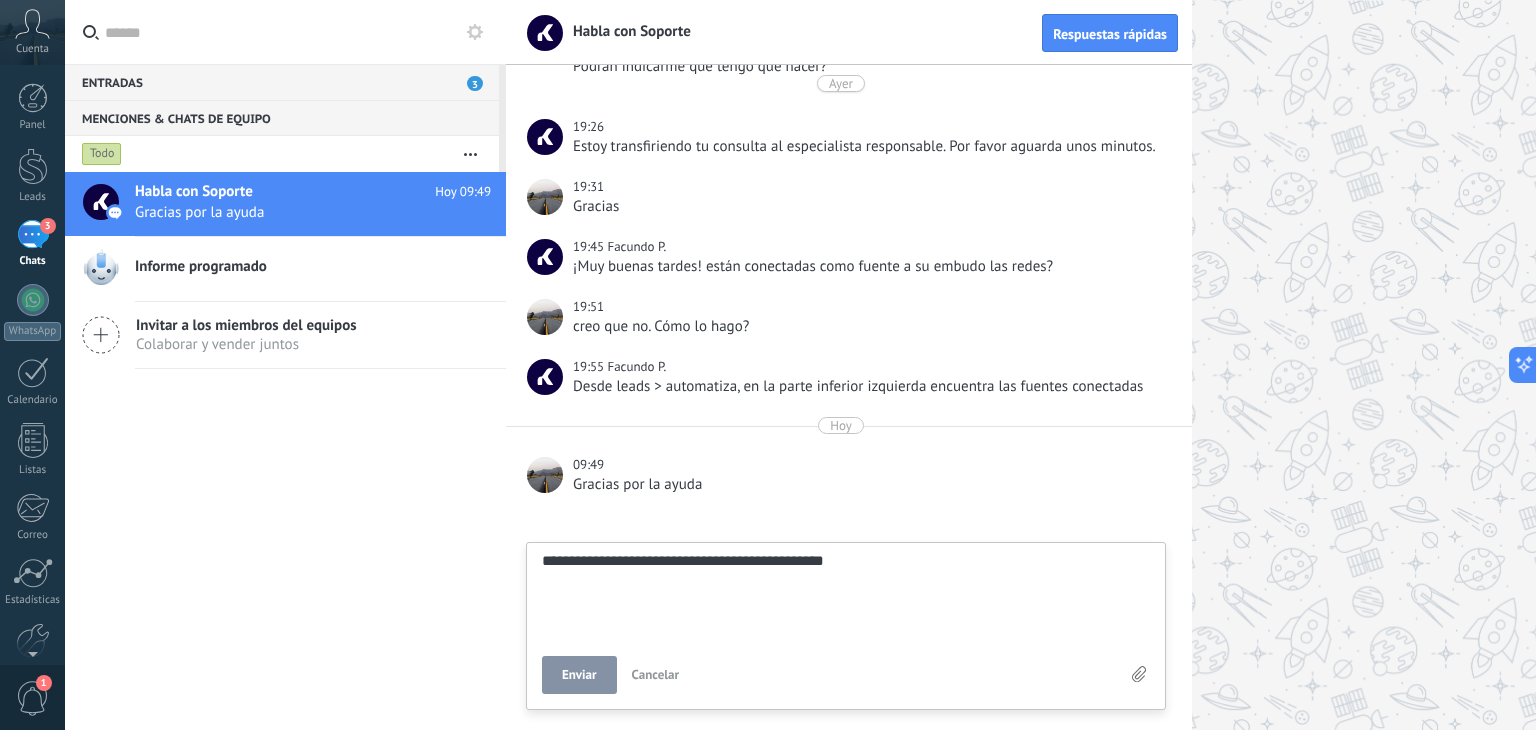 type on "**********" 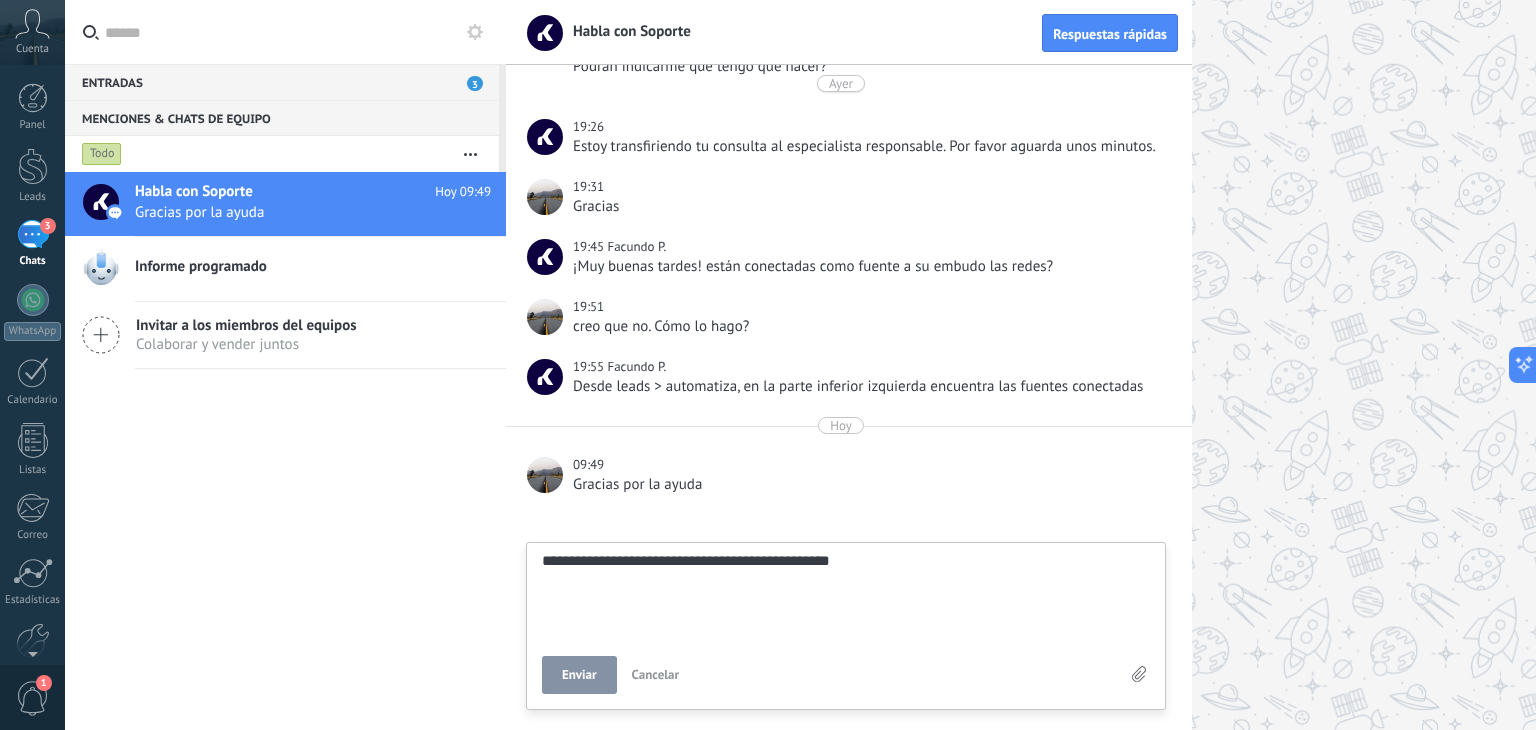 type on "**********" 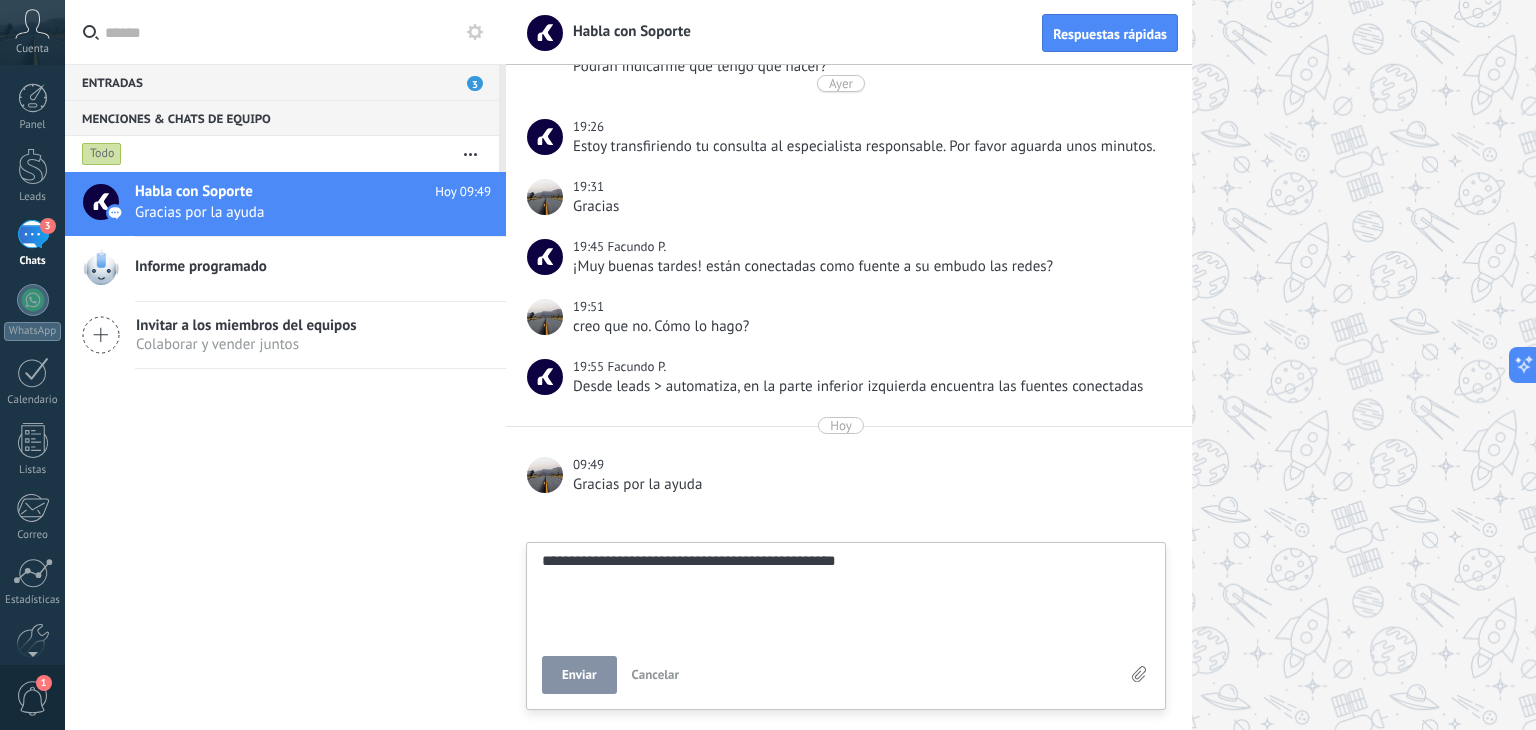 type on "**********" 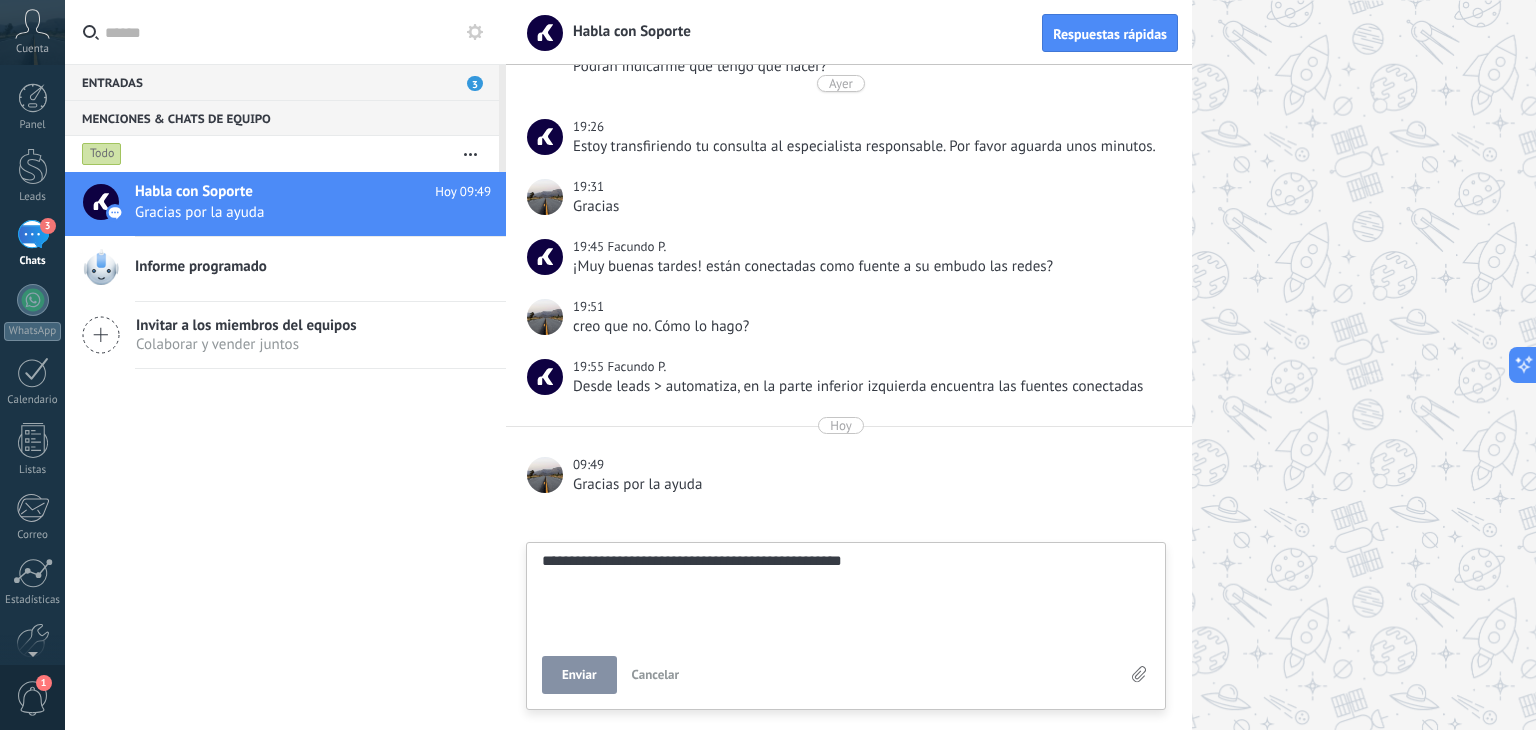 type on "**********" 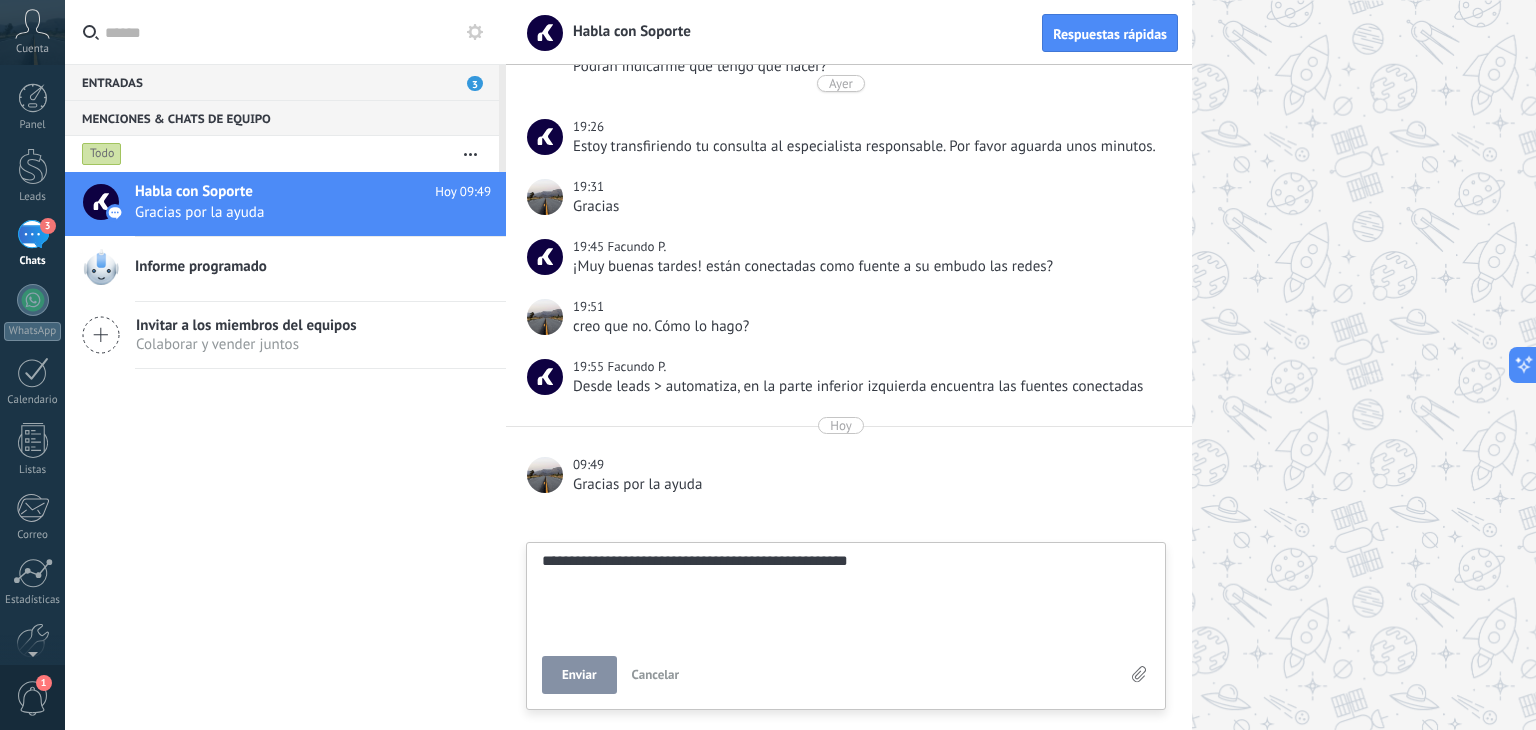 scroll, scrollTop: 19, scrollLeft: 0, axis: vertical 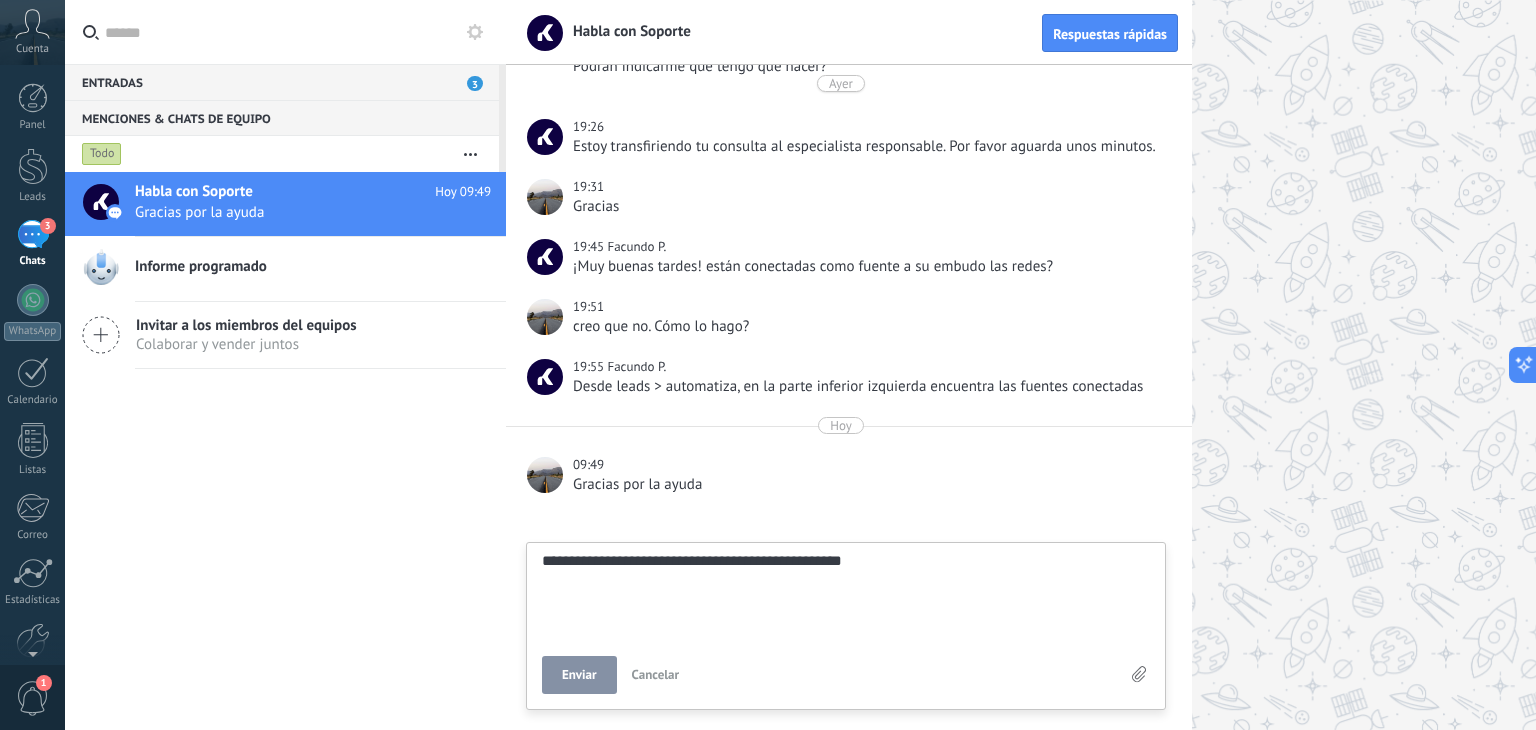 type on "**********" 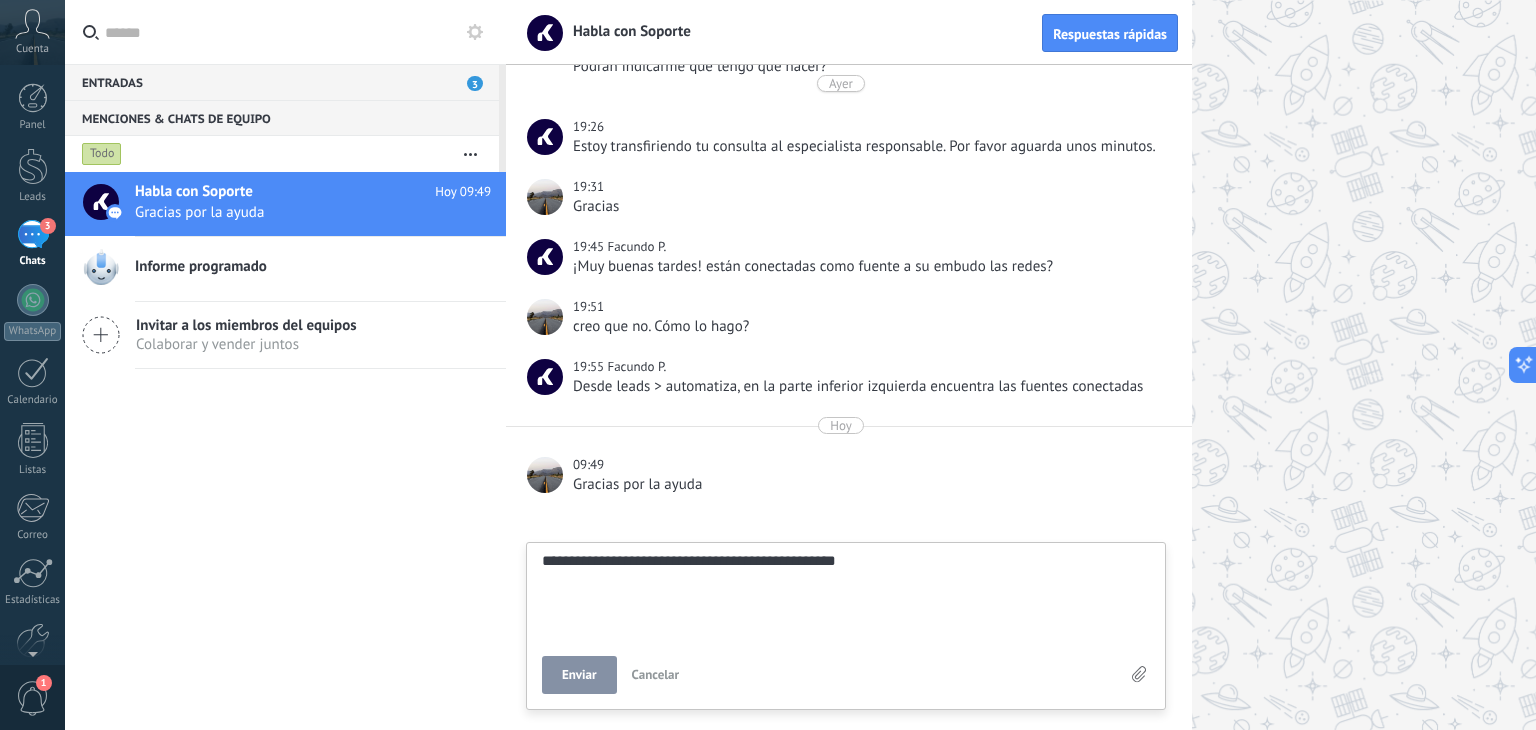 type on "**********" 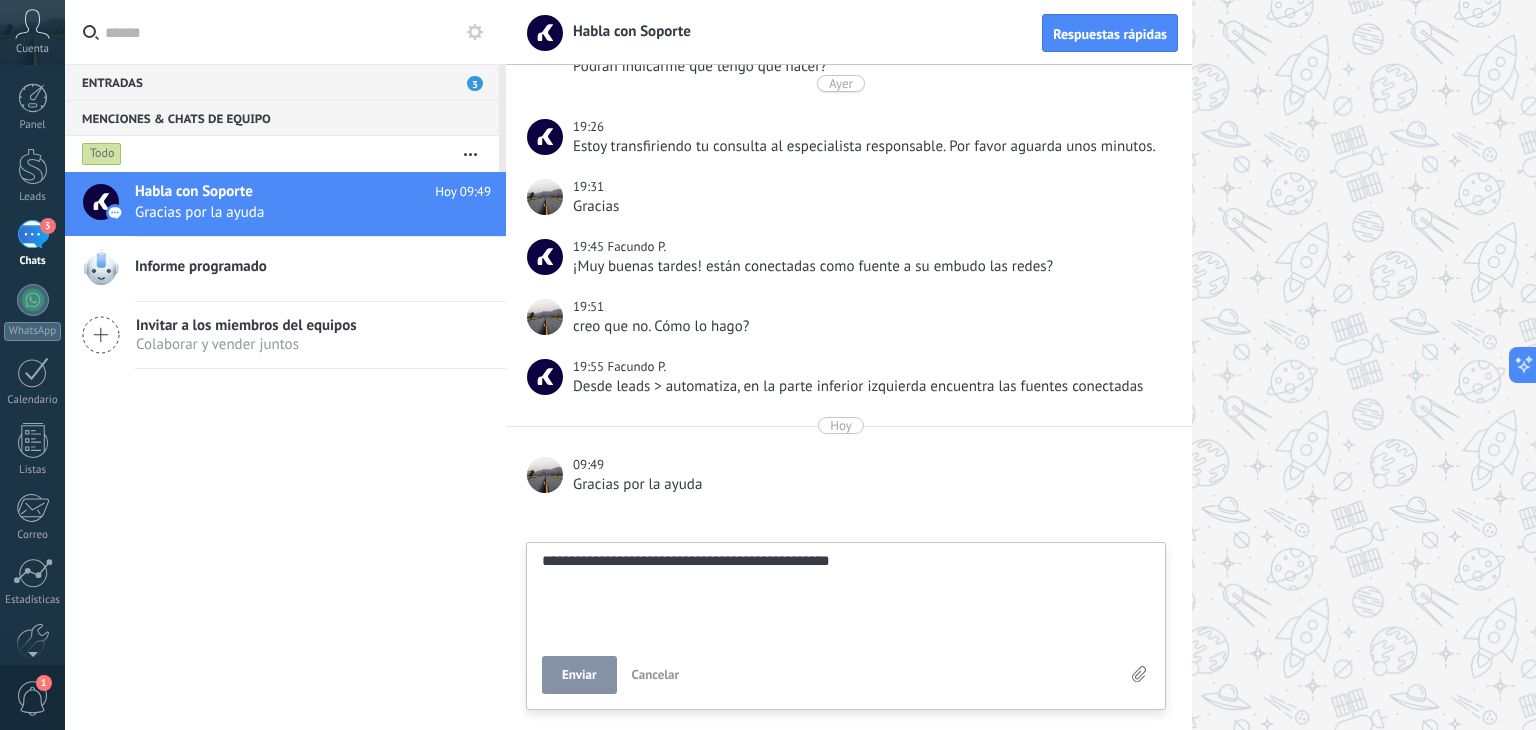 type on "**********" 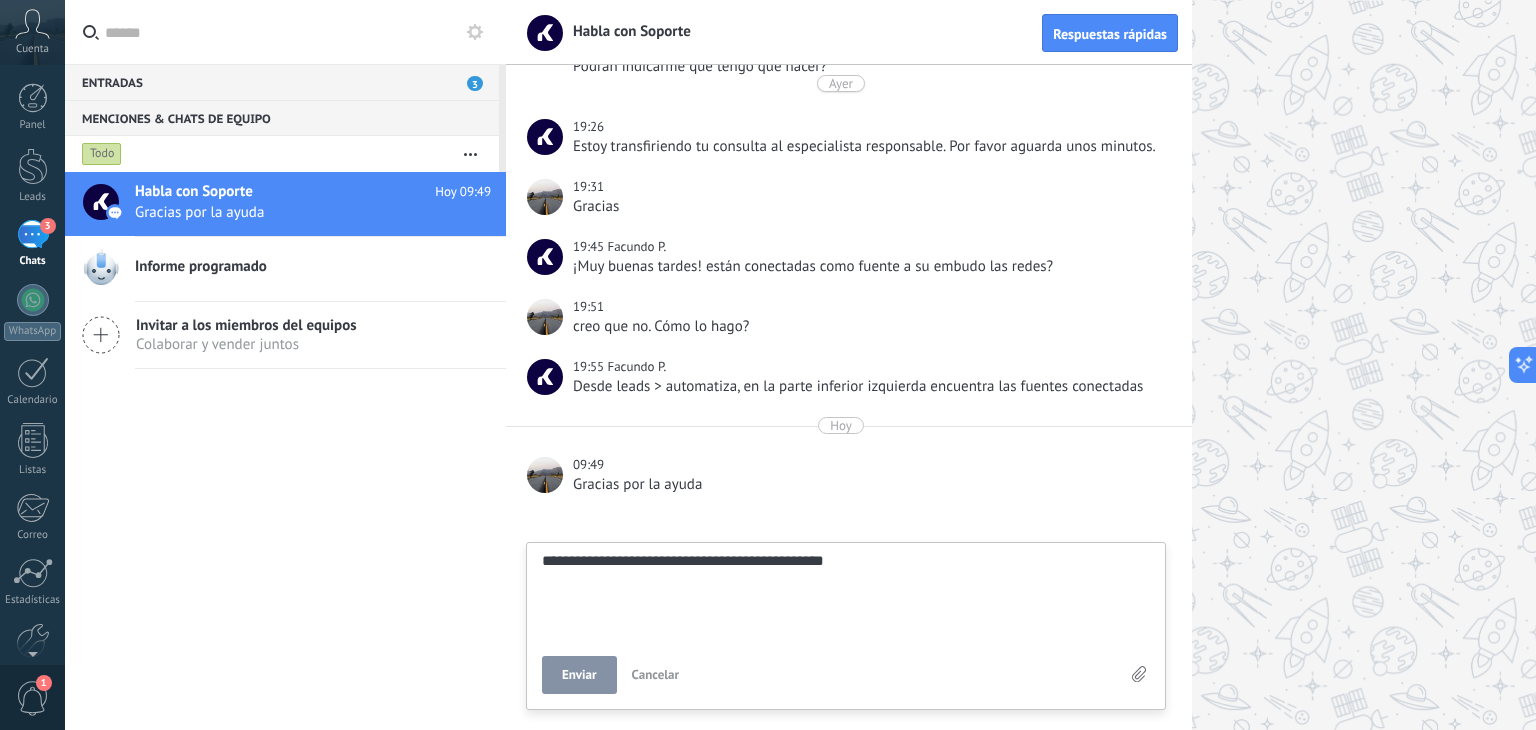 type on "**********" 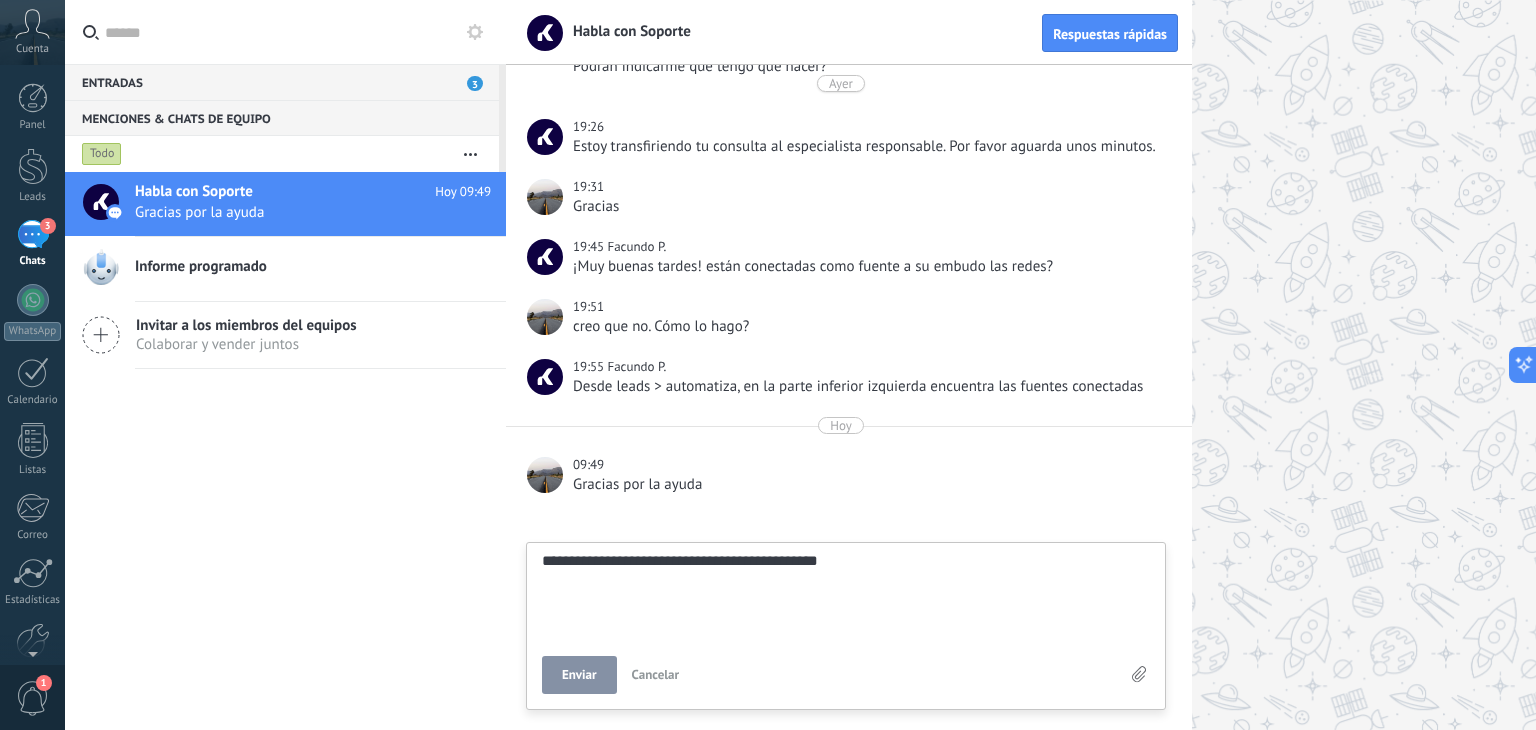 type on "**********" 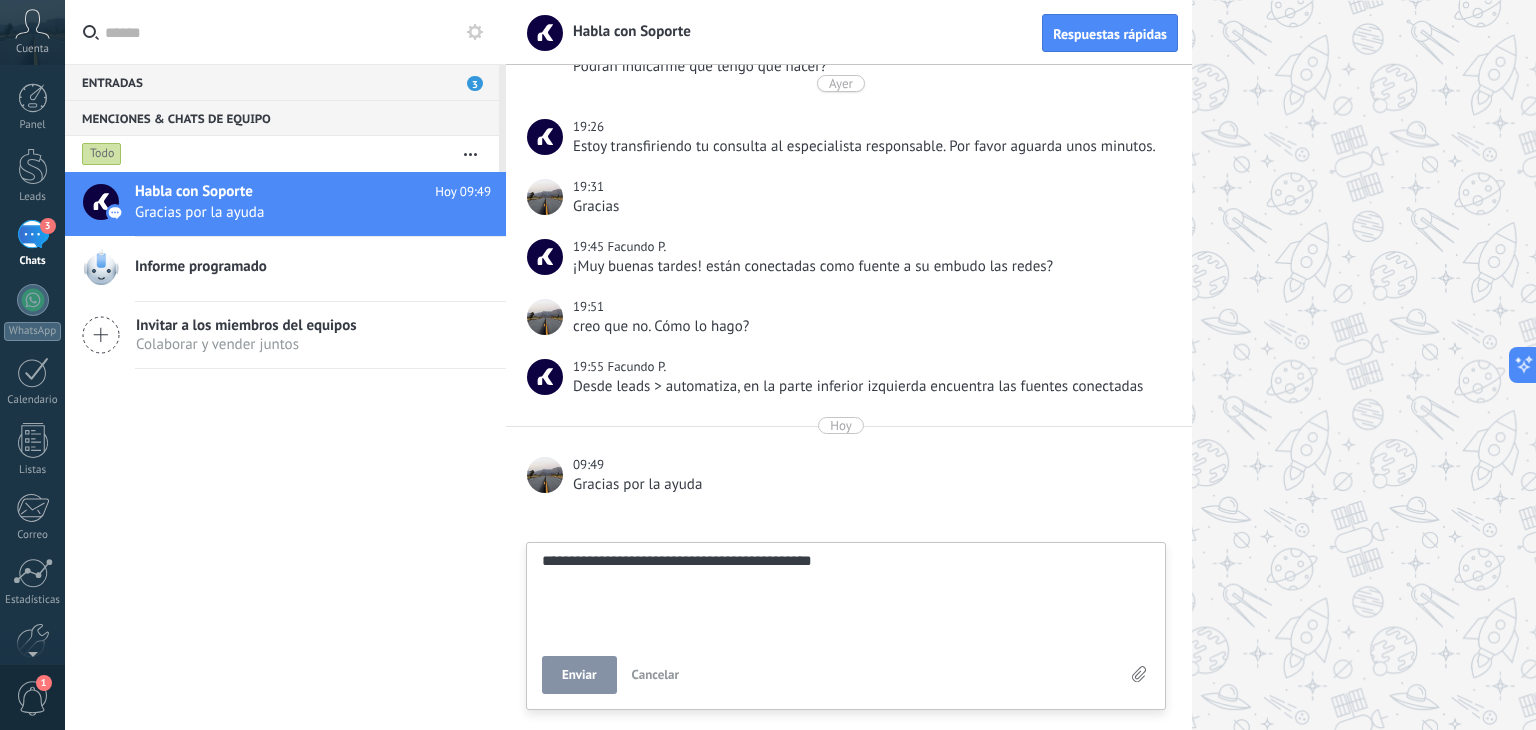 type on "**********" 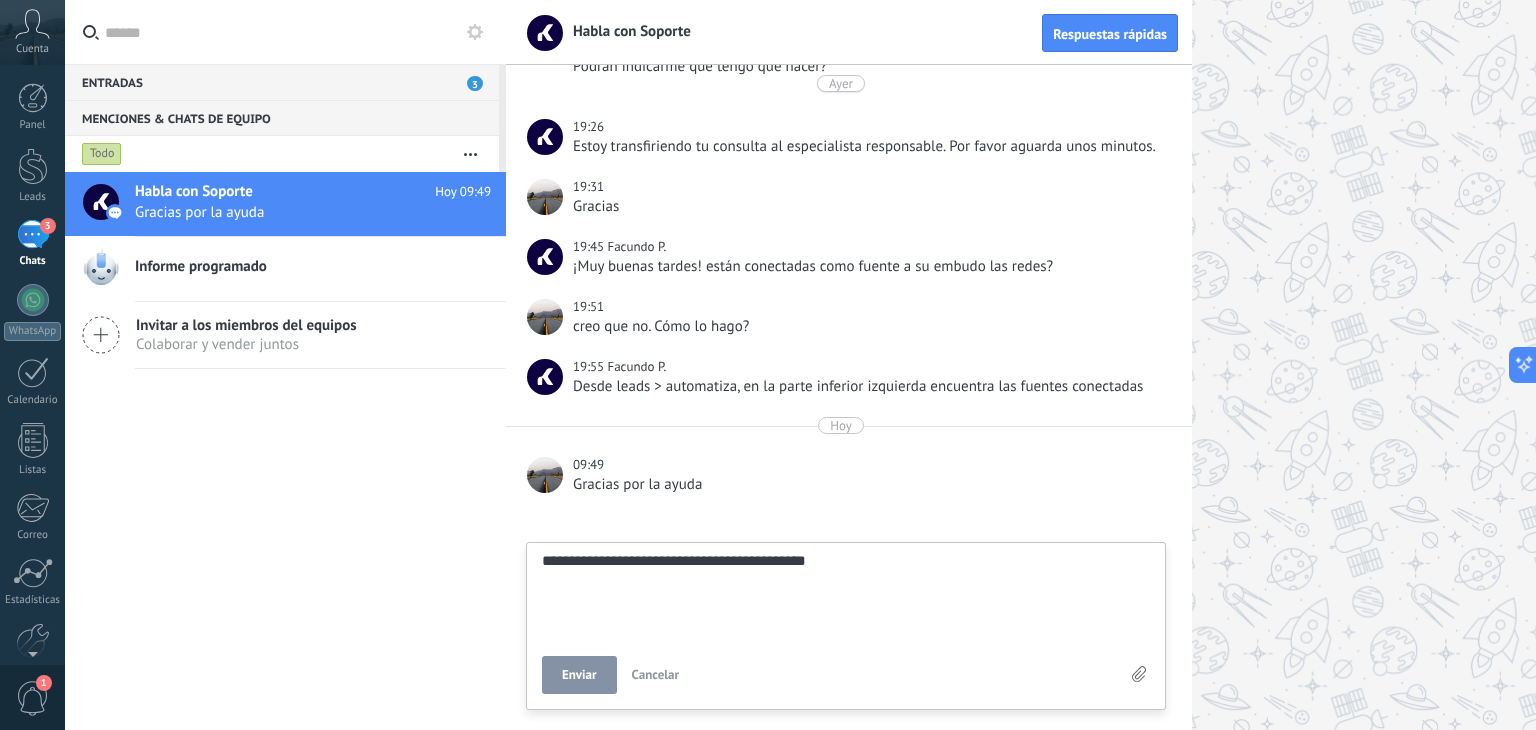type on "**********" 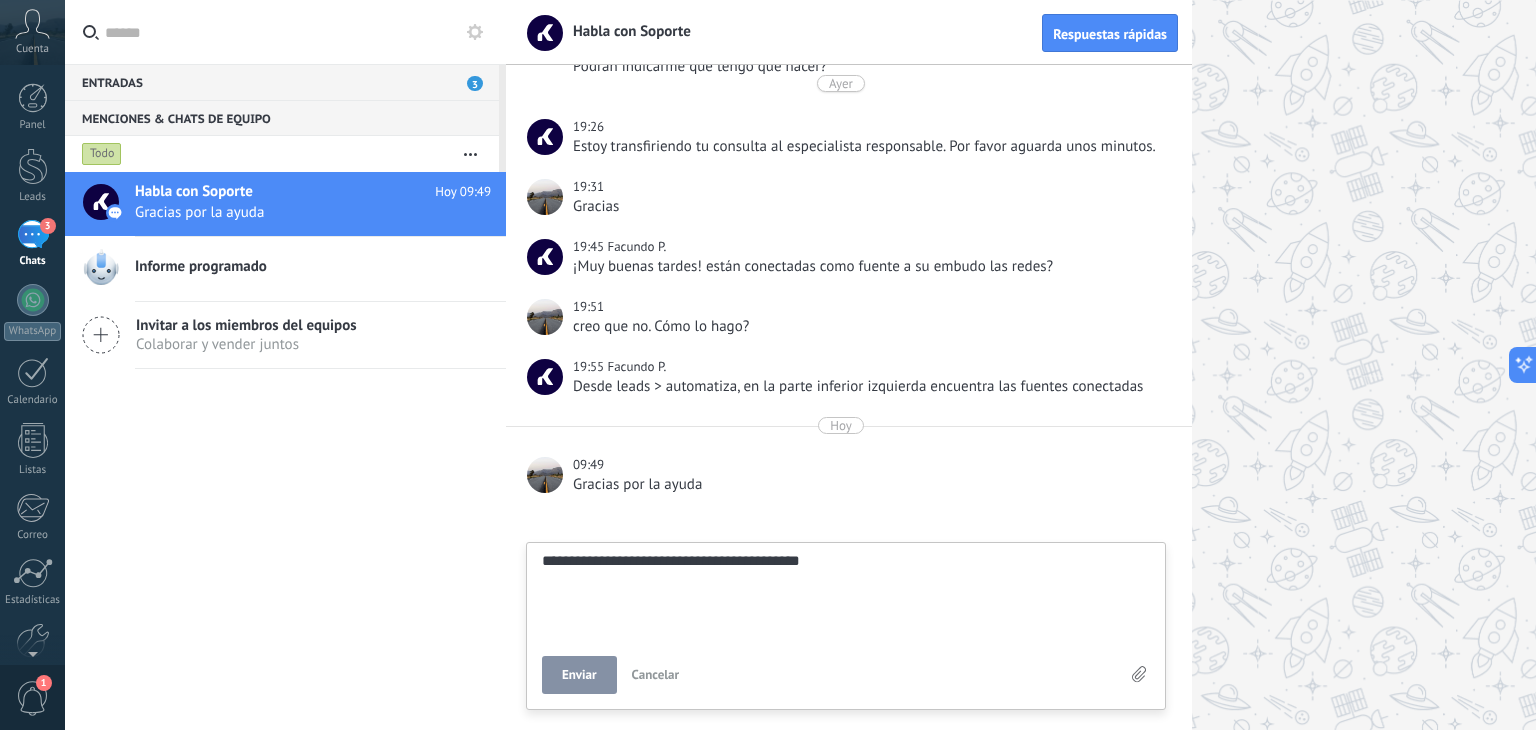 type on "**********" 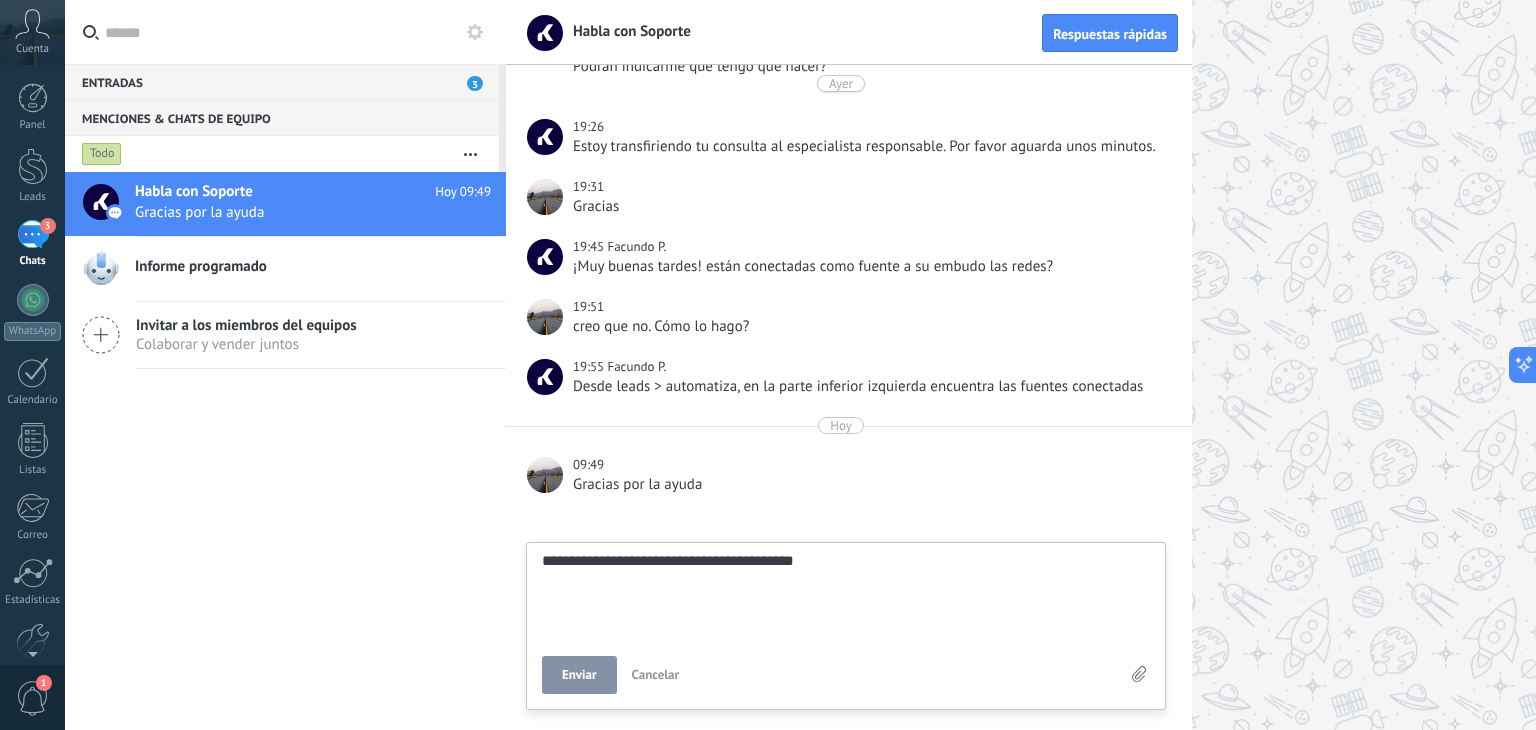 type on "**********" 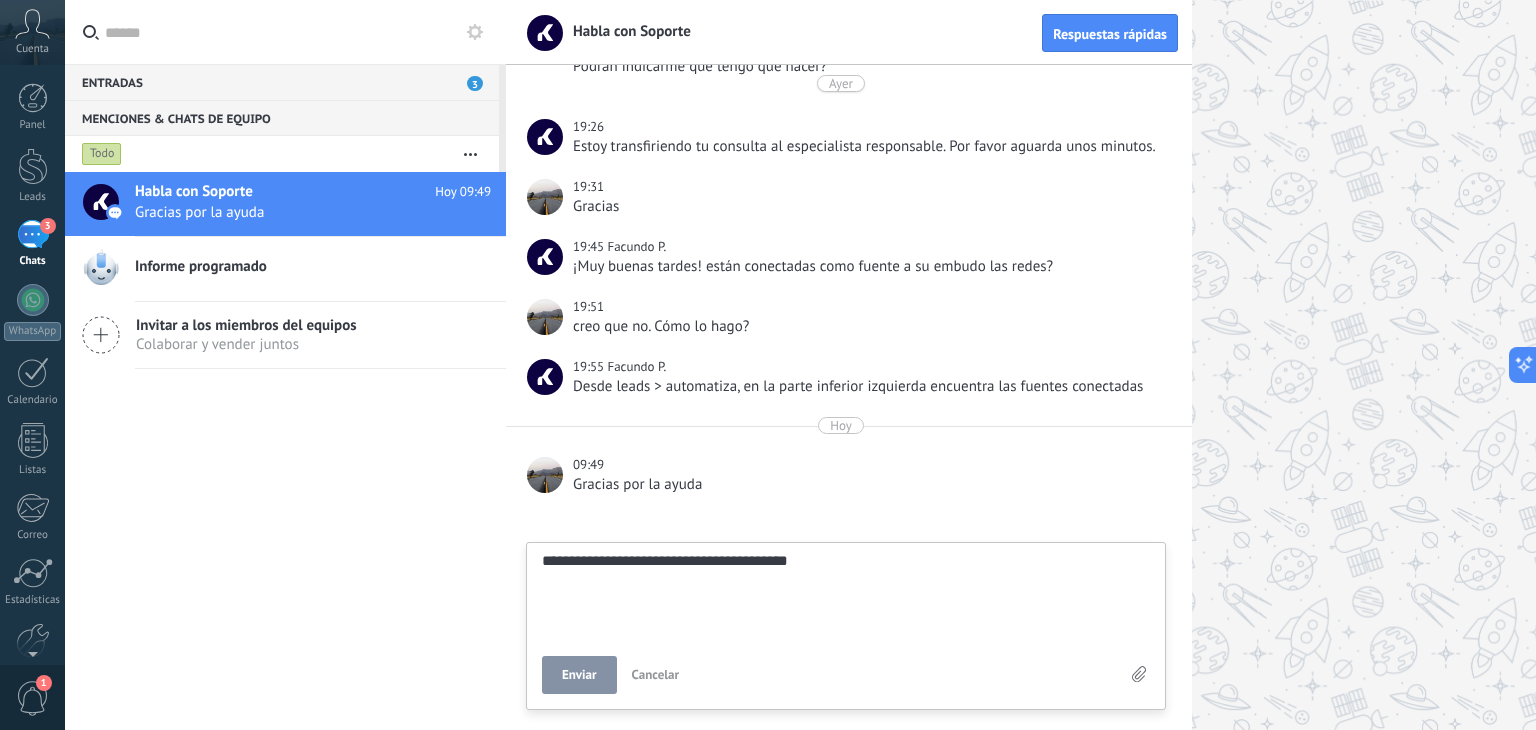 type on "**********" 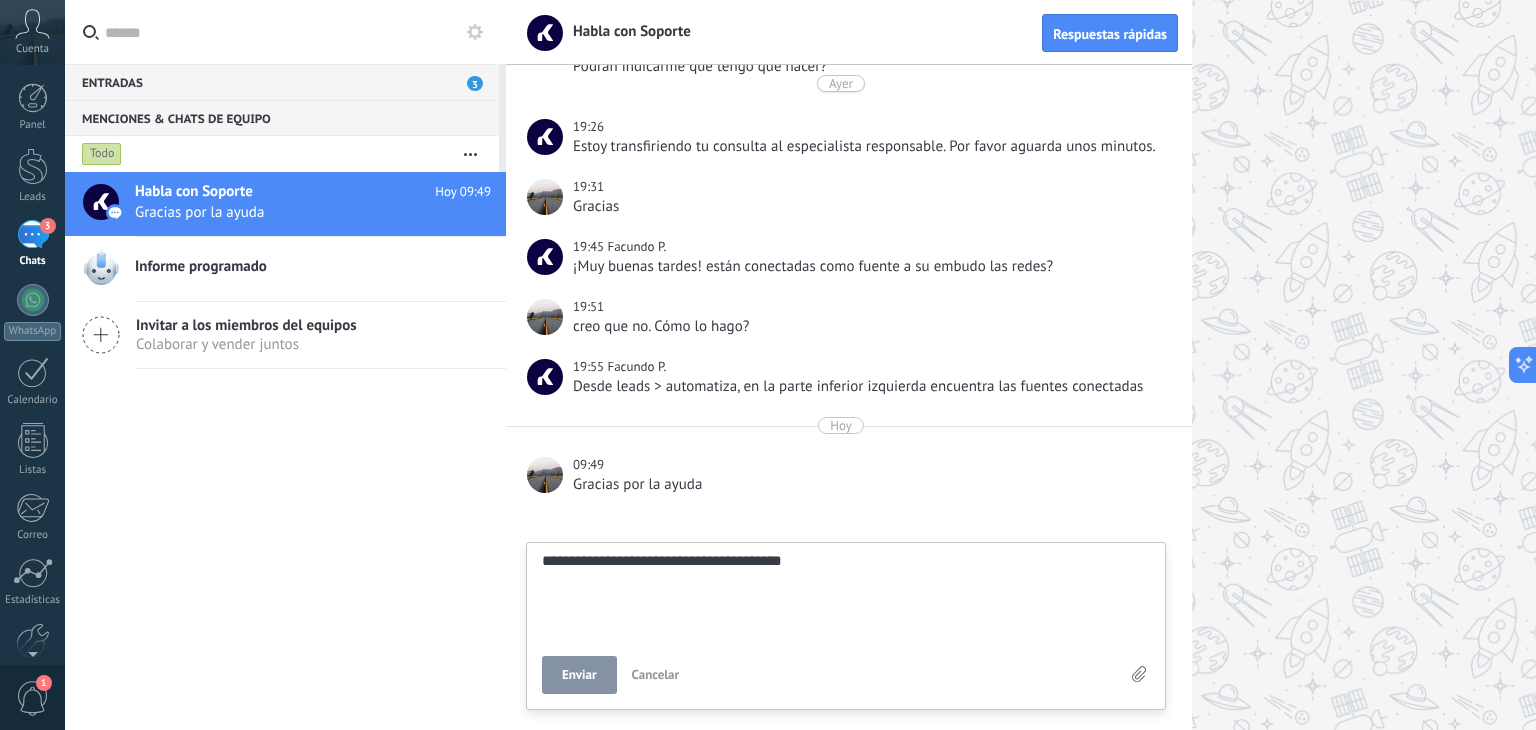 scroll, scrollTop: 19, scrollLeft: 0, axis: vertical 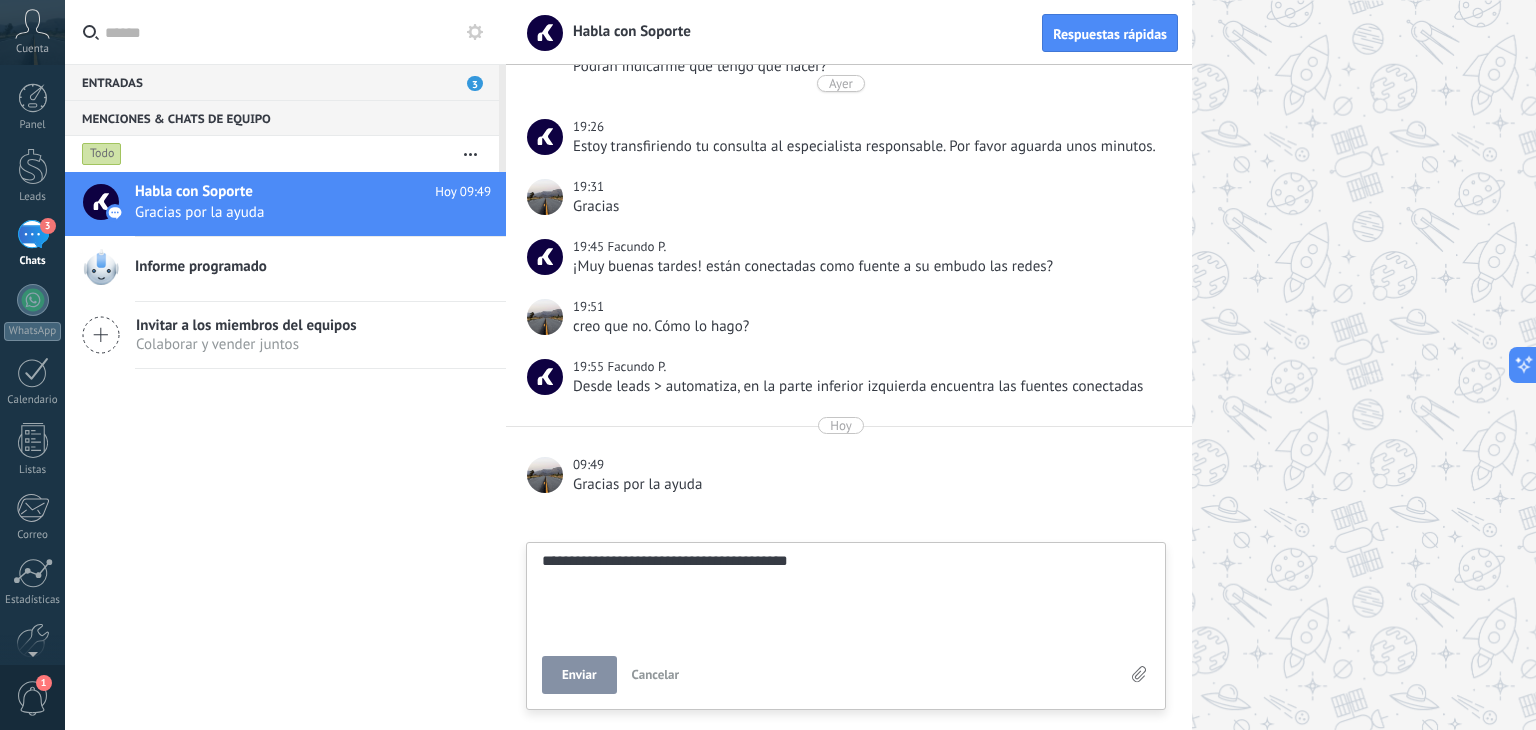 type on "**********" 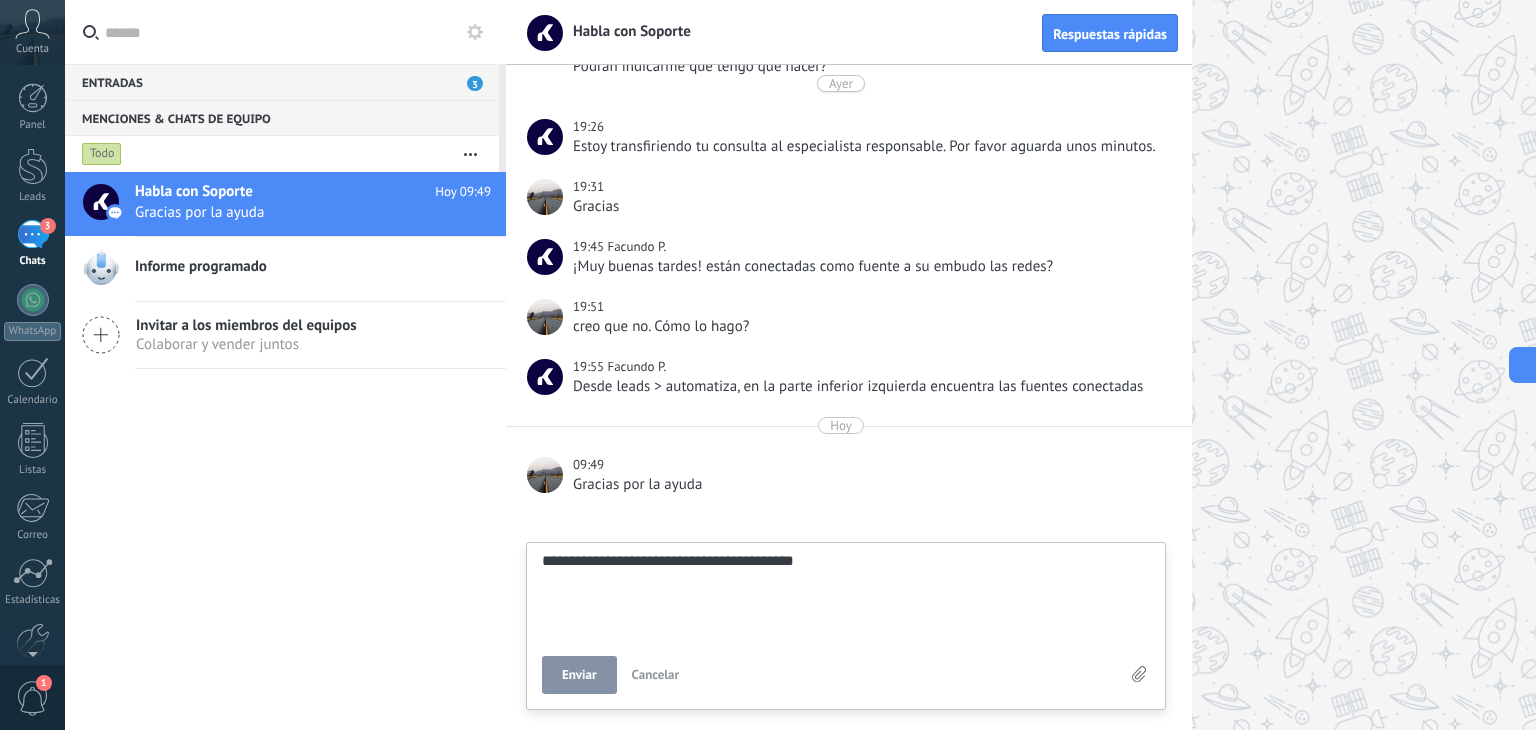 type on "**********" 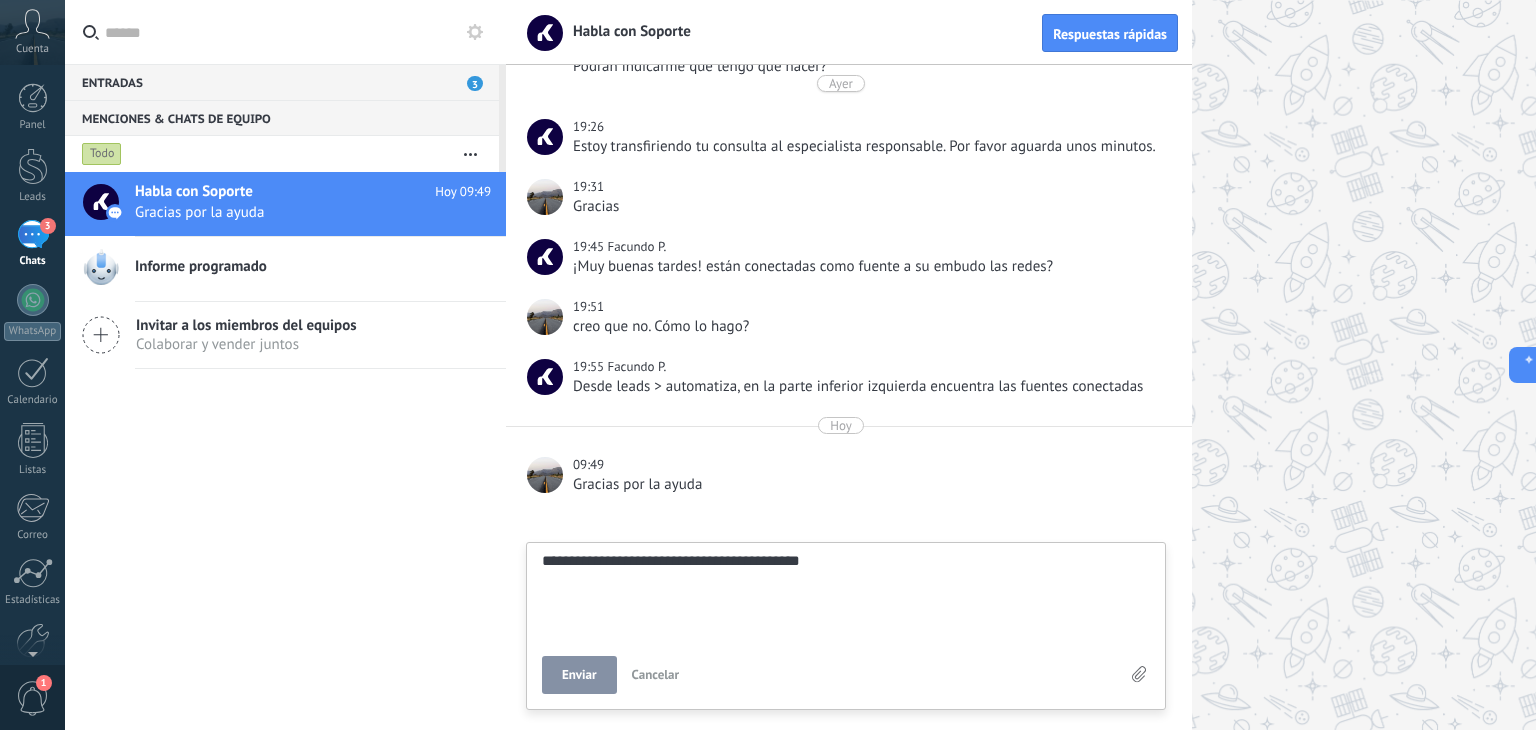 type on "**********" 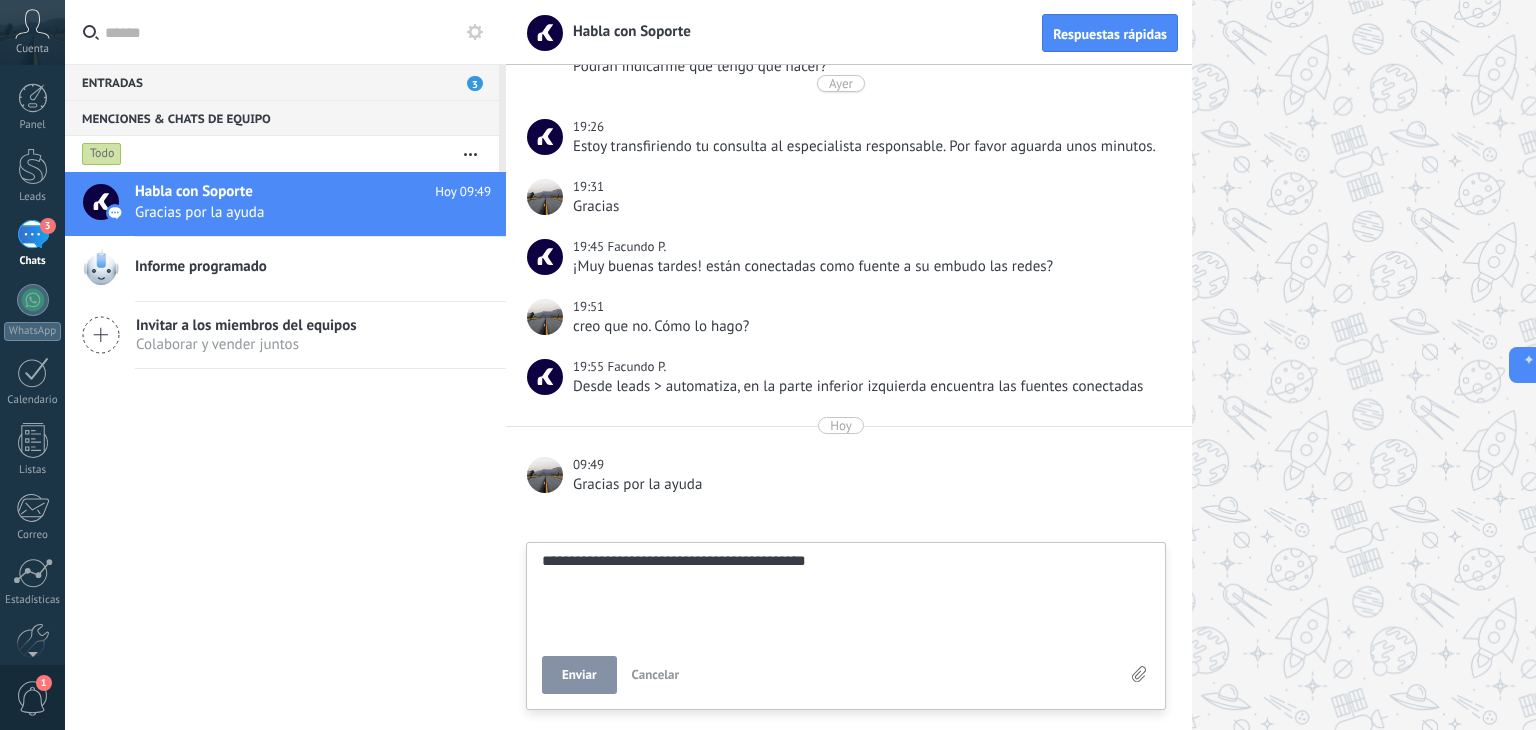 type on "**********" 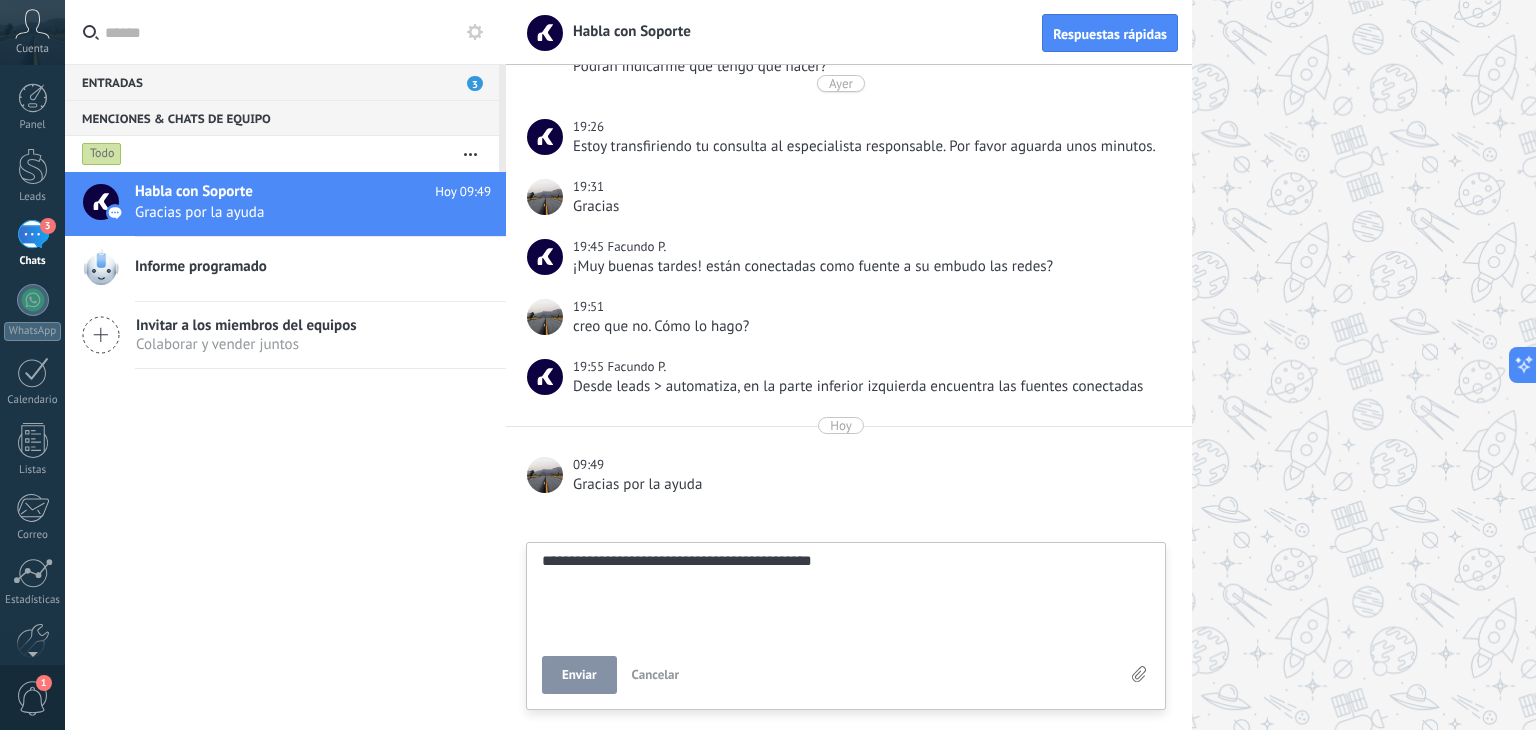 type on "**********" 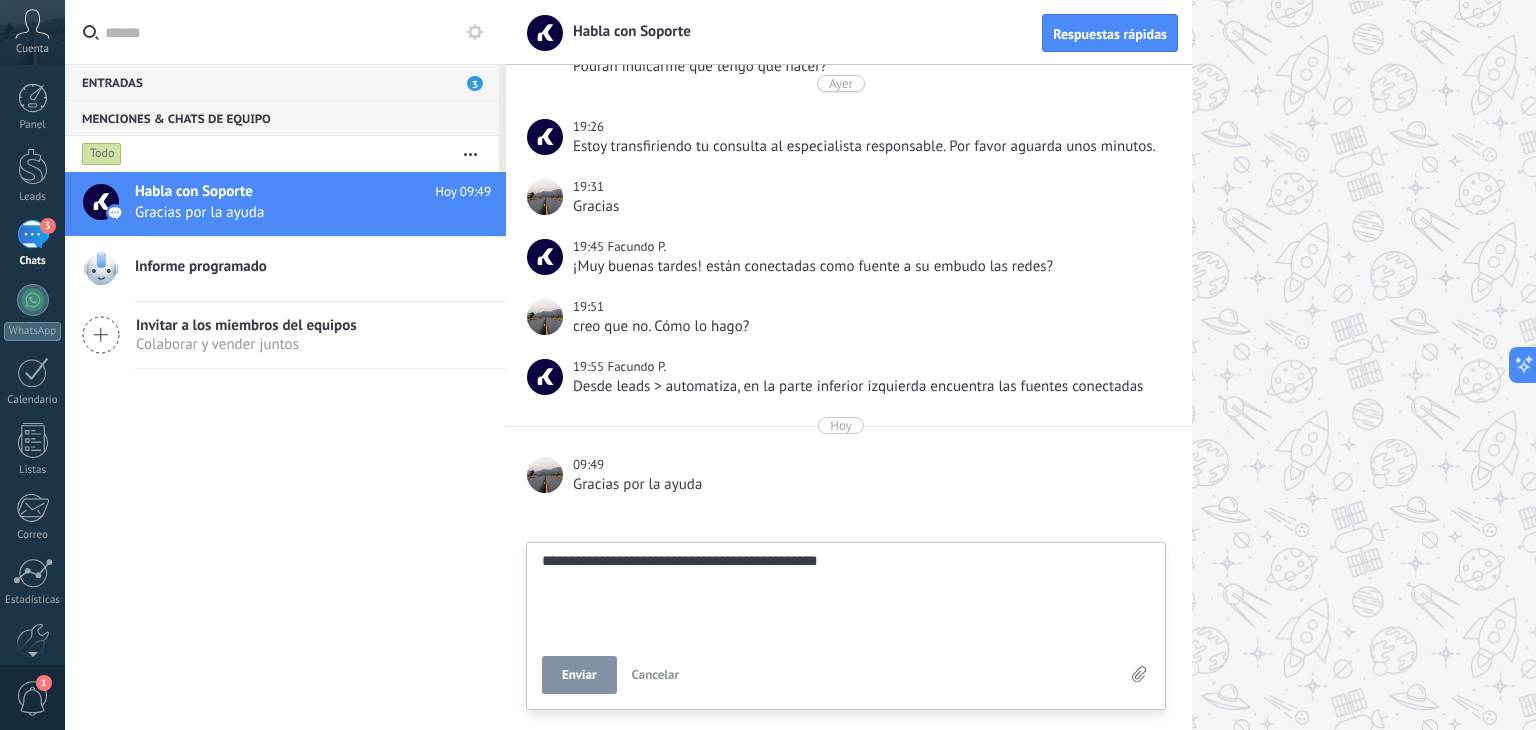 type on "**********" 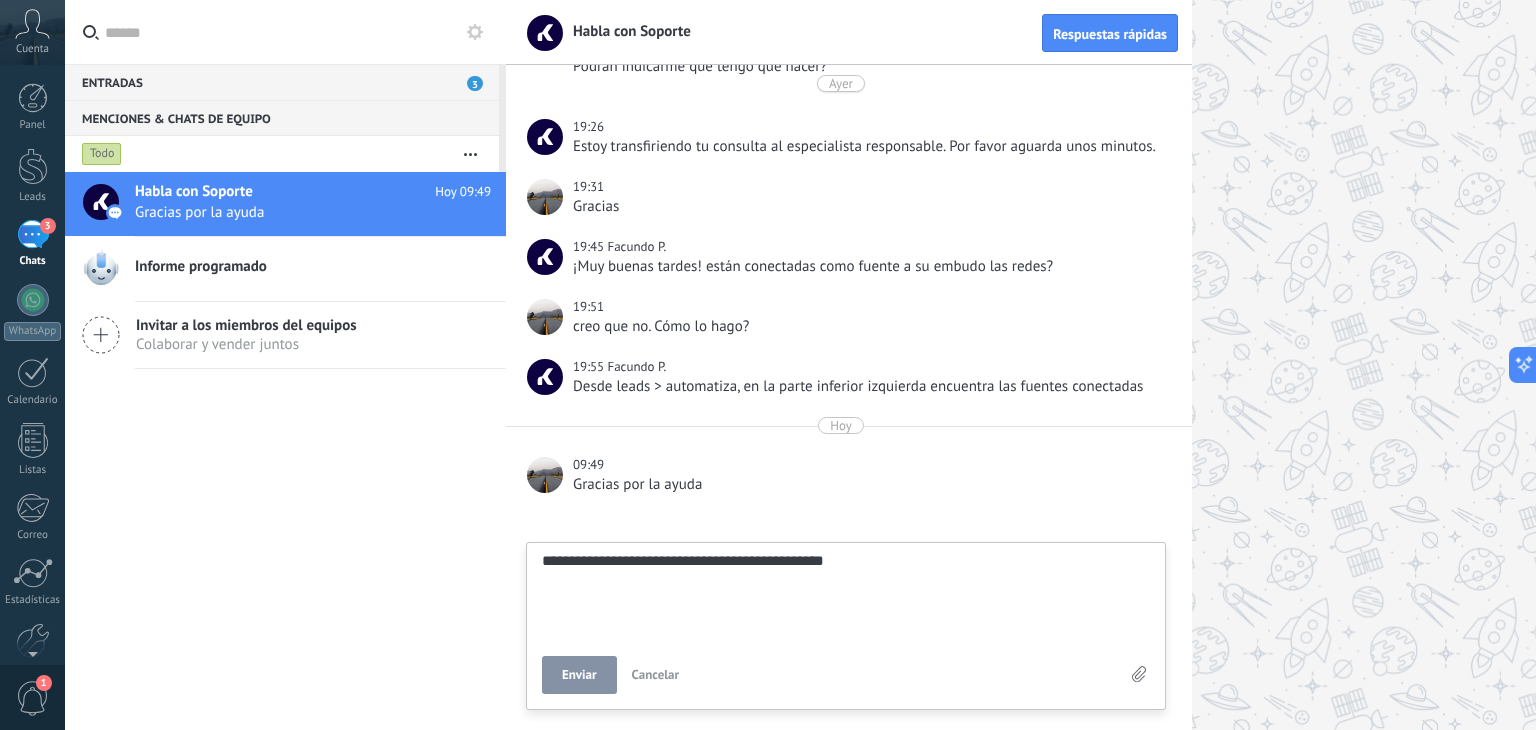 type on "**********" 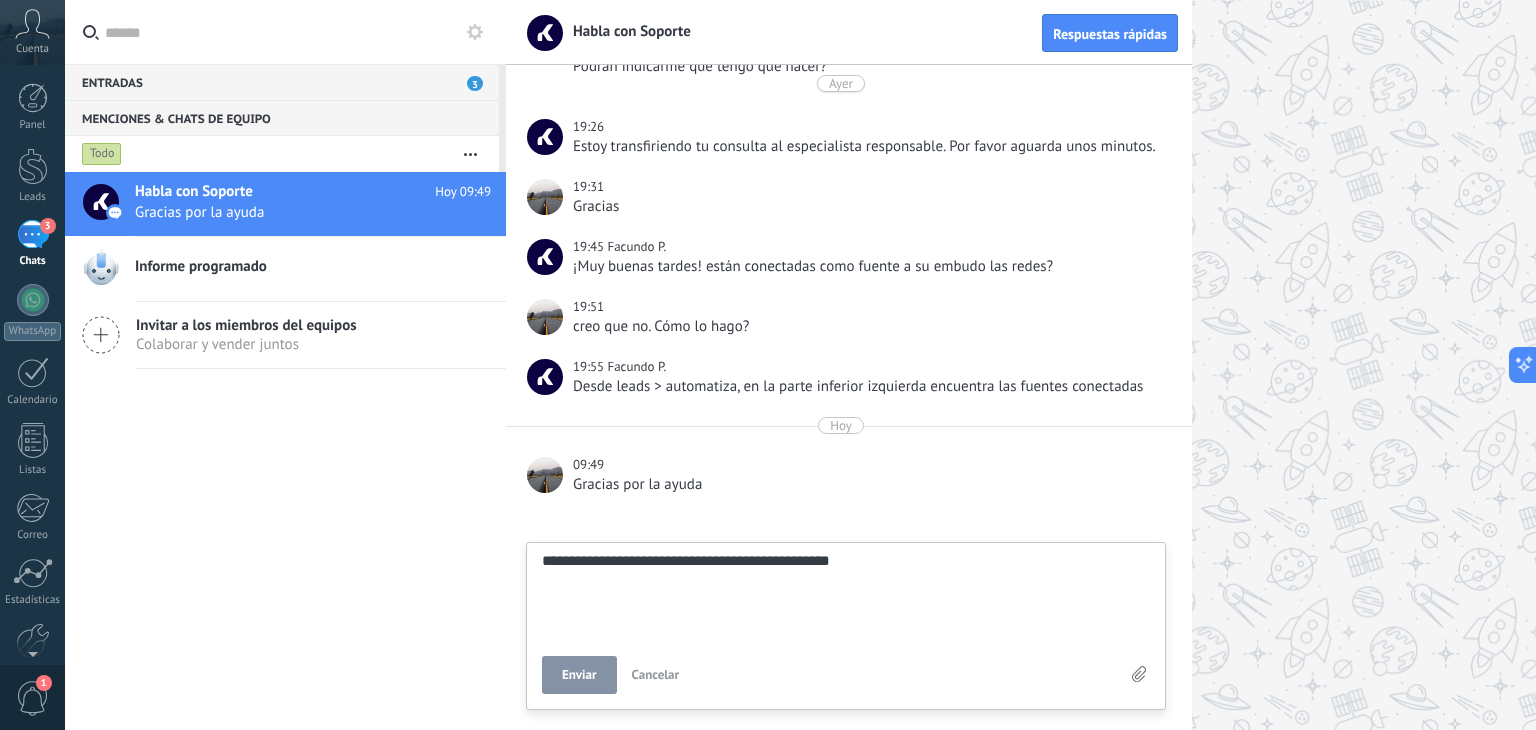 type on "**********" 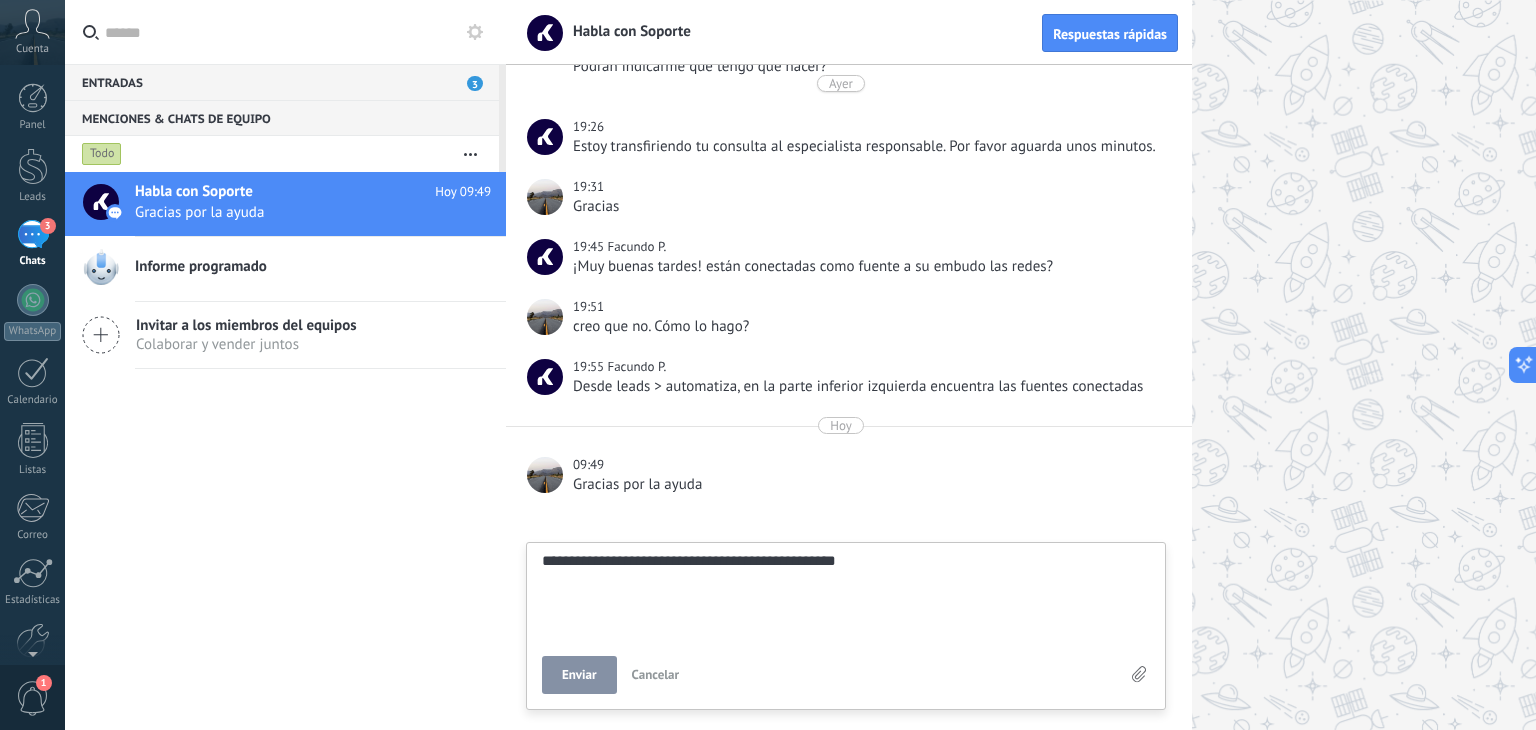 type on "**********" 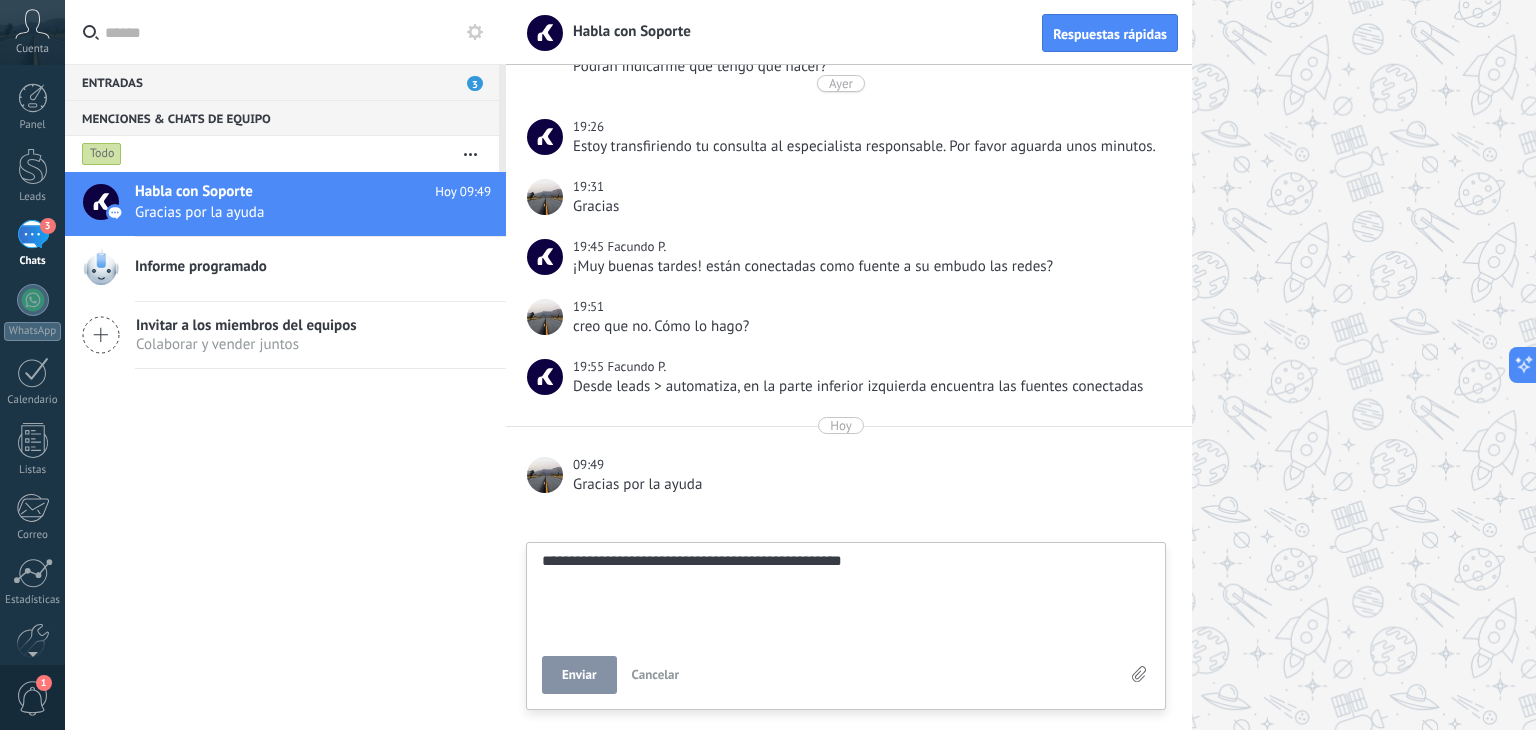 type on "**********" 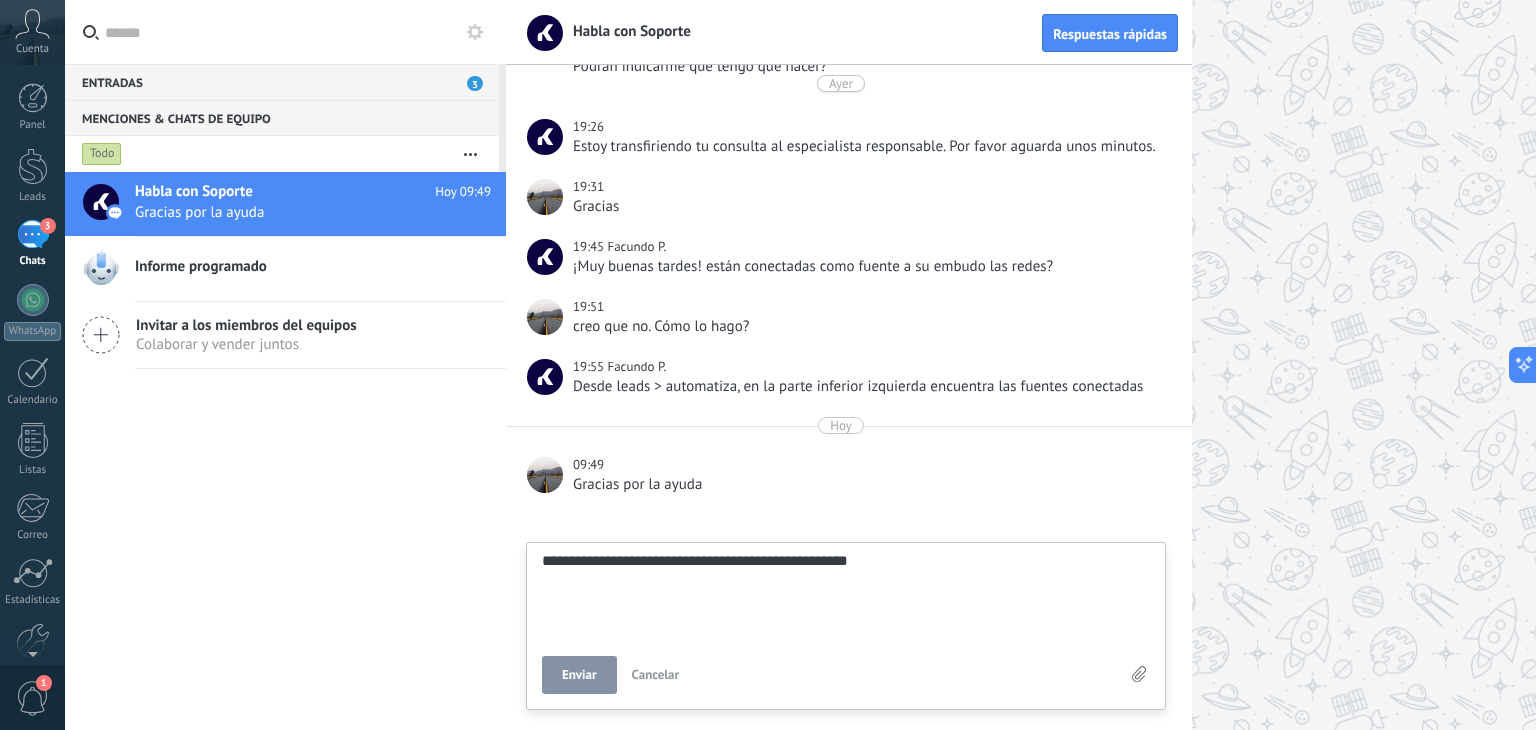 type on "**********" 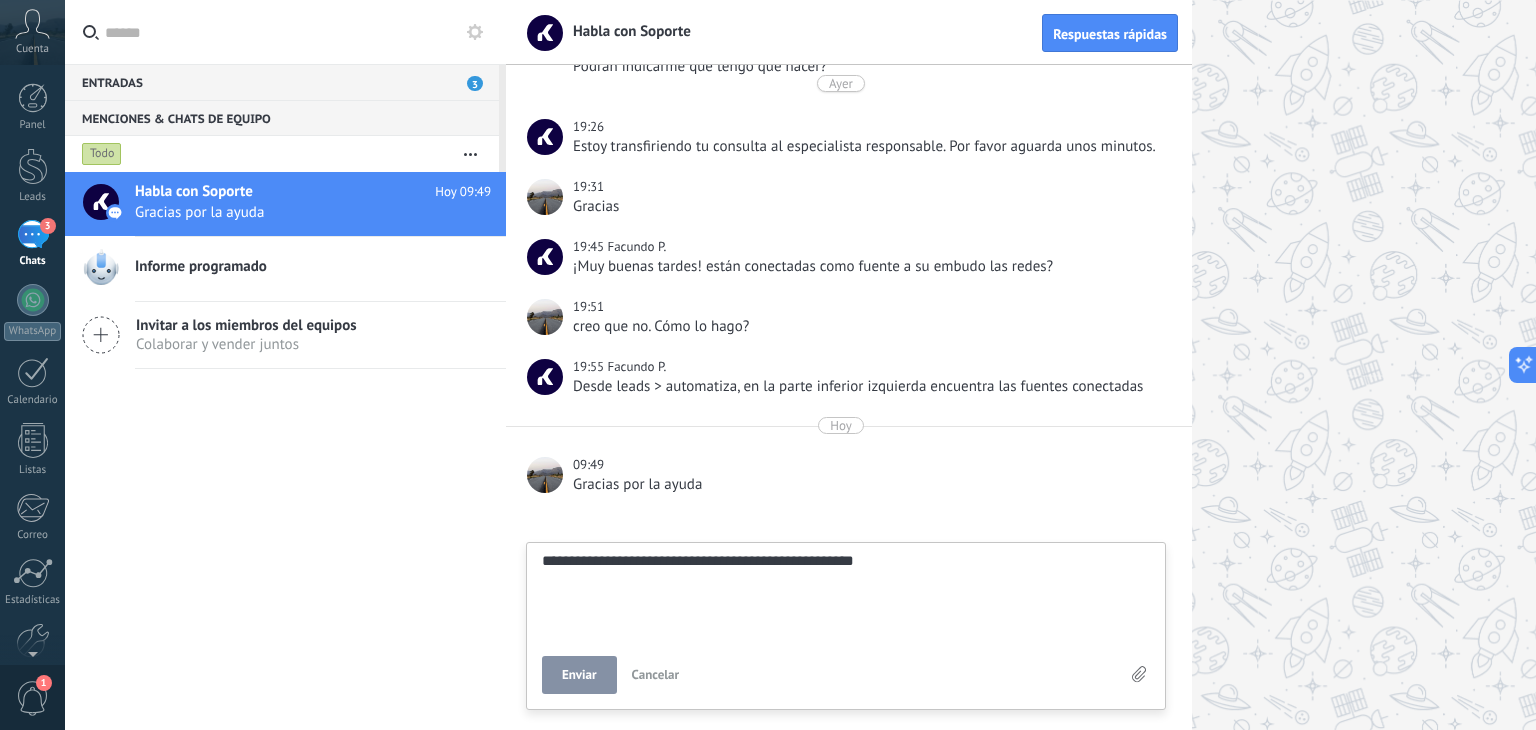 type on "**********" 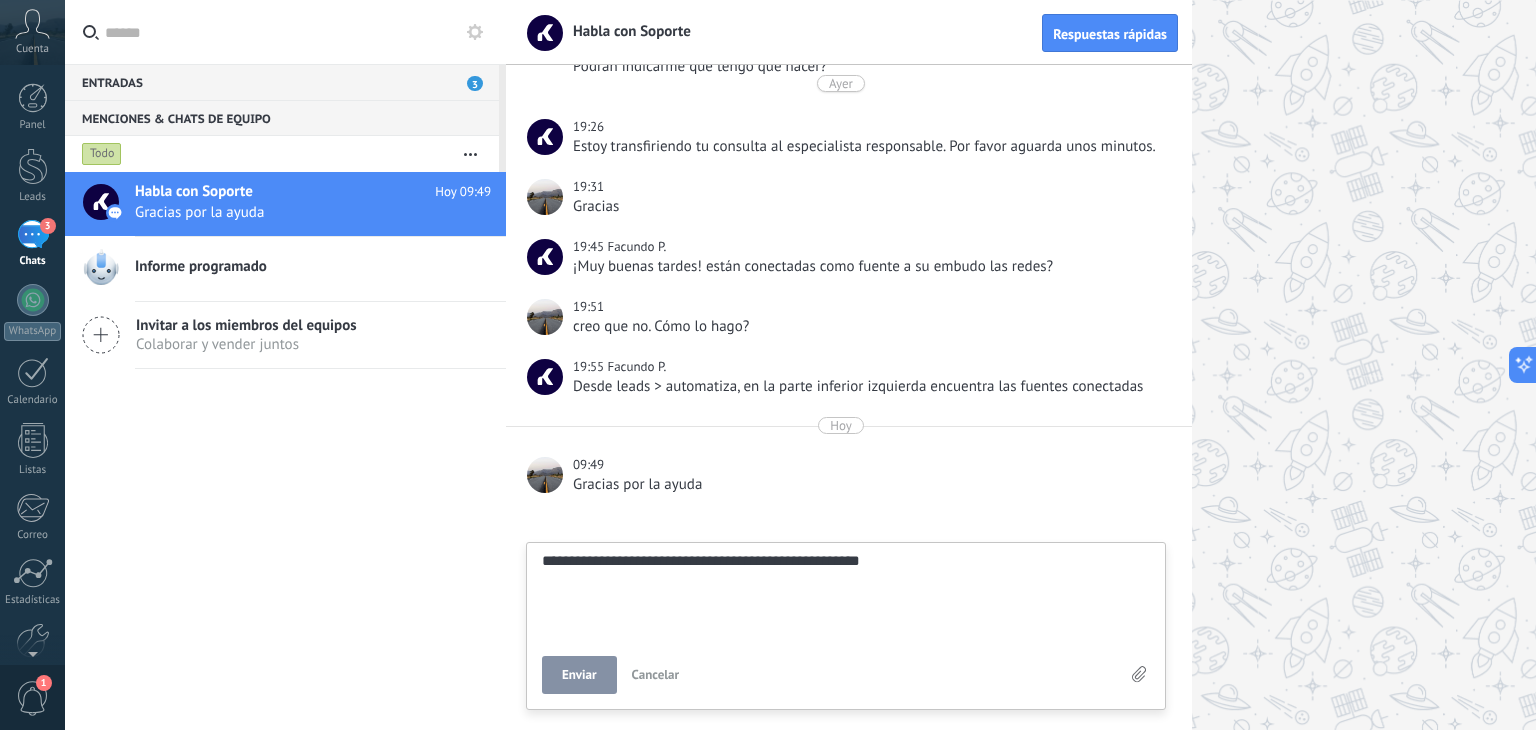 type on "**********" 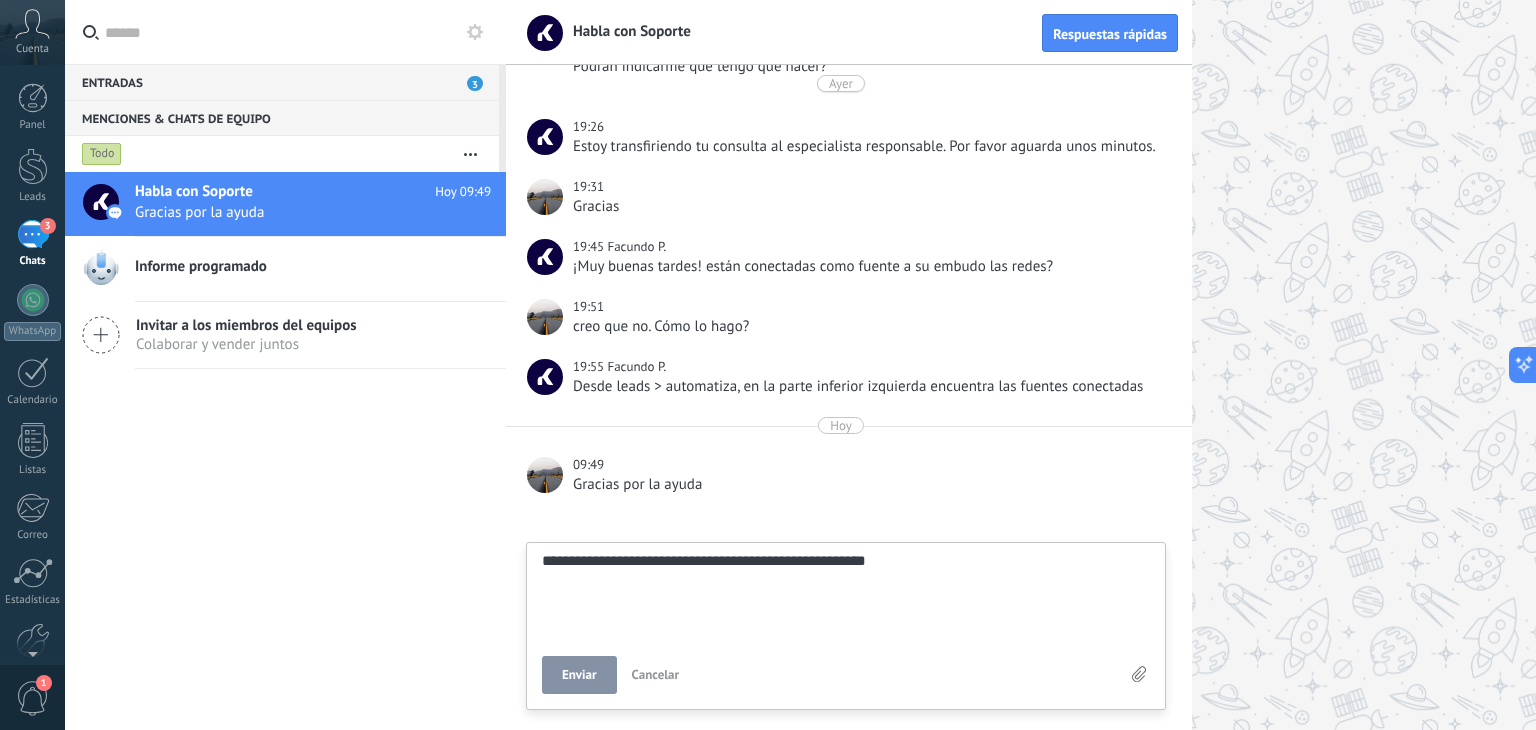 type on "**********" 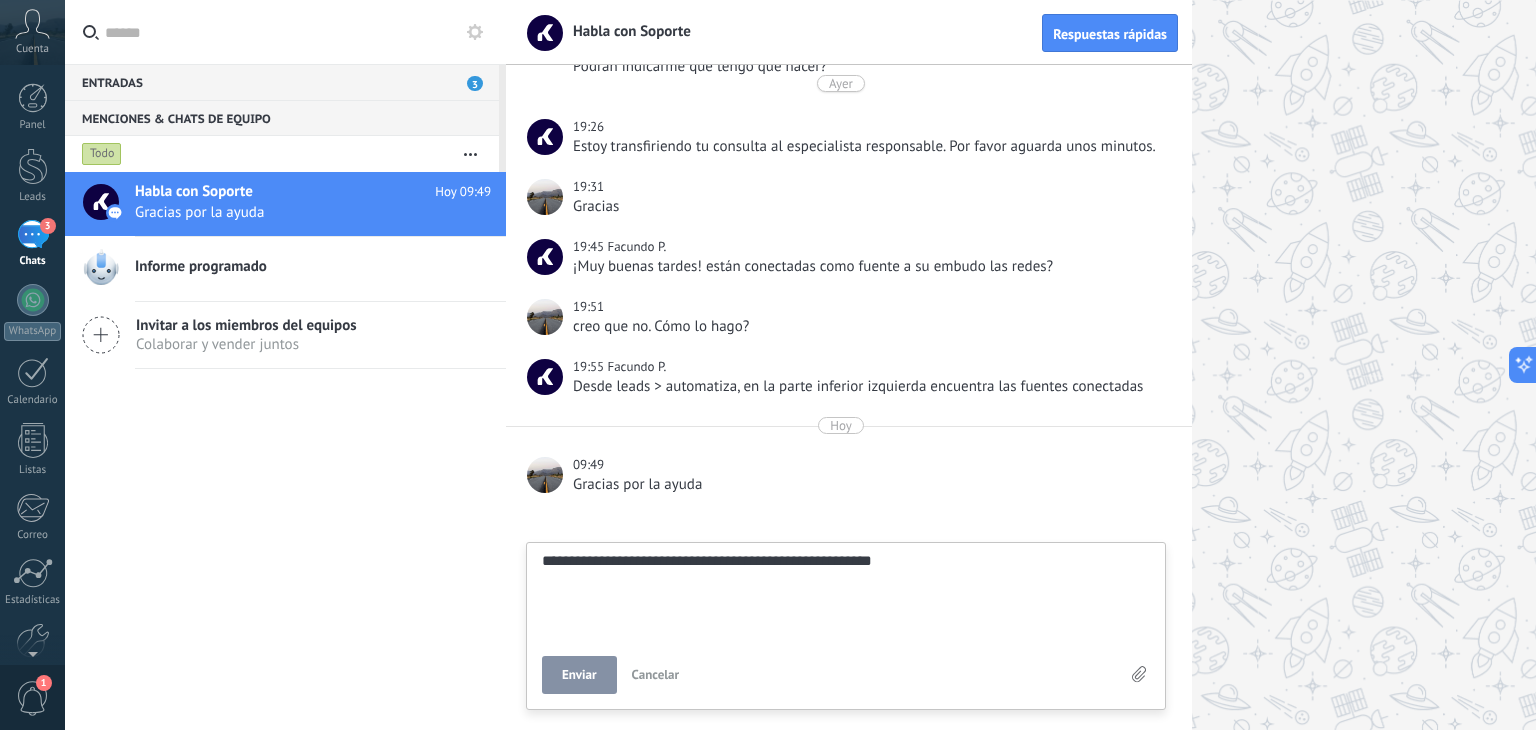 type on "**********" 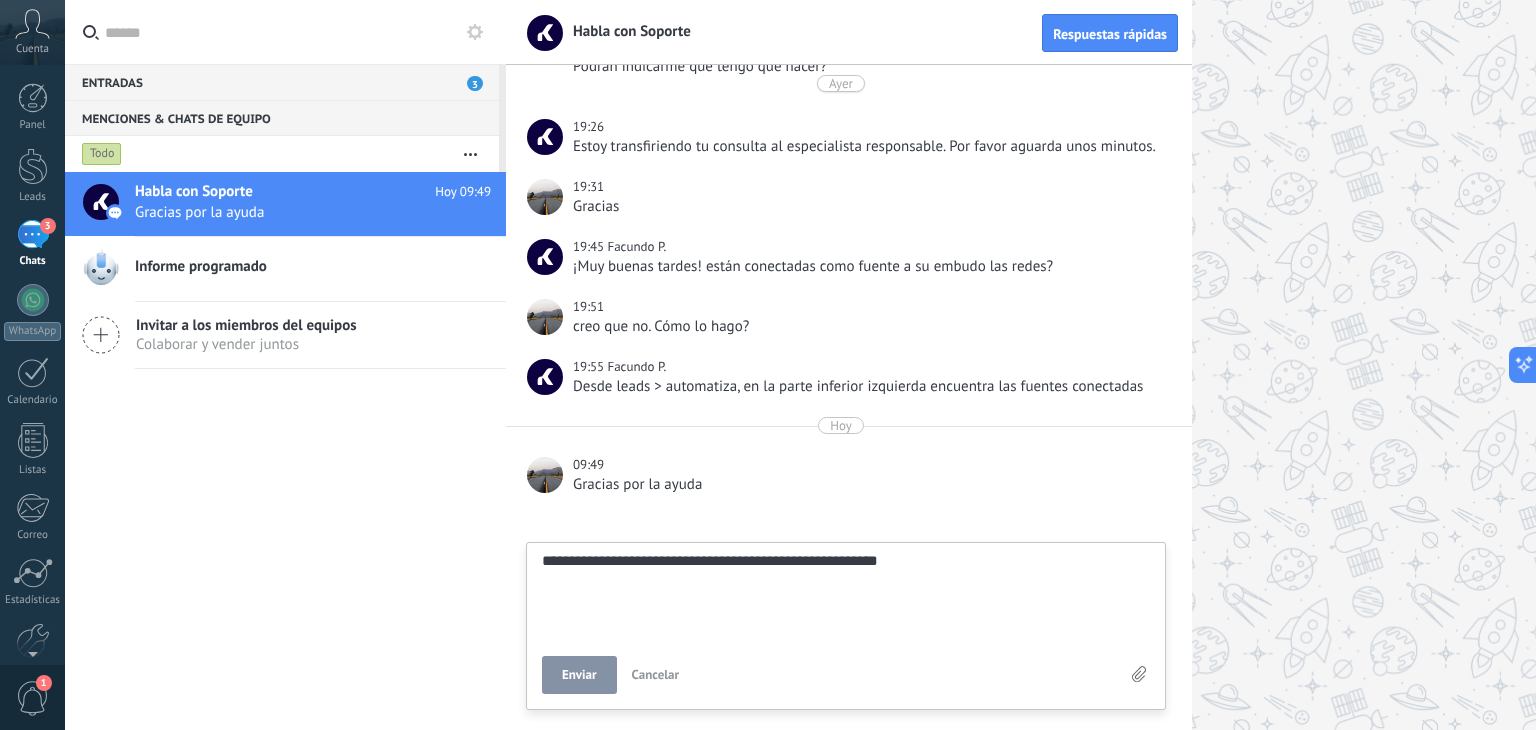 type on "**********" 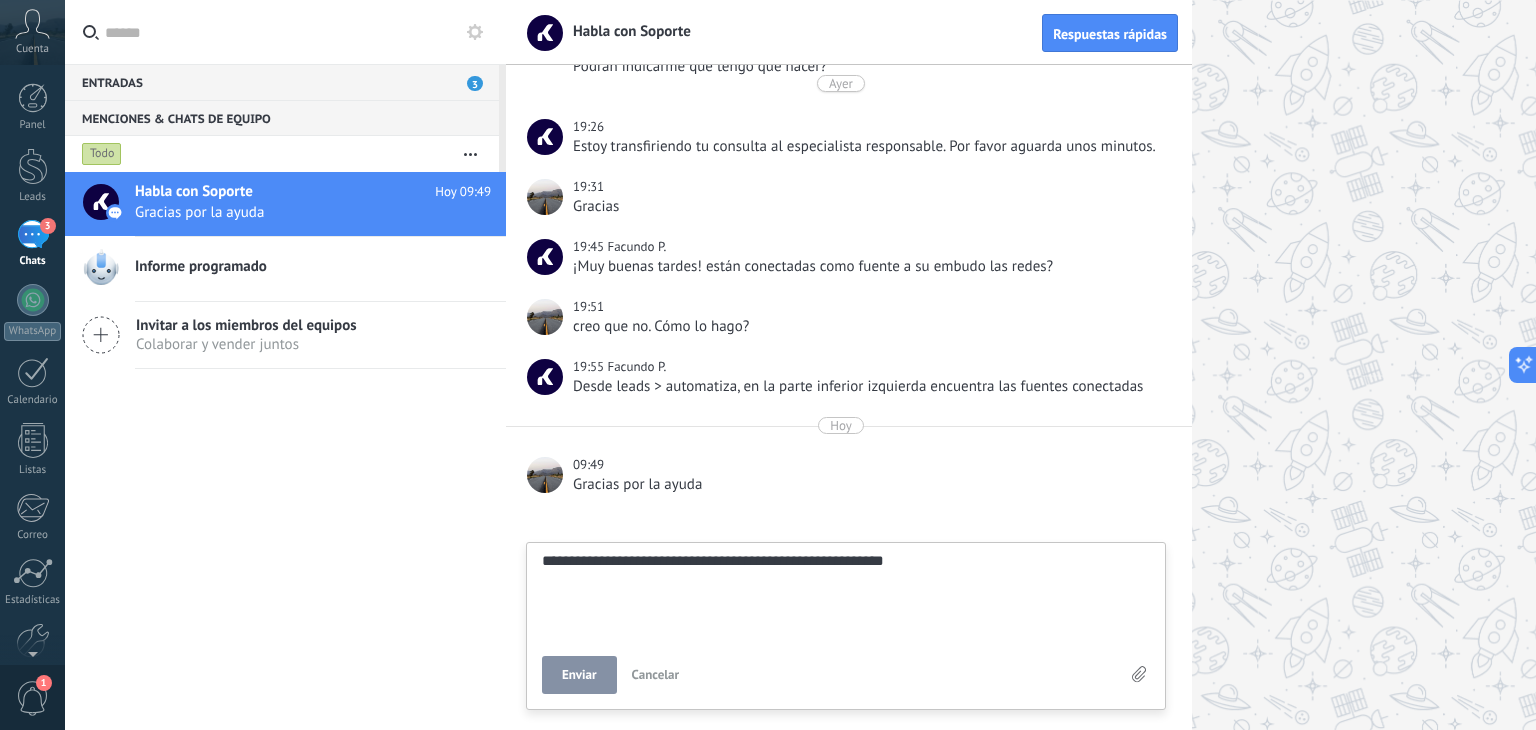 type 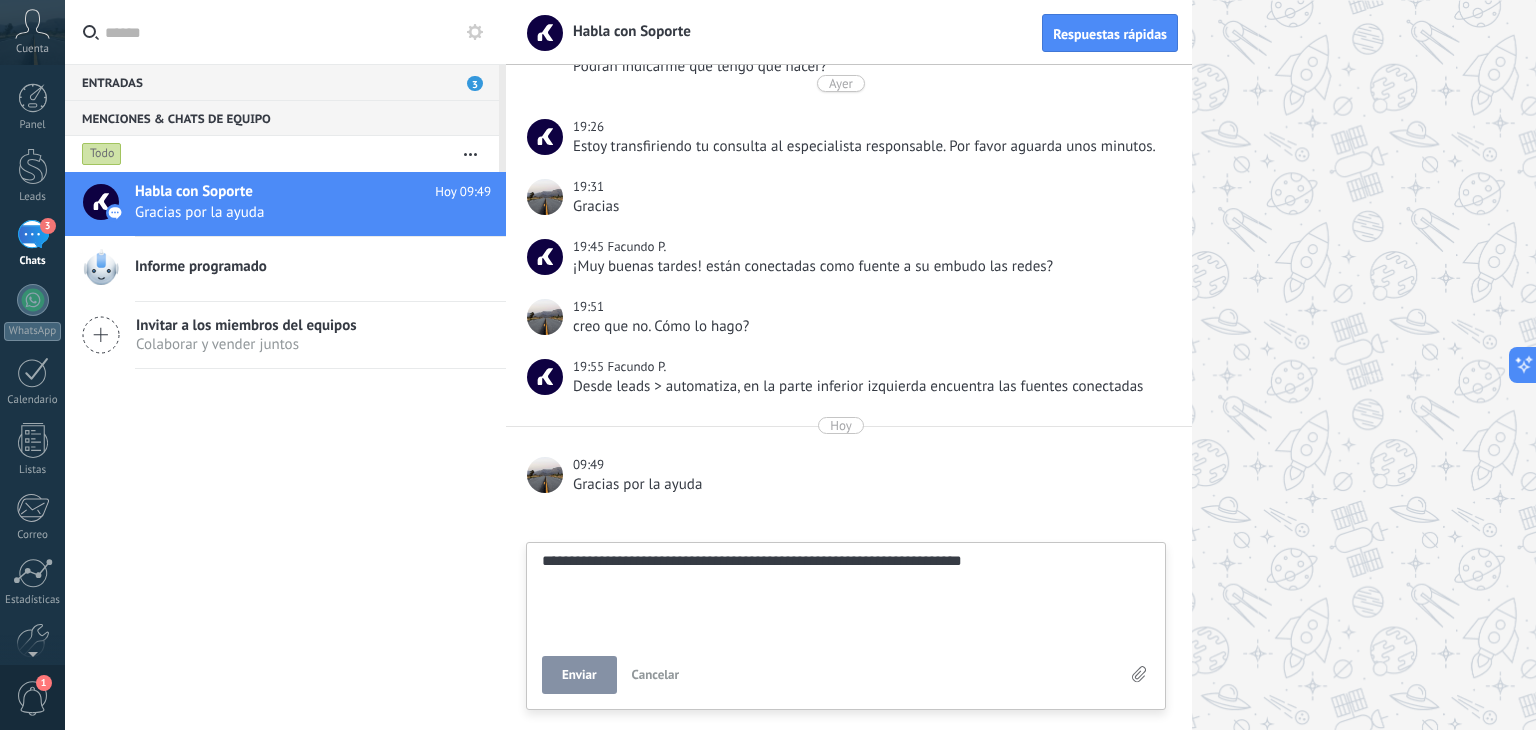 scroll, scrollTop: 38, scrollLeft: 0, axis: vertical 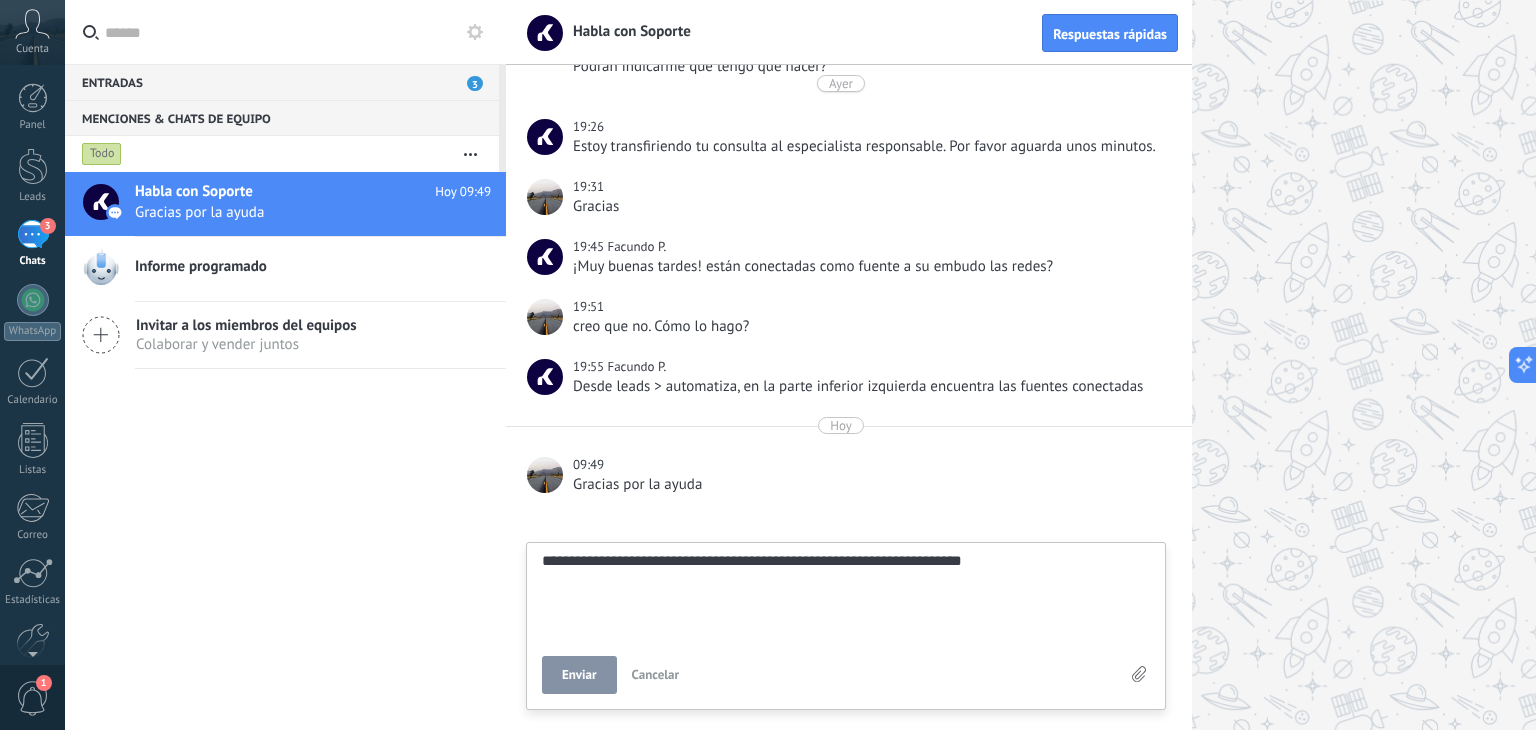 click on "Enviar" at bounding box center [579, 675] 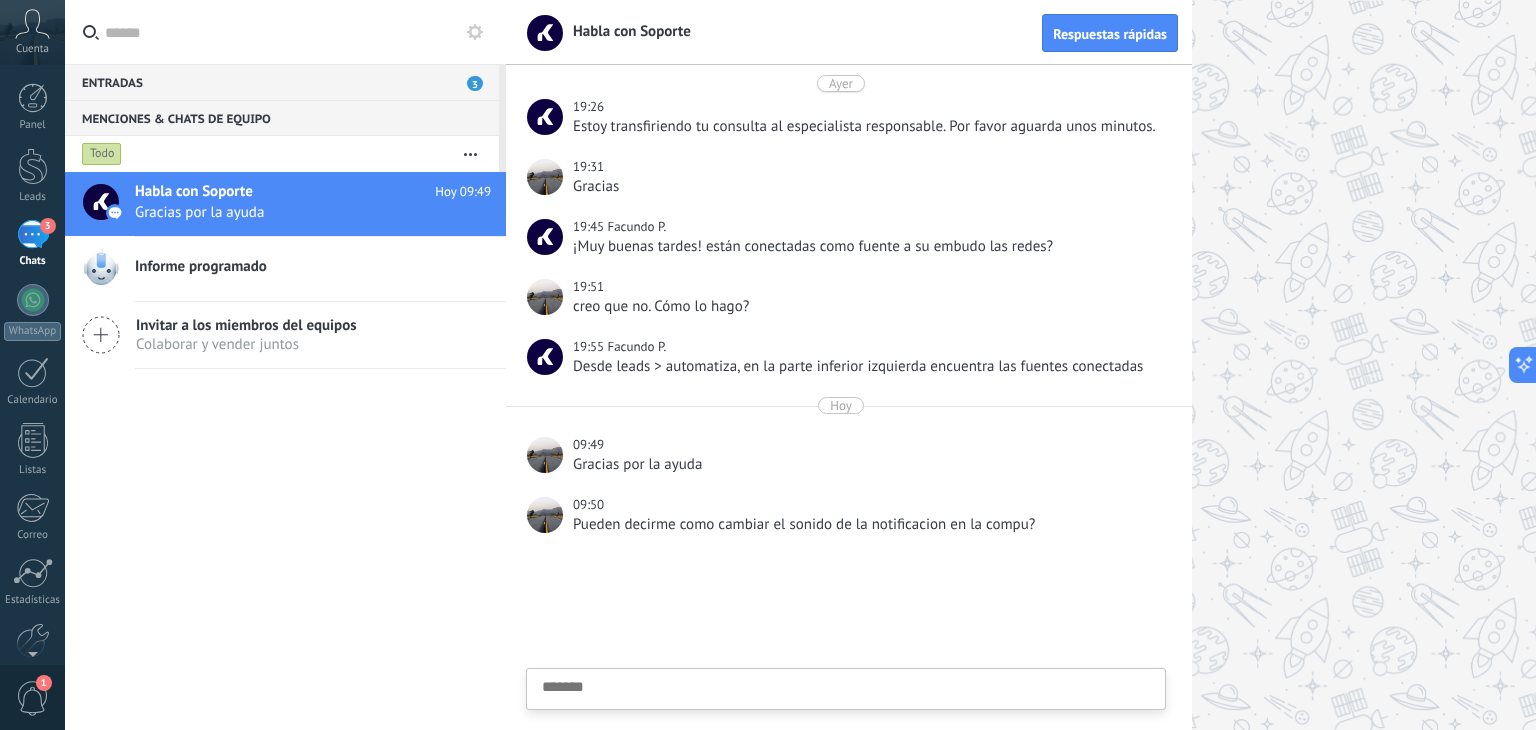 scroll, scrollTop: 265, scrollLeft: 0, axis: vertical 